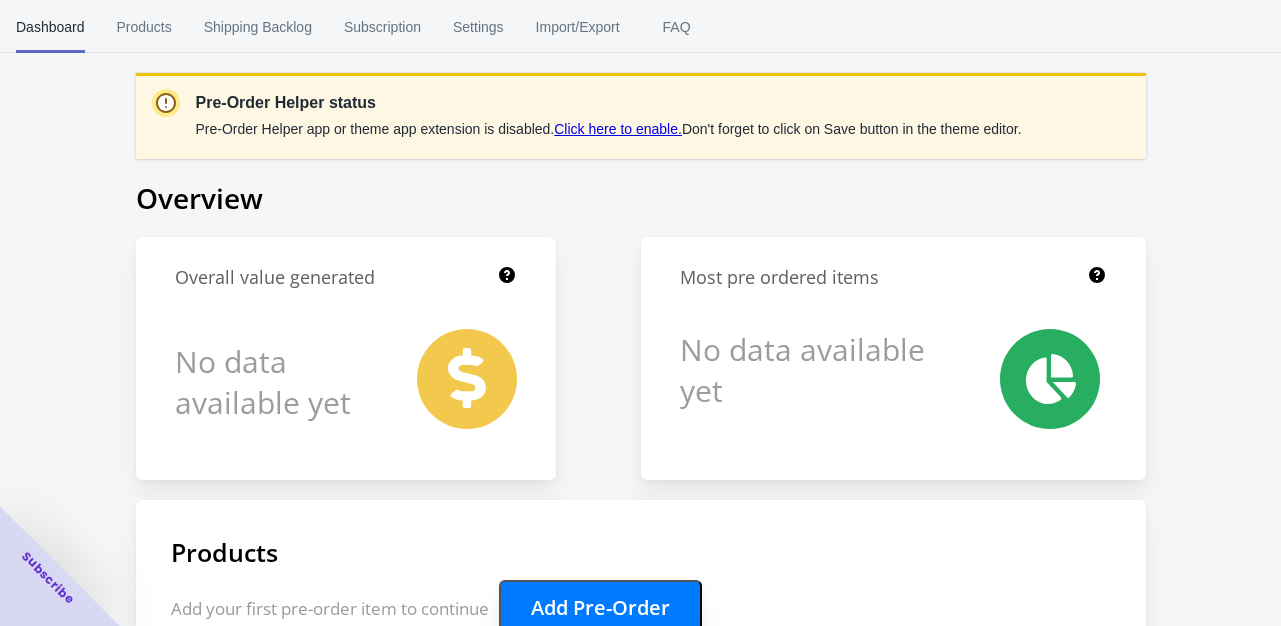 scroll, scrollTop: 501, scrollLeft: 0, axis: vertical 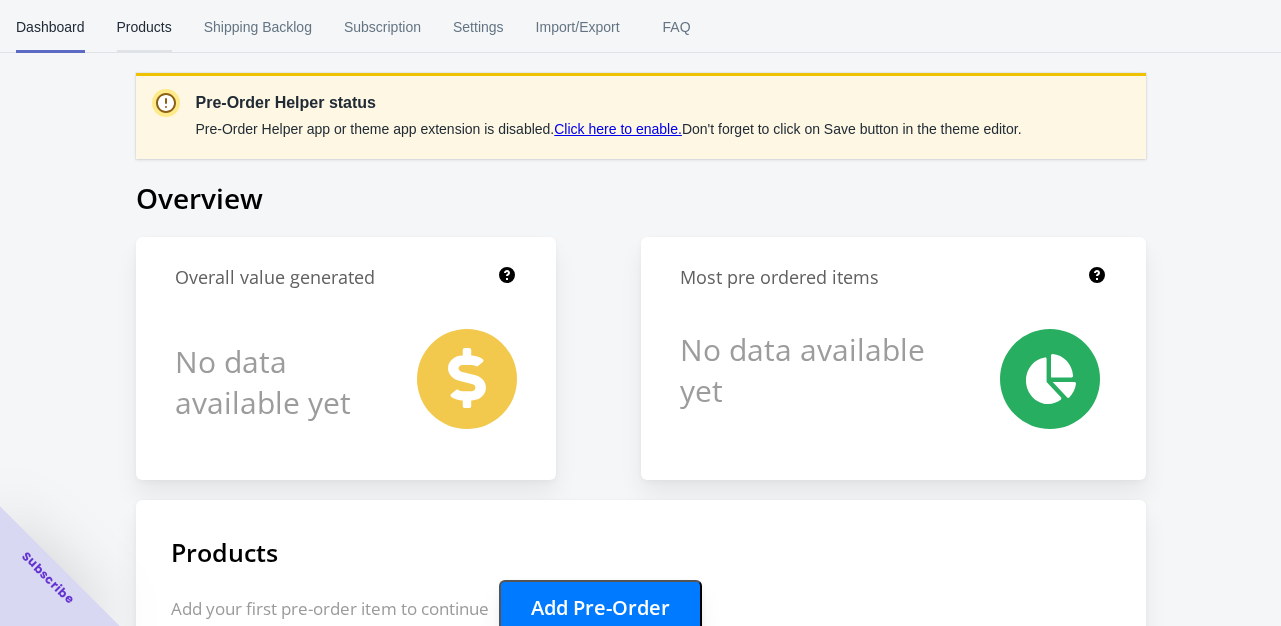 click on "Products" at bounding box center [144, 27] 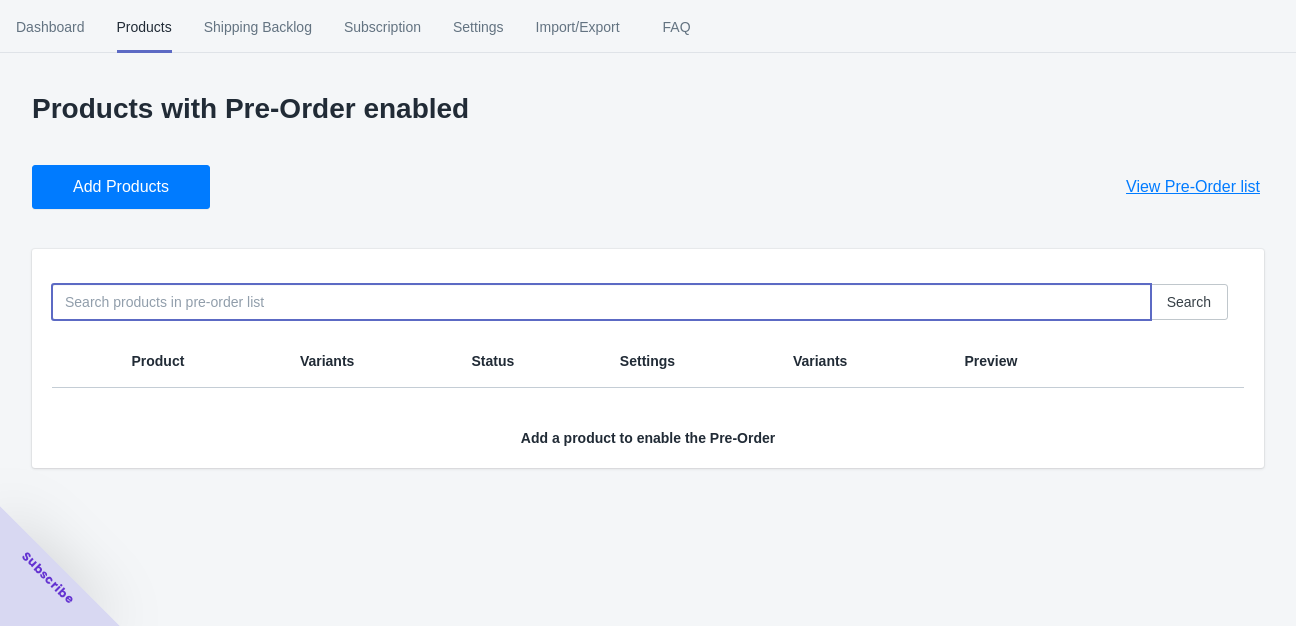 click at bounding box center [601, 302] 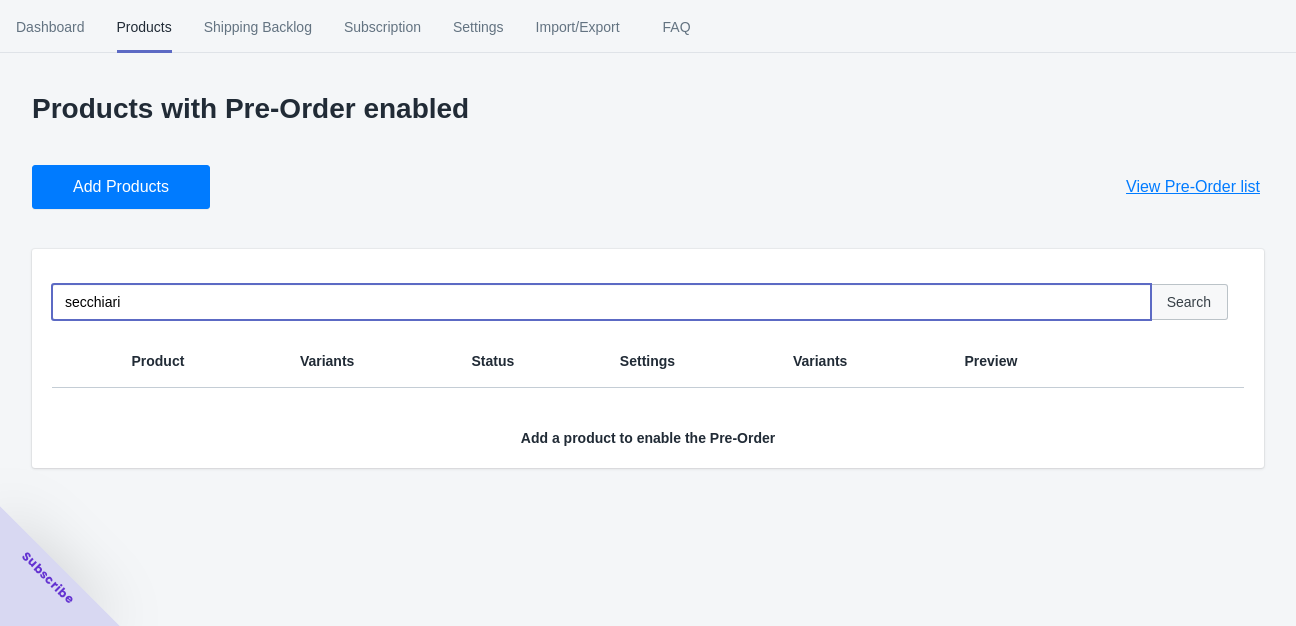 type on "secchiari" 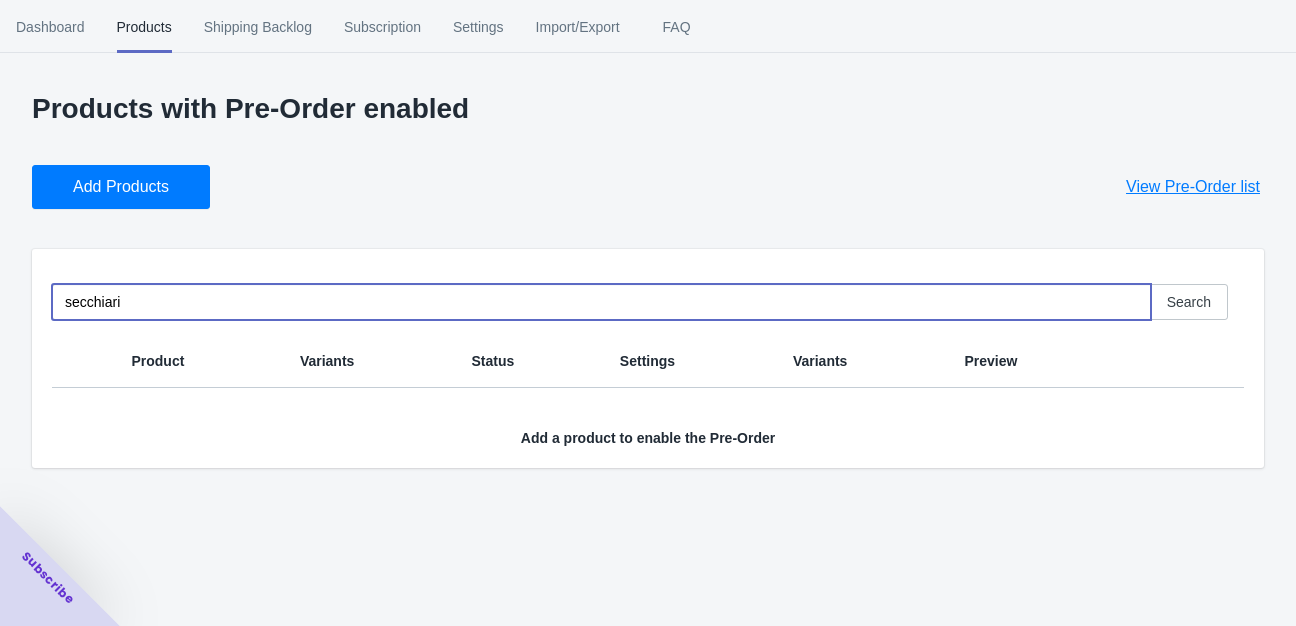 click on "Search" at bounding box center (1189, 302) 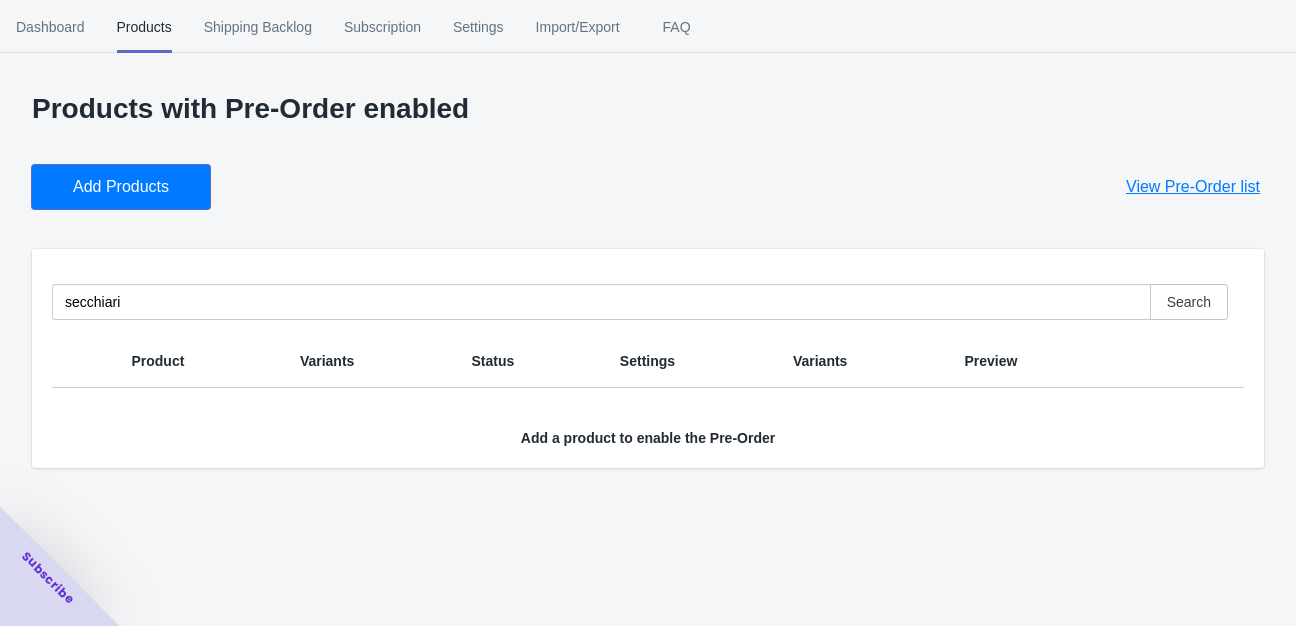 click on "Add Products" at bounding box center [121, 187] 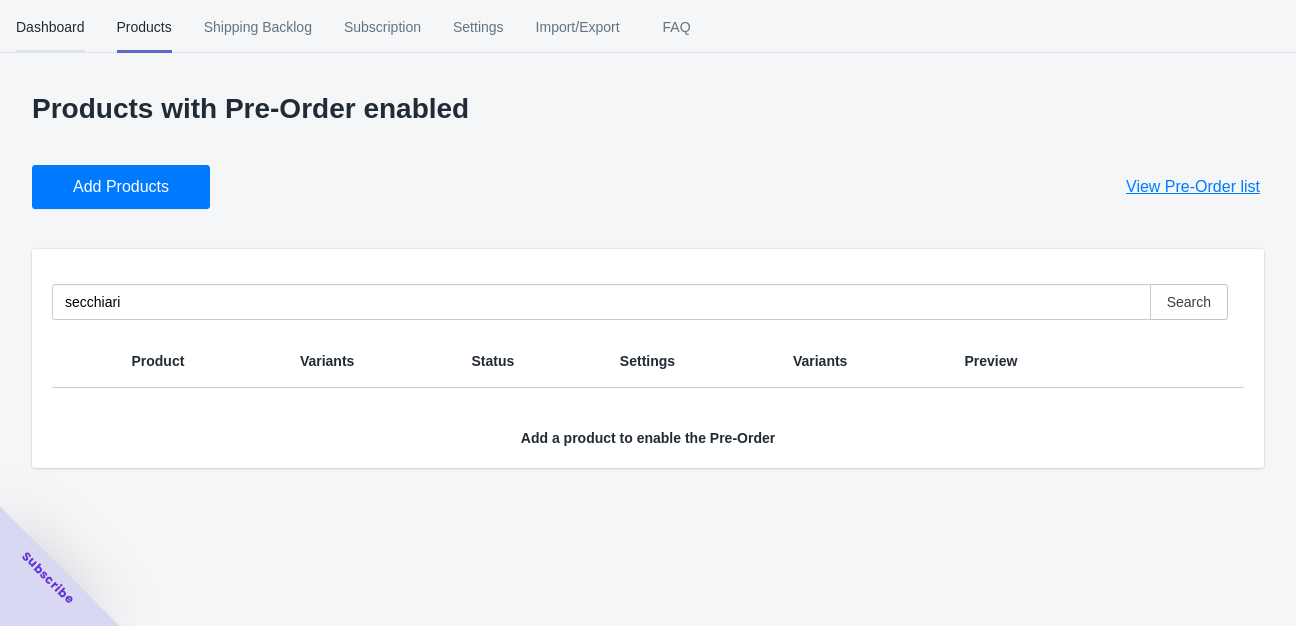 click on "Dashboard" at bounding box center (50, 27) 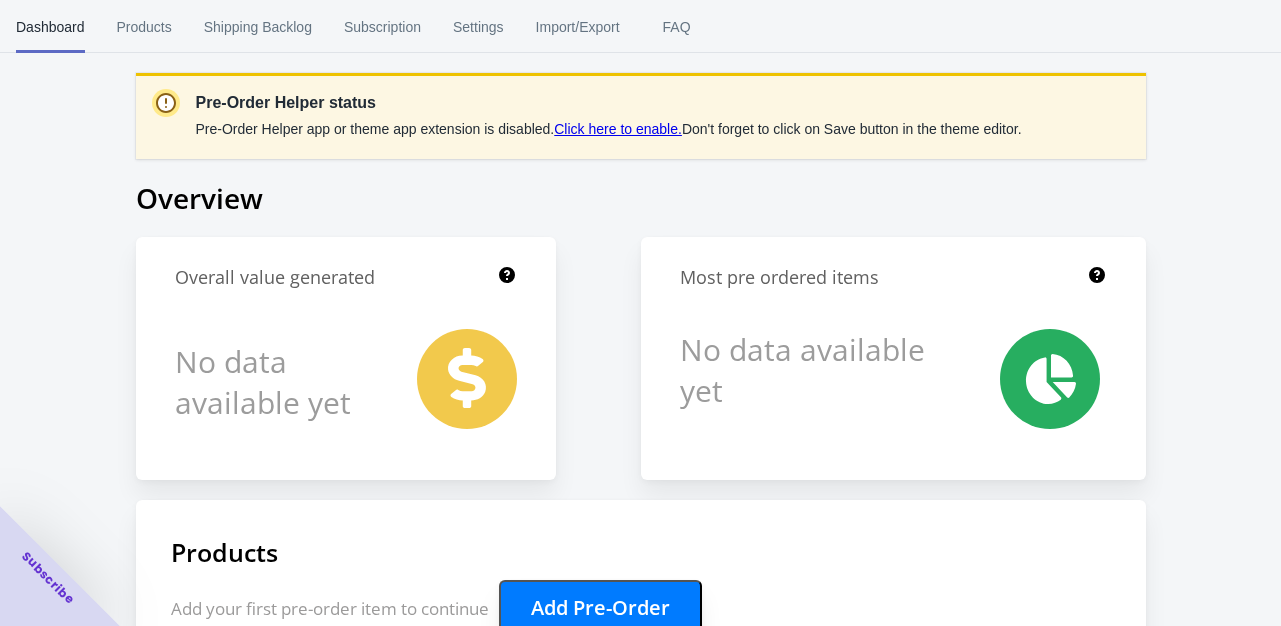 click on "Click here to enable." at bounding box center (618, 129) 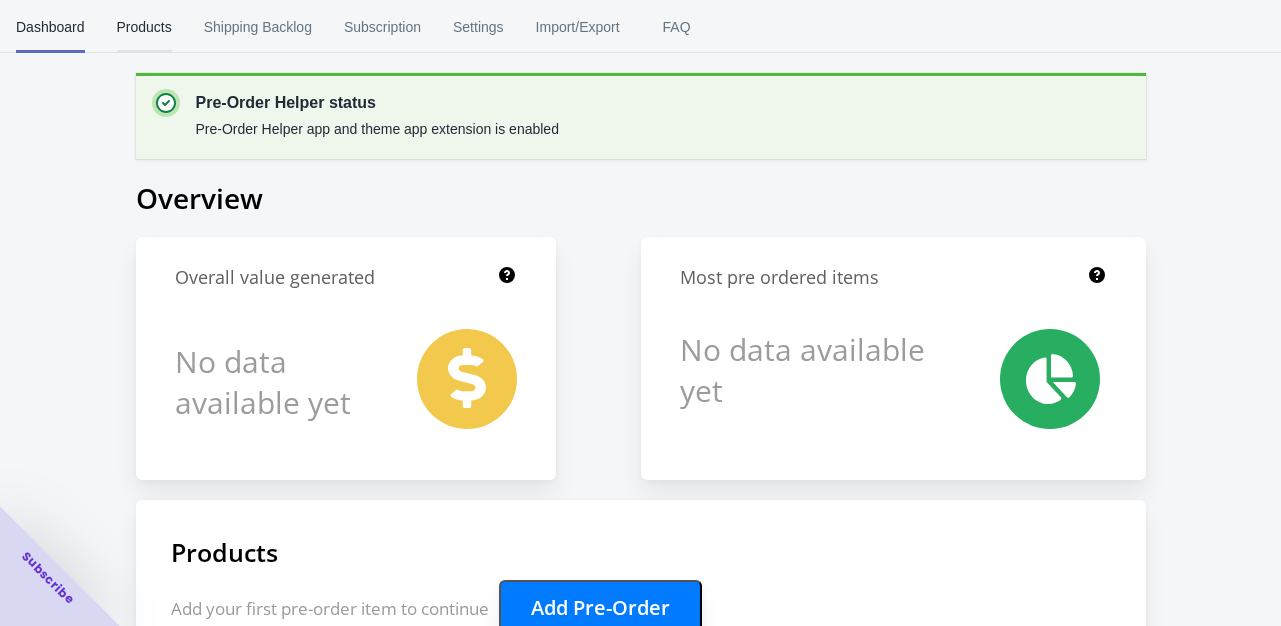click on "Products" at bounding box center (144, 27) 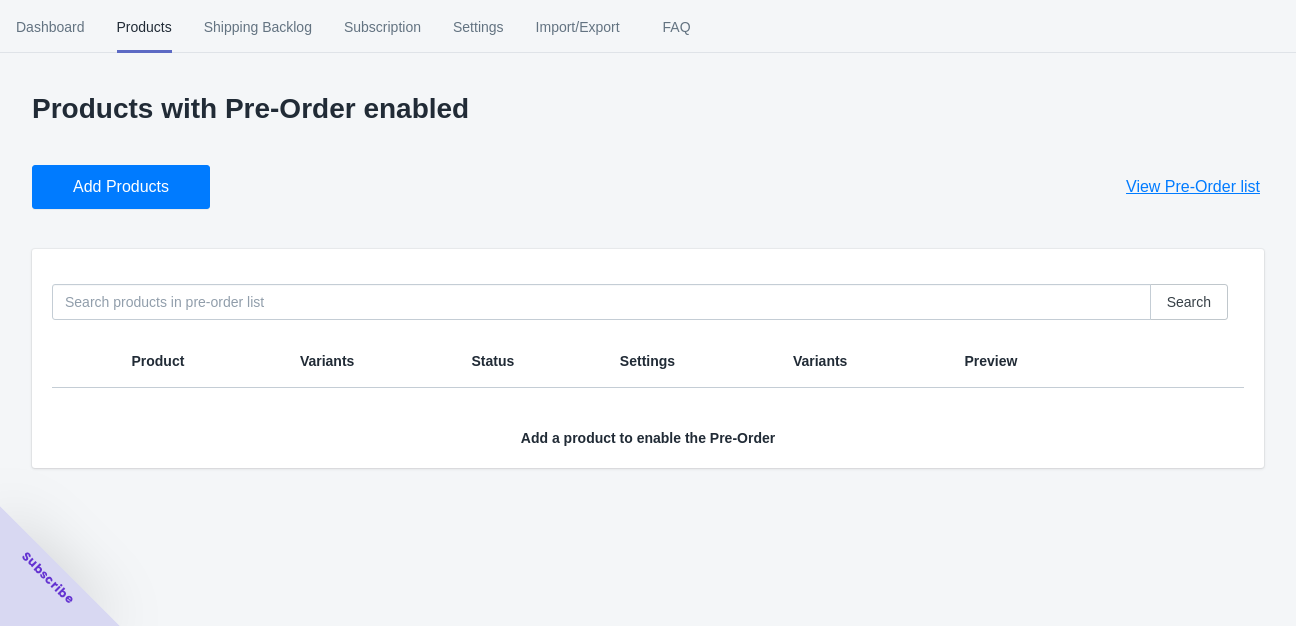click on "Add Products" at bounding box center (121, 187) 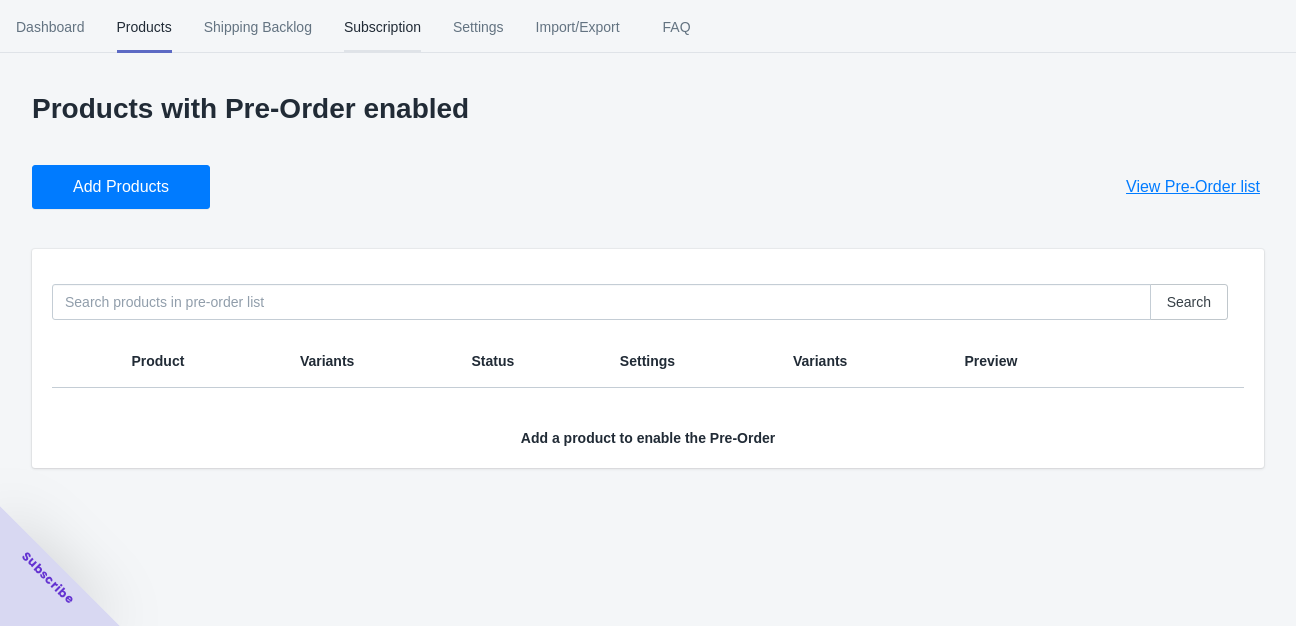 click on "Subscription" at bounding box center [382, 27] 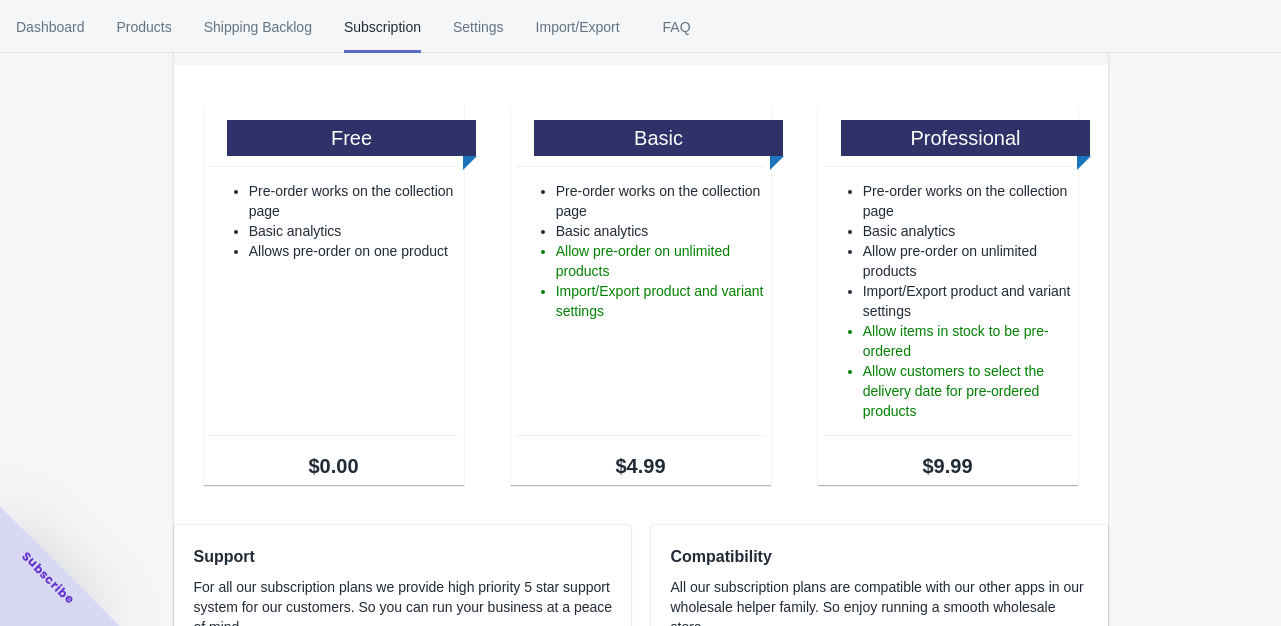 scroll, scrollTop: 93, scrollLeft: 0, axis: vertical 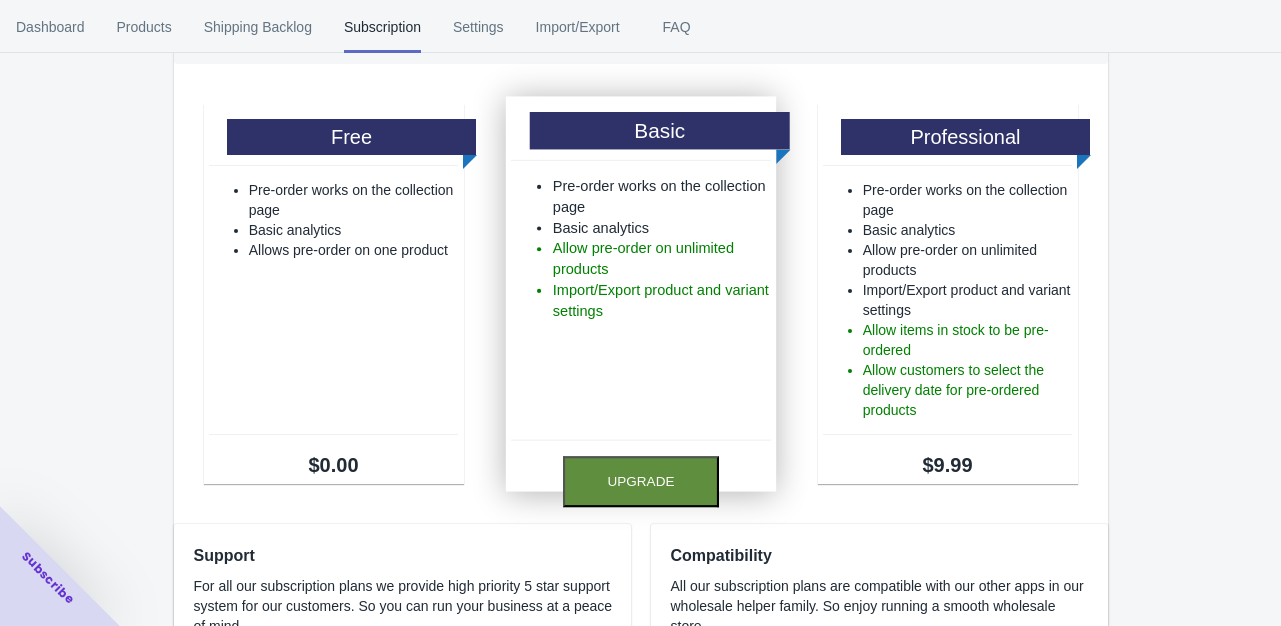 click on "Upgrade" at bounding box center (641, 481) 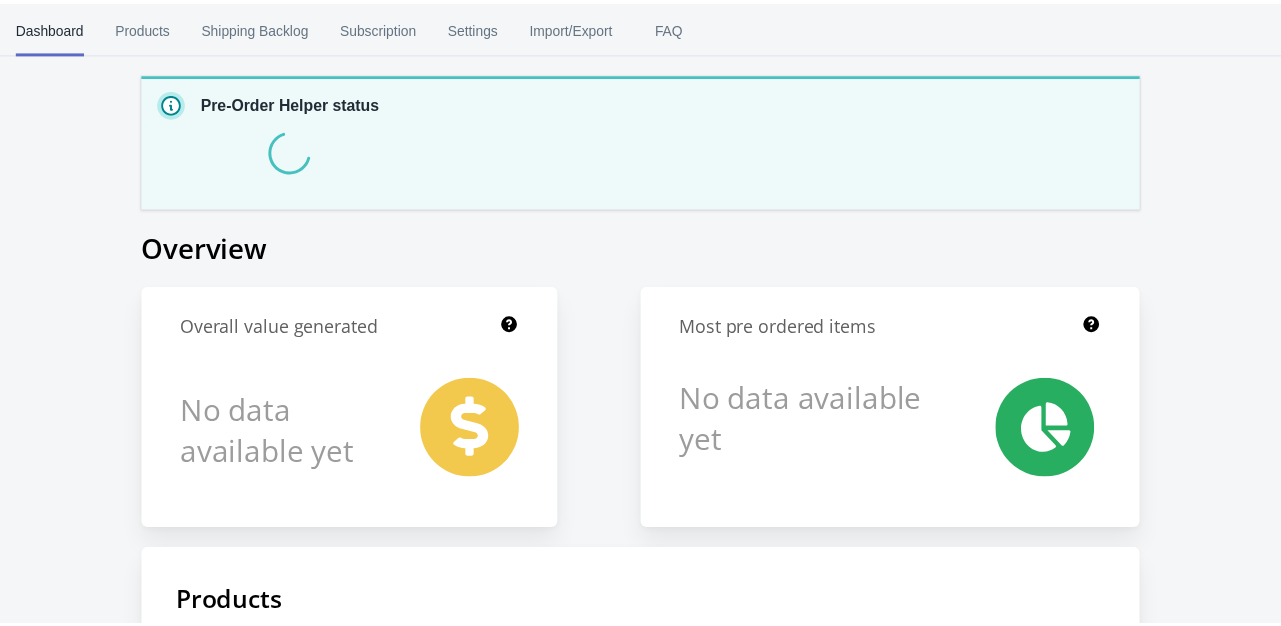 scroll, scrollTop: 0, scrollLeft: 0, axis: both 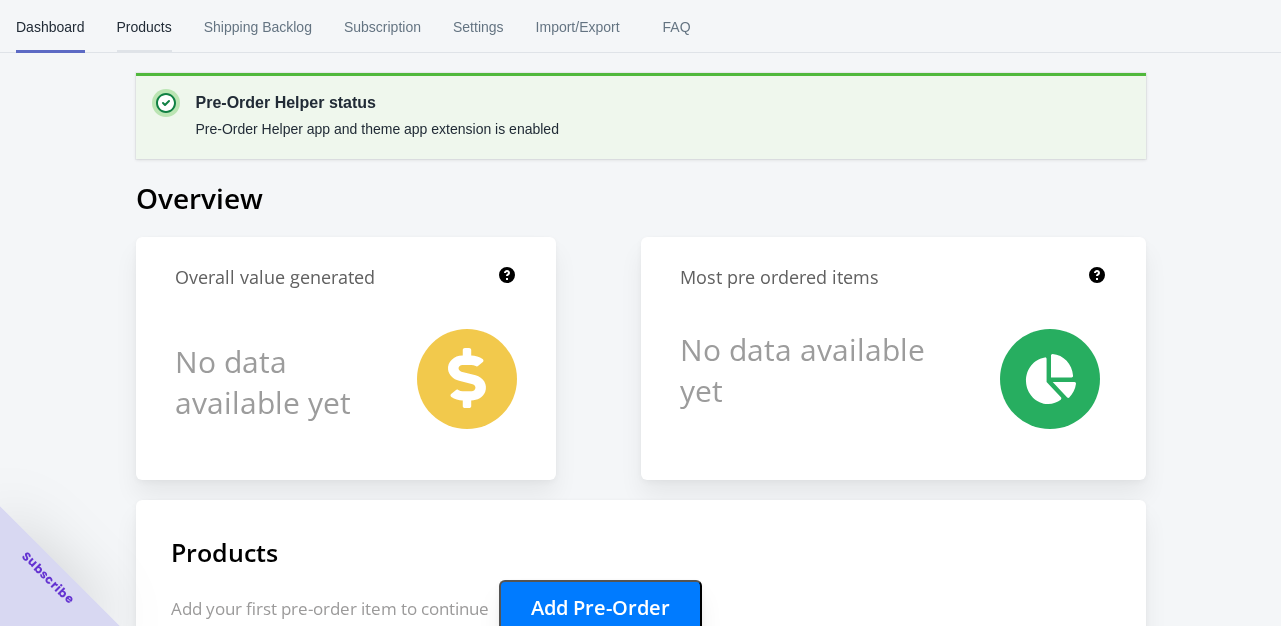 click on "Products" at bounding box center [144, 27] 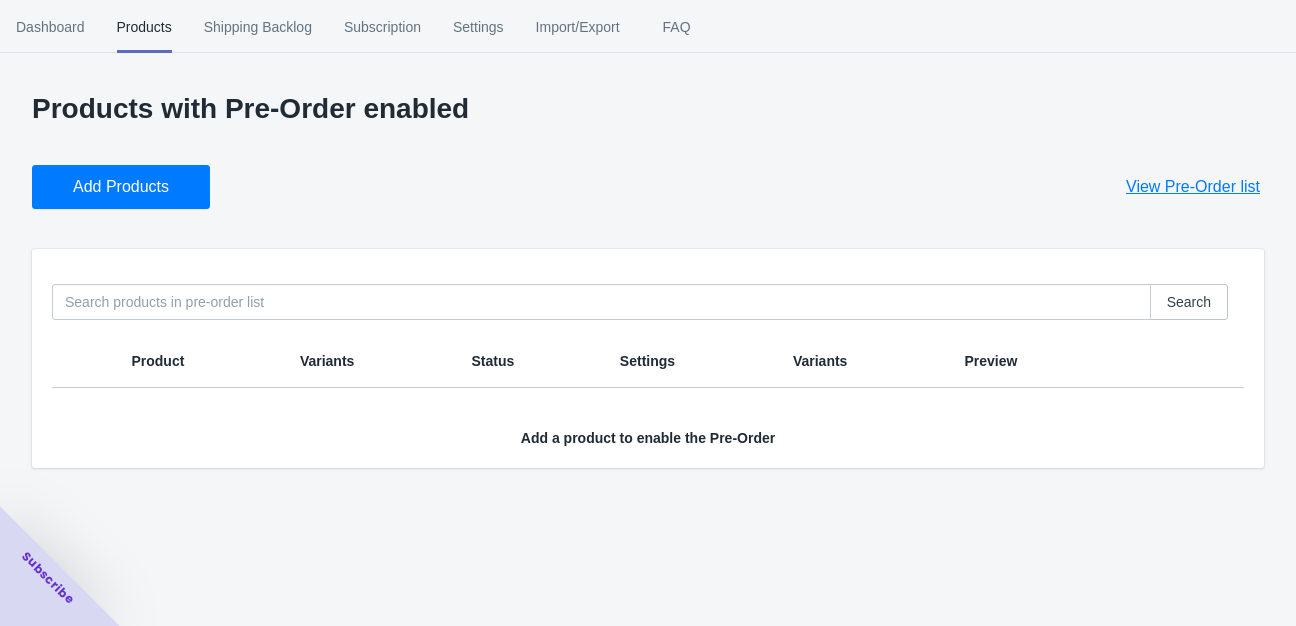 click on "Add Products" at bounding box center [121, 187] 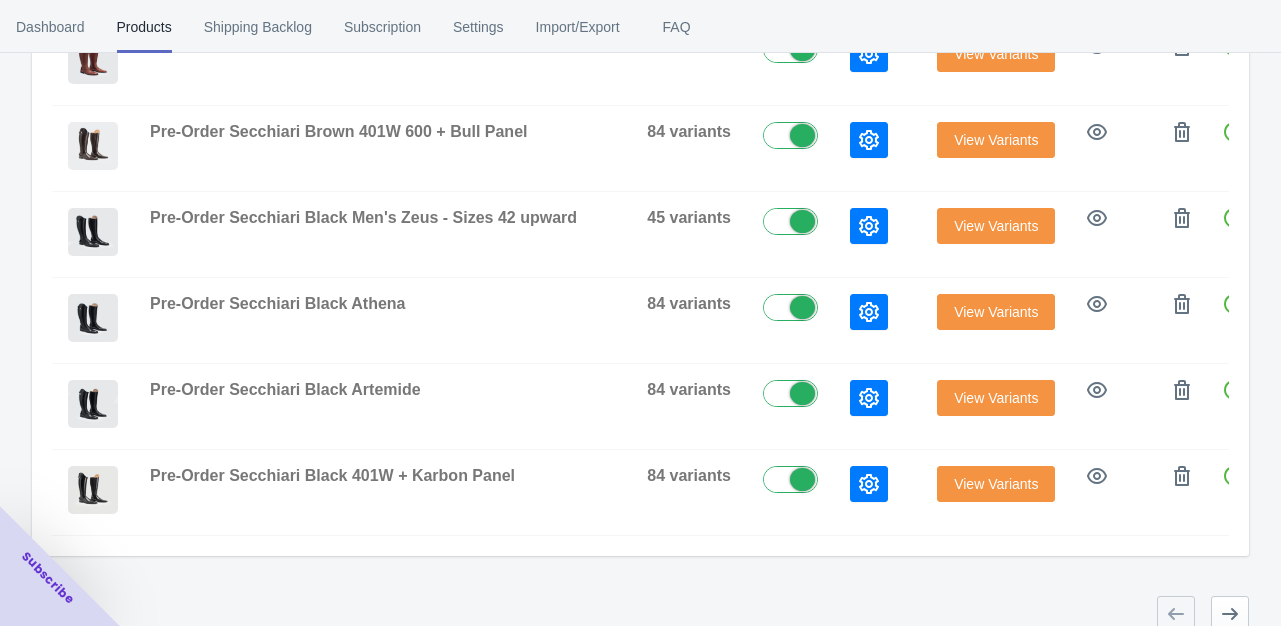 scroll, scrollTop: 726, scrollLeft: 0, axis: vertical 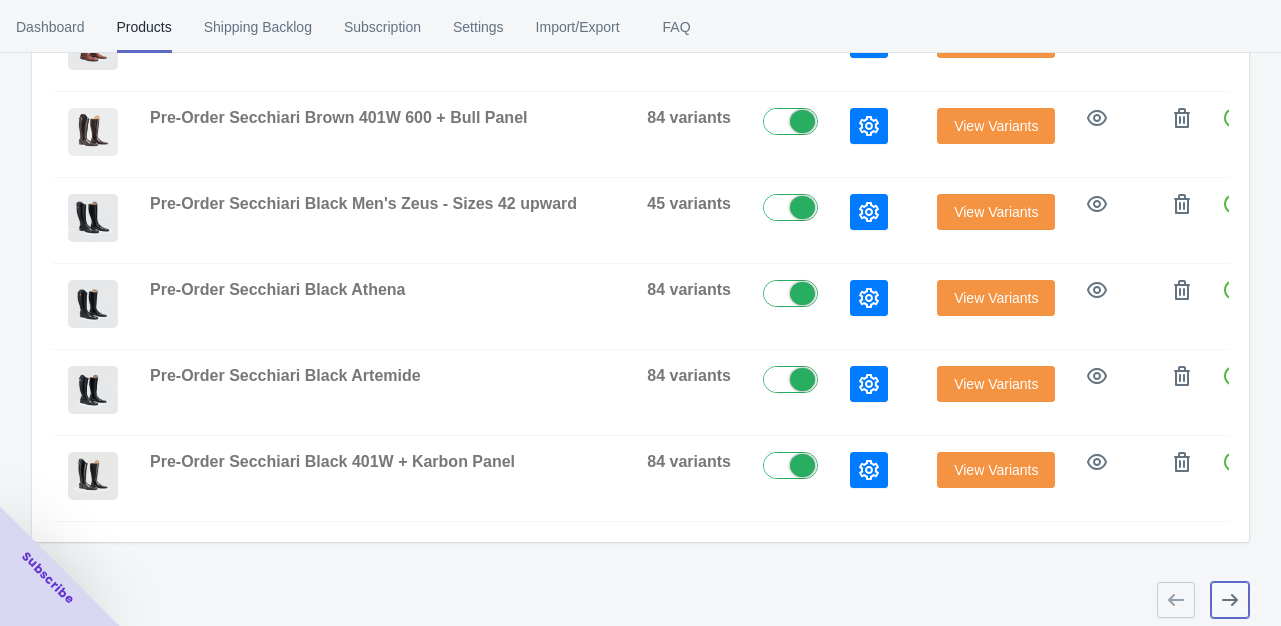 click at bounding box center (1230, 600) 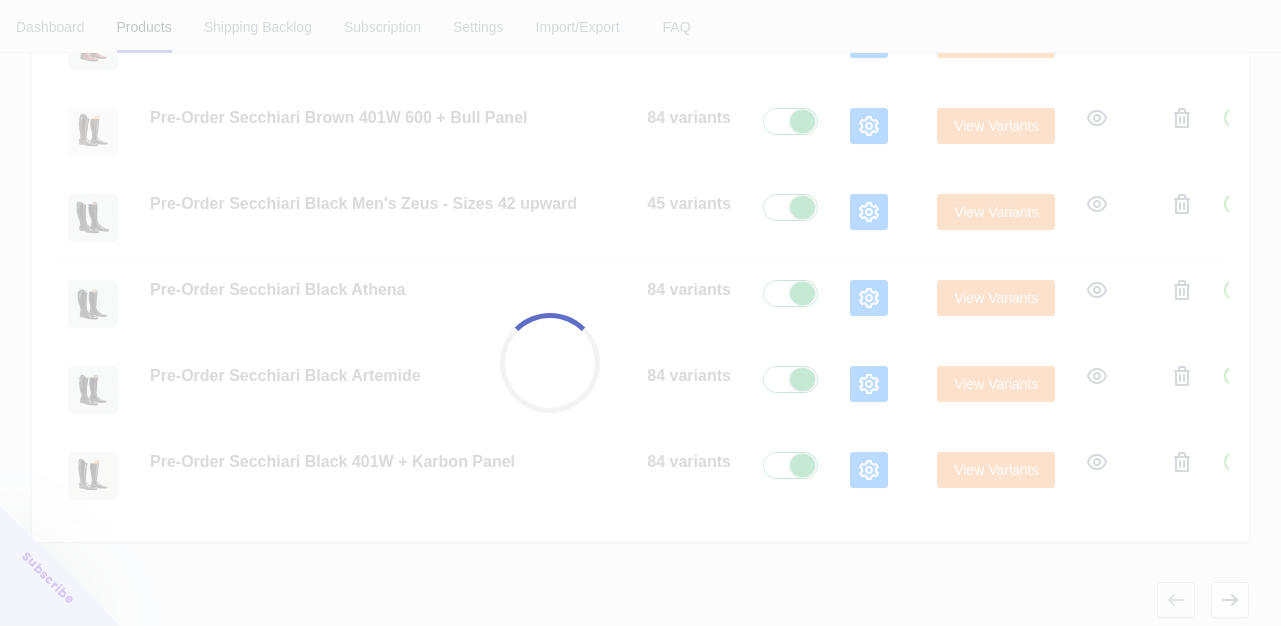 scroll, scrollTop: 217, scrollLeft: 0, axis: vertical 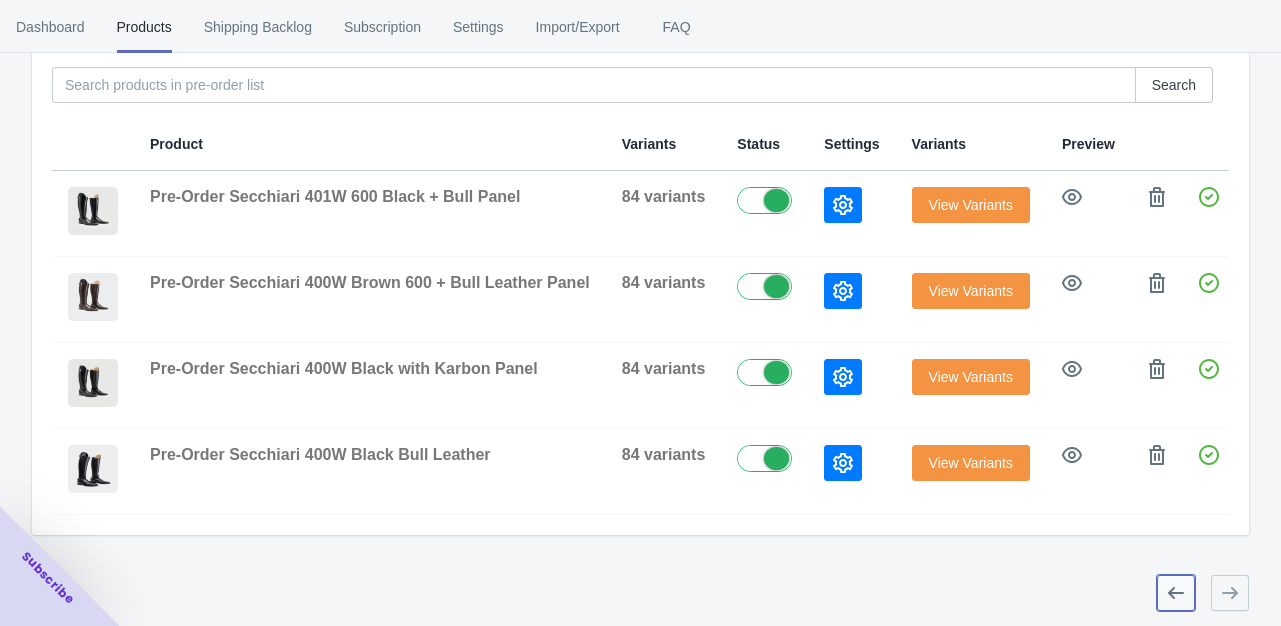 click 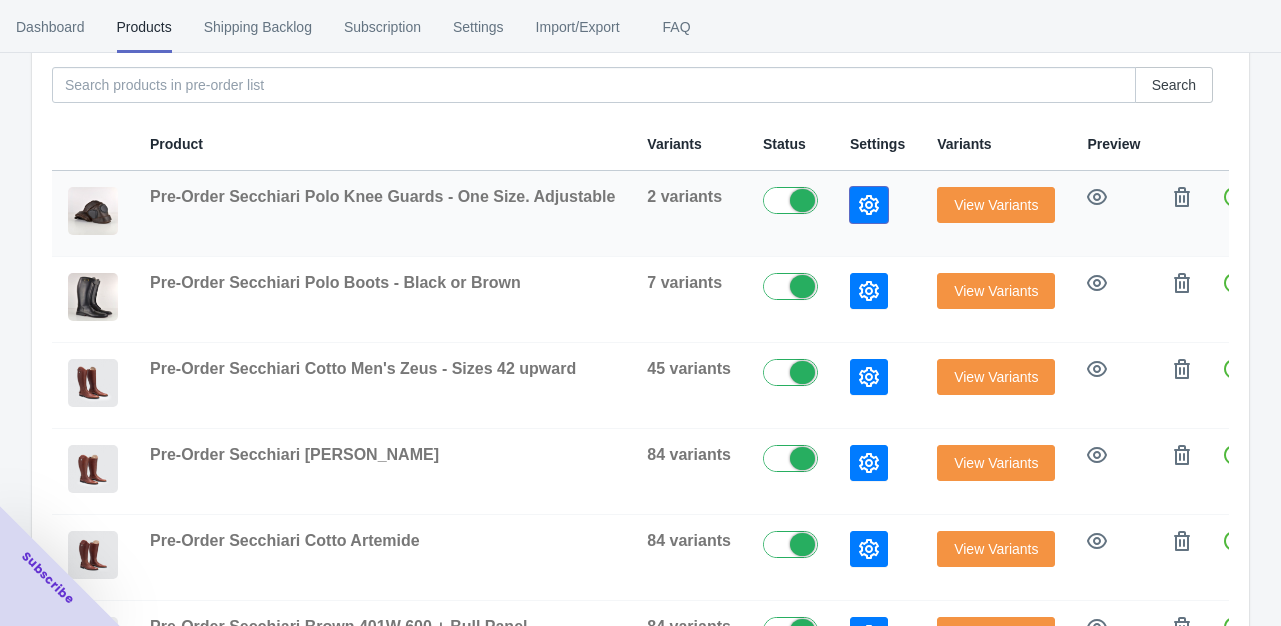 click 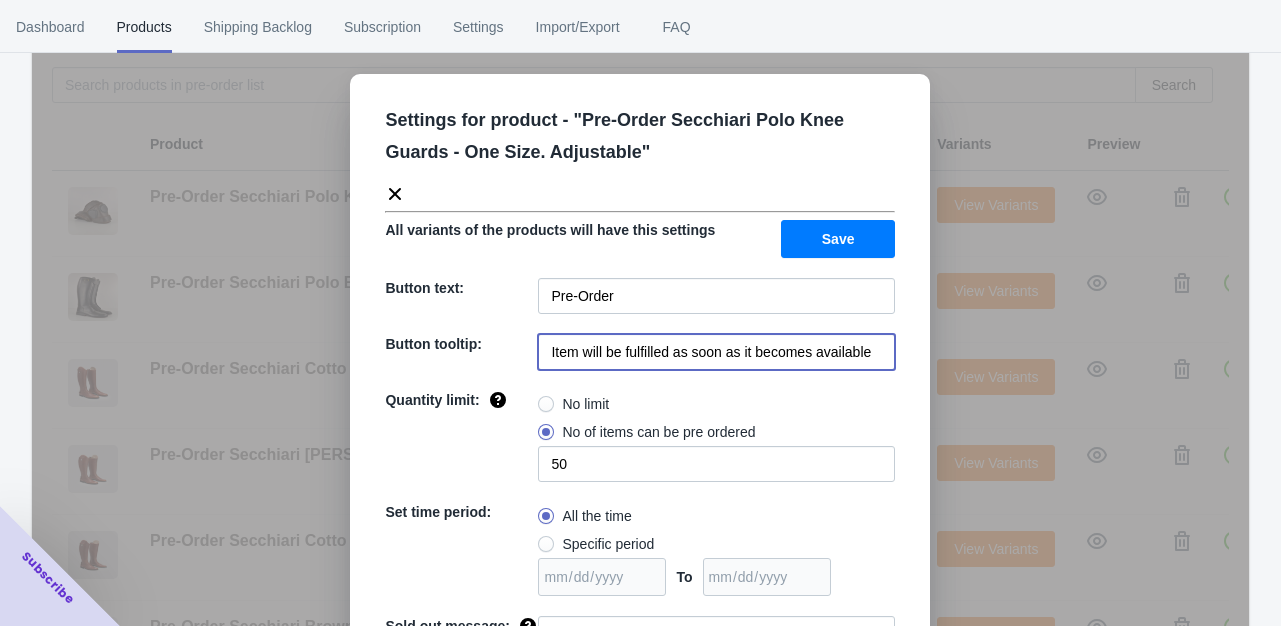 drag, startPoint x: 864, startPoint y: 350, endPoint x: 522, endPoint y: 353, distance: 342.01315 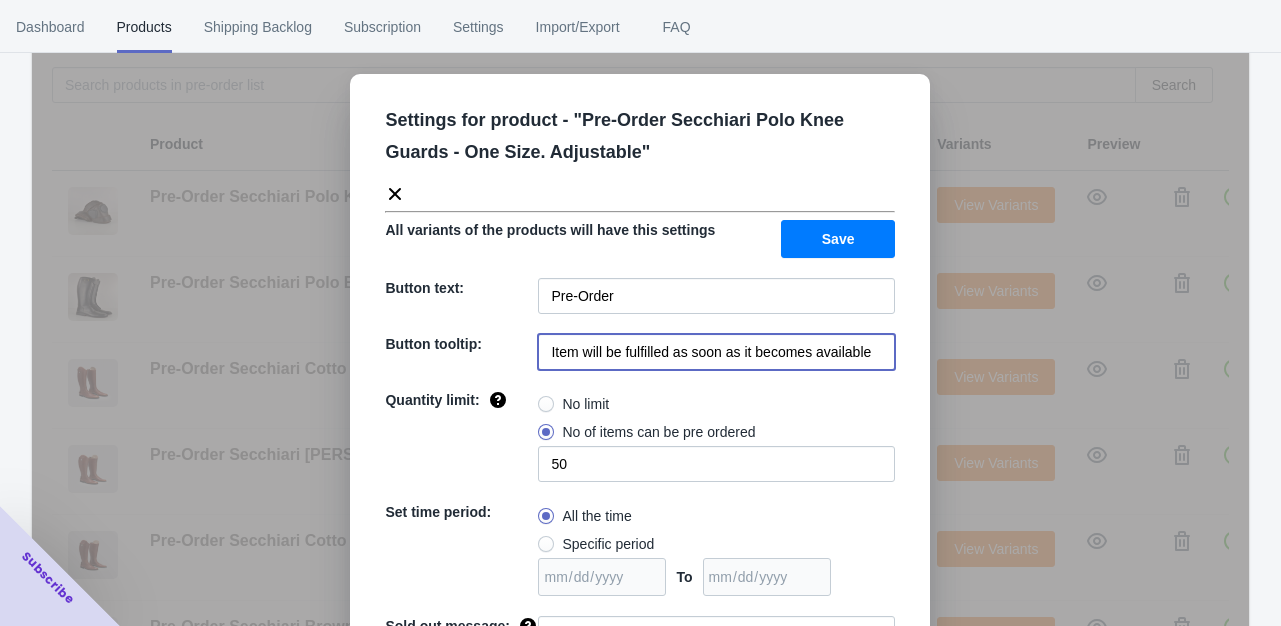 click on "Button tooltip: Item will be fulfilled as soon as it becomes available" at bounding box center [640, 352] 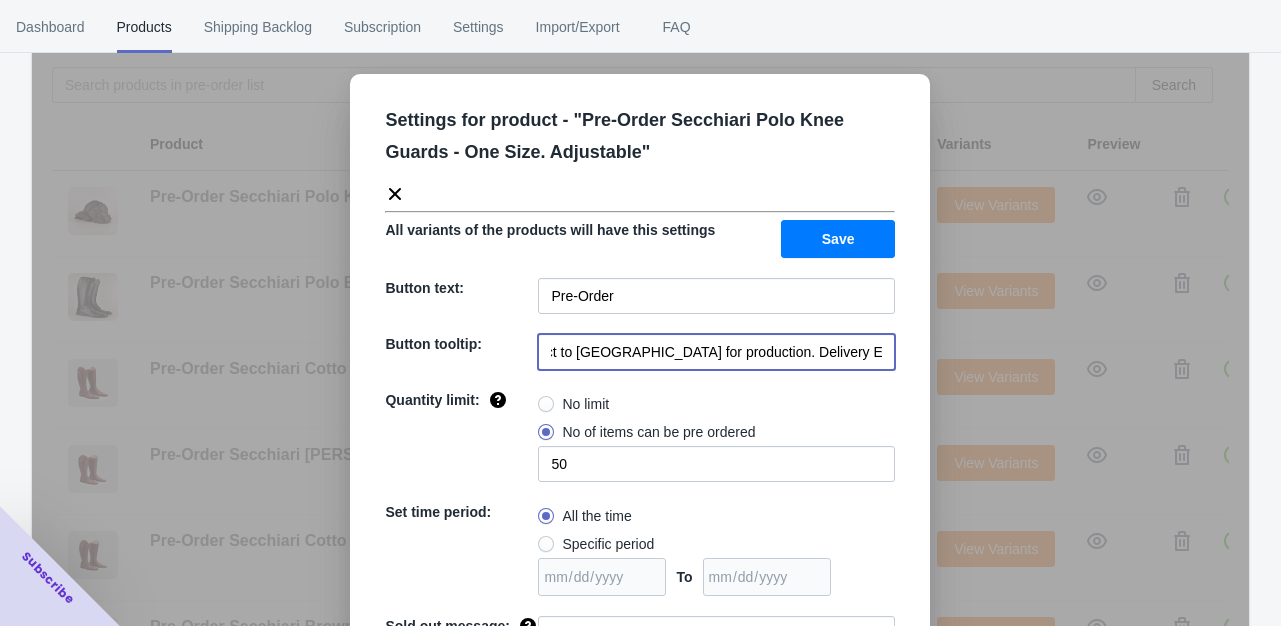 scroll, scrollTop: 0, scrollLeft: 176, axis: horizontal 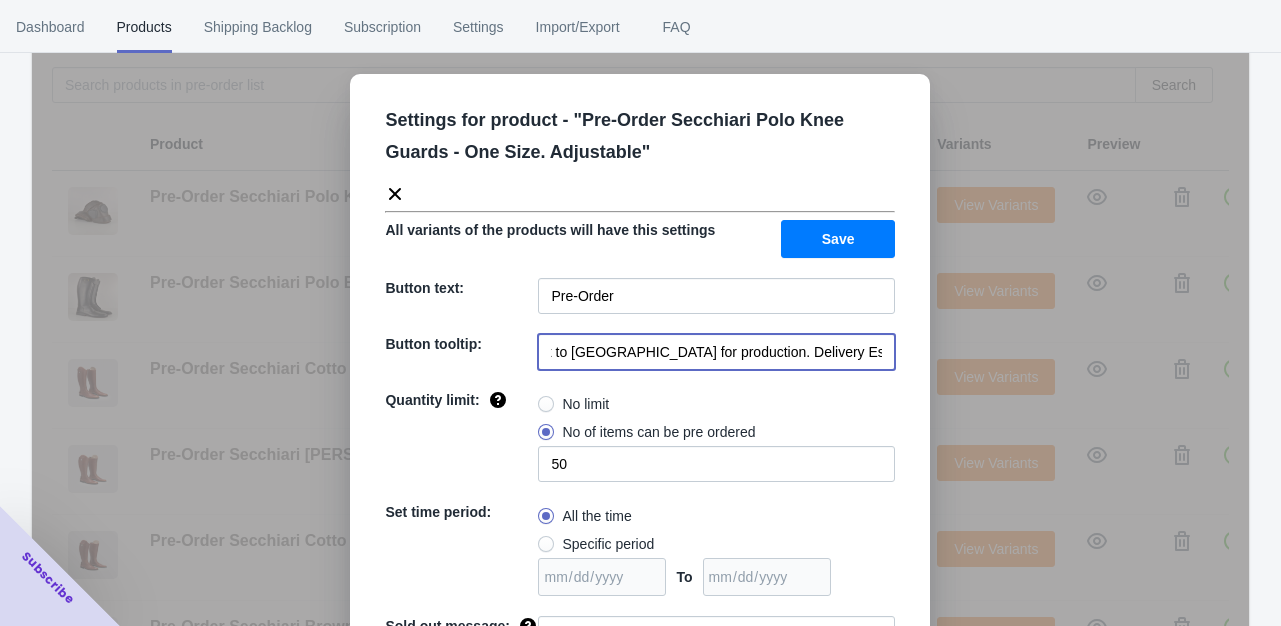 type on "Your order will be sent direct to [GEOGRAPHIC_DATA] for production. Delivery Estimate is 6-8 weeks" 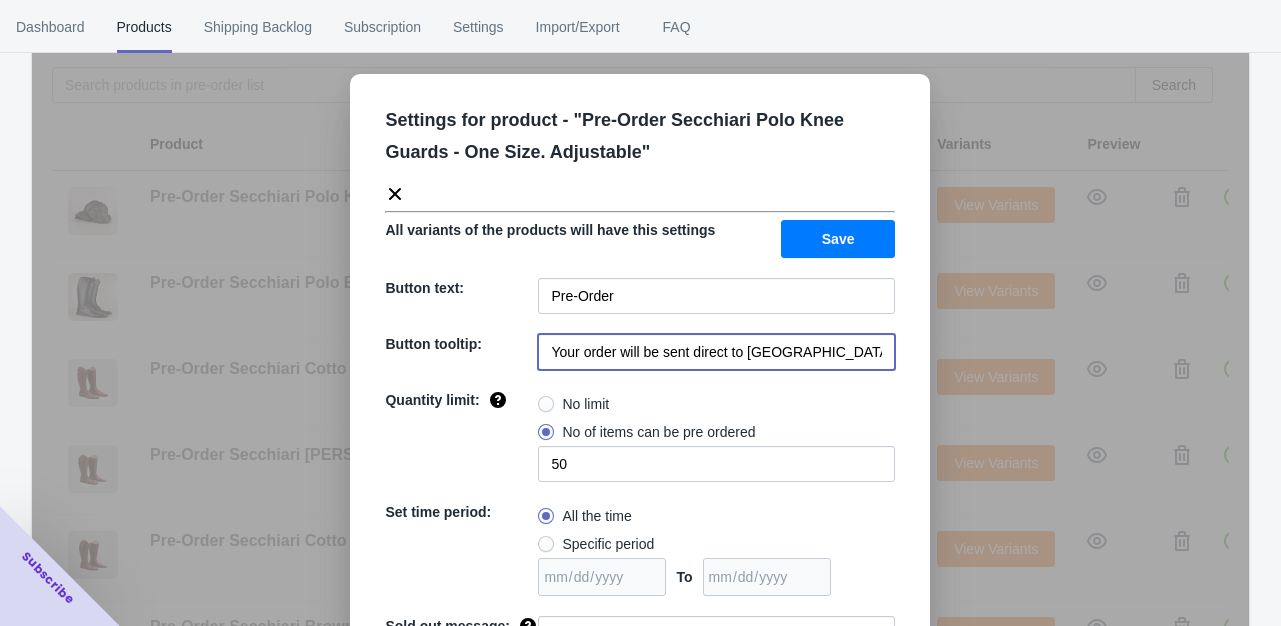 click at bounding box center [546, 404] 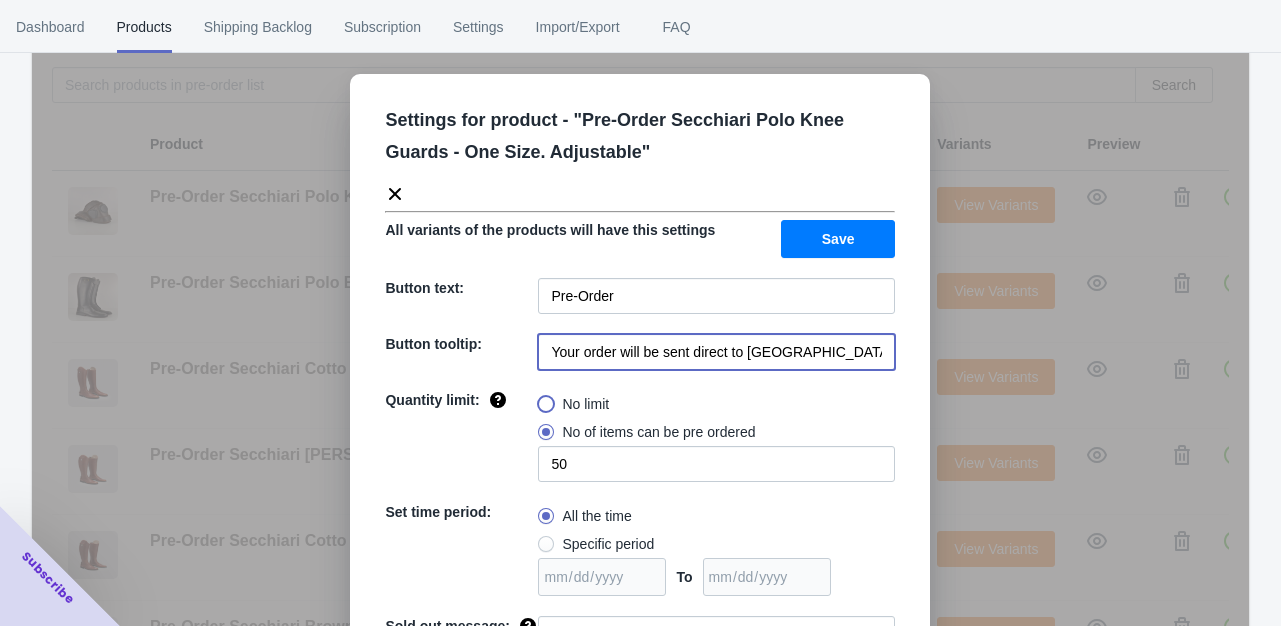 radio on "true" 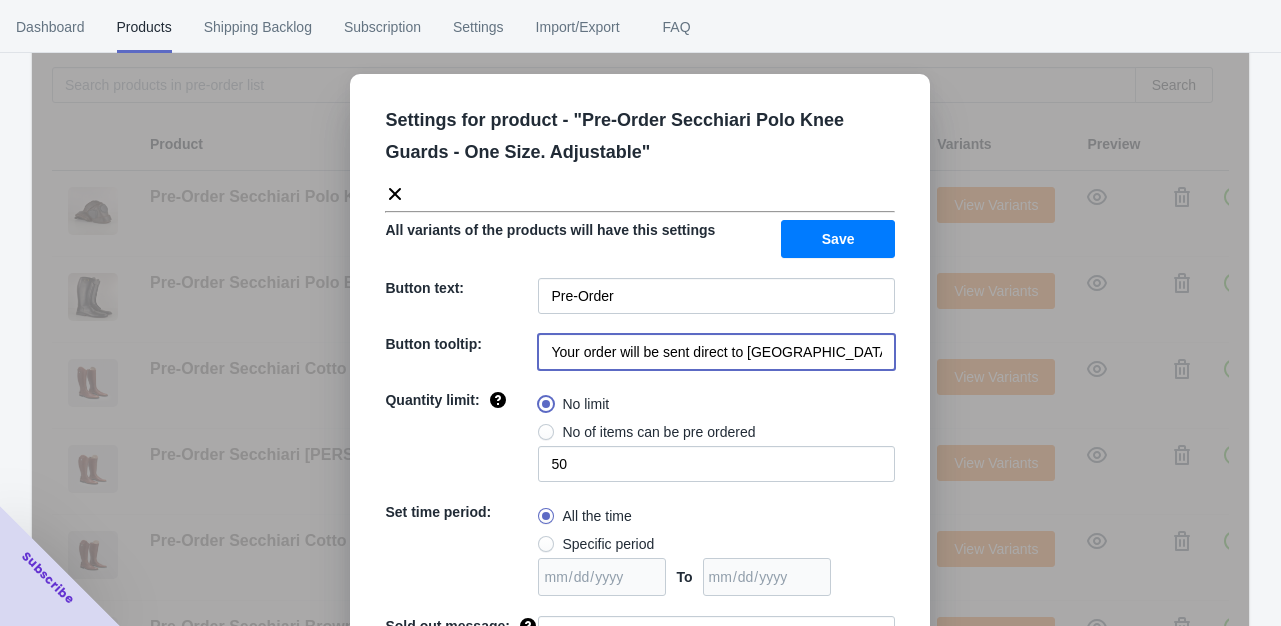 type 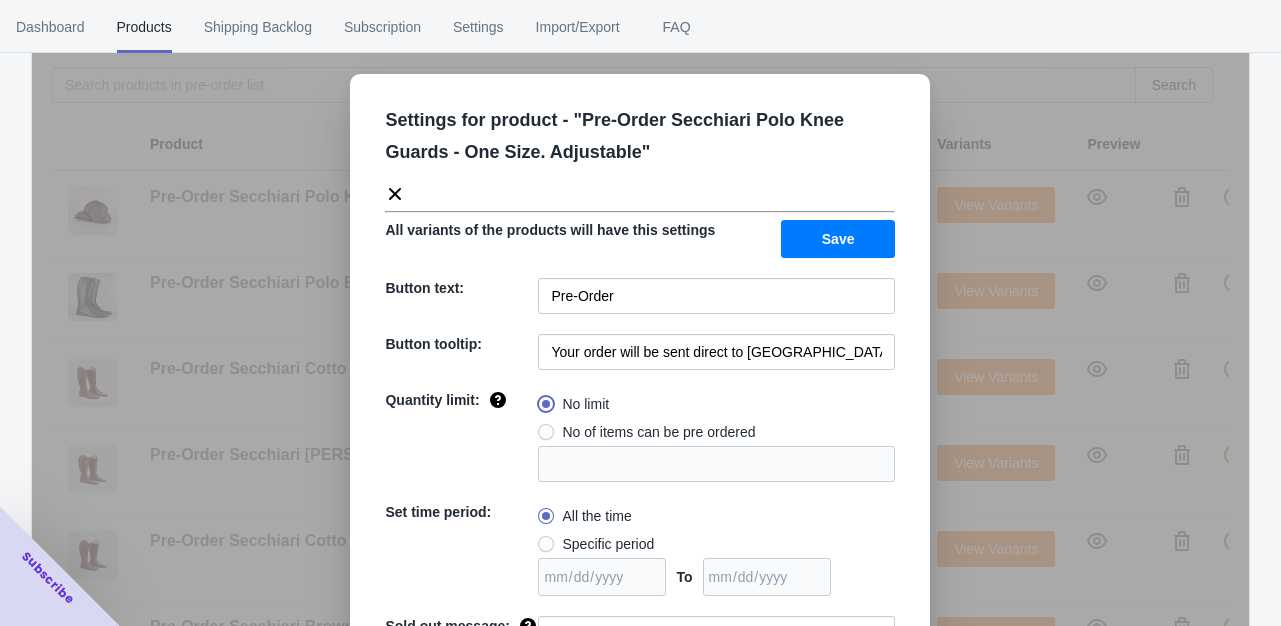 scroll, scrollTop: 292, scrollLeft: 0, axis: vertical 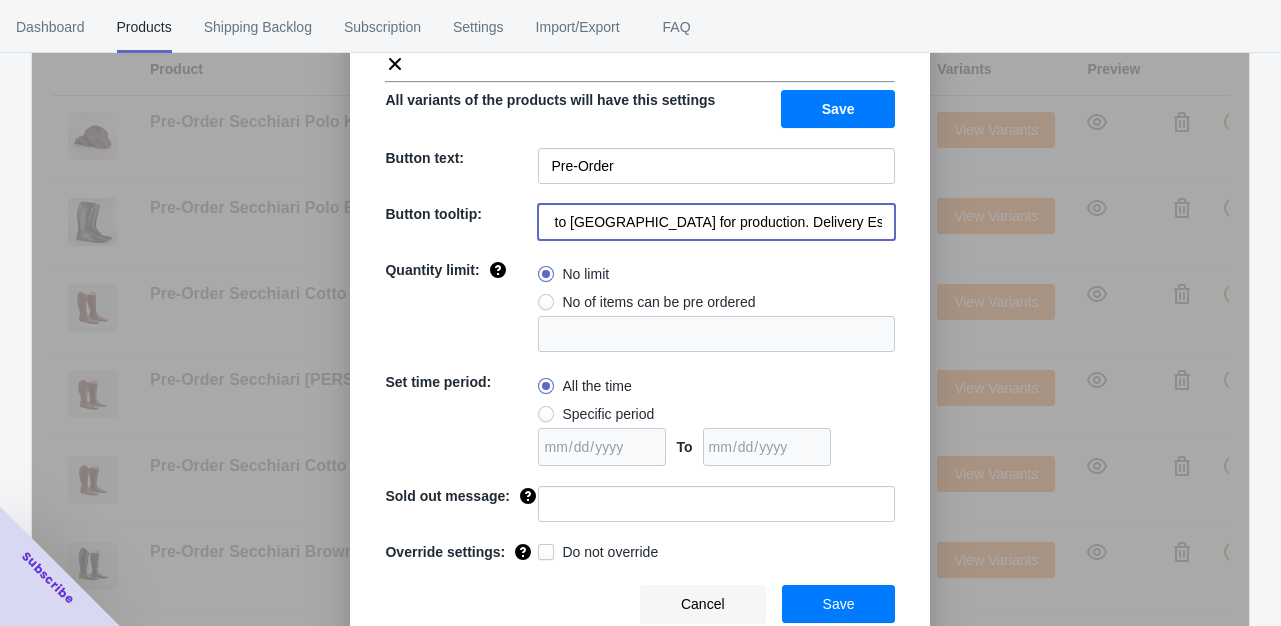 drag, startPoint x: 543, startPoint y: 221, endPoint x: 906, endPoint y: 219, distance: 363.00552 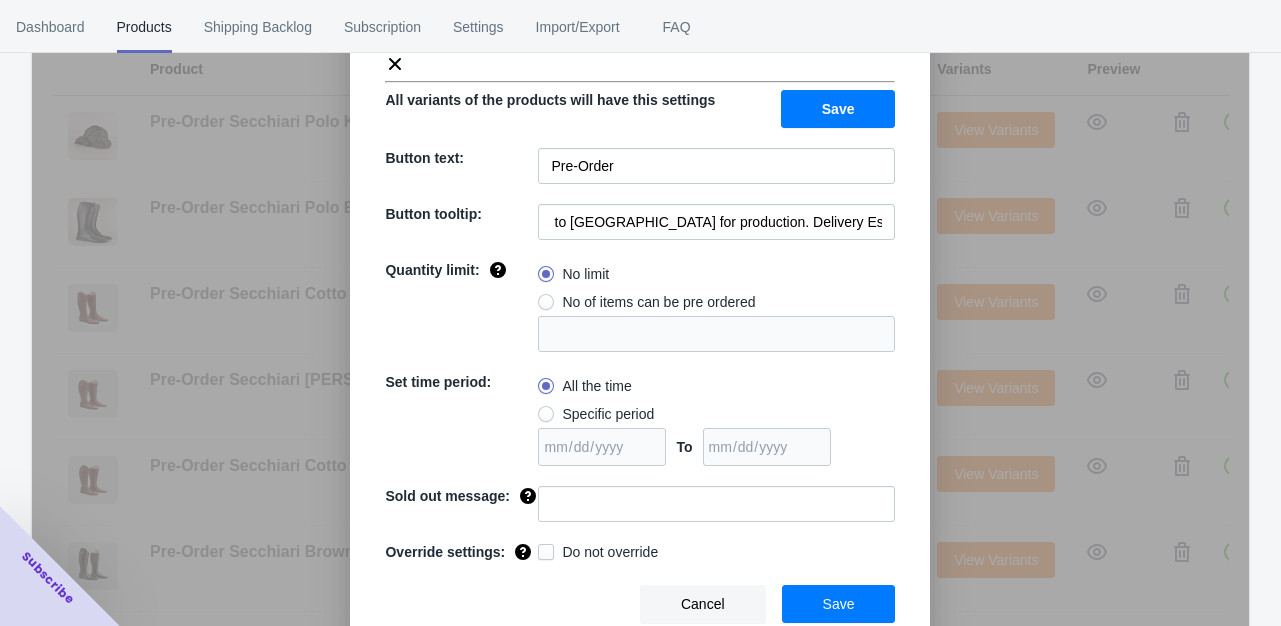 click on "Save" at bounding box center (839, 604) 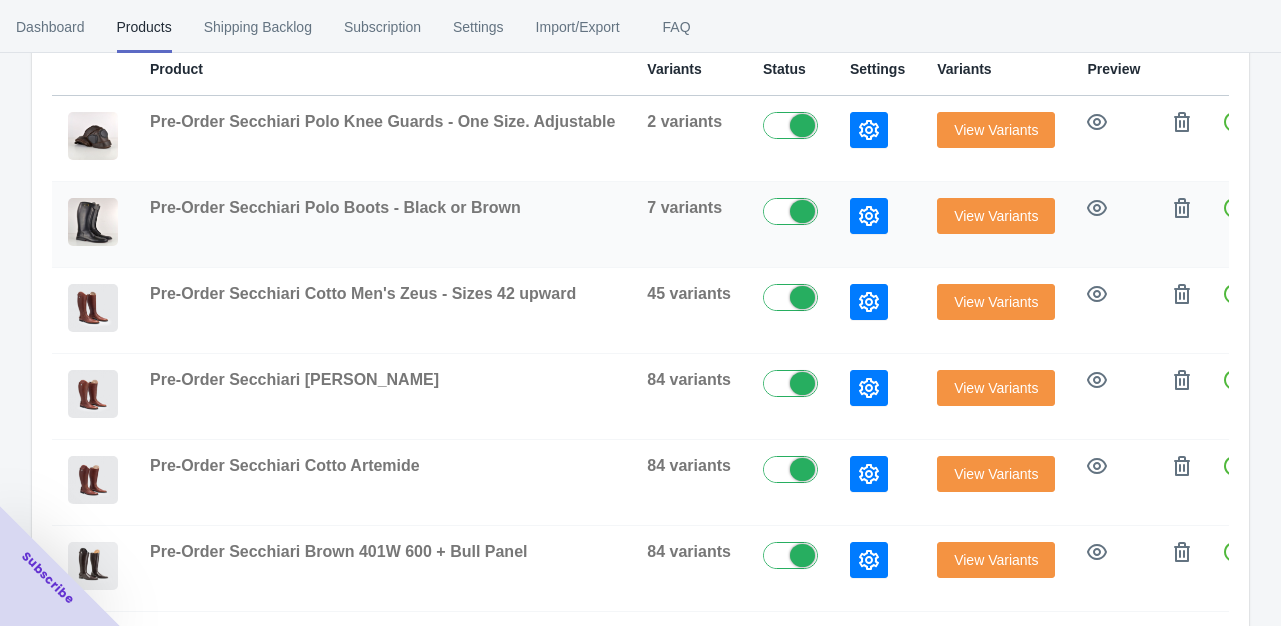 click 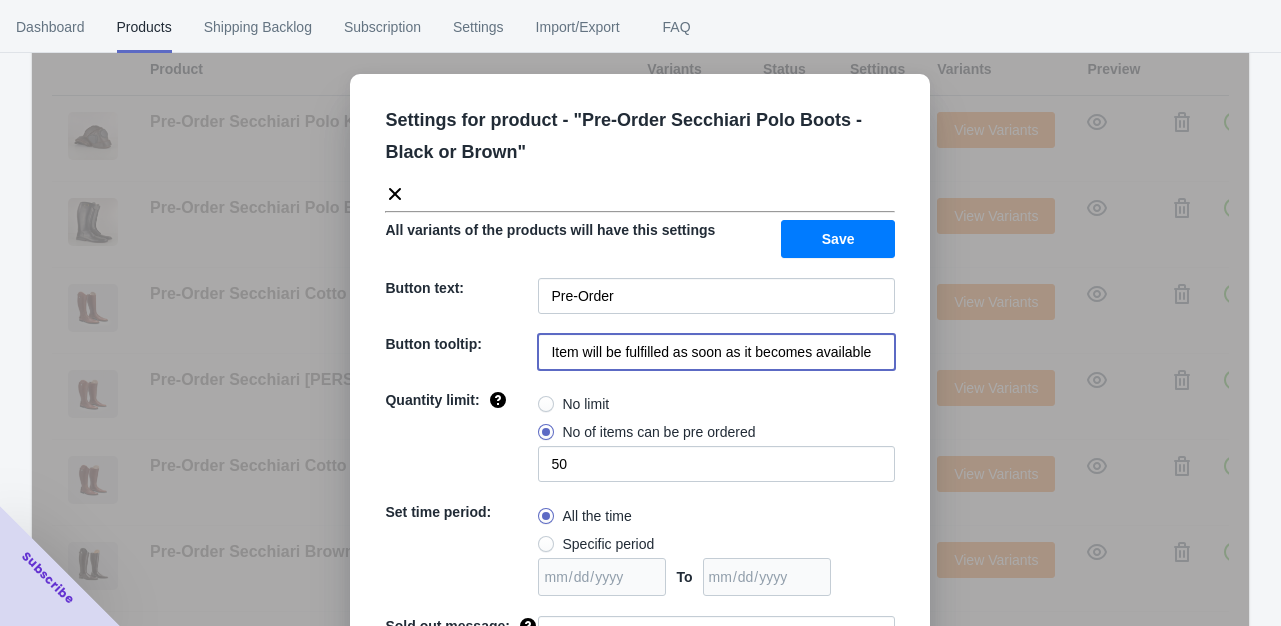 drag, startPoint x: 541, startPoint y: 353, endPoint x: 917, endPoint y: 341, distance: 376.19144 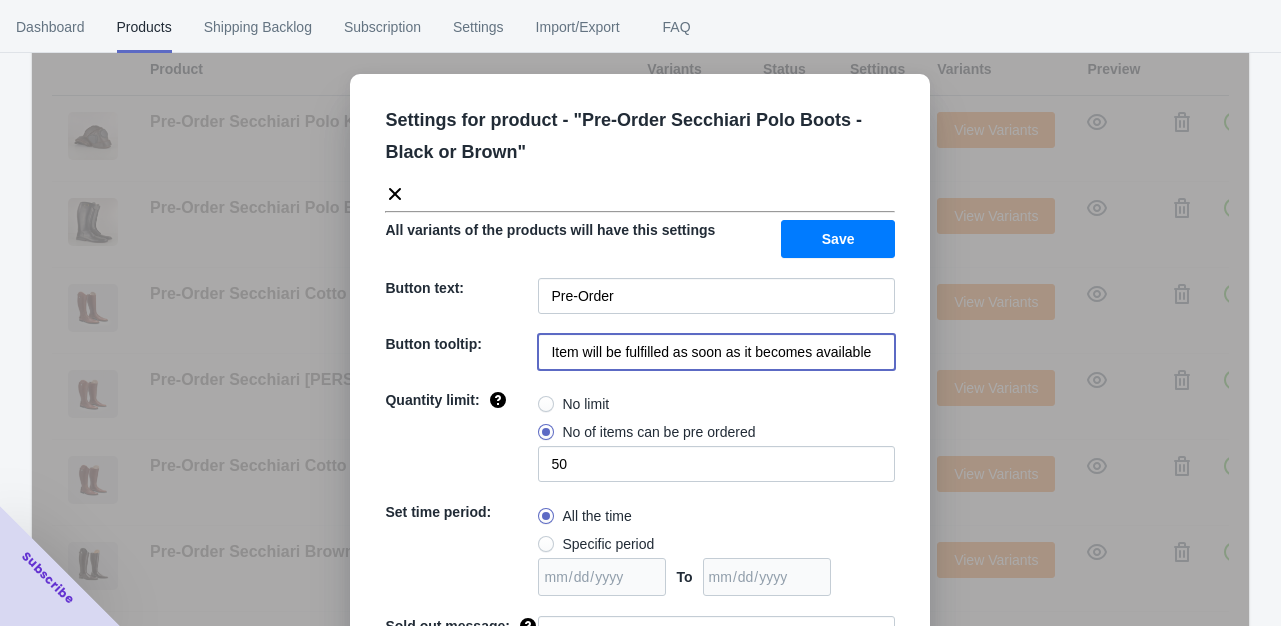click on "Settings for product - " Pre-Order Secchiari Polo Boots - Black or Brown " All variants of the products will have this settings Save Button text: Pre-Order Button tooltip: Item will be fulfilled as soon as it becomes available Quantity limit: No limit No of items can be pre ordered 50 Set time period: All the time Specific period To Sold out message: Override settings: Do not override Cancel Save" at bounding box center (640, 428) 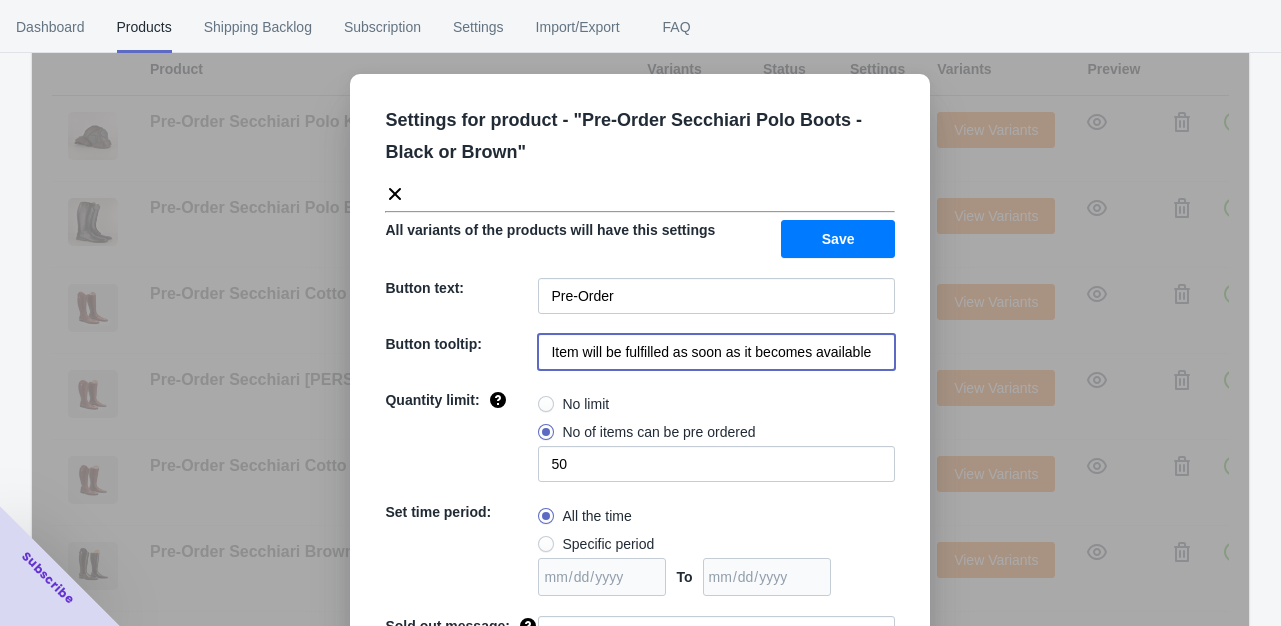 paste on "Your order will be sent direct to [GEOGRAPHIC_DATA] for production. Delivery Estimate is 6-8 weeks" 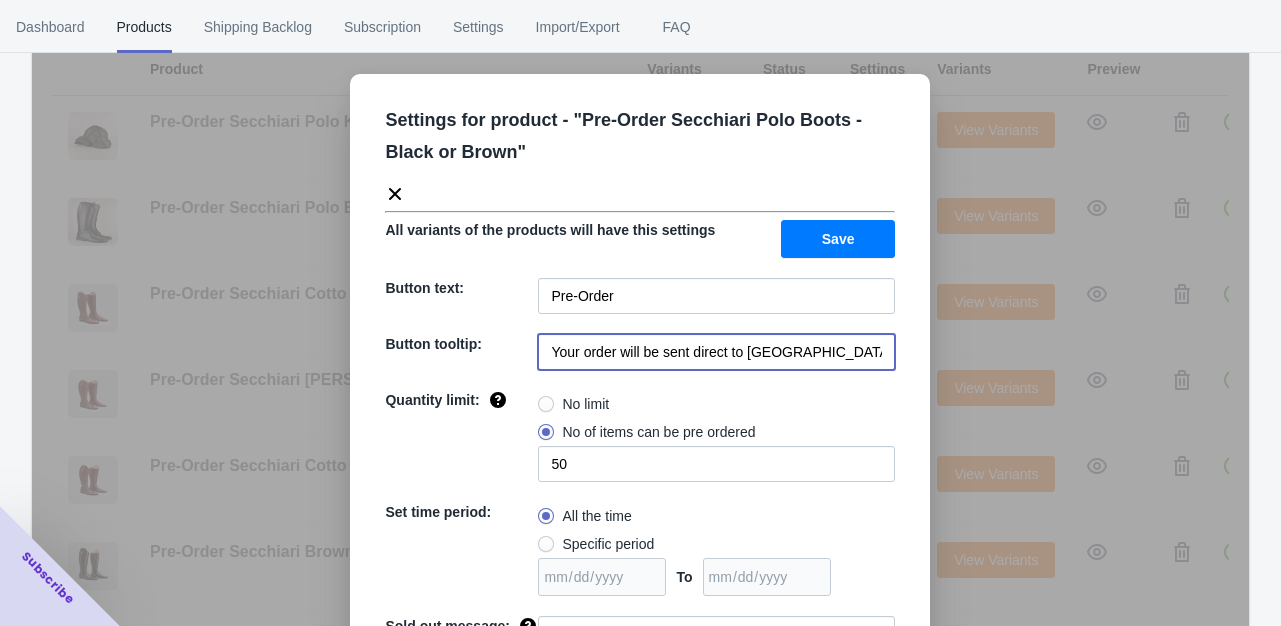 scroll, scrollTop: 0, scrollLeft: 176, axis: horizontal 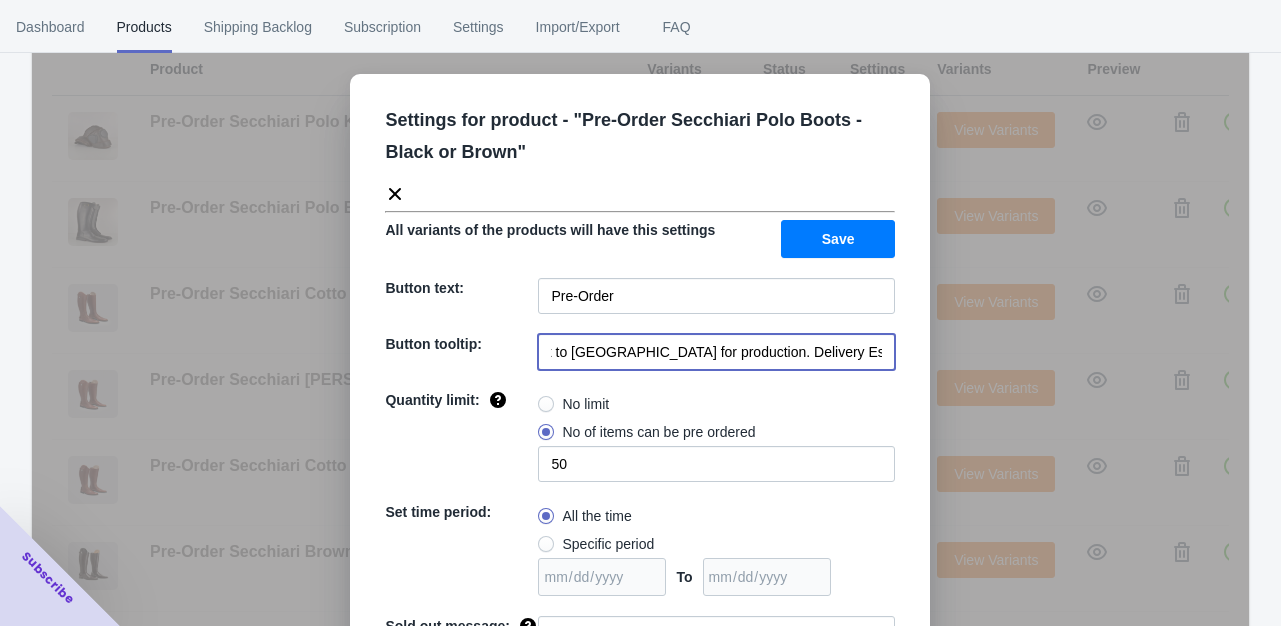 type on "Your order will be sent direct to [GEOGRAPHIC_DATA] for production. Delivery Estimate is 6-8 weeks" 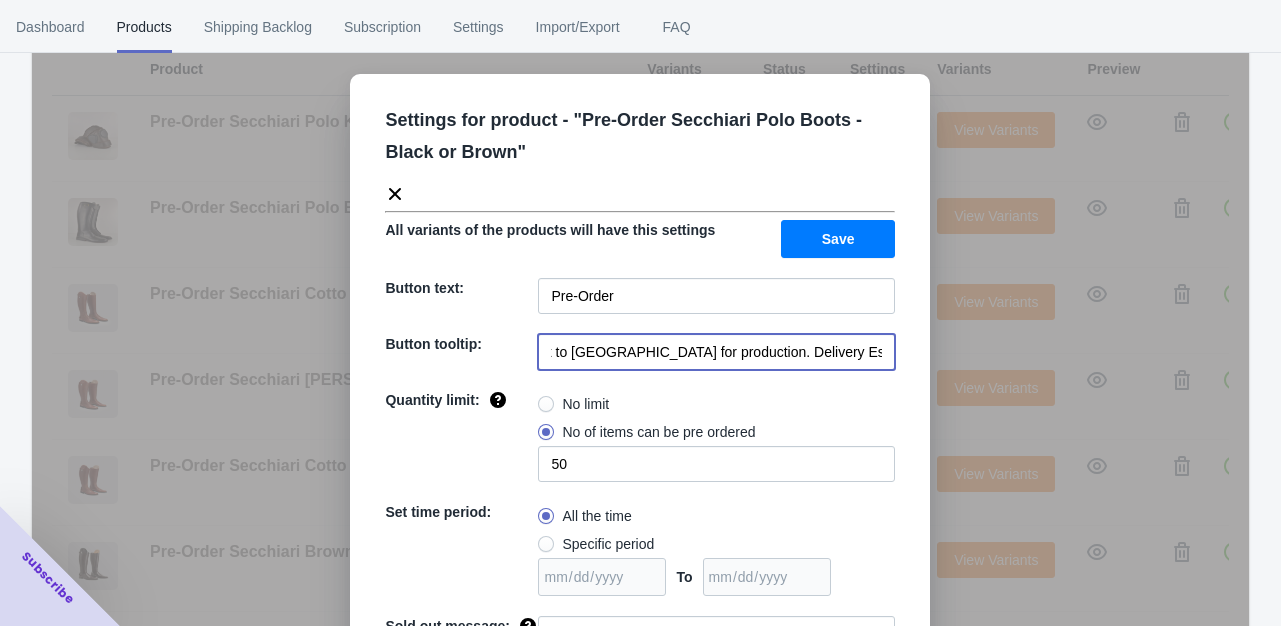 scroll, scrollTop: 0, scrollLeft: 0, axis: both 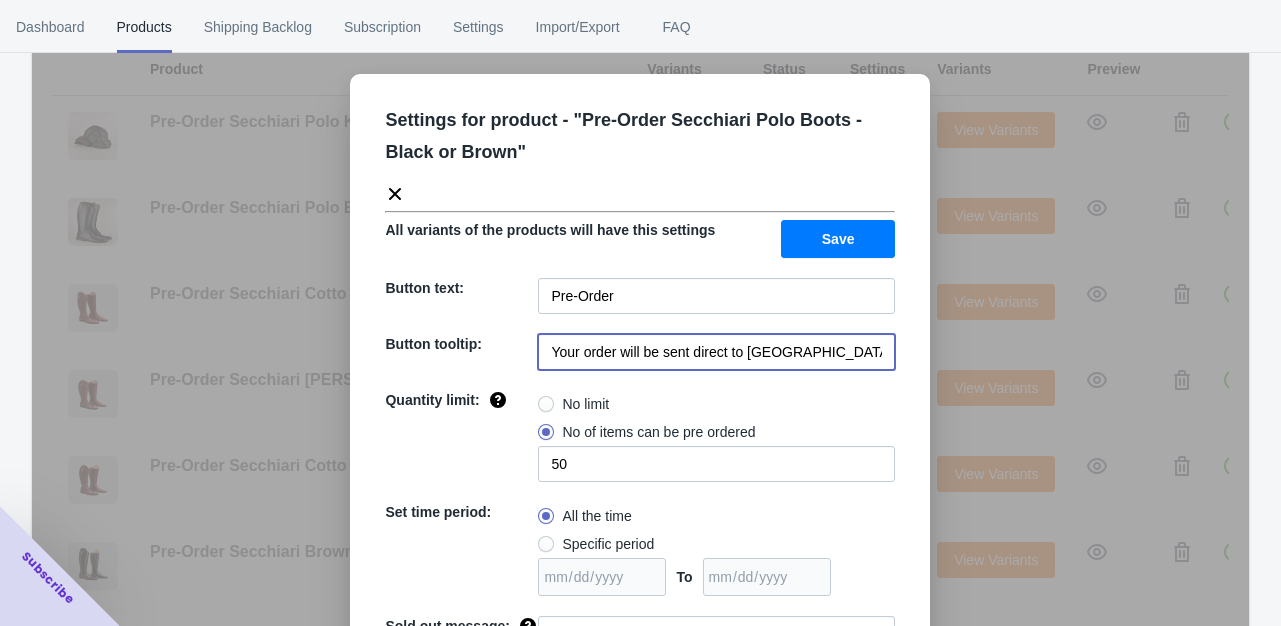click at bounding box center [546, 404] 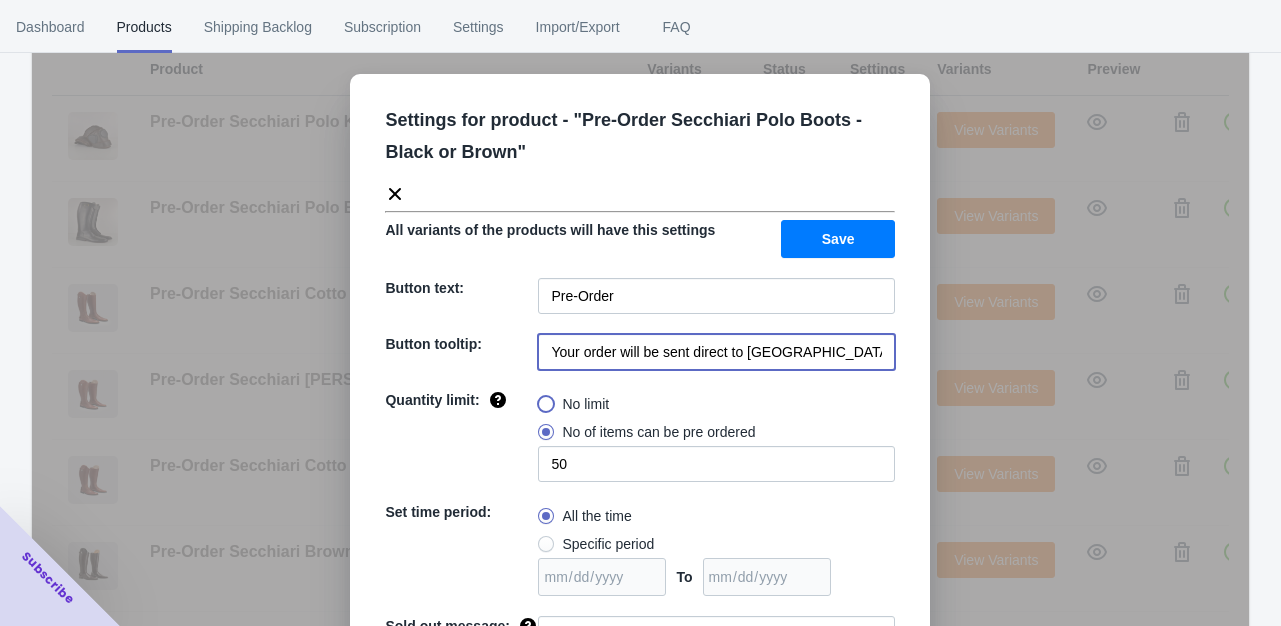 click on "No limit" at bounding box center (543, 399) 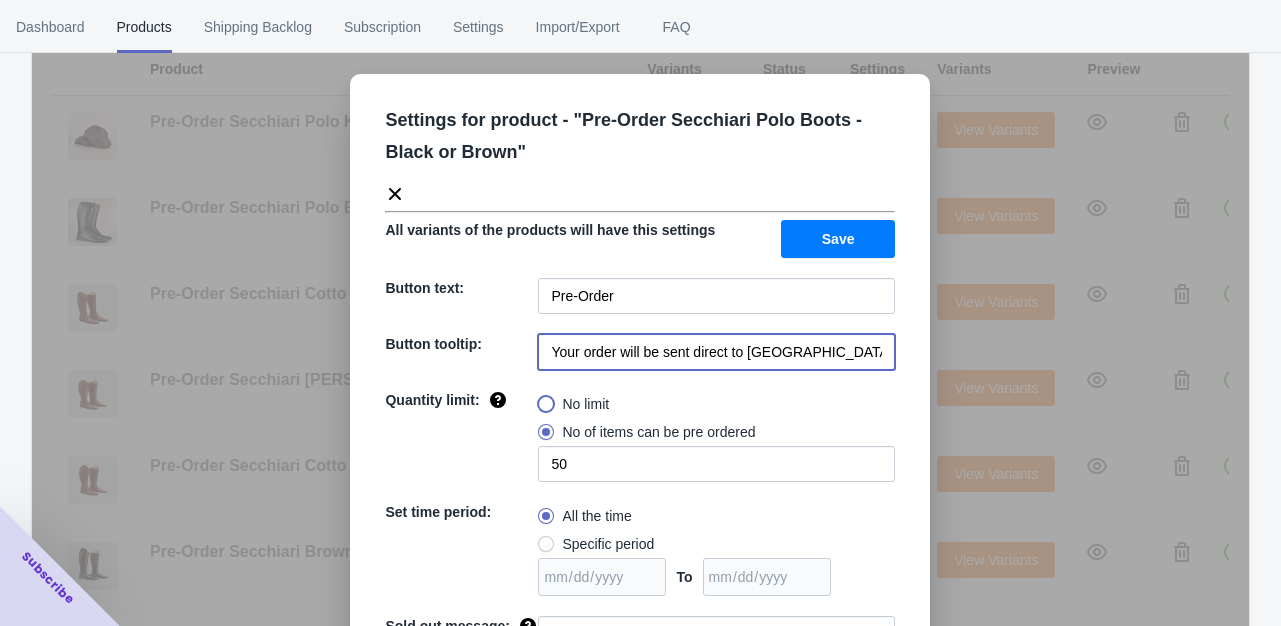 radio on "true" 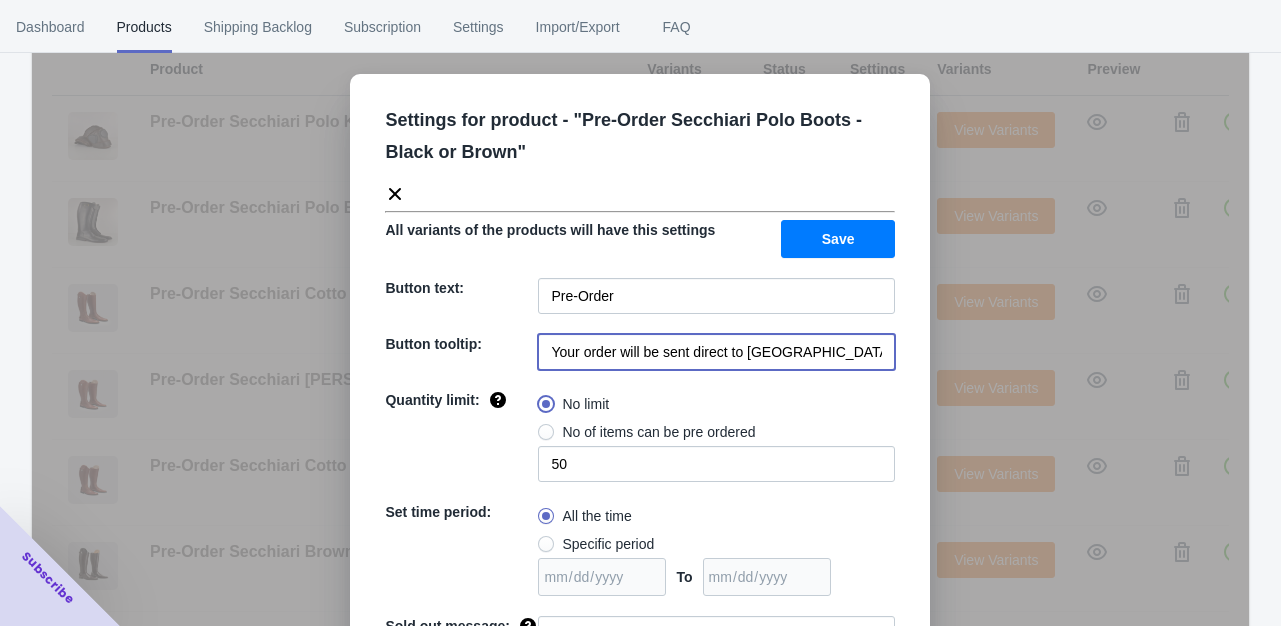 type 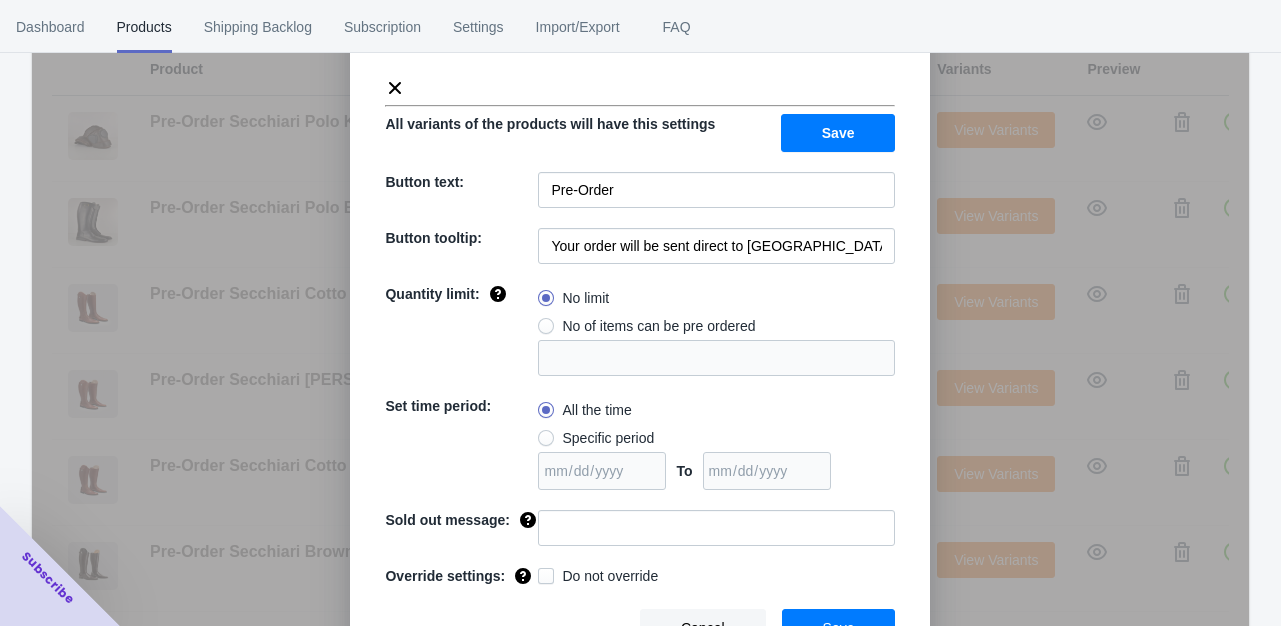 scroll, scrollTop: 130, scrollLeft: 0, axis: vertical 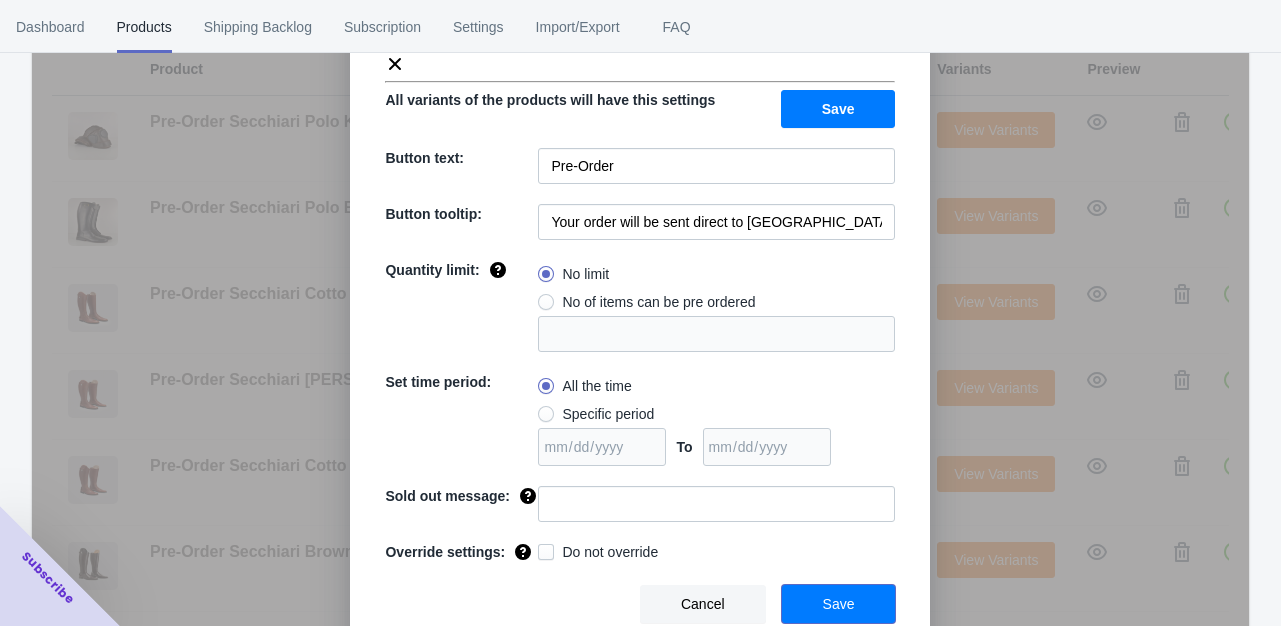 click on "Save" at bounding box center [839, 604] 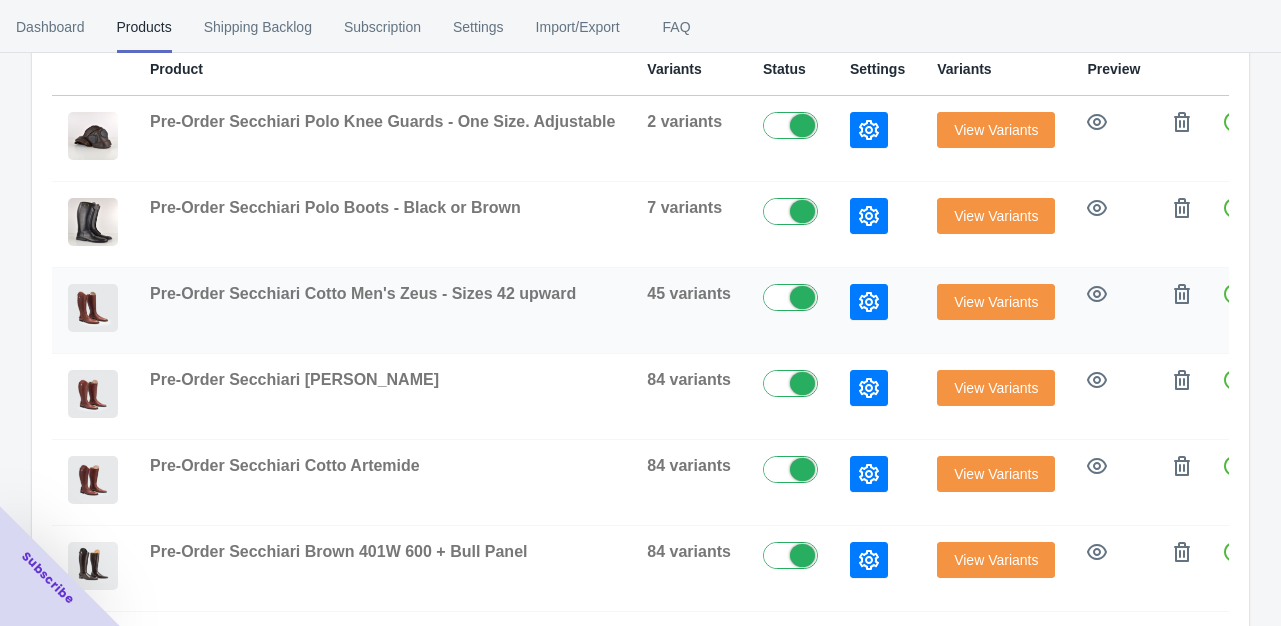 click 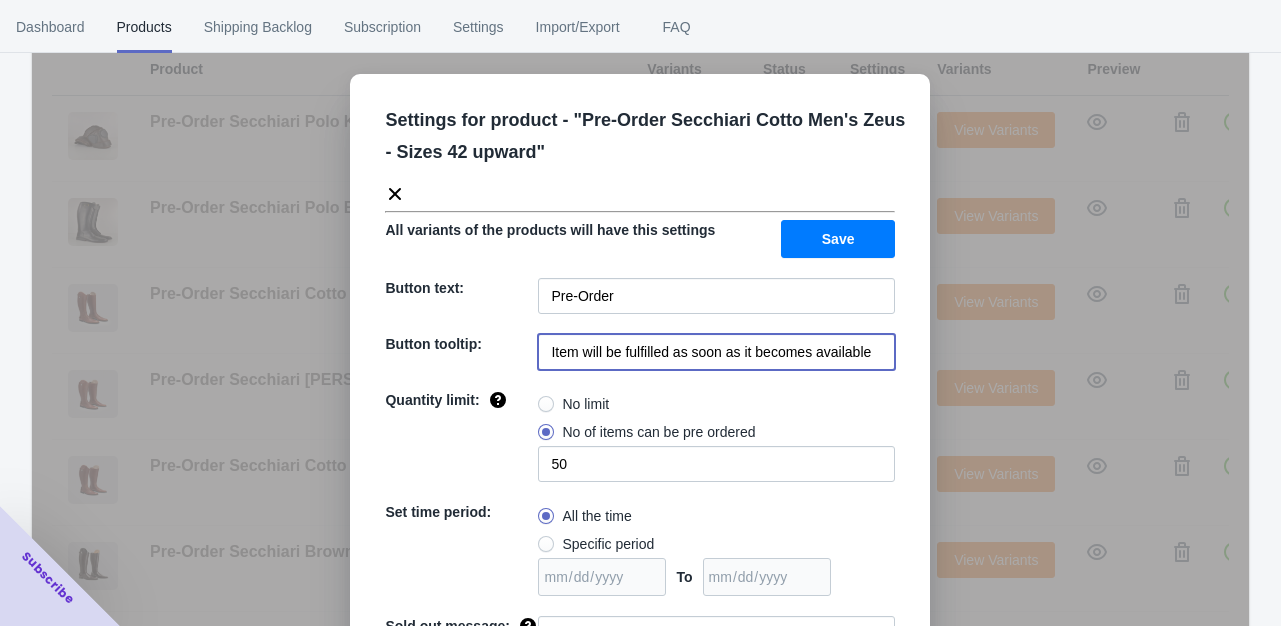 drag, startPoint x: 543, startPoint y: 353, endPoint x: 908, endPoint y: 350, distance: 365.01233 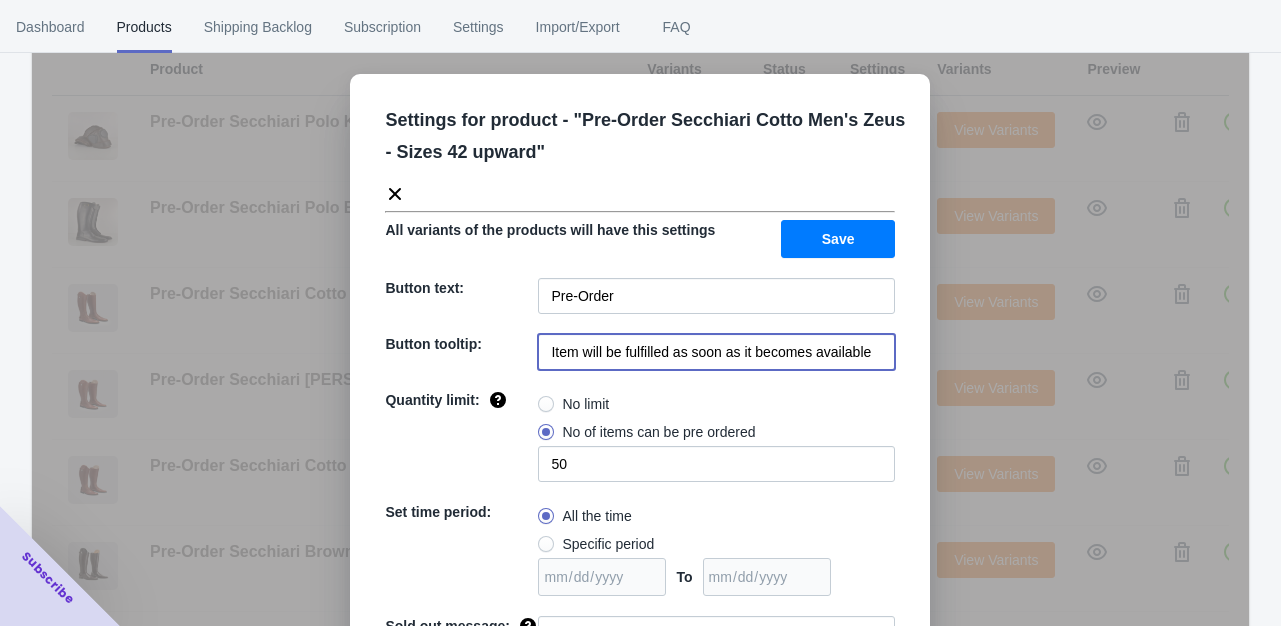 click on "Settings for product - " Pre-Order Secchiari Cotto Men's Zeus - Sizes 42 upward " All variants of the products will have this settings Save Button text: Pre-Order Button tooltip: Item will be fulfilled as soon as it becomes available Quantity limit: No limit No of items can be pre ordered 50 Set time period: All the time Specific period To Sold out message: Override settings: Do not override Cancel Save" at bounding box center [640, 428] 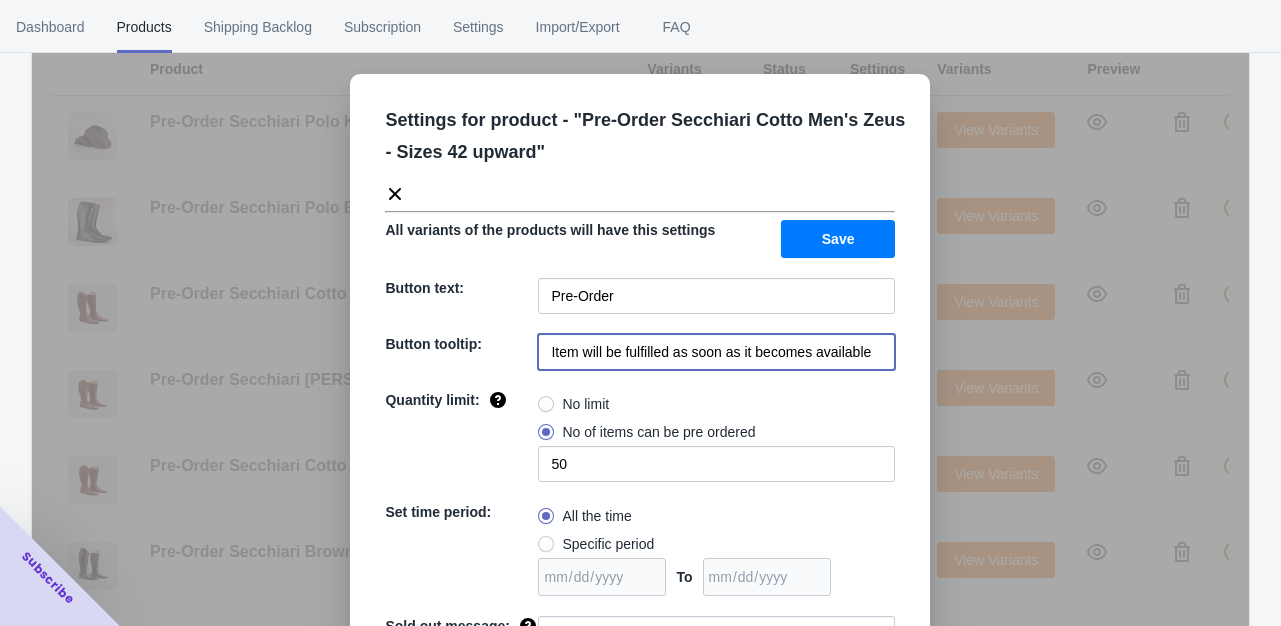 paste on "Your order will be sent direct to [GEOGRAPHIC_DATA] for production. Delivery Estimate is 6-8 weeks" 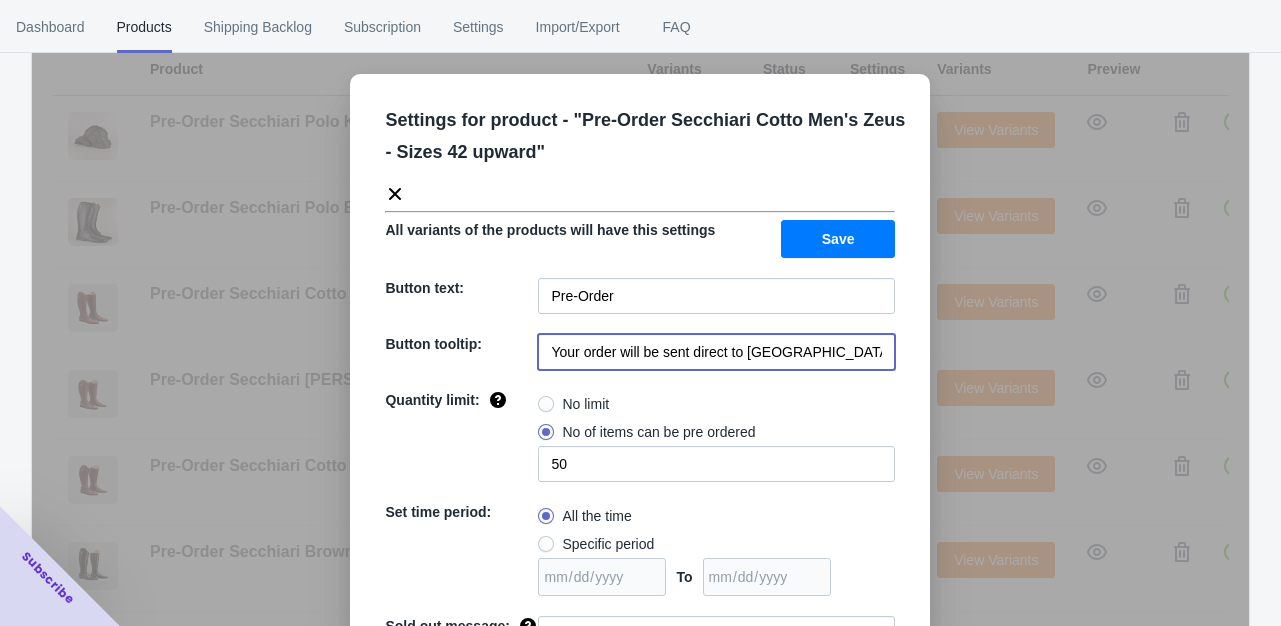 scroll, scrollTop: 0, scrollLeft: 176, axis: horizontal 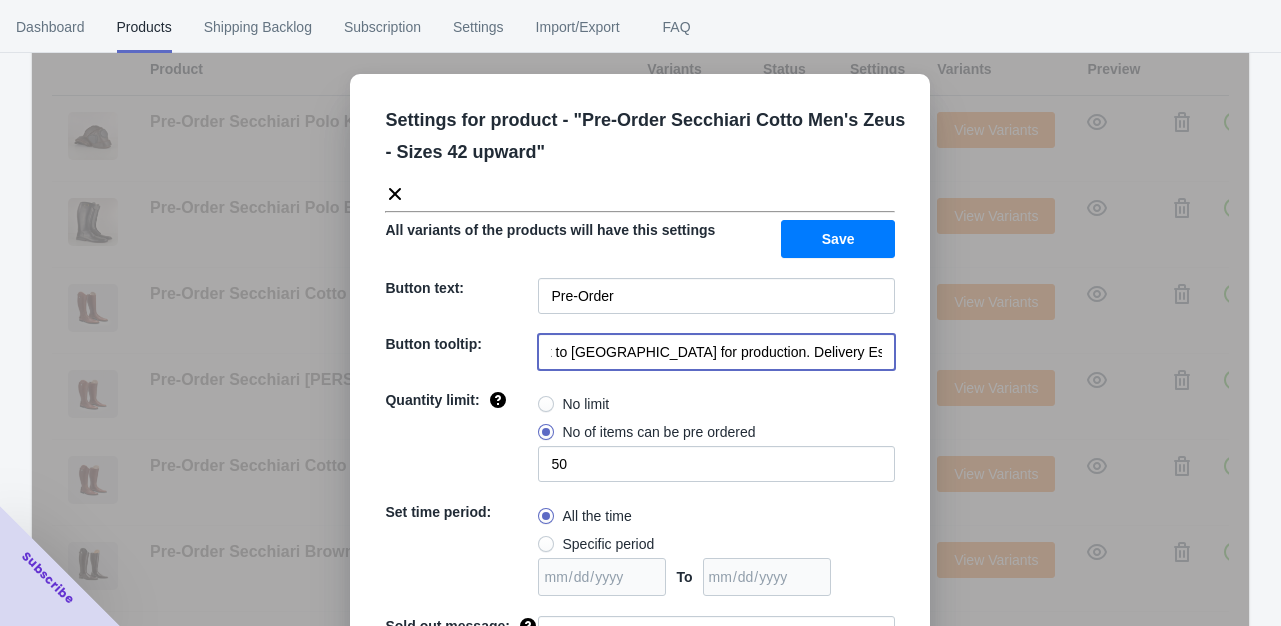 type on "Your order will be sent direct to [GEOGRAPHIC_DATA] for production. Delivery Estimate is 6-8 weeks" 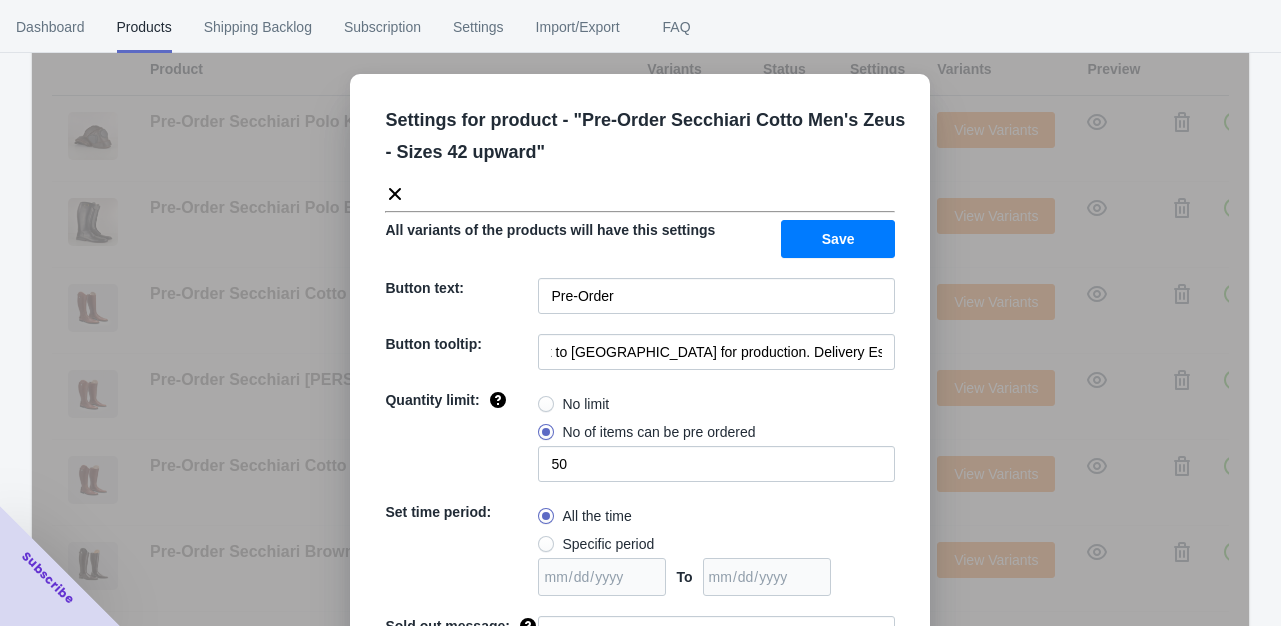 click at bounding box center [546, 404] 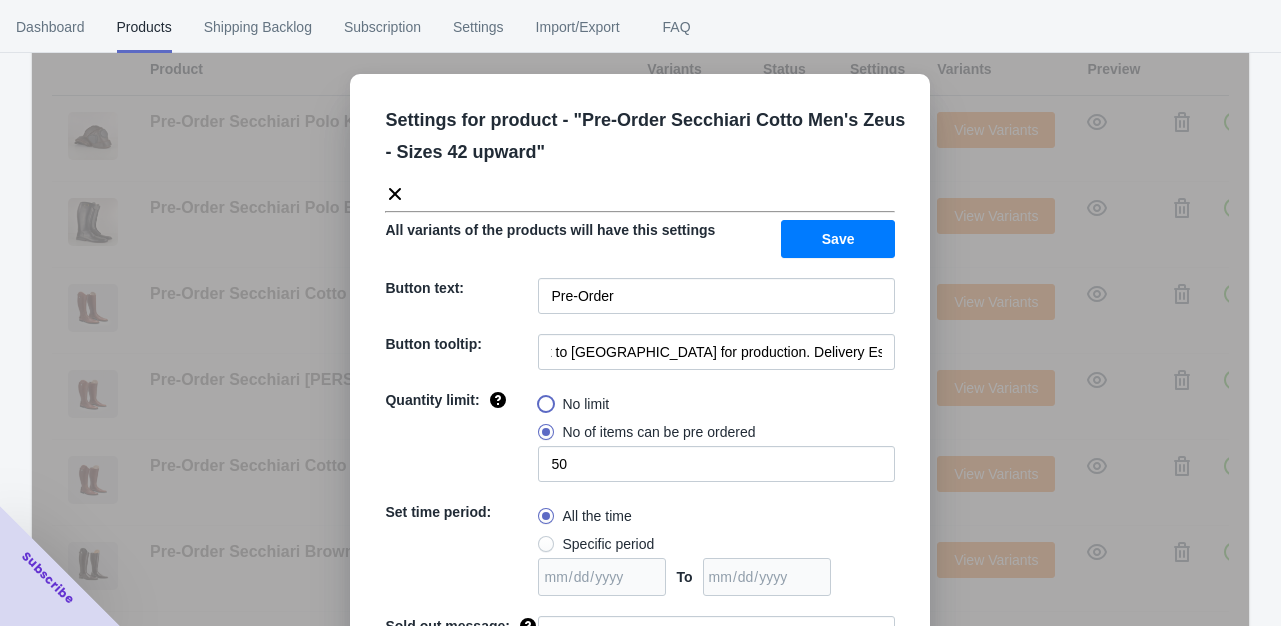 click on "No limit" at bounding box center [543, 399] 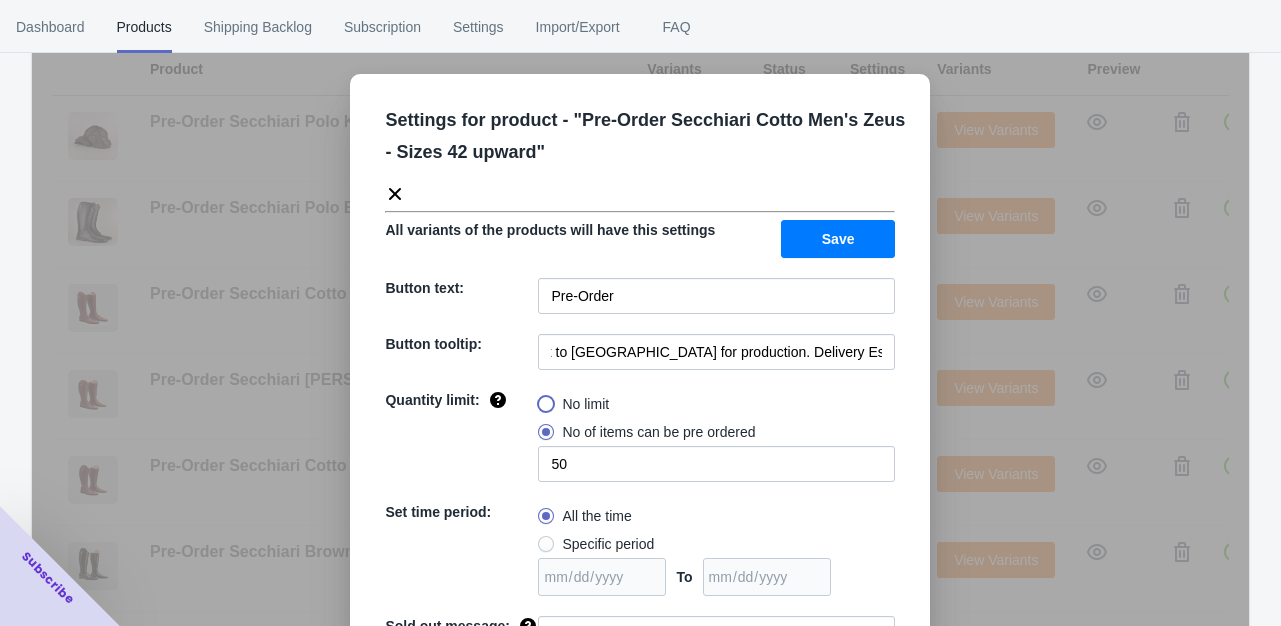radio on "true" 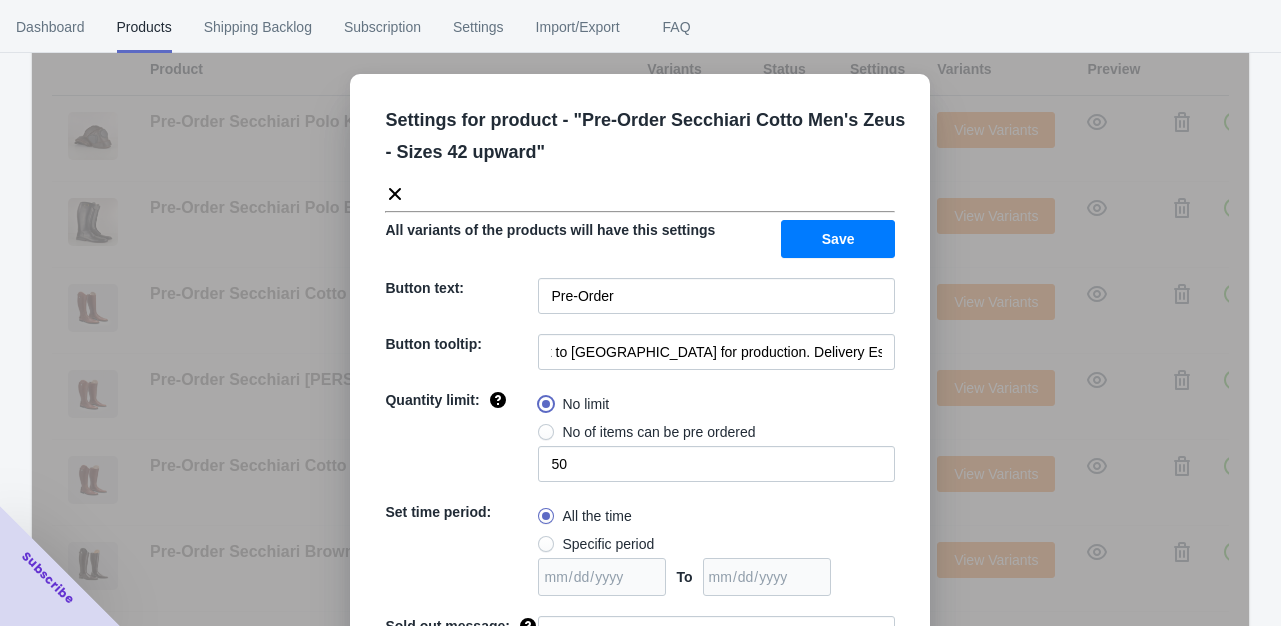 type 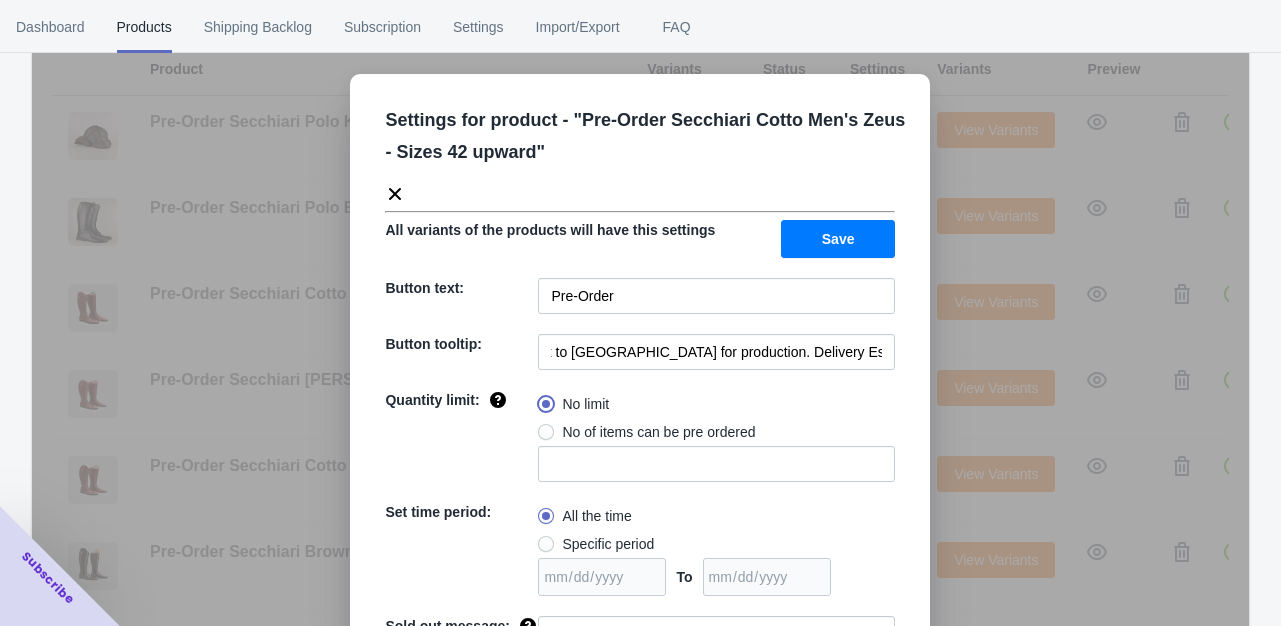 scroll, scrollTop: 0, scrollLeft: 0, axis: both 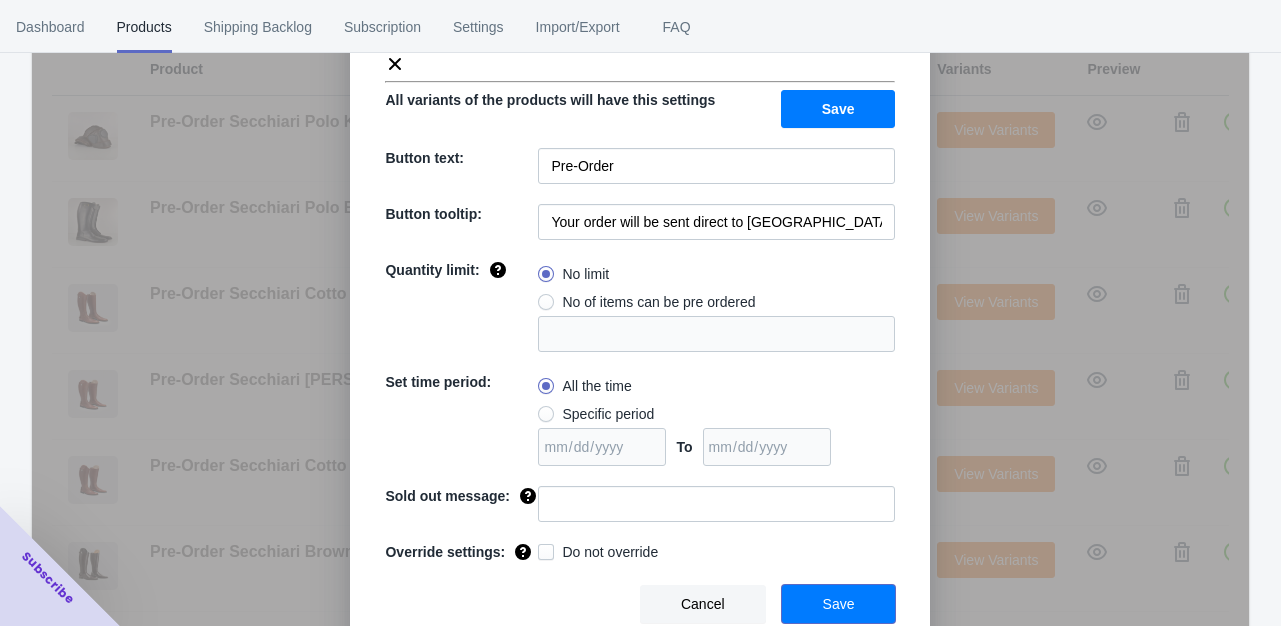 click on "Save" at bounding box center [839, 604] 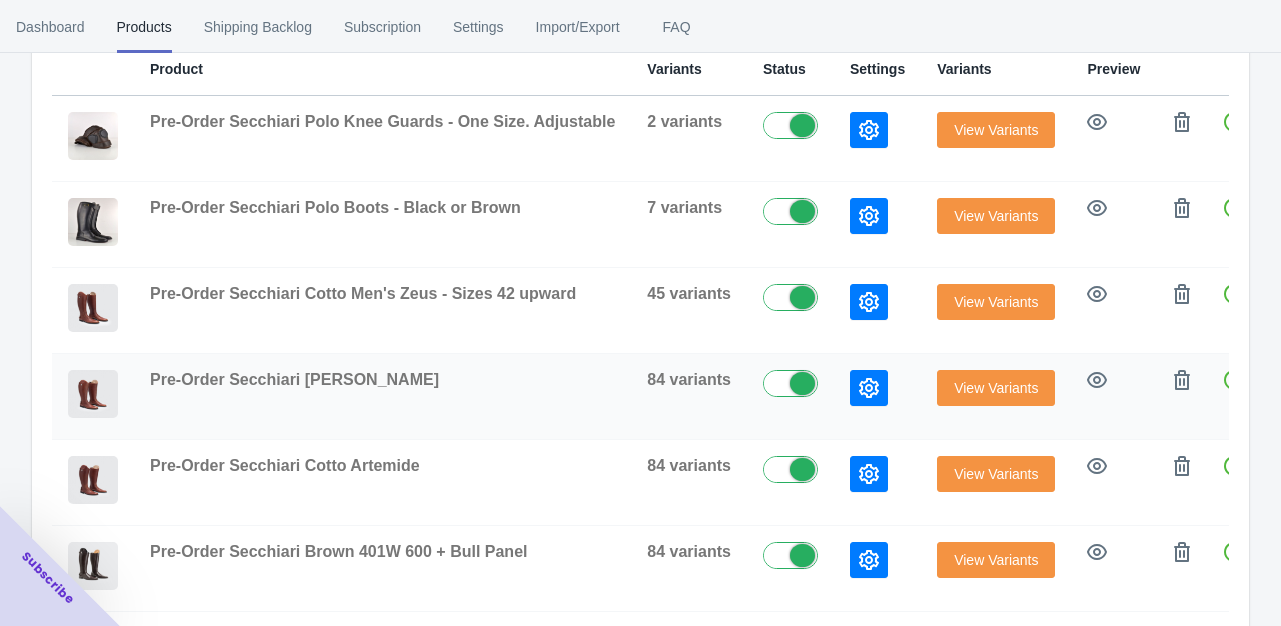 click 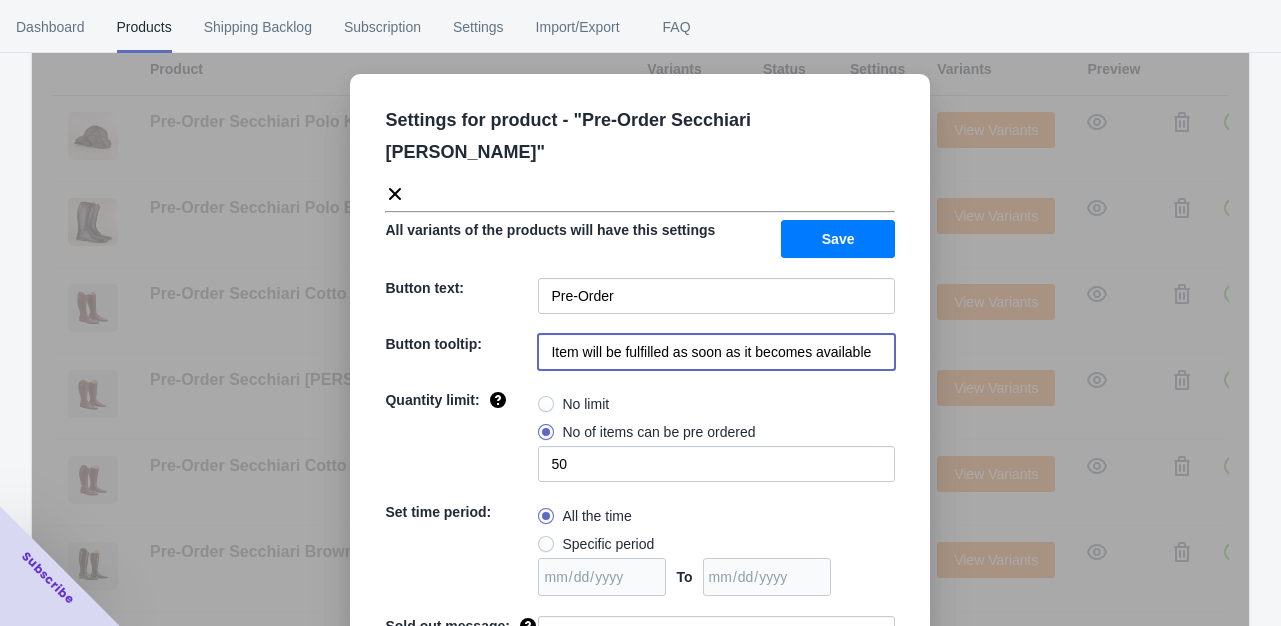 drag, startPoint x: 540, startPoint y: 320, endPoint x: 920, endPoint y: 326, distance: 380.04736 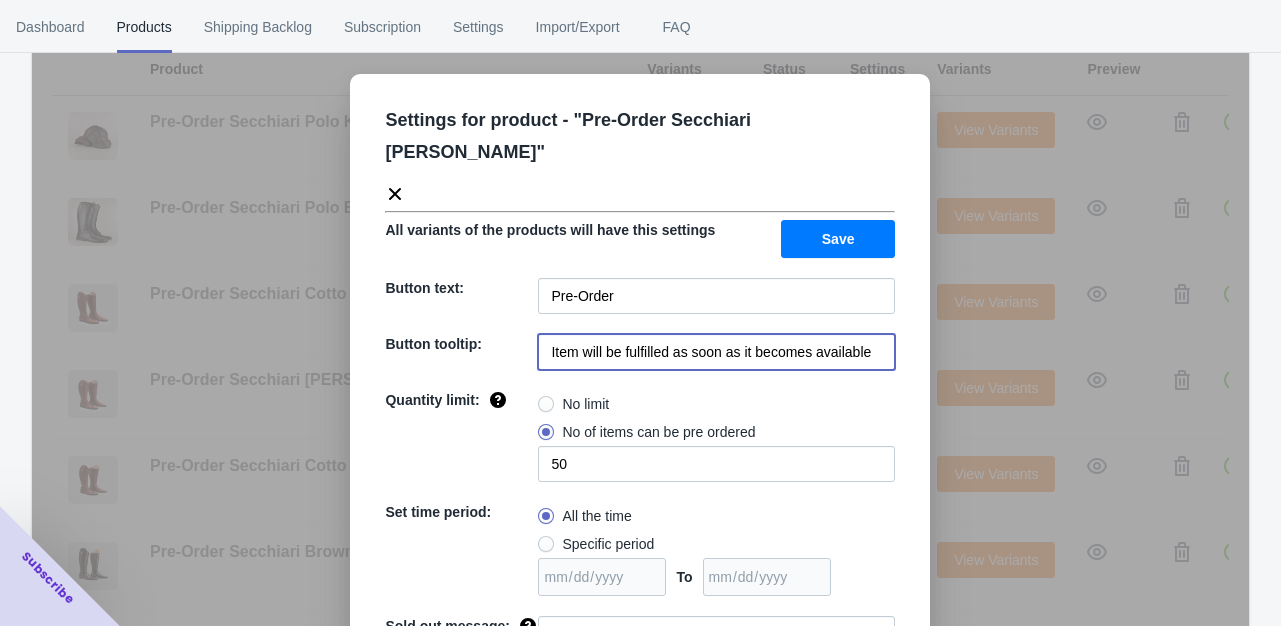 click on "Settings for product - " Pre-Order Secchiari [PERSON_NAME] " All variants of the products will have this settings Save Button text: Pre-Order Button tooltip: Item will be fulfilled as soon as it becomes available Quantity limit: No limit No of items can be pre ordered 50 Set time period: All the time Specific period To Sold out message: Override settings: Do not override Cancel Save" at bounding box center (640, 428) 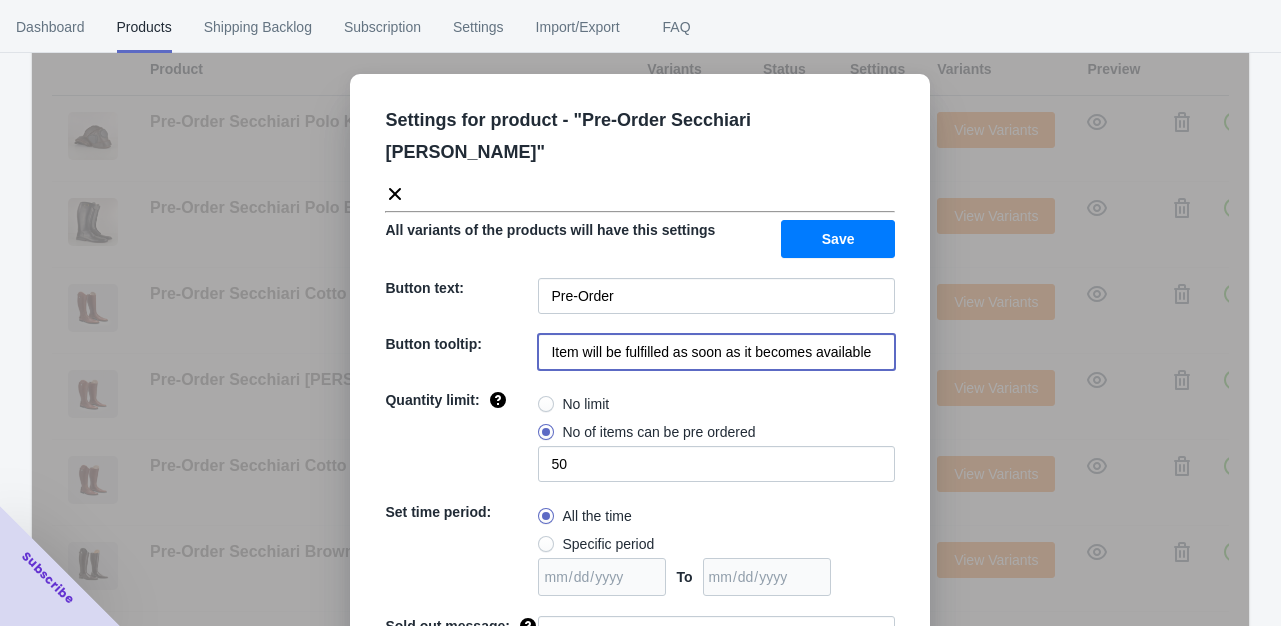 paste on "Your order will be sent direct to [GEOGRAPHIC_DATA] for production. Delivery Estimate is 6-8 weeks" 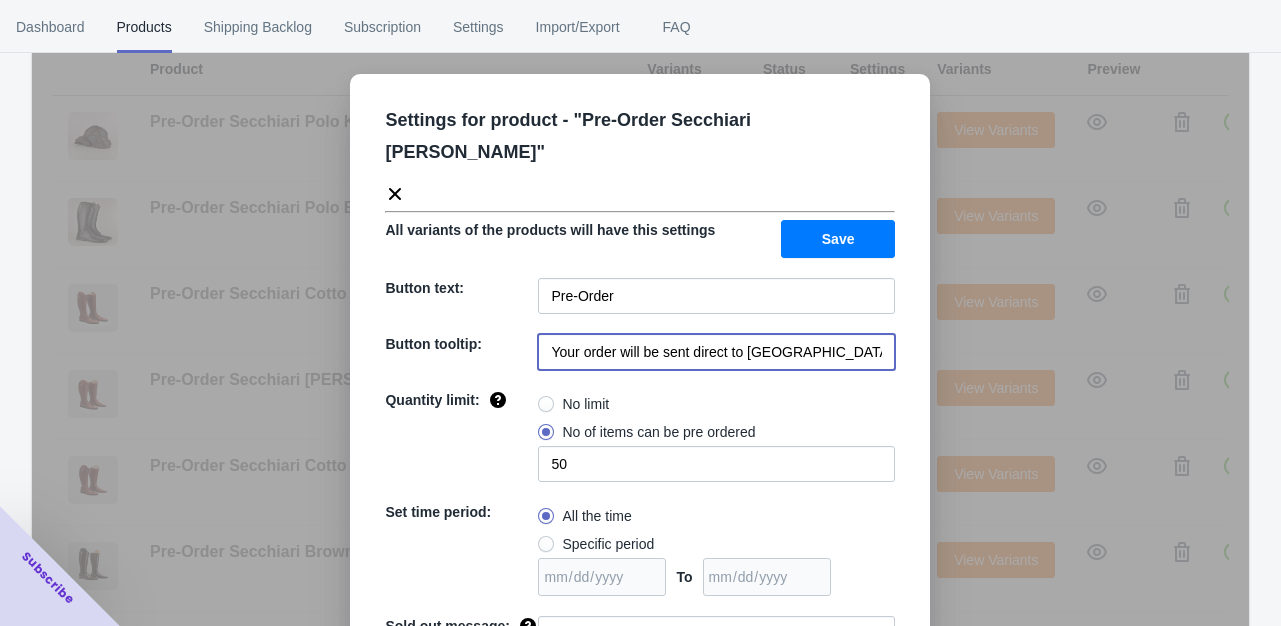 scroll, scrollTop: 0, scrollLeft: 176, axis: horizontal 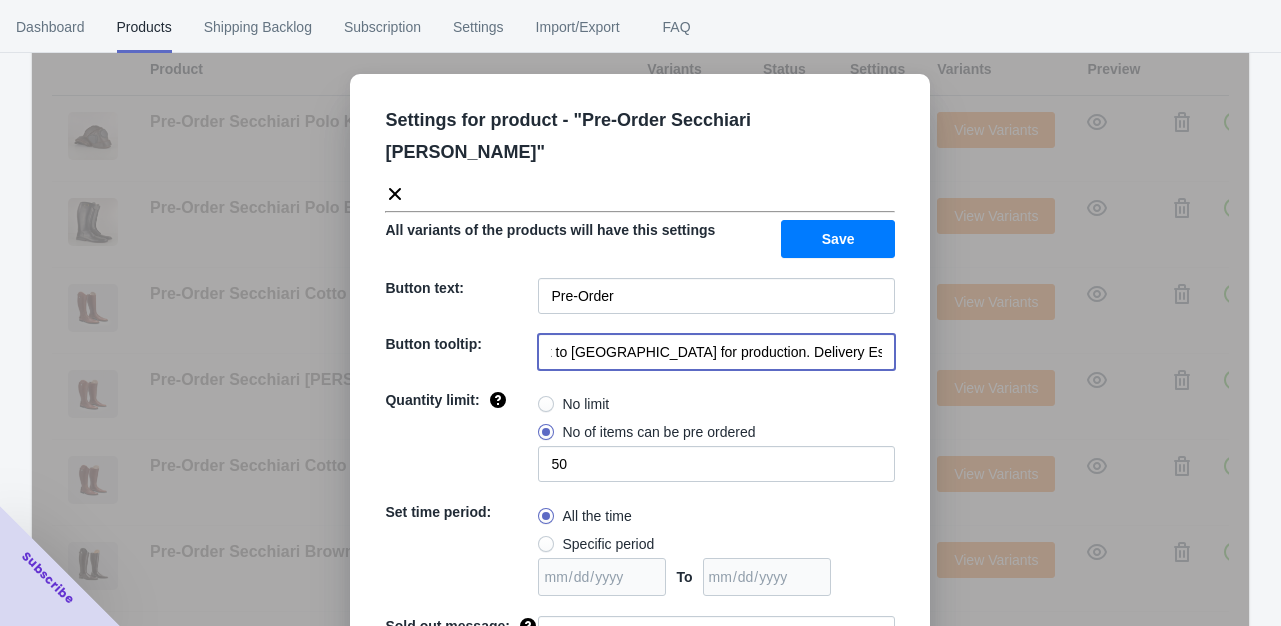 type on "Your order will be sent direct to [GEOGRAPHIC_DATA] for production. Delivery Estimate is 6-8 weeks" 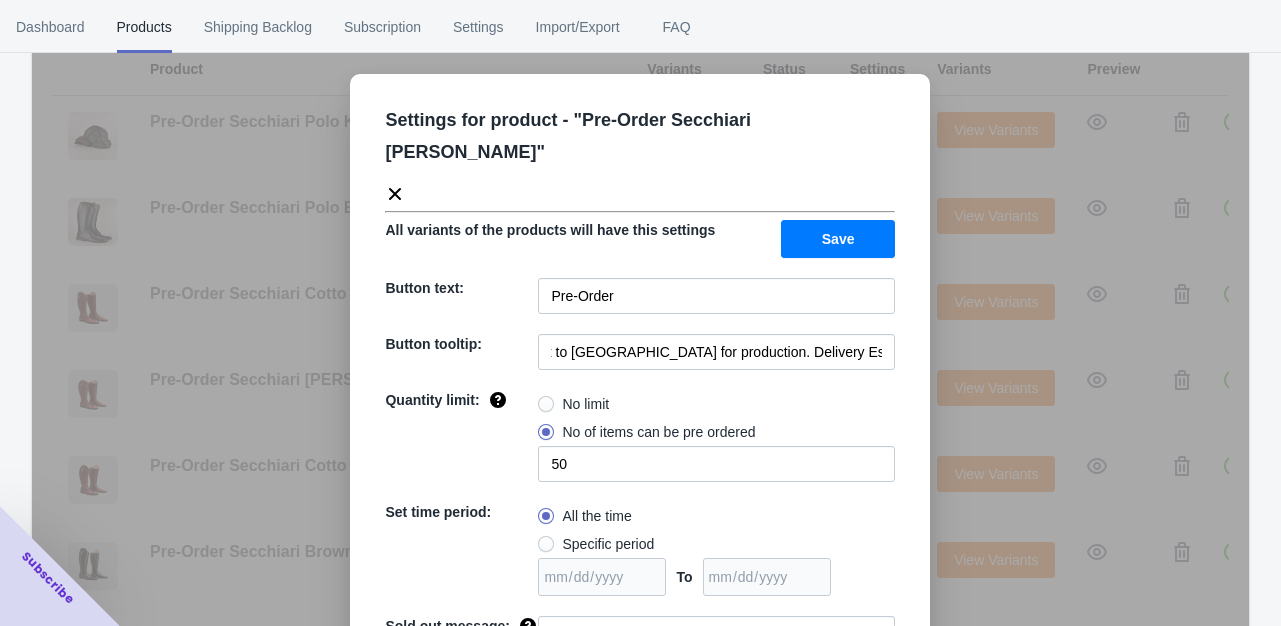 click at bounding box center [546, 404] 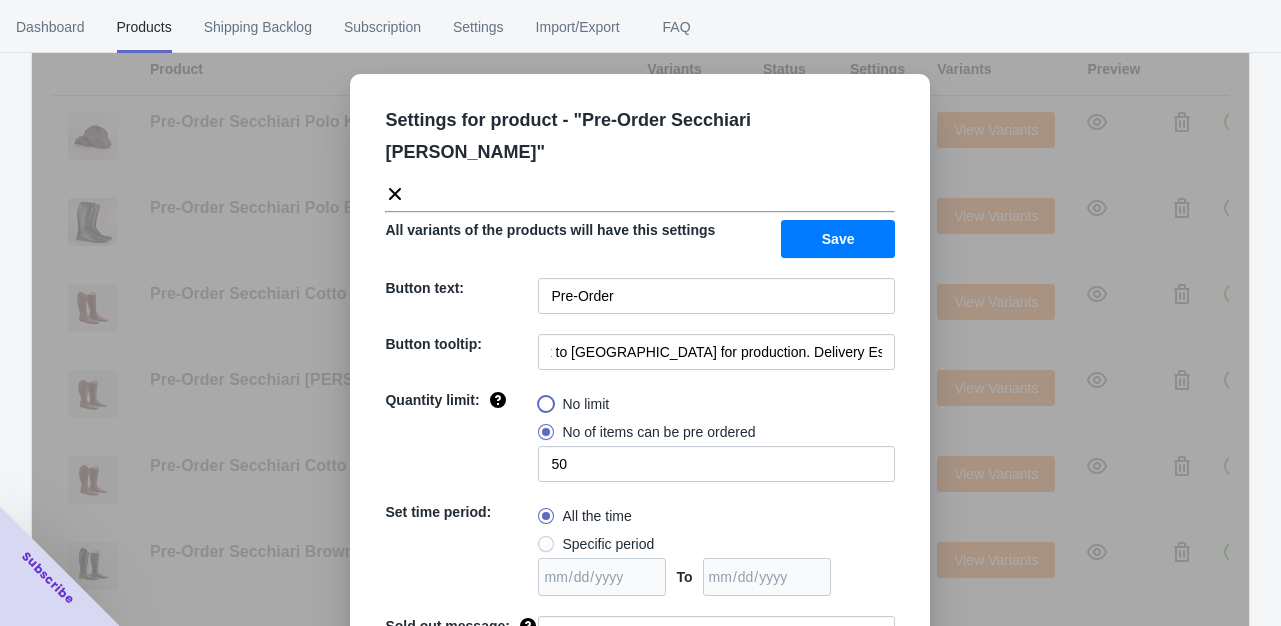 click on "No limit" at bounding box center (543, 399) 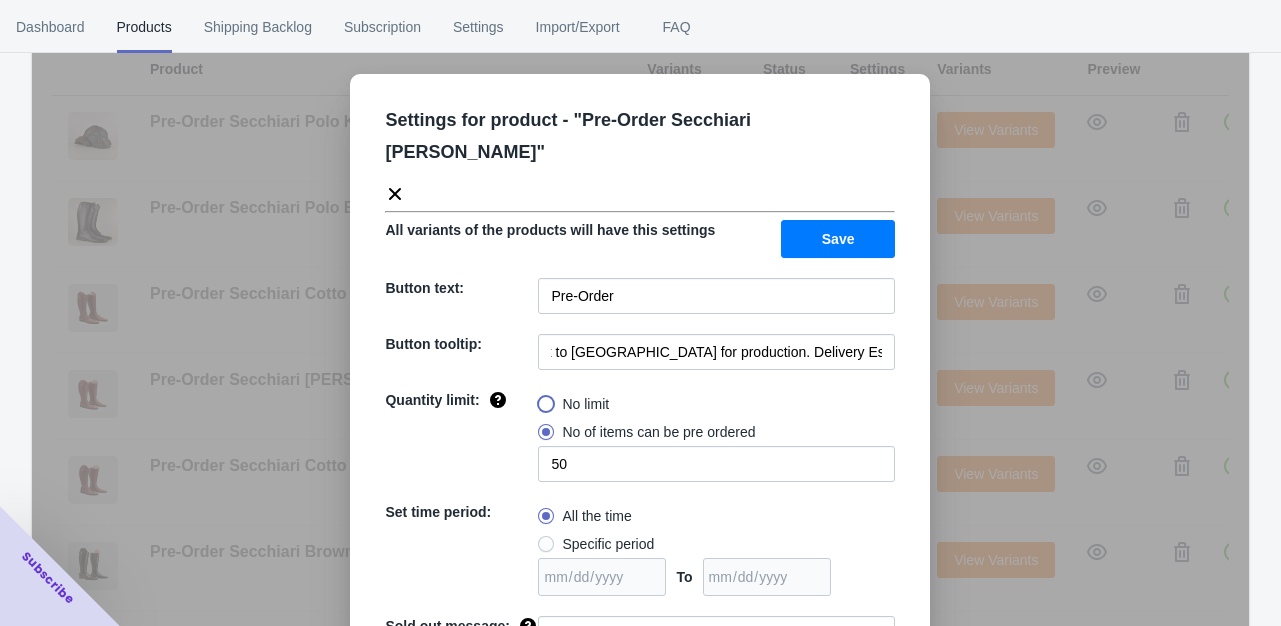 radio on "true" 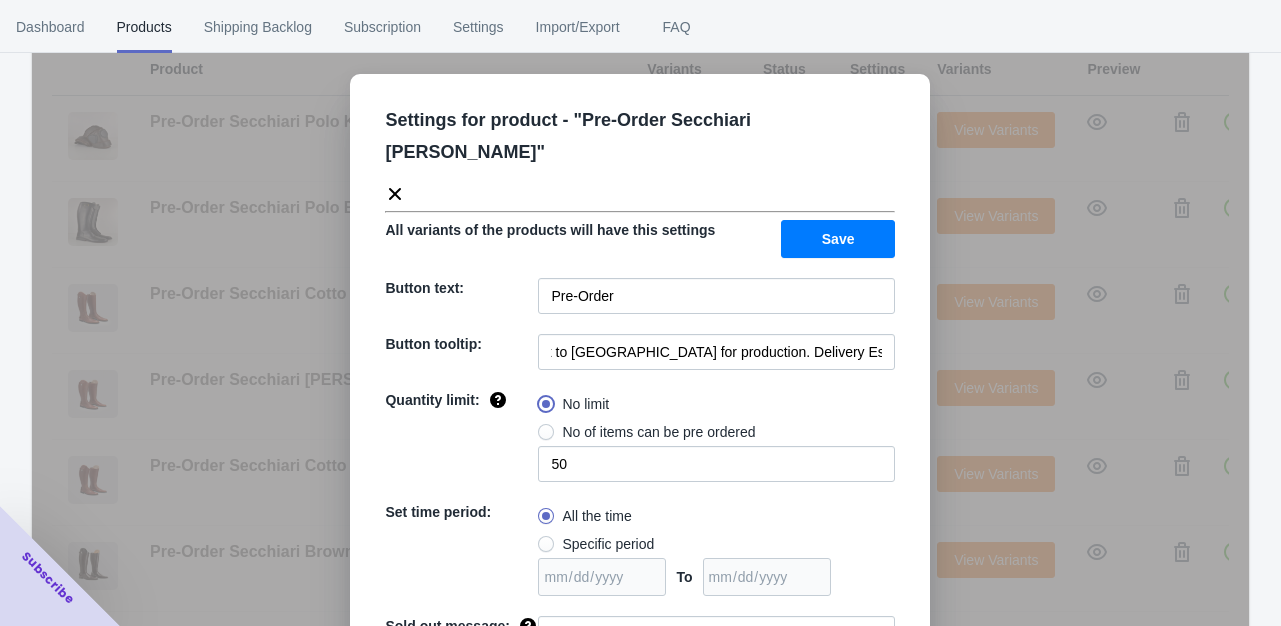 type 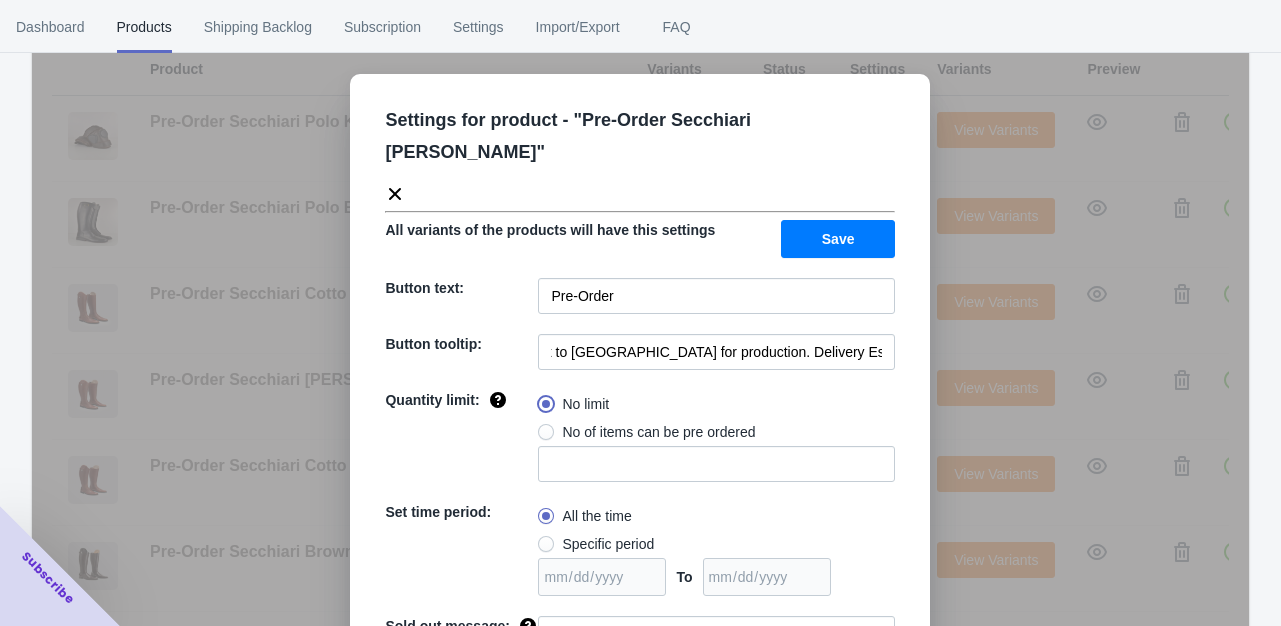 scroll, scrollTop: 0, scrollLeft: 0, axis: both 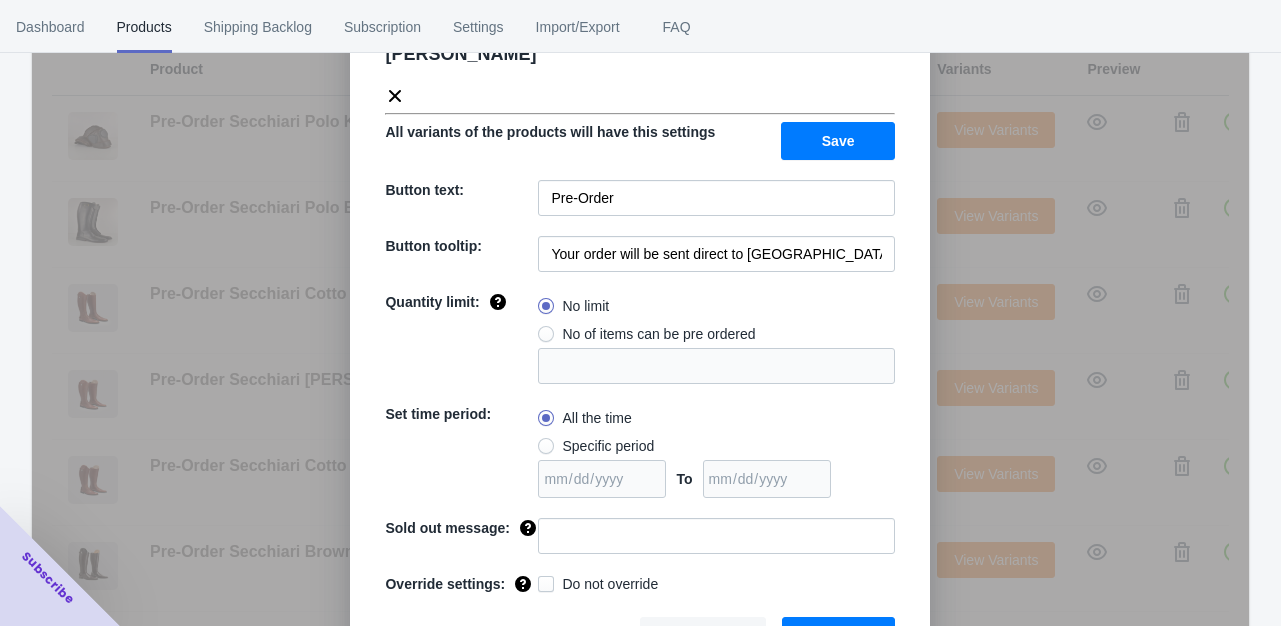 click on "Save" at bounding box center (839, 636) 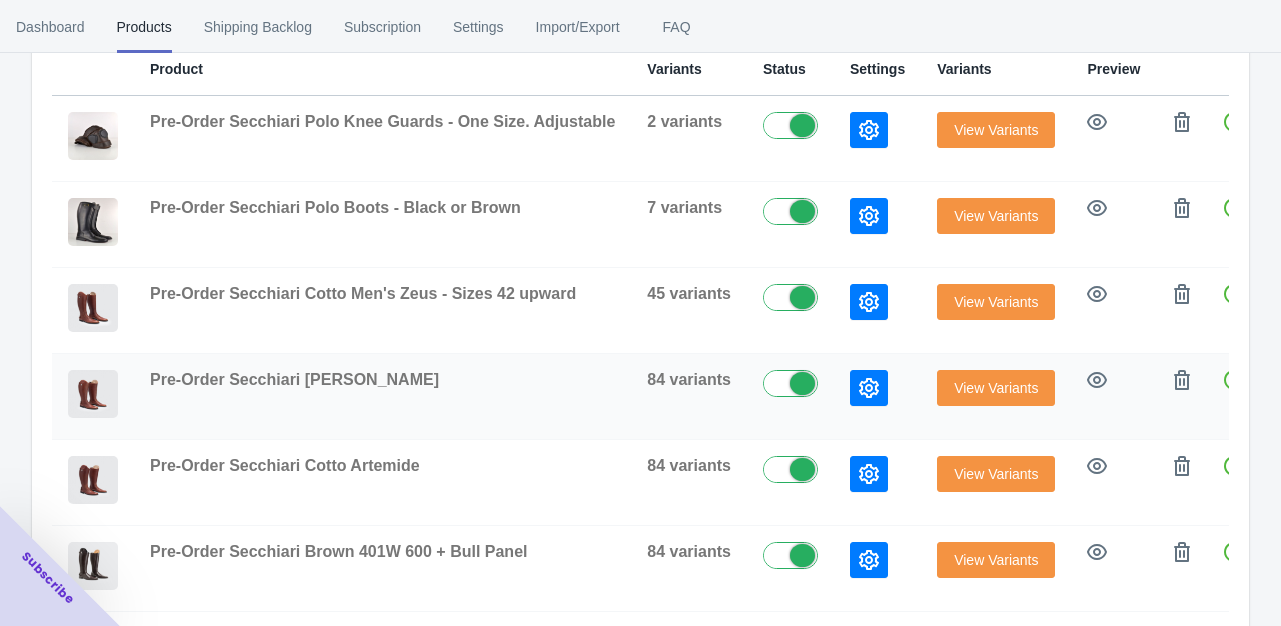 click 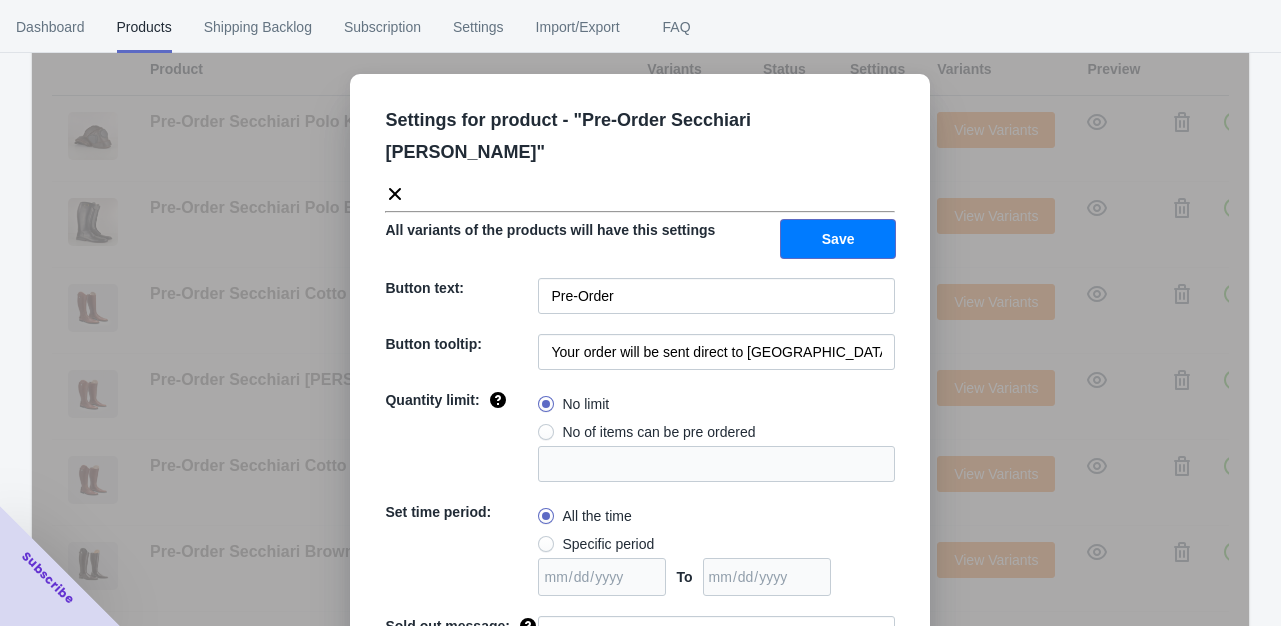 click on "Save" at bounding box center (838, 239) 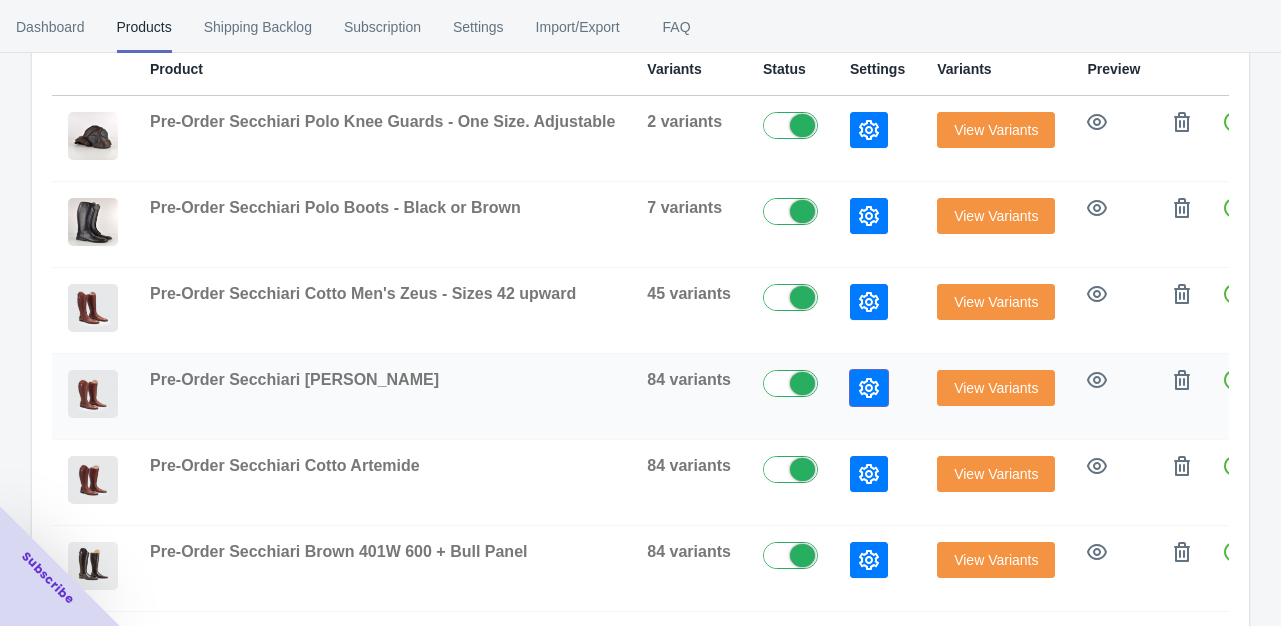 click 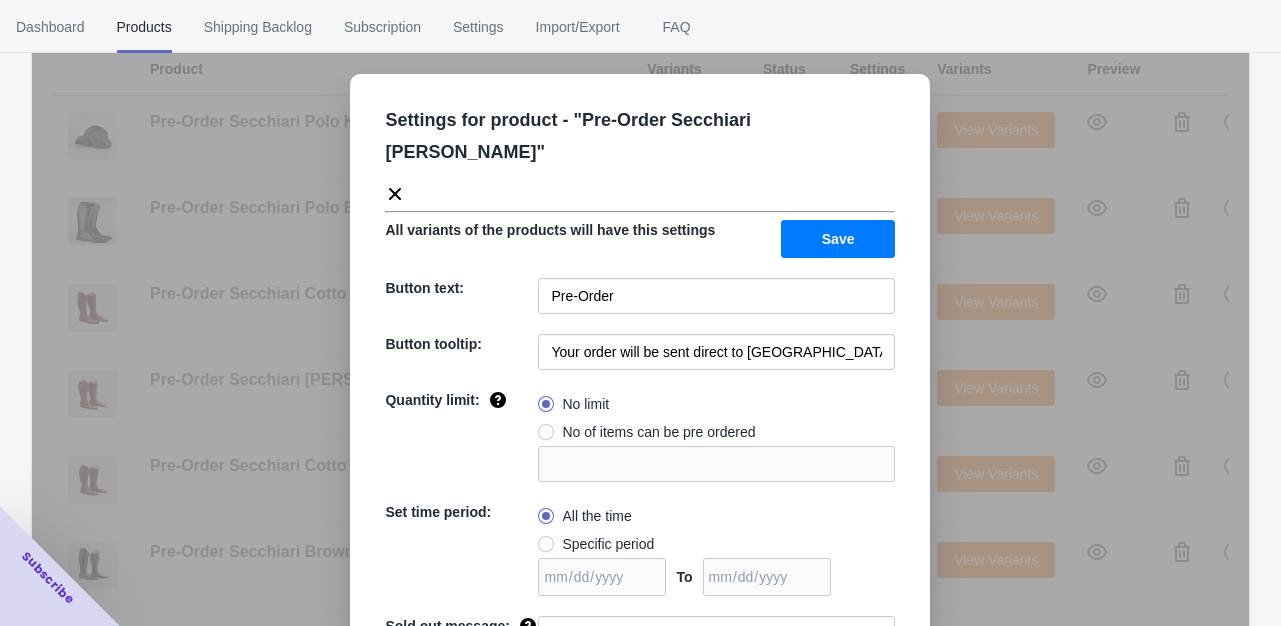 click on "Save" at bounding box center (838, 239) 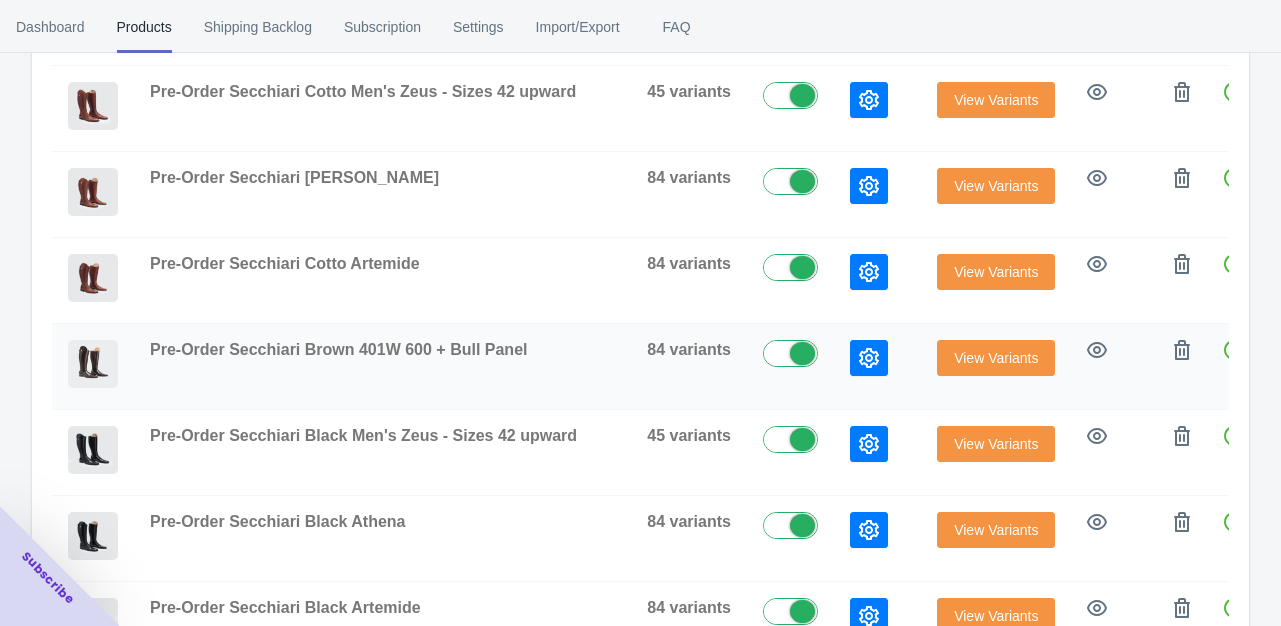 scroll, scrollTop: 496, scrollLeft: 0, axis: vertical 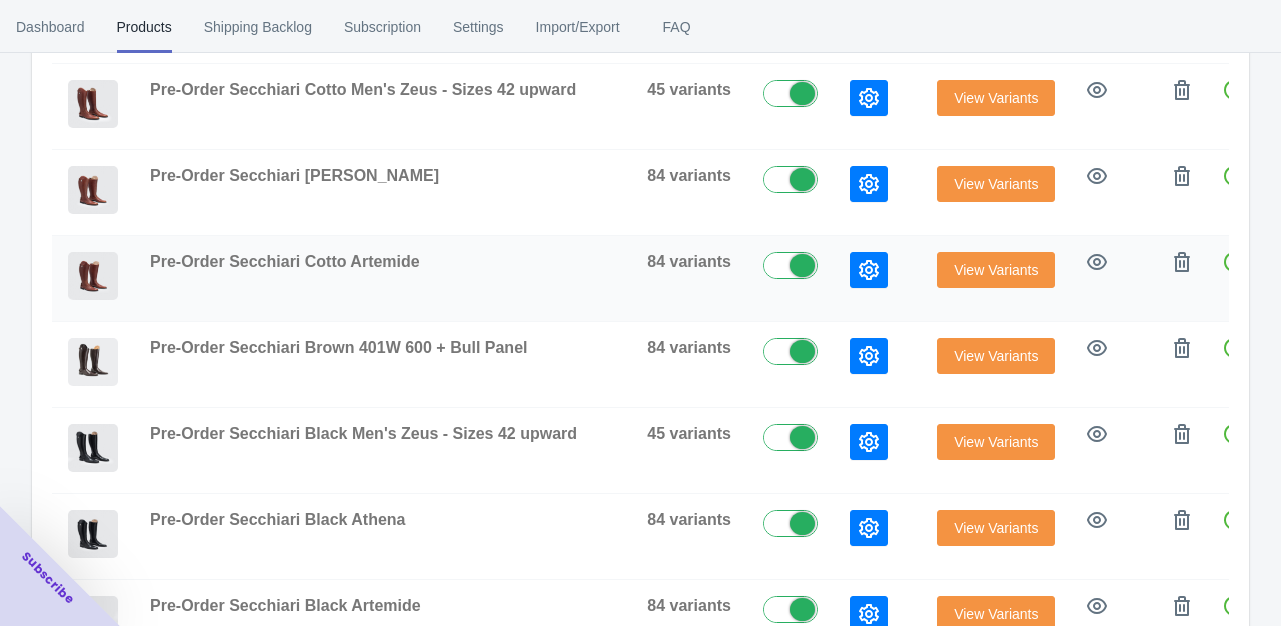 click 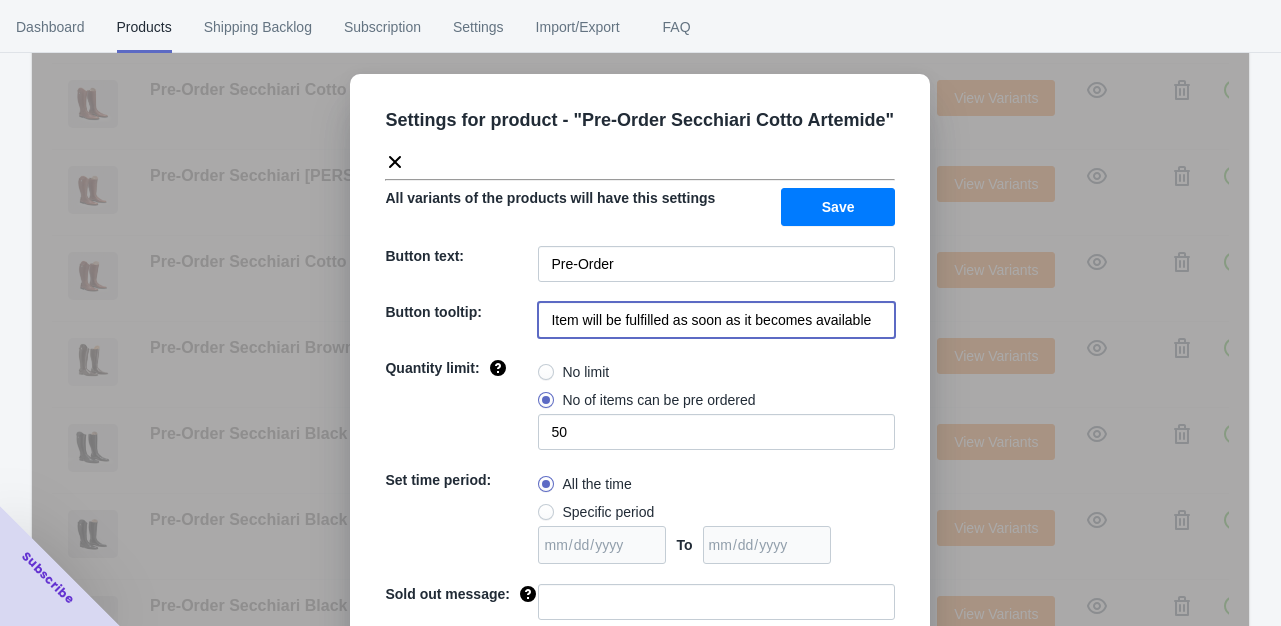 drag, startPoint x: 541, startPoint y: 321, endPoint x: 940, endPoint y: 319, distance: 399.005 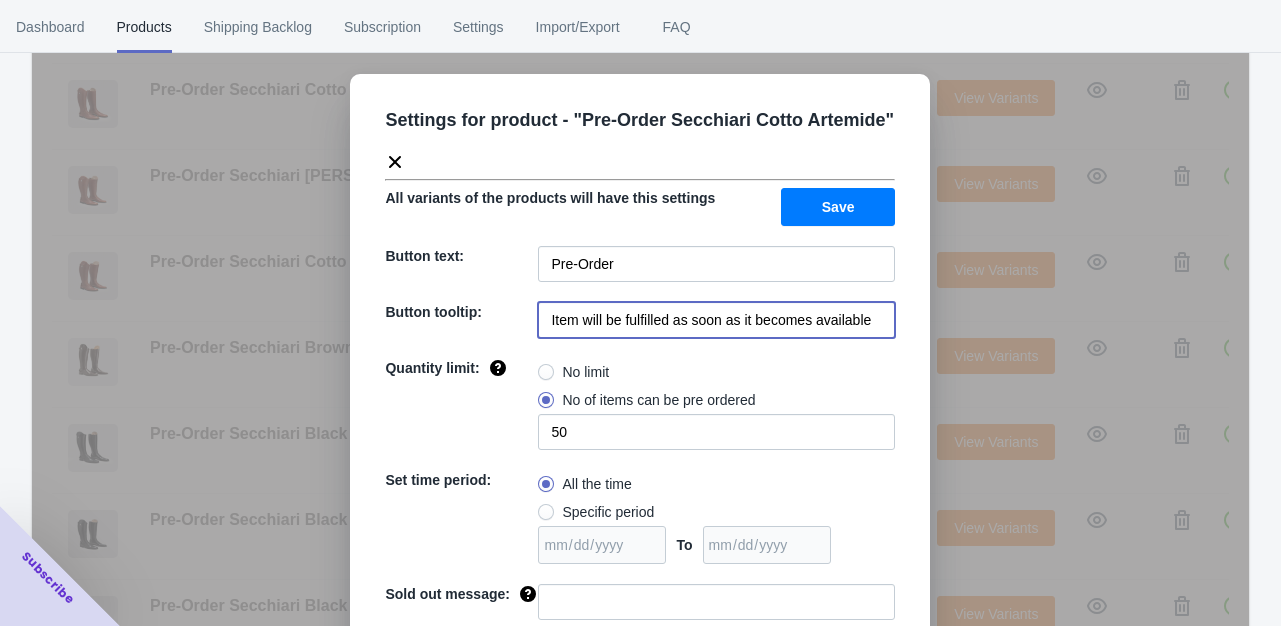 click on "Settings for product - " Pre-Order Secchiari Cotto Artemide " All variants of the products will have this settings Save Button text: Pre-Order Button tooltip: Item will be fulfilled as soon as it becomes available Quantity limit: No limit No of items can be pre ordered 50 Set time period: All the time Specific period To Sold out message: Override settings: Do not override Cancel Save" 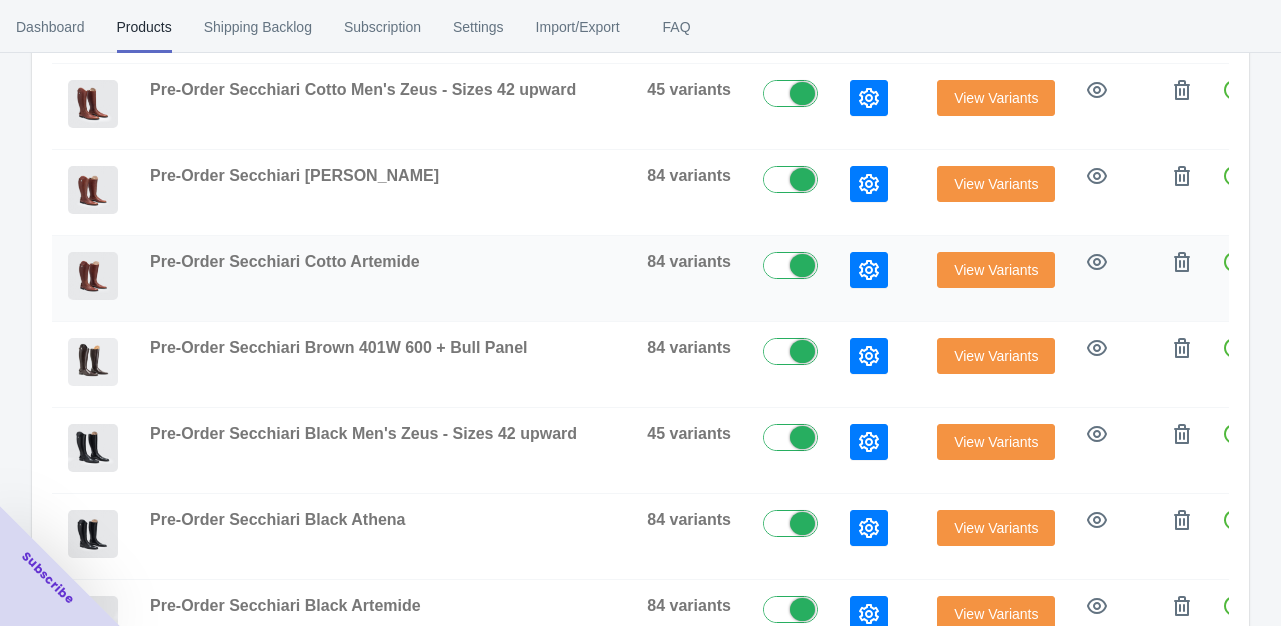 click 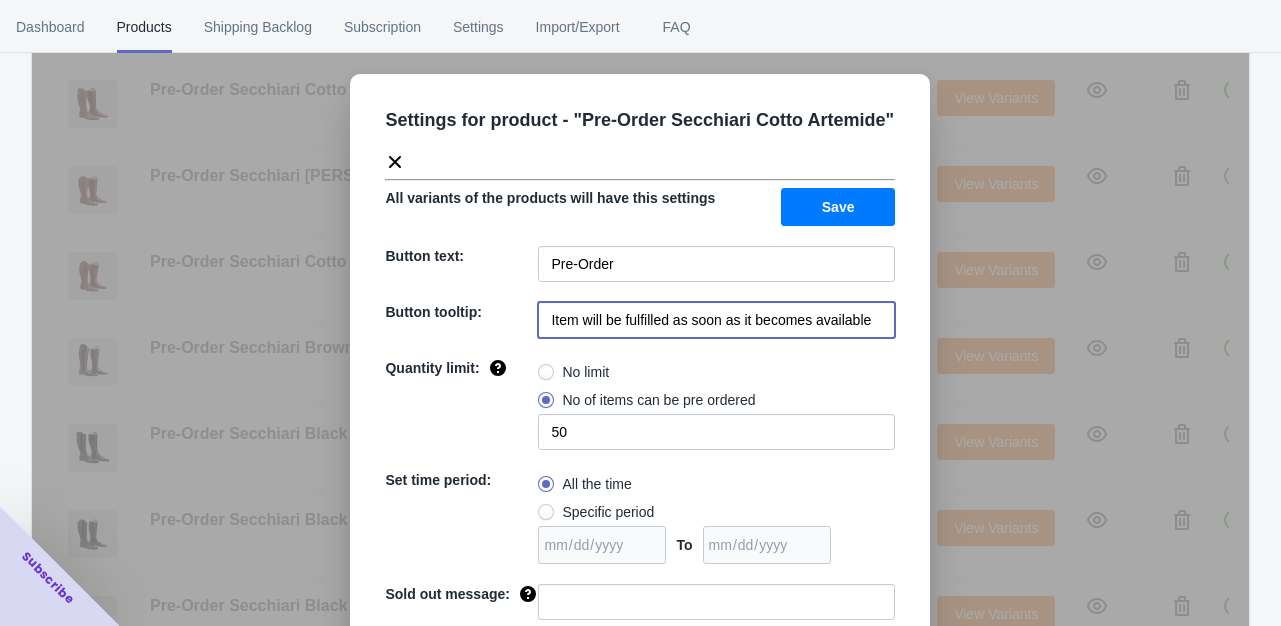 drag, startPoint x: 566, startPoint y: 317, endPoint x: 871, endPoint y: 314, distance: 305.01474 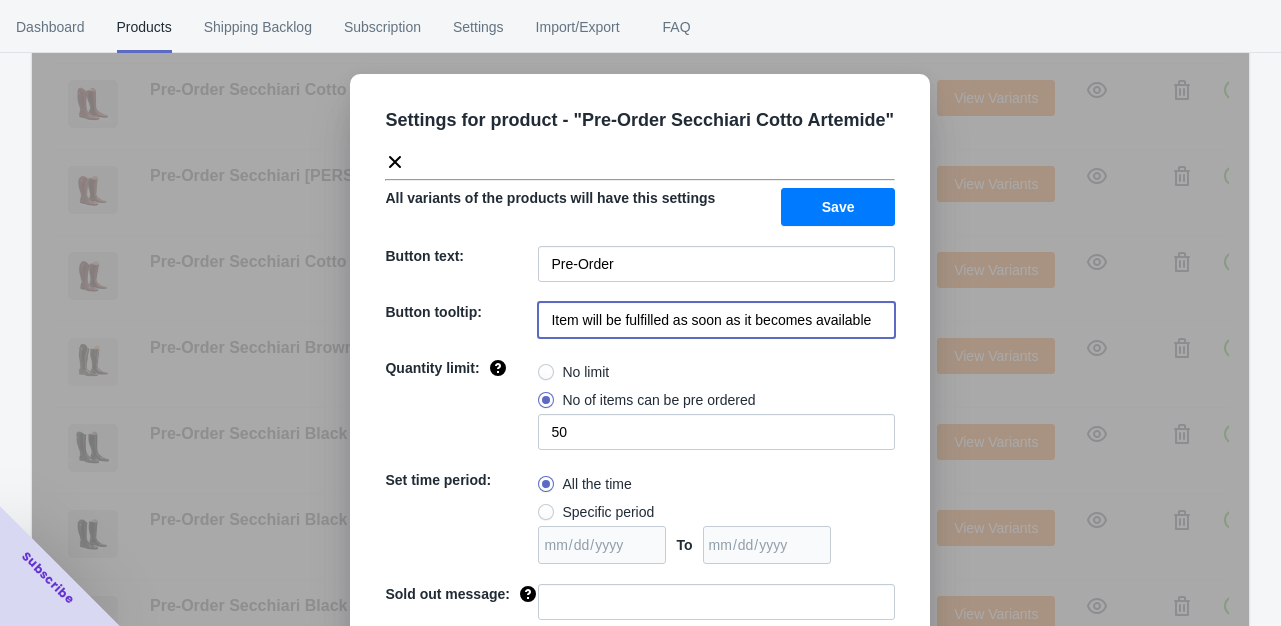 click on "Item will be fulfilled as soon as it becomes available" at bounding box center (716, 320) 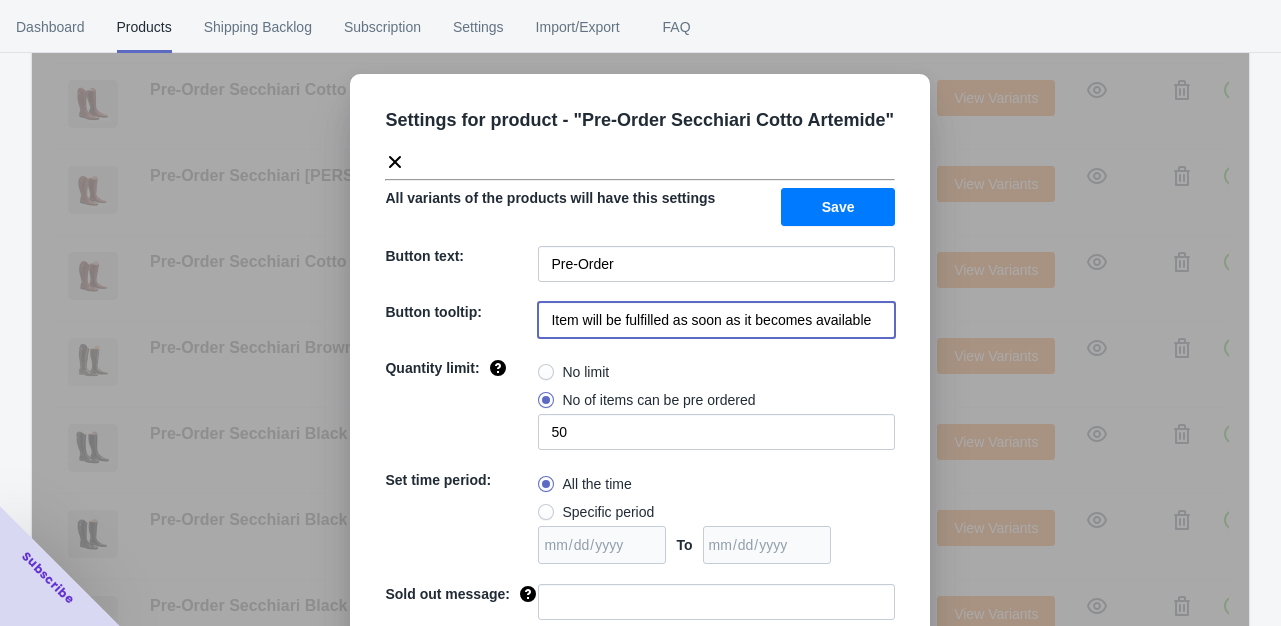 paste on "Your order will be sent direct to [GEOGRAPHIC_DATA] for production. Delivery Estimate is 6-8 weeks" 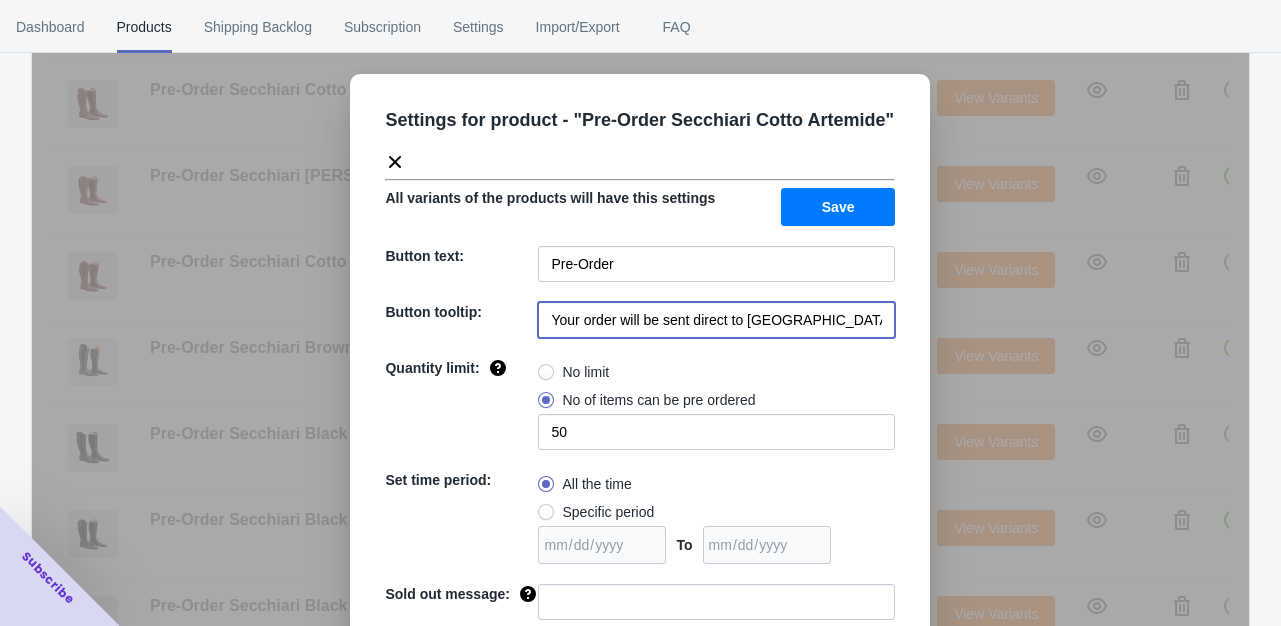 scroll, scrollTop: 0, scrollLeft: 176, axis: horizontal 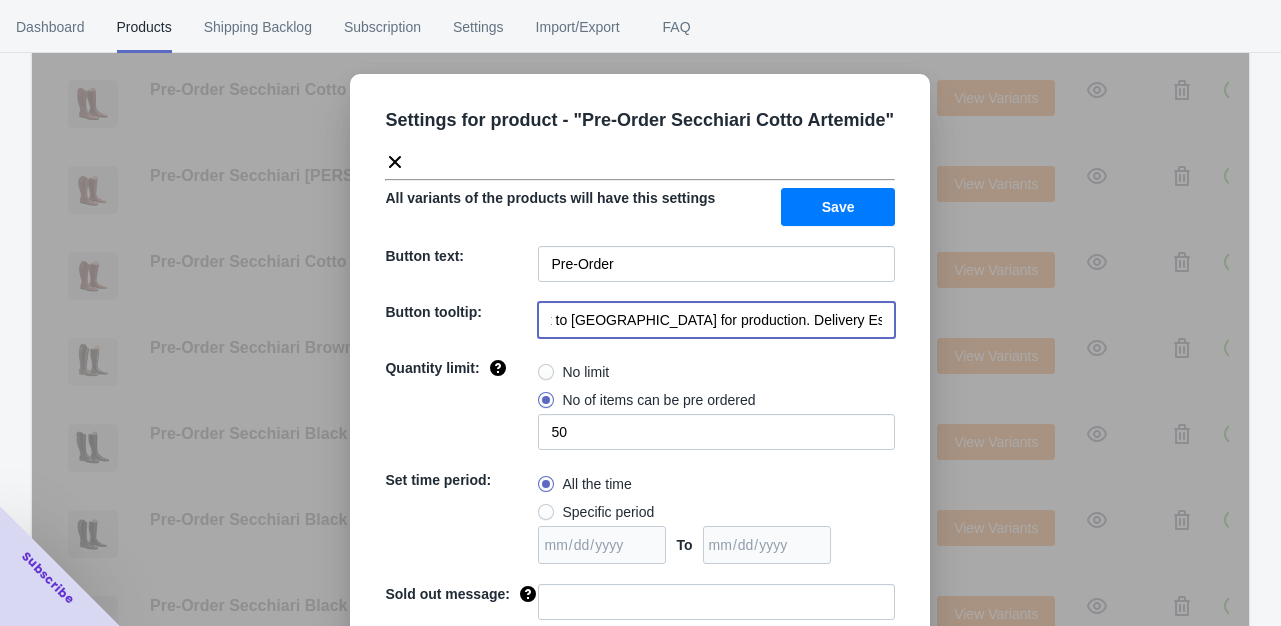 type on "Your order will be sent direct to [GEOGRAPHIC_DATA] for production. Delivery Estimate is 6-8 weeks" 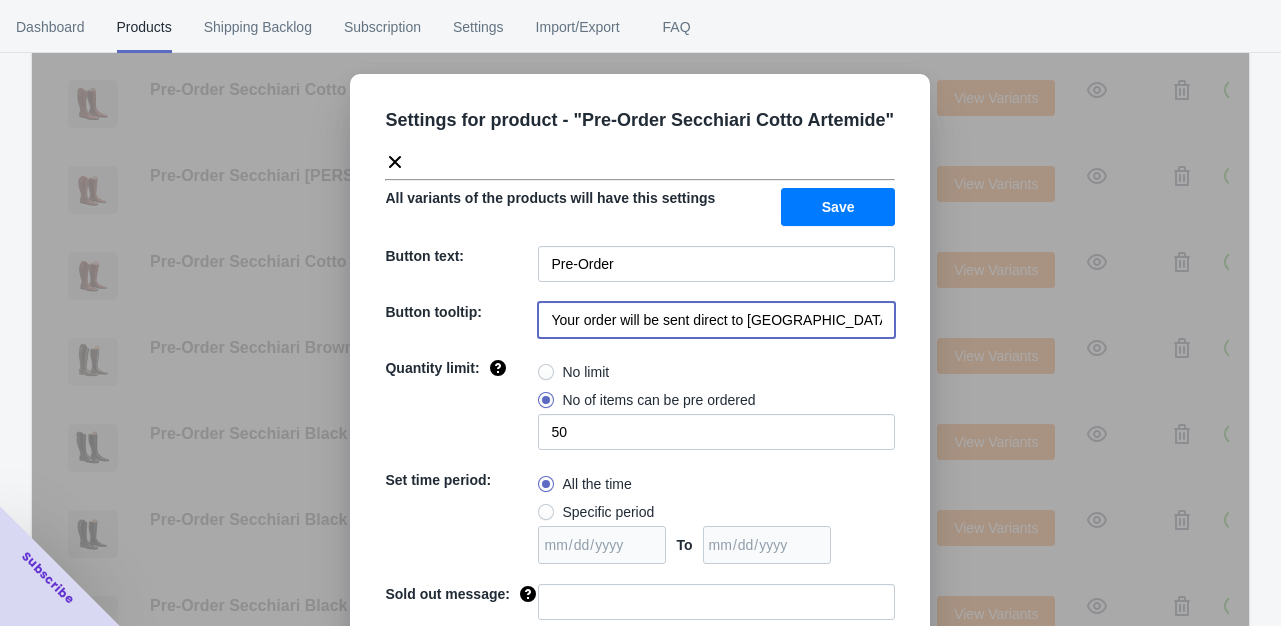 click at bounding box center [546, 372] 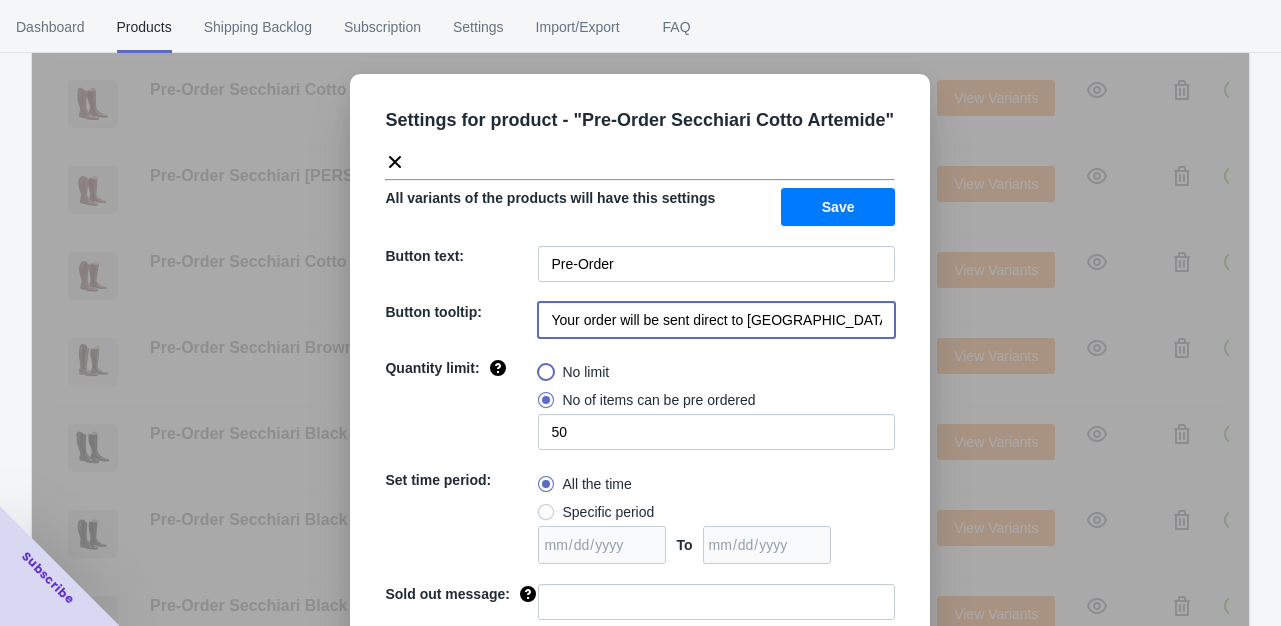 click on "No limit" at bounding box center [543, 367] 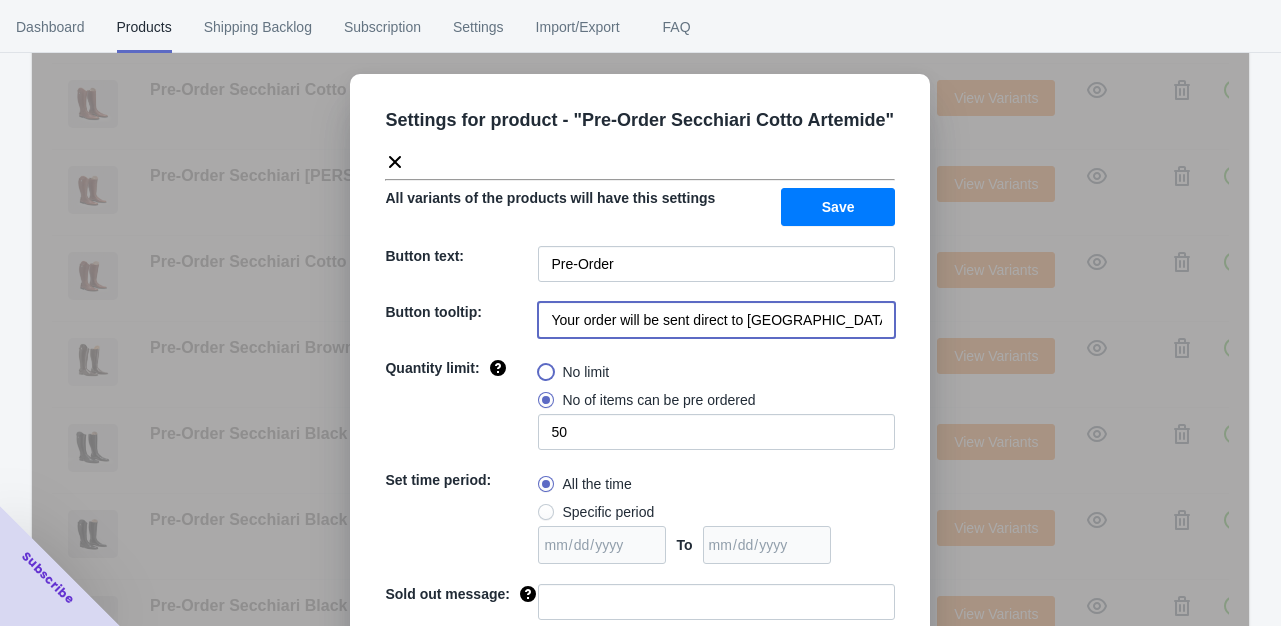 radio on "true" 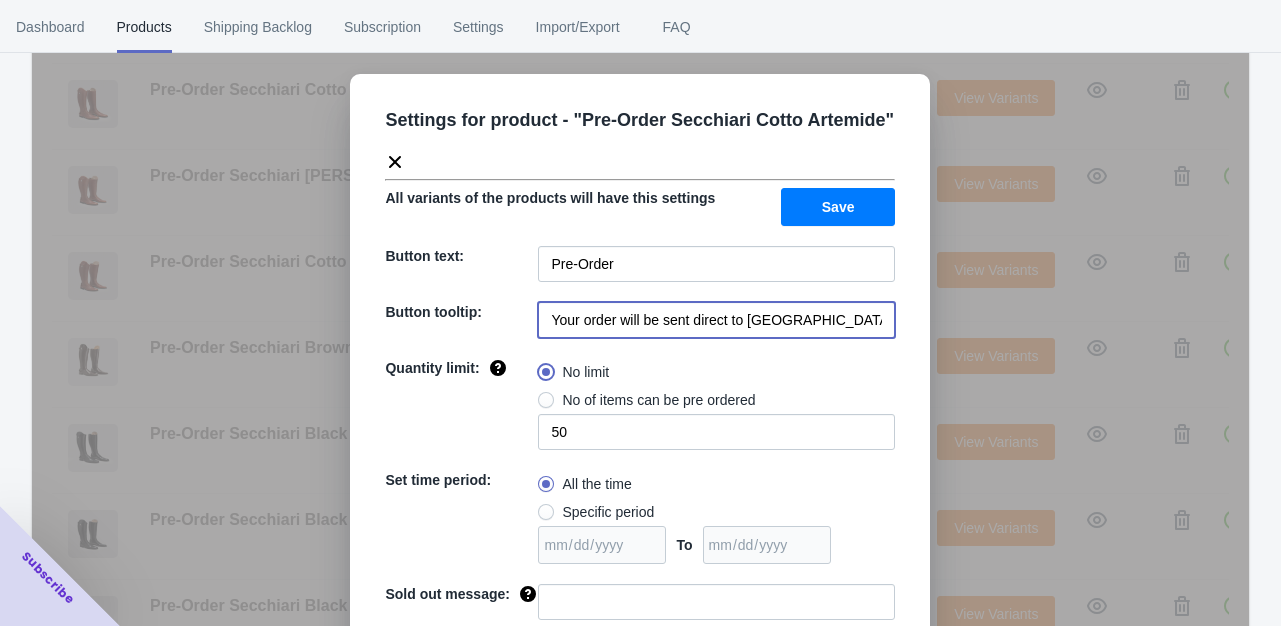 type 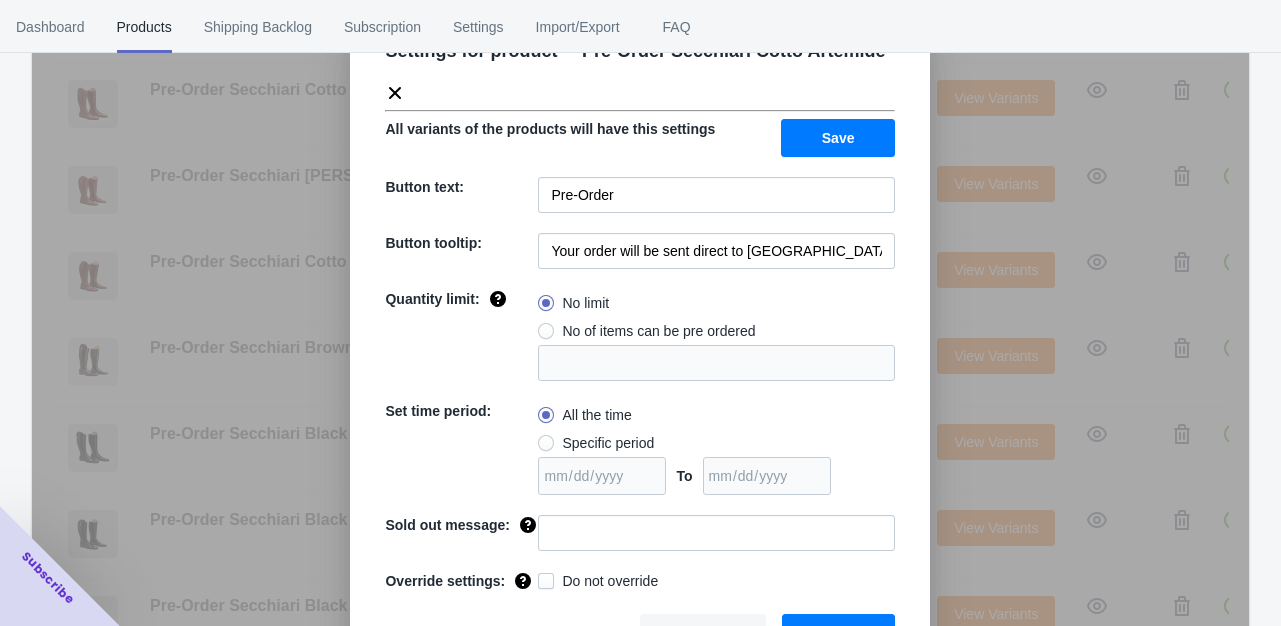 scroll, scrollTop: 81, scrollLeft: 0, axis: vertical 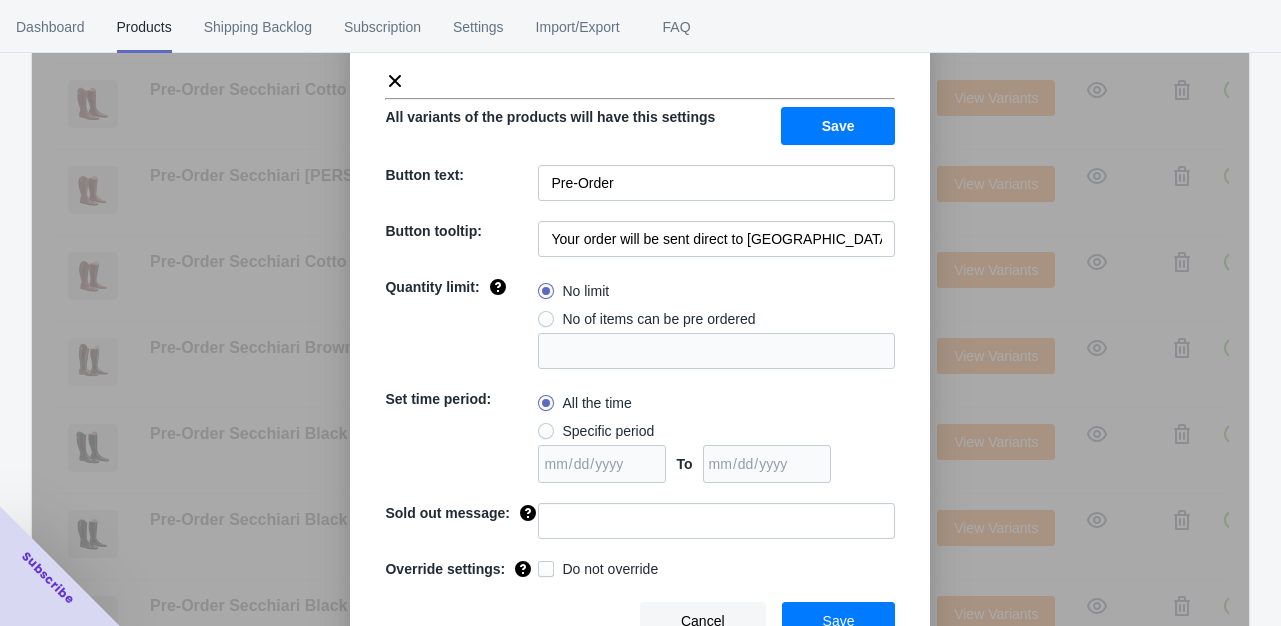 click on "Save" at bounding box center [839, 621] 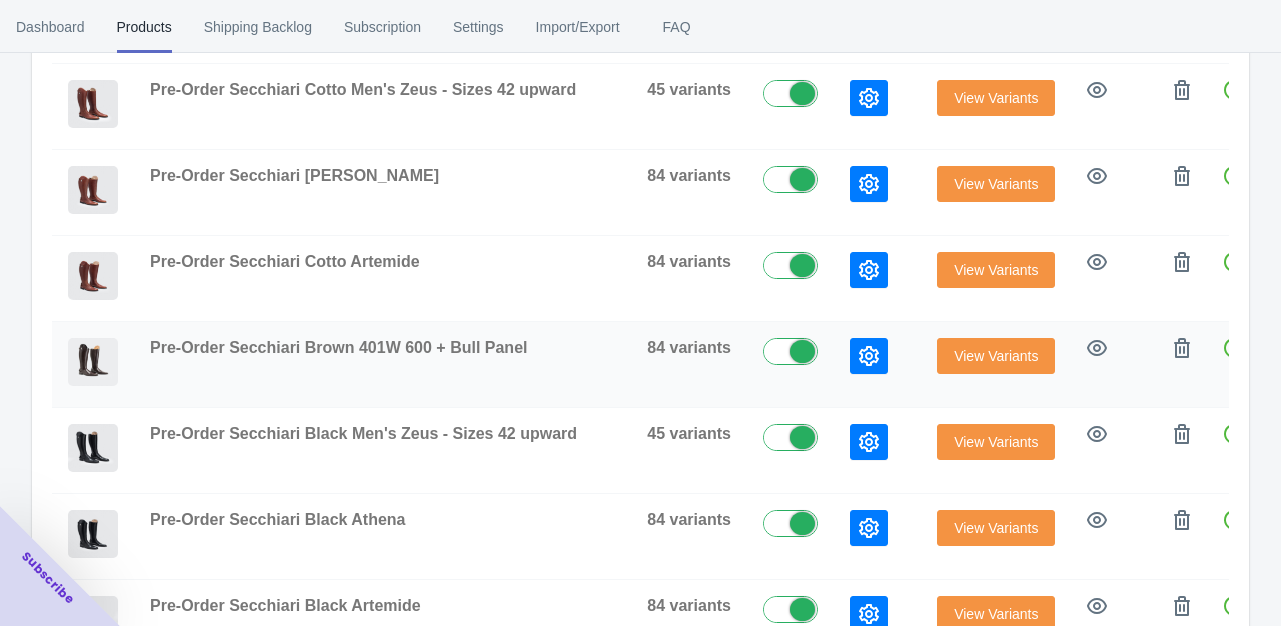 click 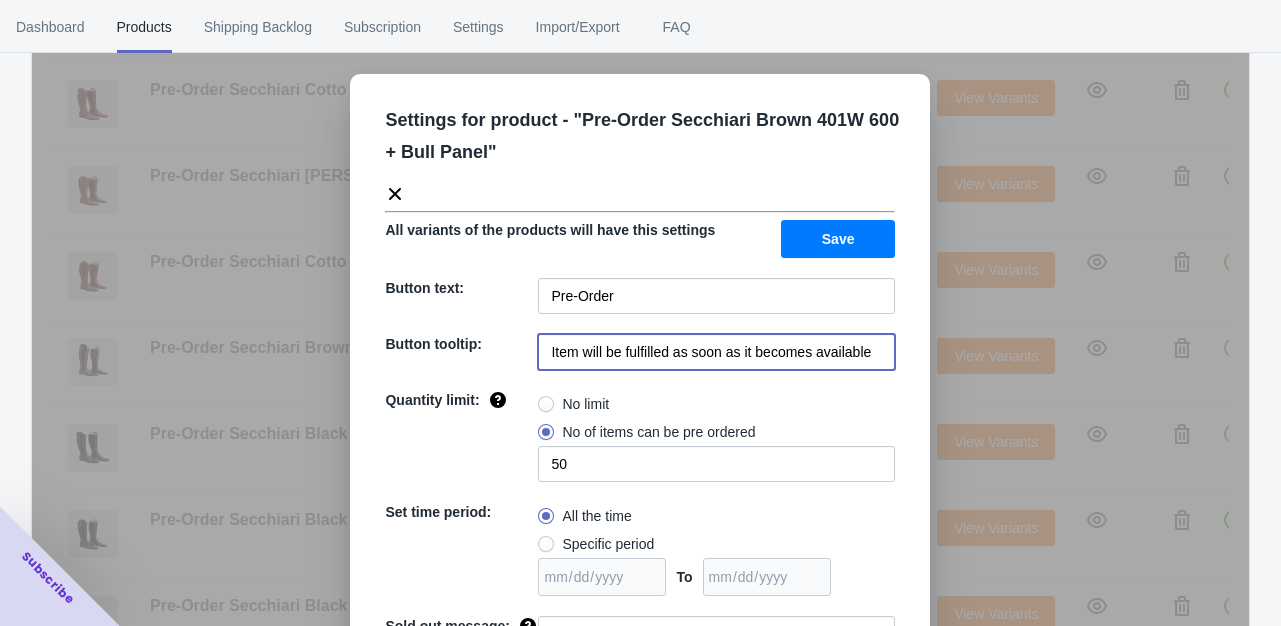 drag, startPoint x: 581, startPoint y: 350, endPoint x: 862, endPoint y: 351, distance: 281.00177 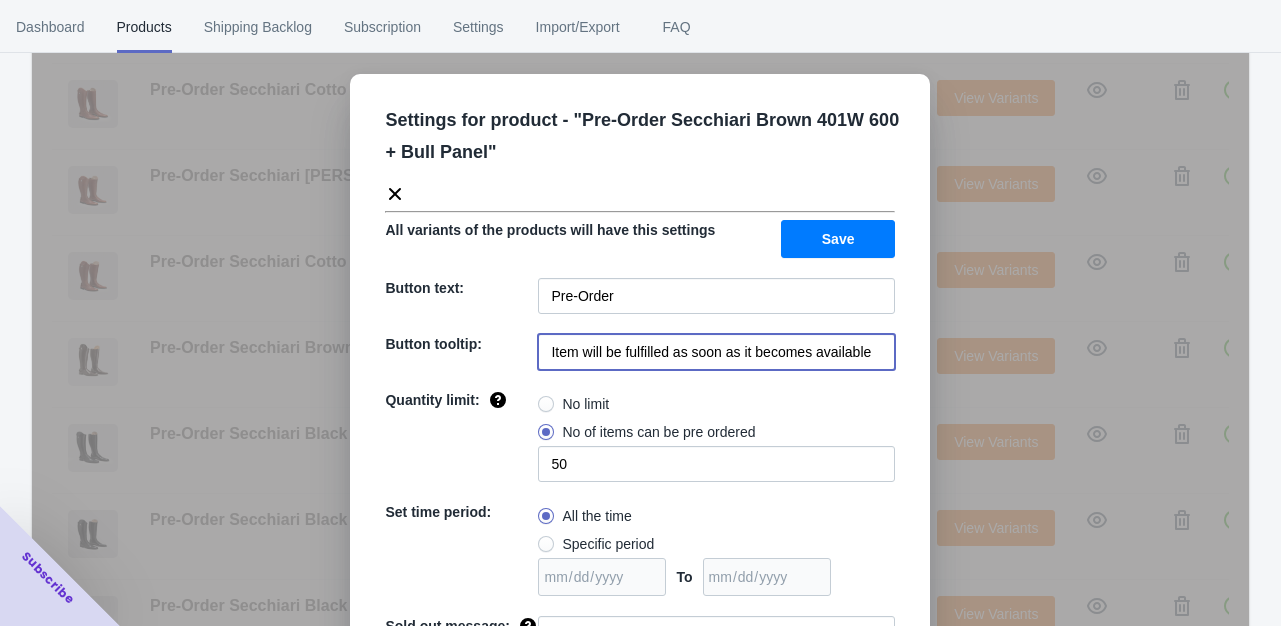 click on "Item will be fulfilled as soon as it becomes available" at bounding box center (716, 352) 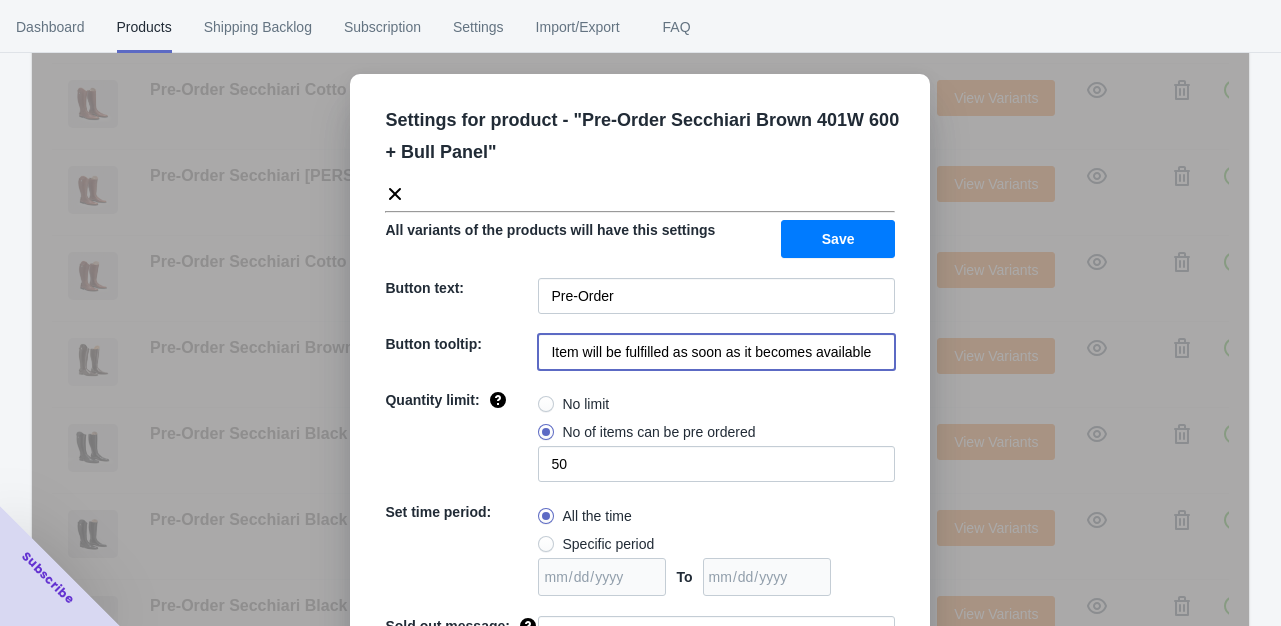paste on "Your order will be sent direct to [GEOGRAPHIC_DATA] for production. Delivery Estimate is 6-8 weeks" 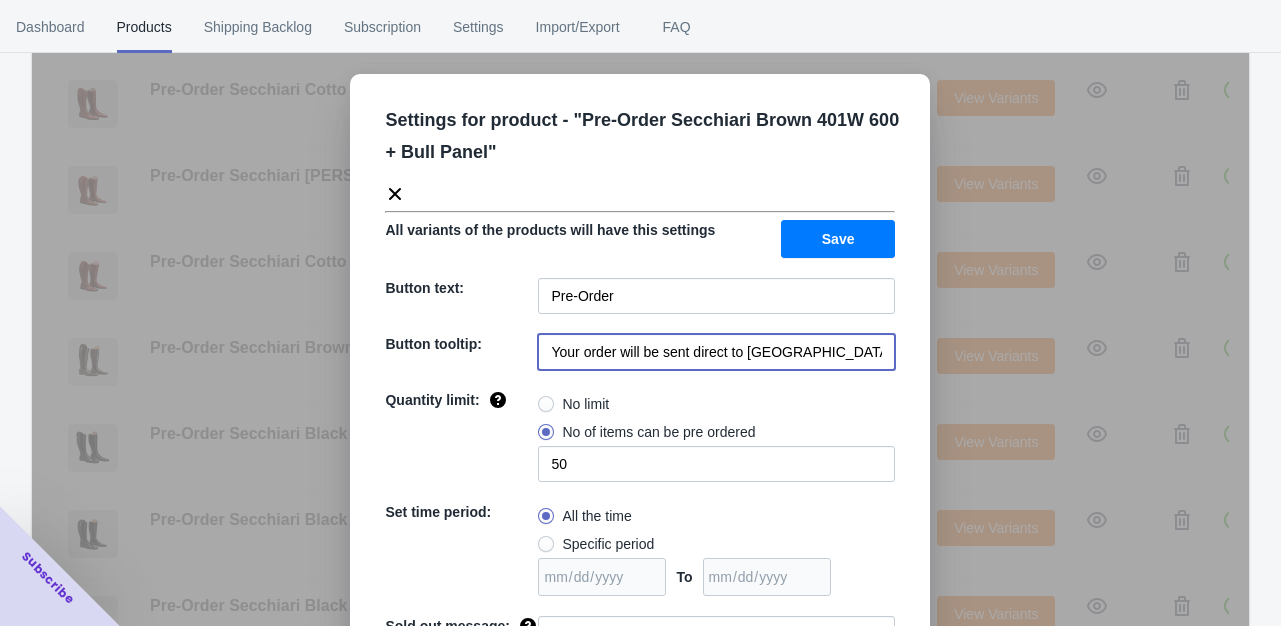 scroll, scrollTop: 0, scrollLeft: 176, axis: horizontal 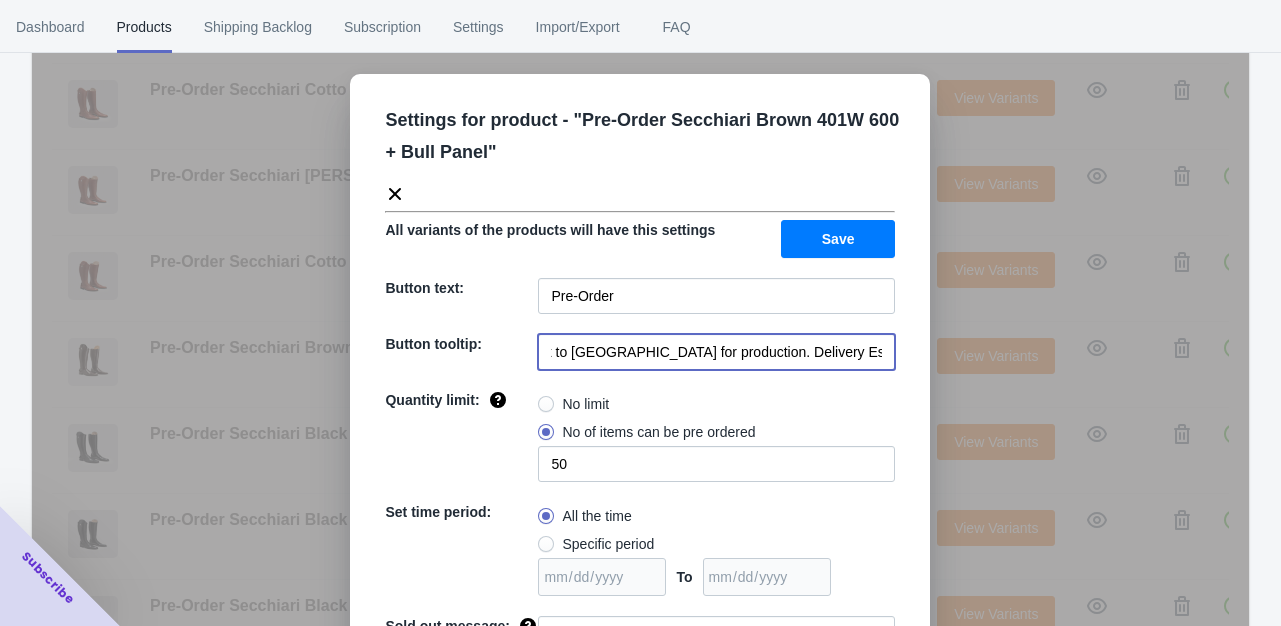 type on "Your order will be sent direct to [GEOGRAPHIC_DATA] for production. Delivery Estimate is 6-8 weeks" 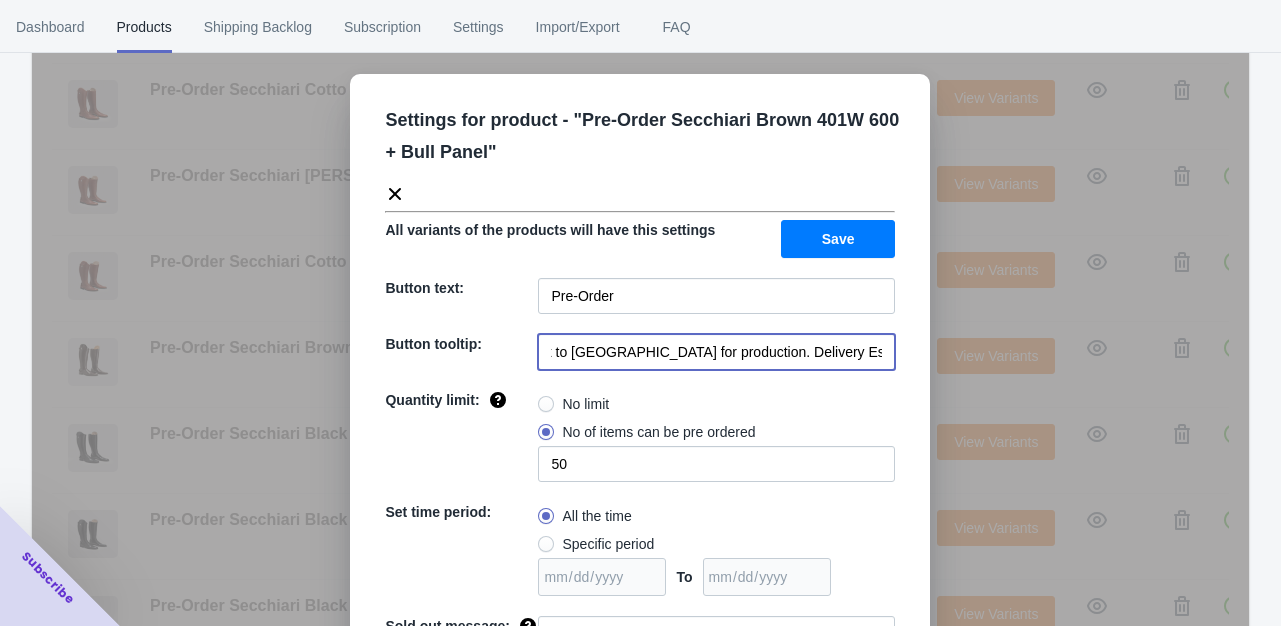 scroll, scrollTop: 0, scrollLeft: 0, axis: both 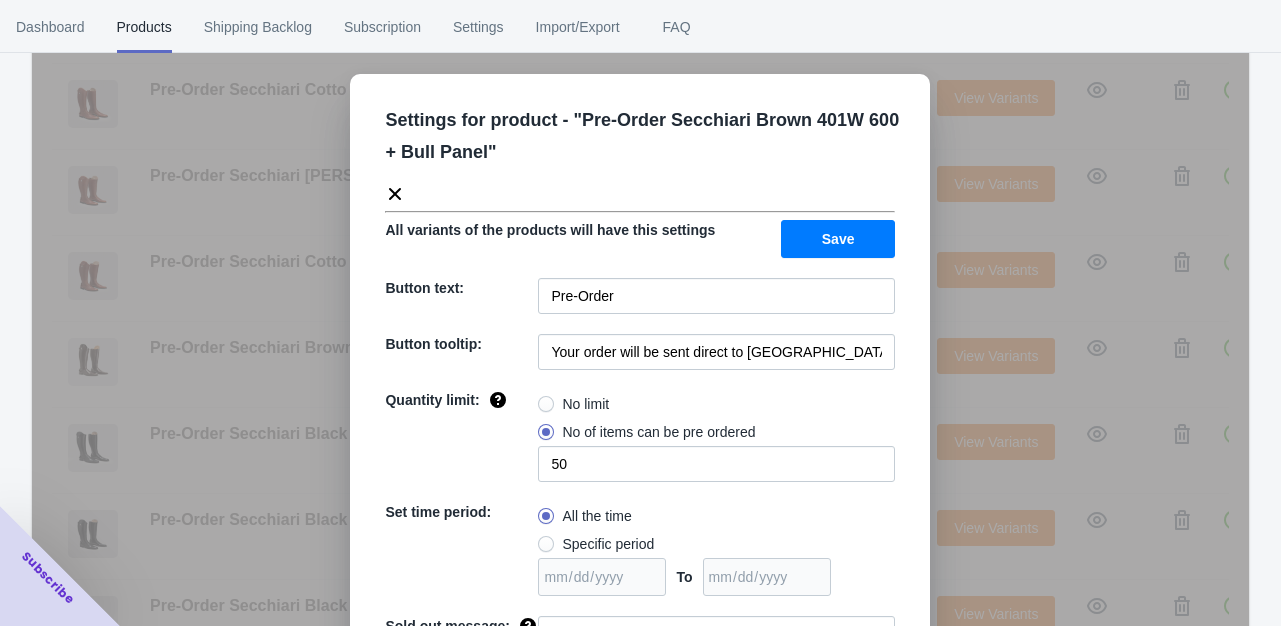 click at bounding box center [546, 404] 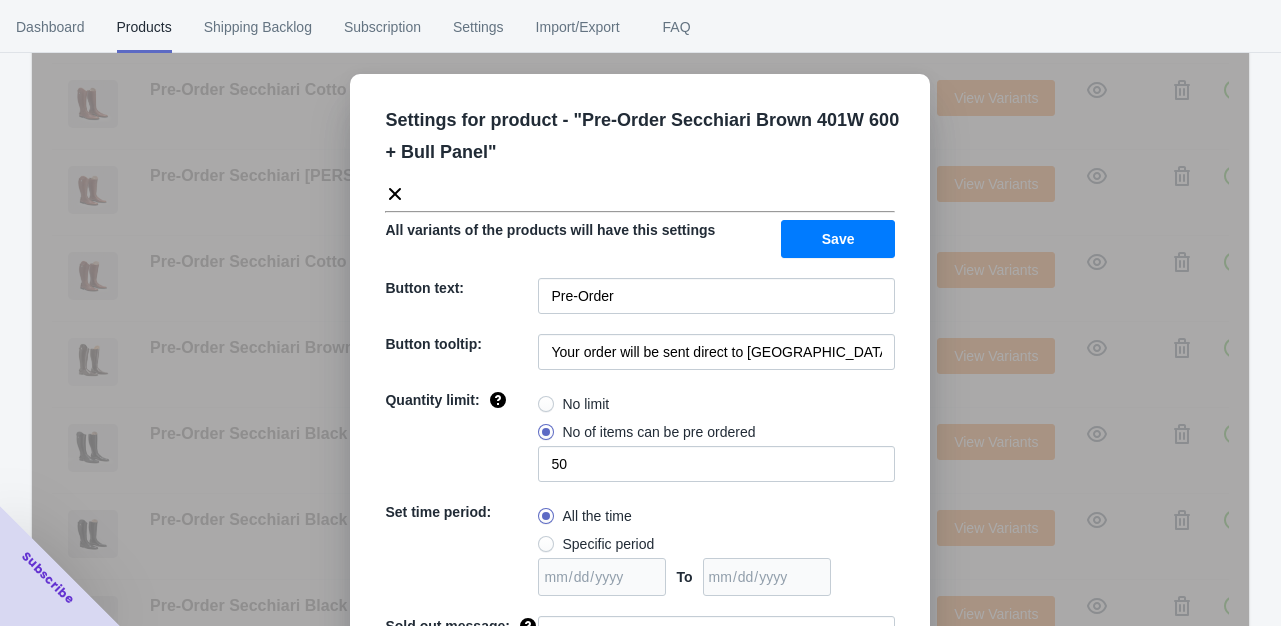 click on "No limit" at bounding box center (543, 399) 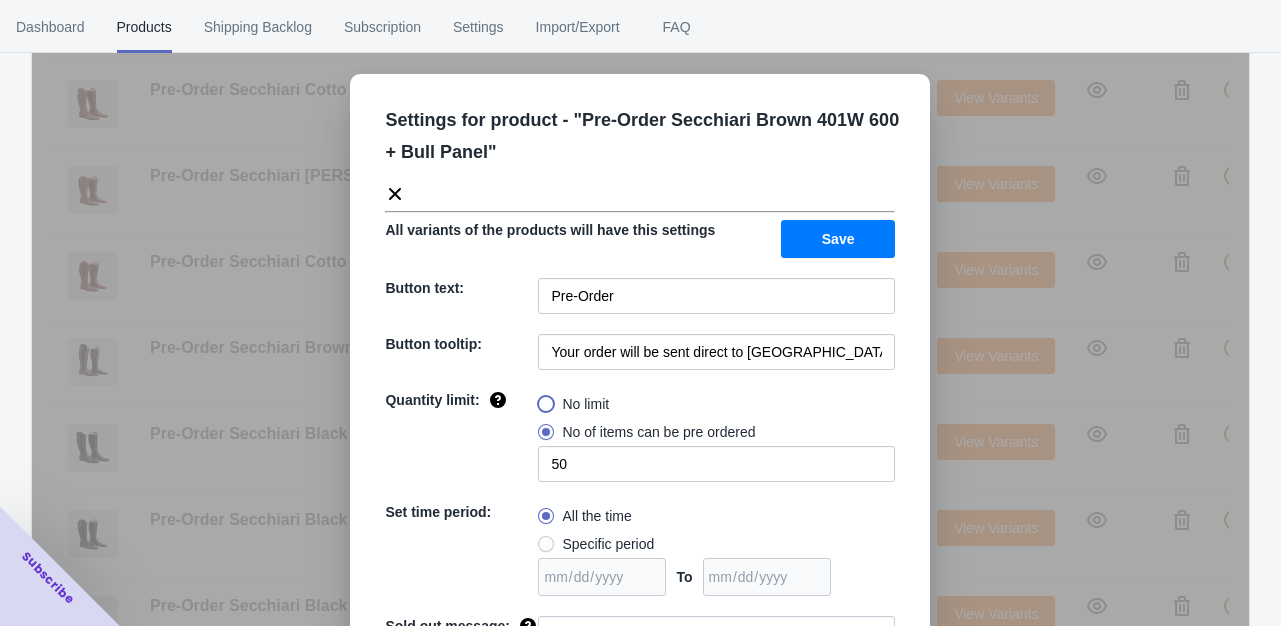 radio on "true" 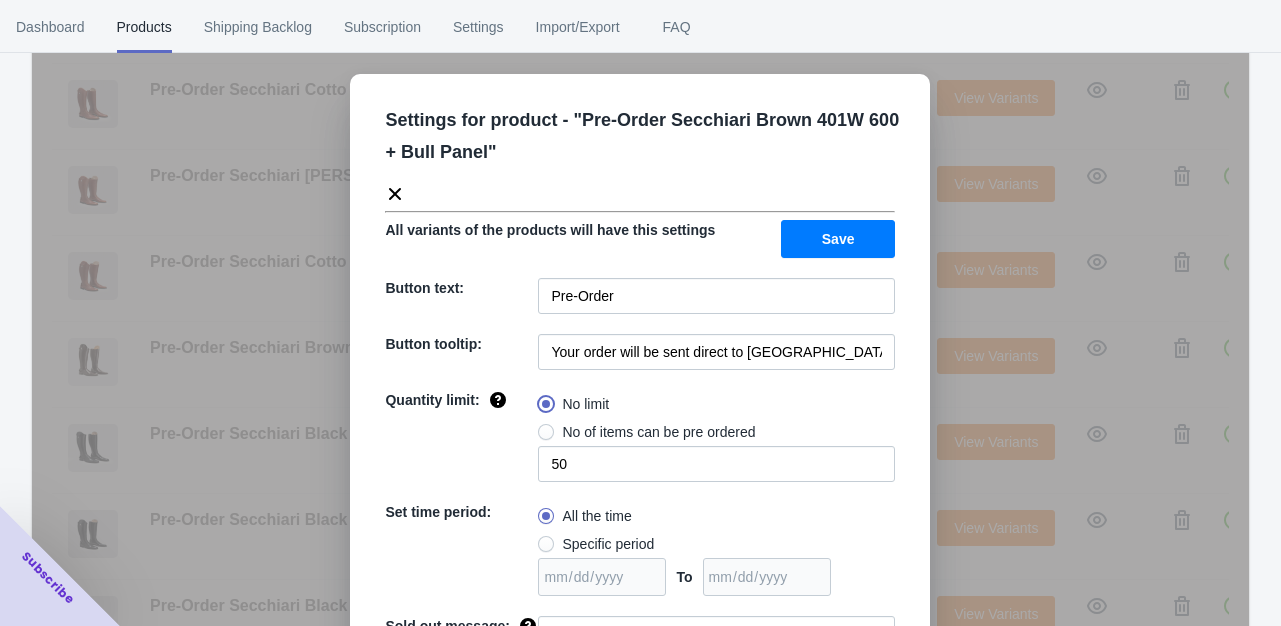 type 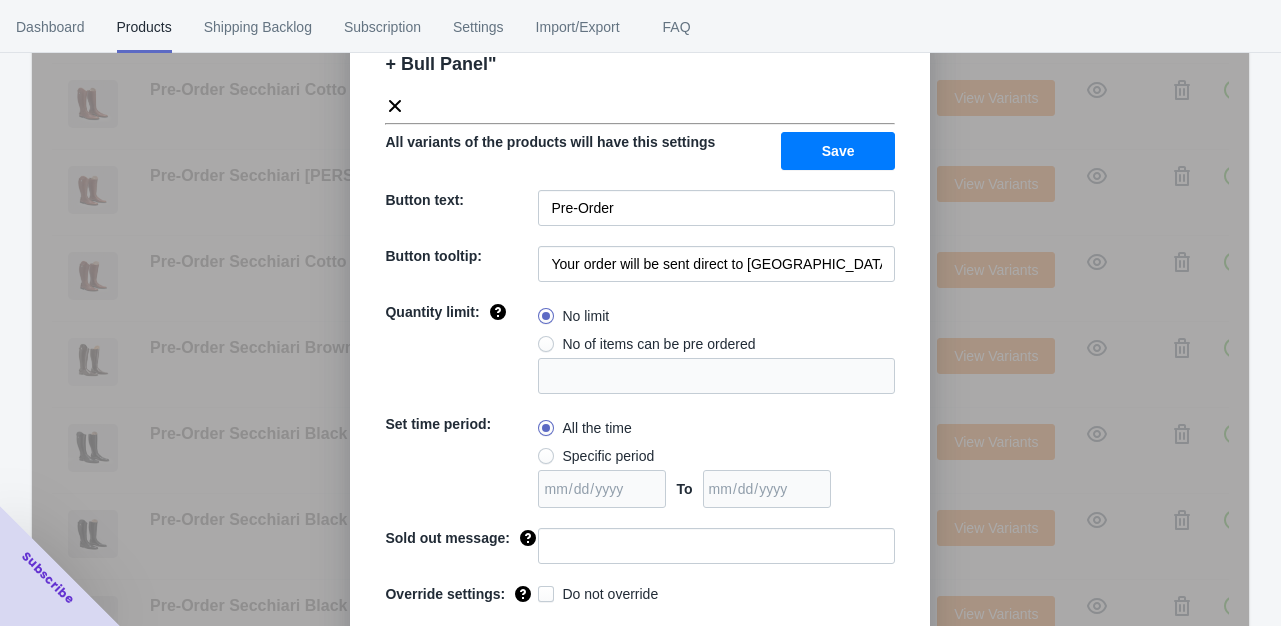 scroll, scrollTop: 130, scrollLeft: 0, axis: vertical 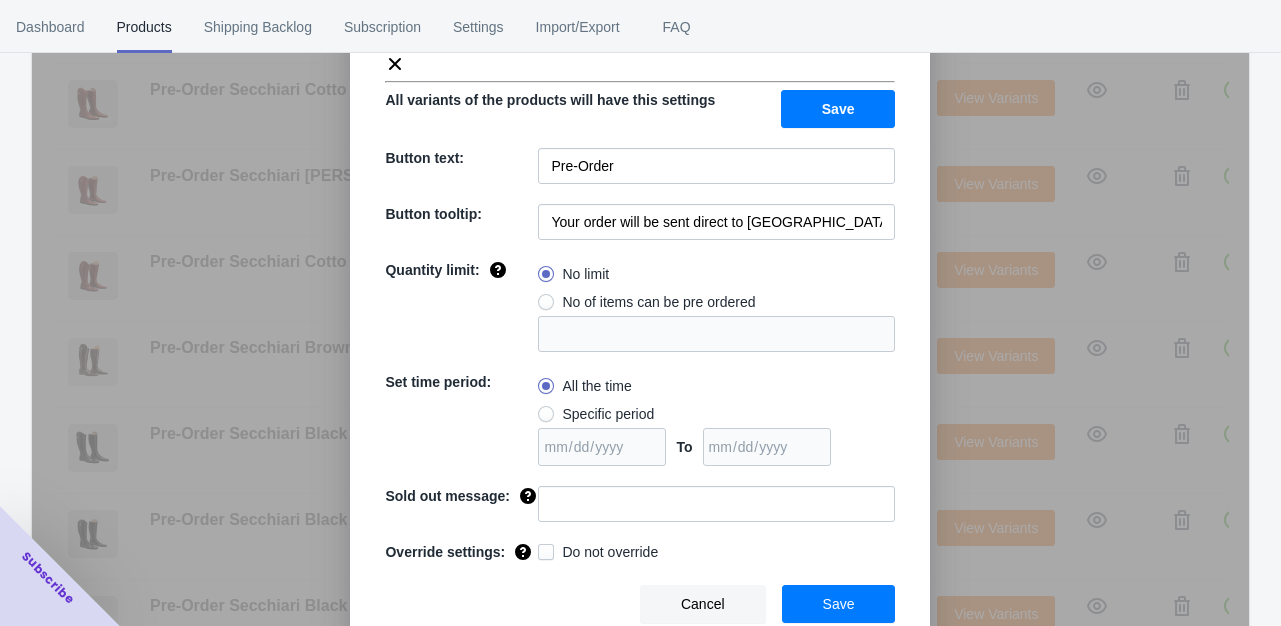 click on "Save" at bounding box center [839, 604] 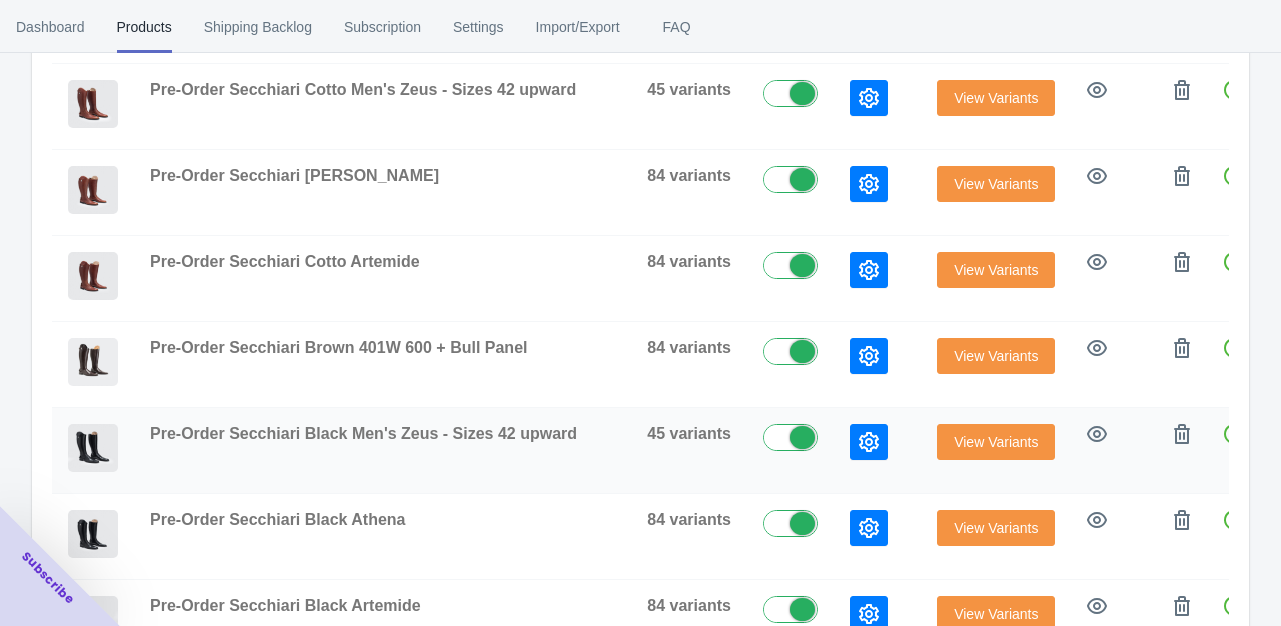 click at bounding box center [869, 442] 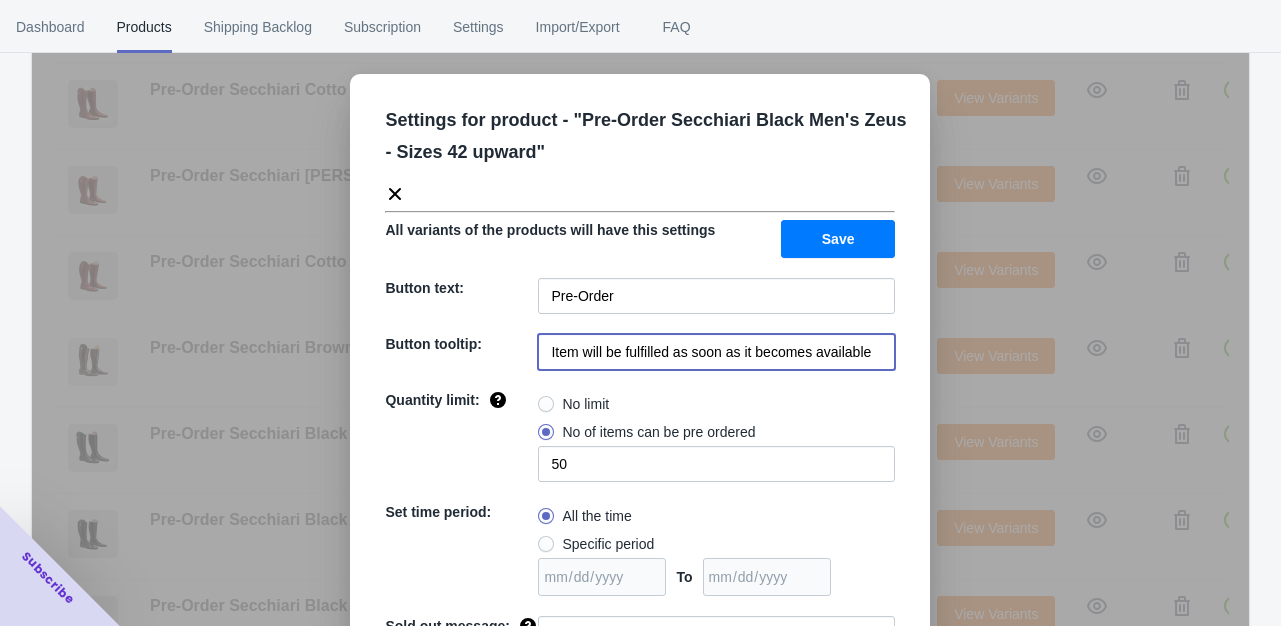 drag, startPoint x: 537, startPoint y: 355, endPoint x: 863, endPoint y: 375, distance: 326.6129 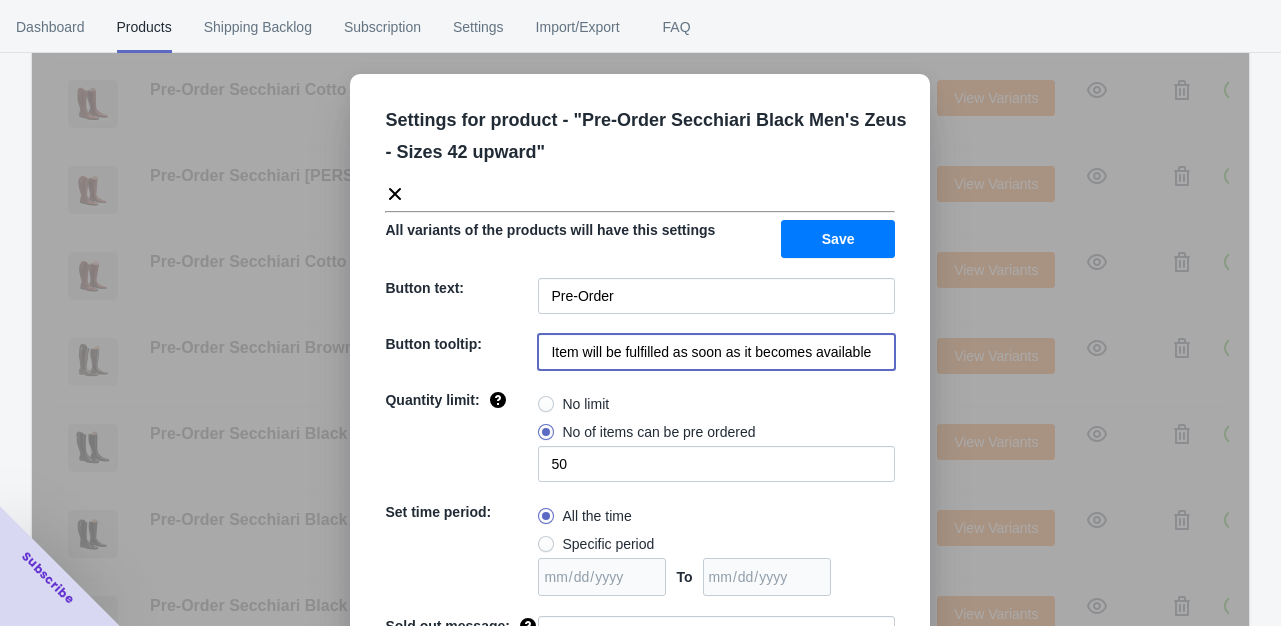 click on "Settings for product - " Pre-Order Secchiari Black Men's Zeus - Sizes 42 upward " All variants of the products will have this settings Save Button text: Pre-Order Button tooltip: Item will be fulfilled as soon as it becomes available Quantity limit: No limit No of items can be pre ordered 50 Set time period: All the time Specific period To Sold out message: Override settings: Do not override Cancel Save" at bounding box center (640, 428) 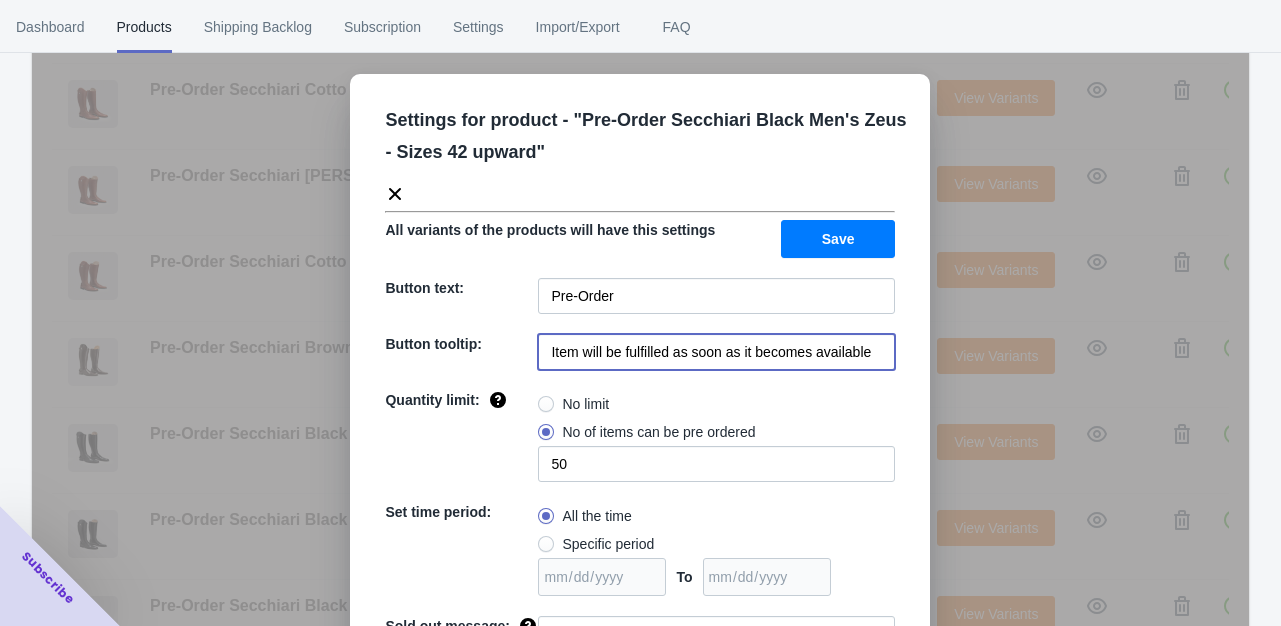 paste on "Your order will be sent direct to [GEOGRAPHIC_DATA] for production. Delivery Estimate is 6-8 weeks" 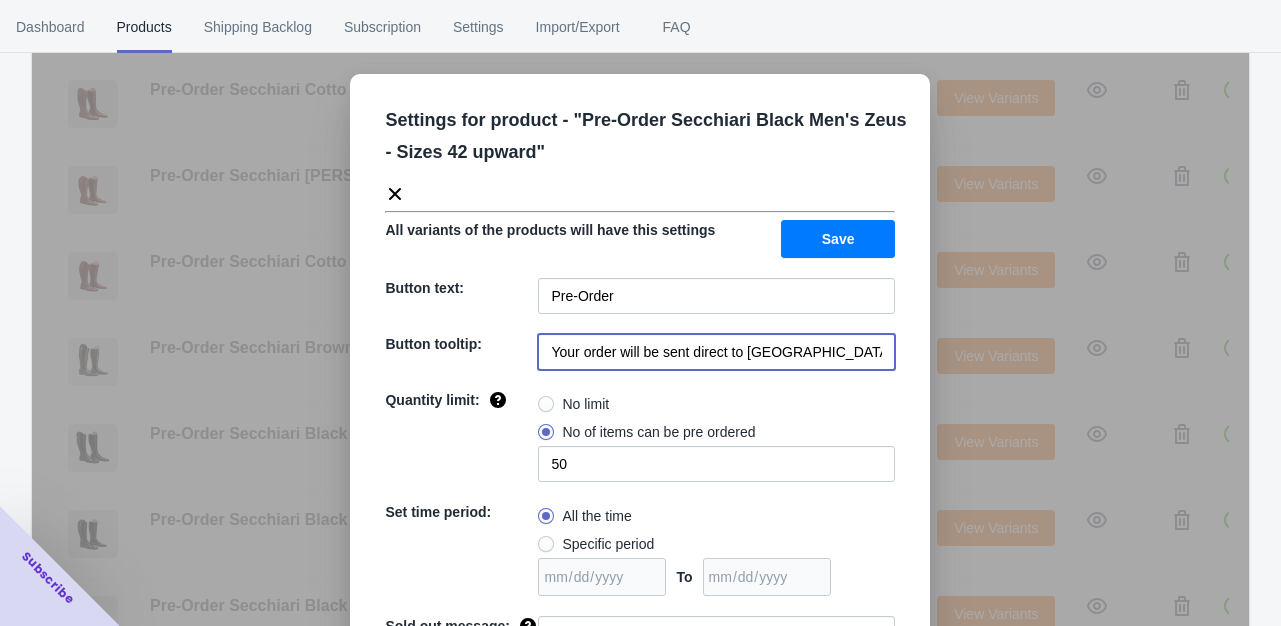 scroll, scrollTop: 0, scrollLeft: 176, axis: horizontal 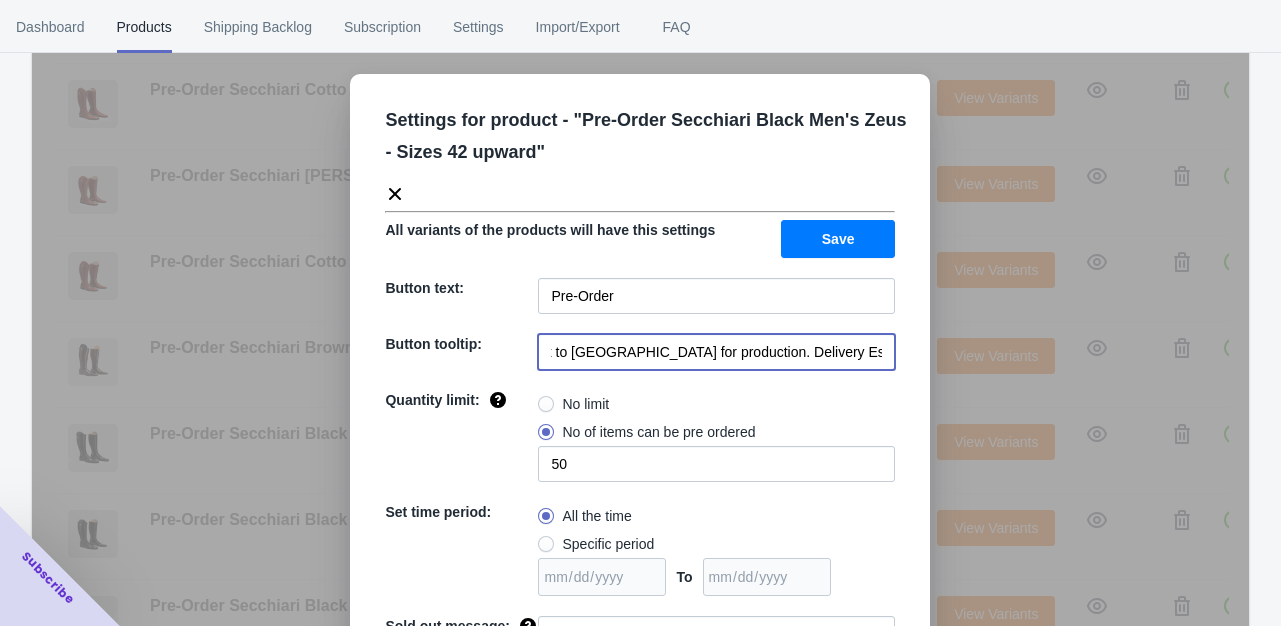 type on "Your order will be sent direct to [GEOGRAPHIC_DATA] for production. Delivery Estimate is 6-8 weeks" 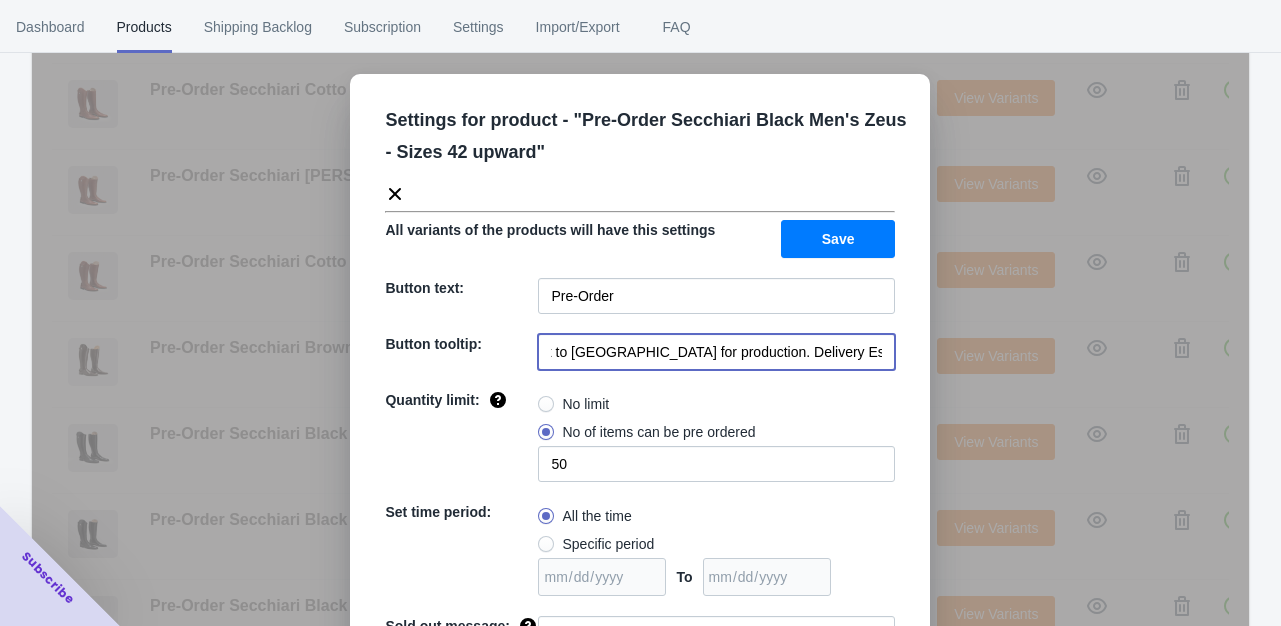 scroll, scrollTop: 0, scrollLeft: 0, axis: both 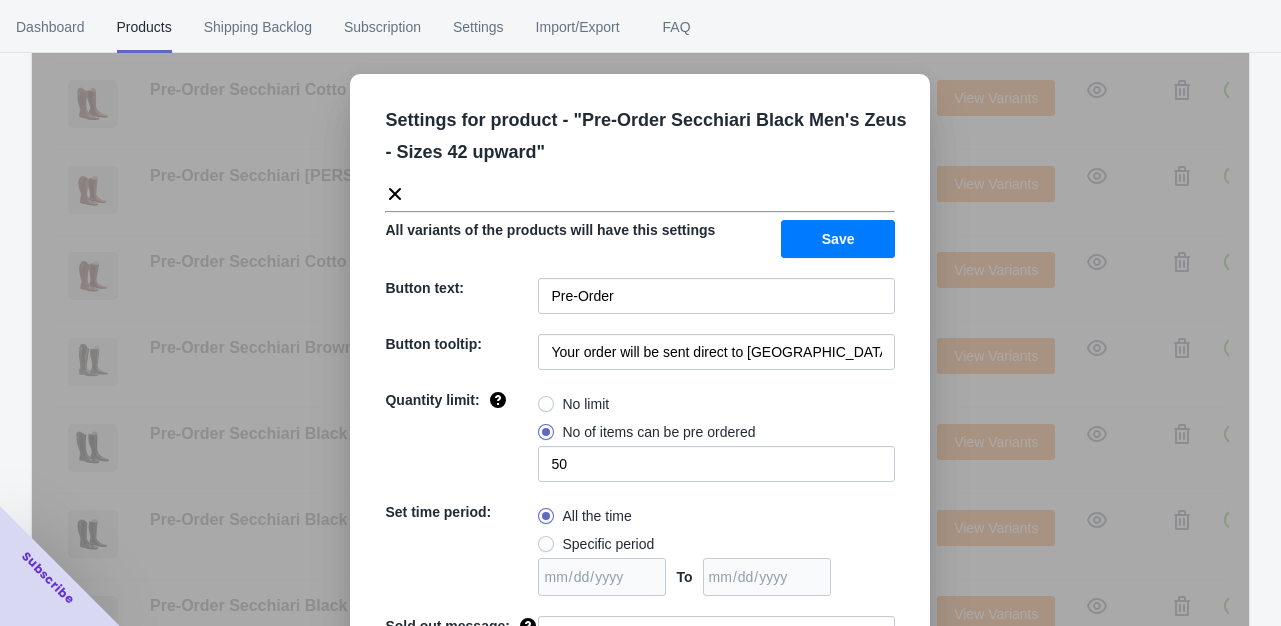 click at bounding box center [546, 404] 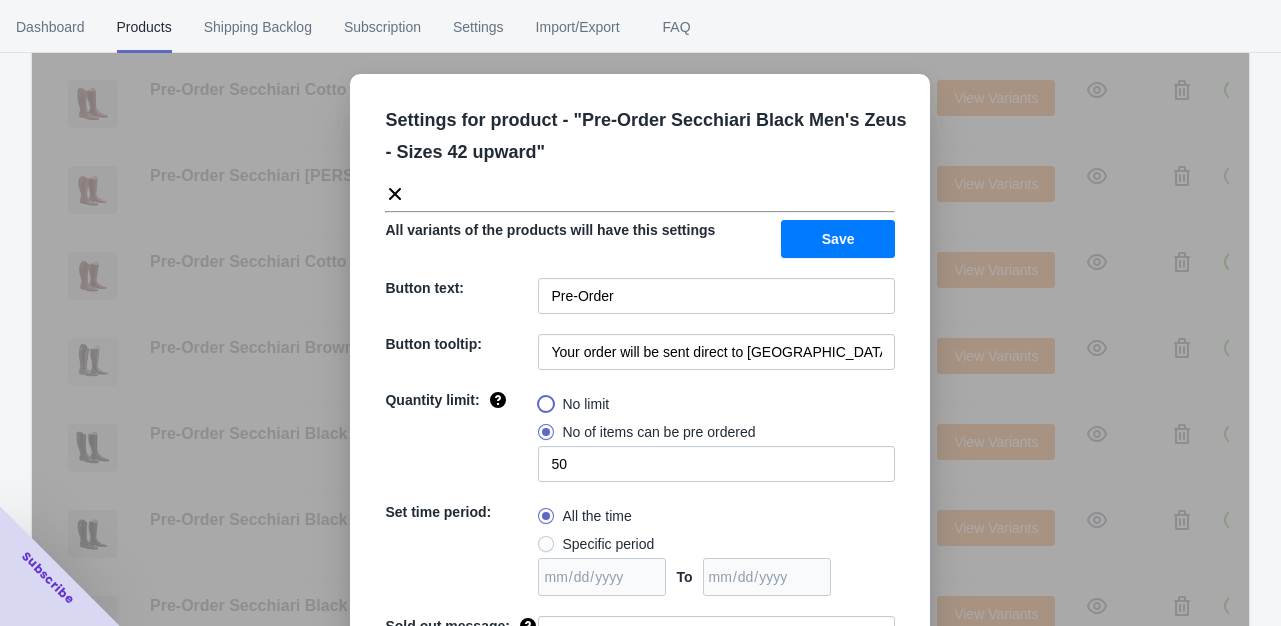 click on "No limit" at bounding box center [543, 399] 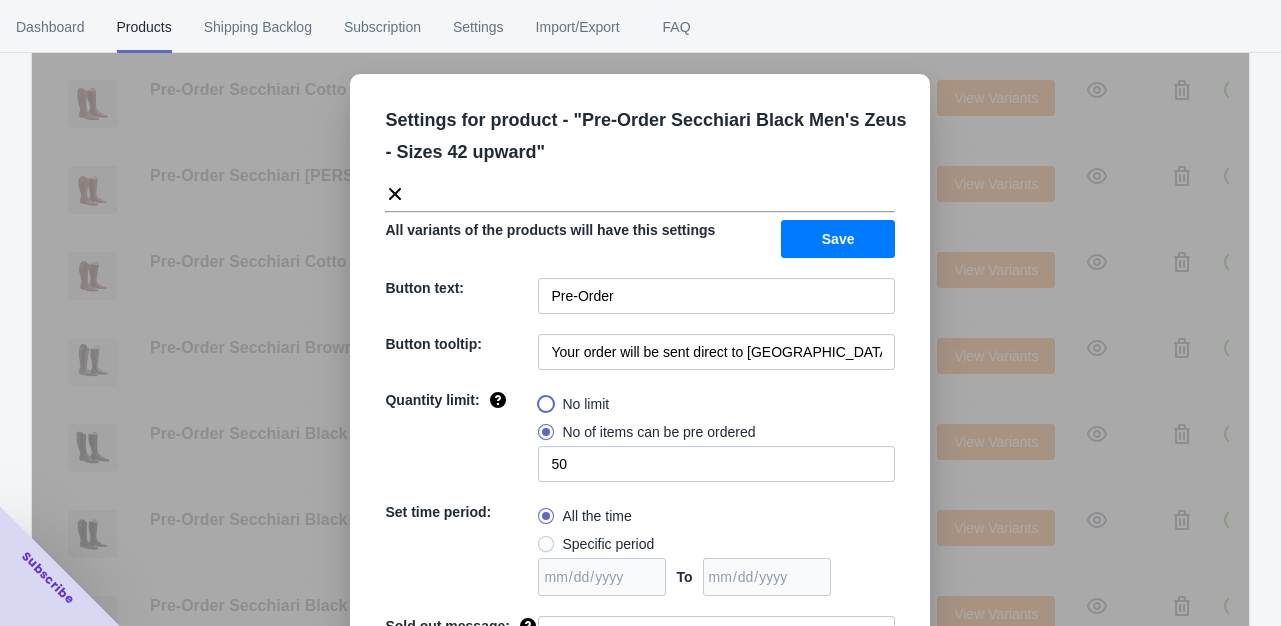 radio on "true" 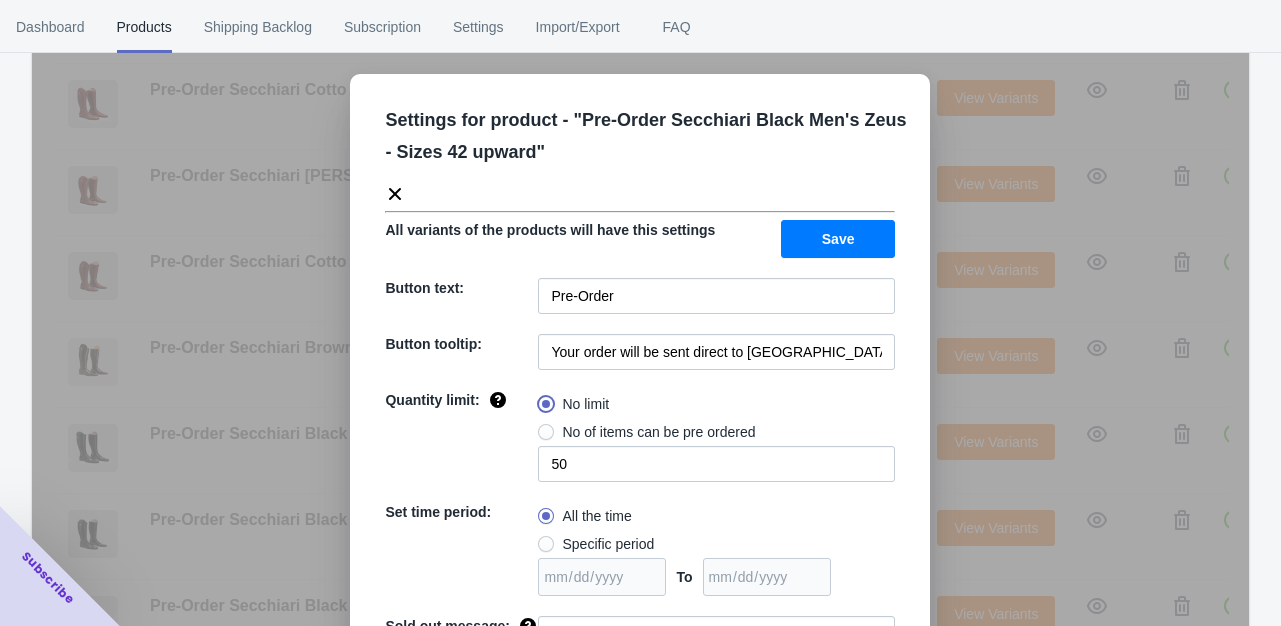 type 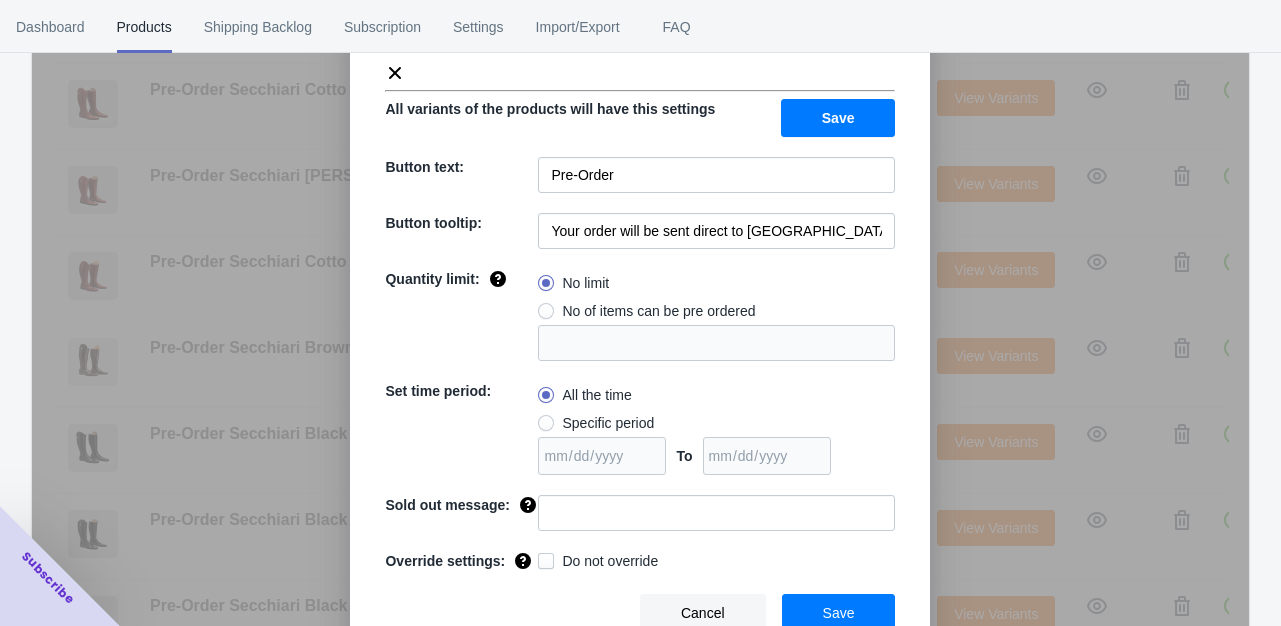 scroll, scrollTop: 124, scrollLeft: 0, axis: vertical 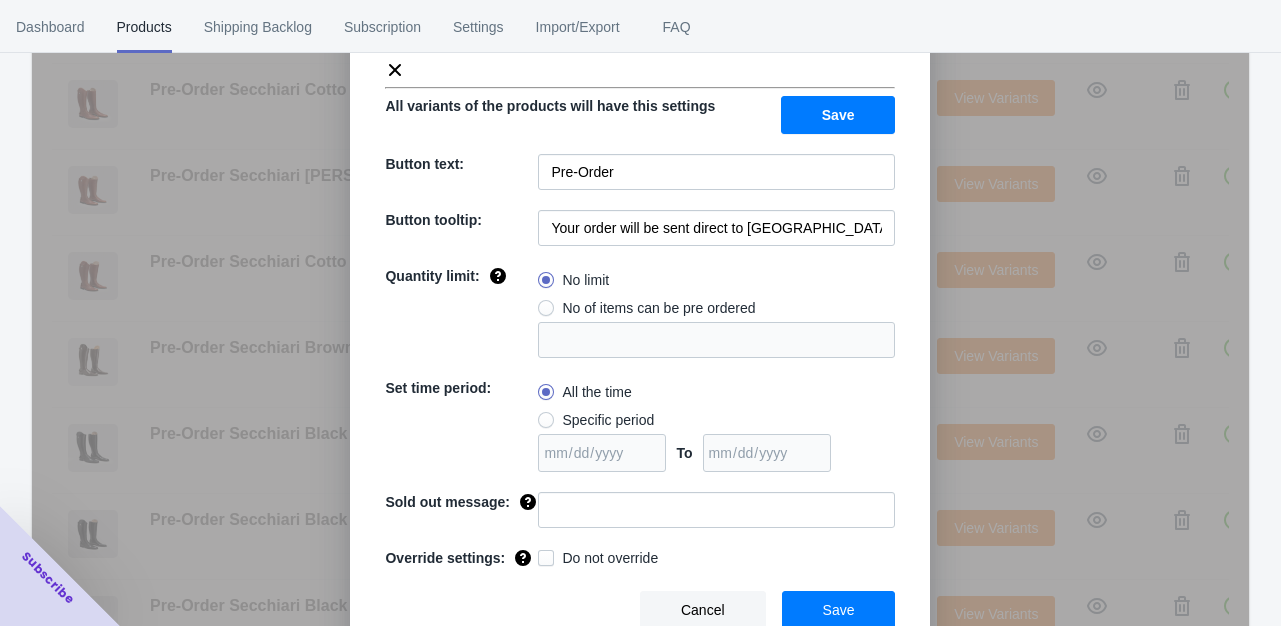 click on "Save" at bounding box center (839, 610) 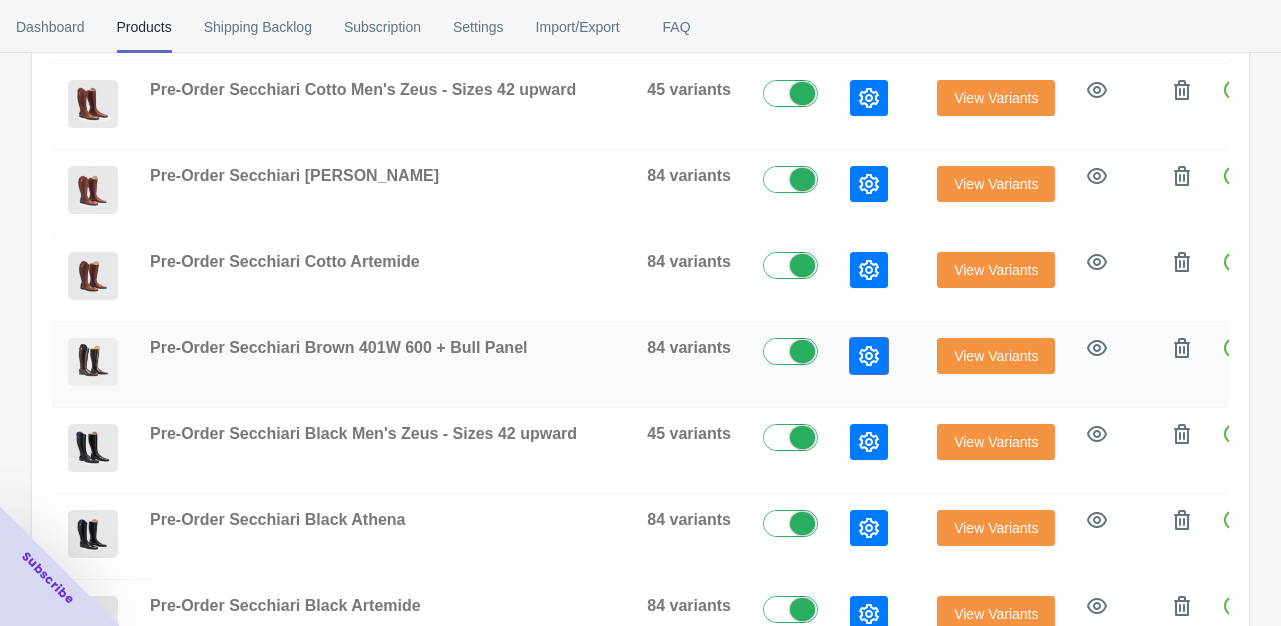 click 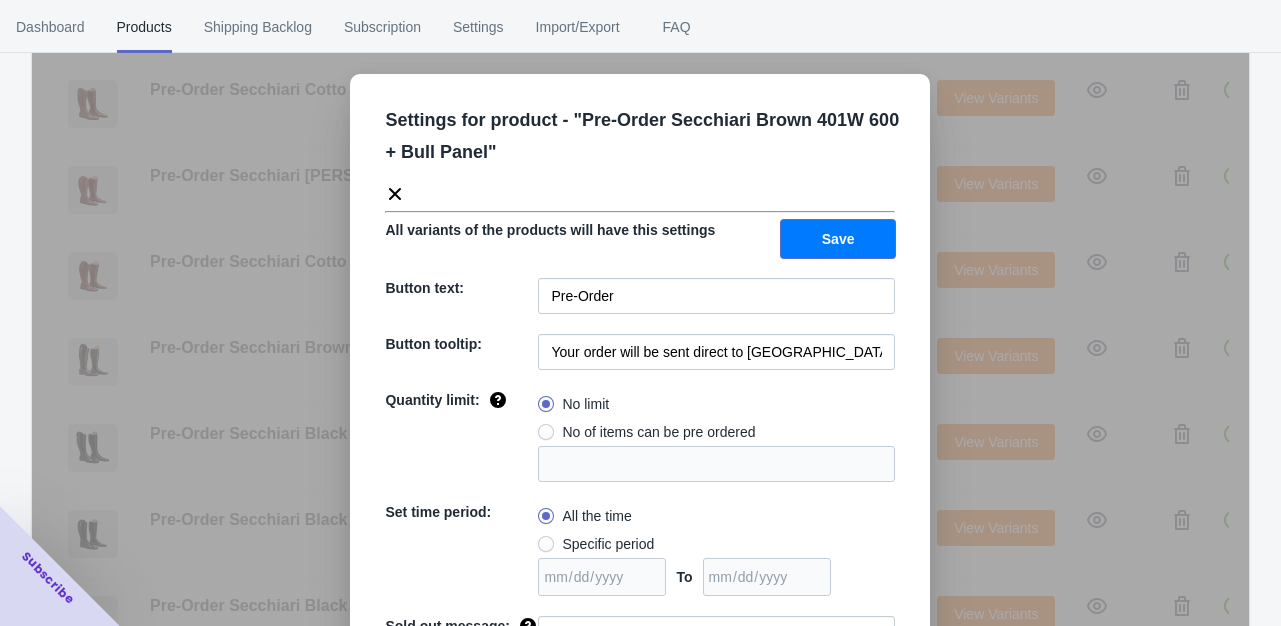 click on "Save" at bounding box center [838, 239] 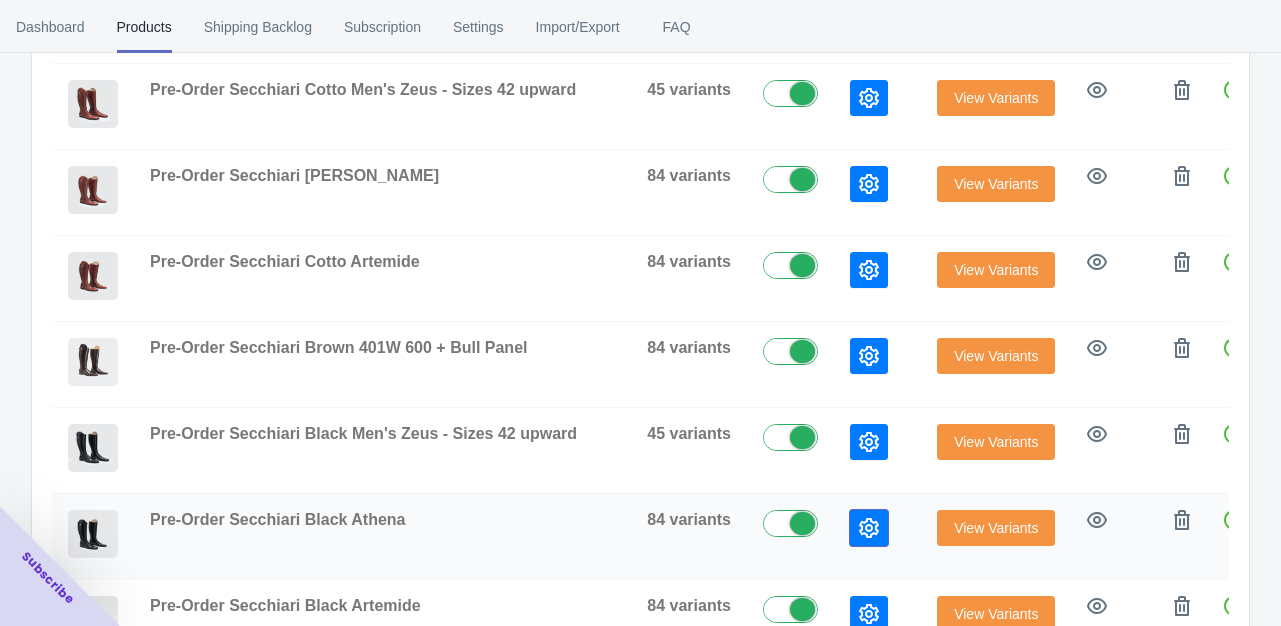 click 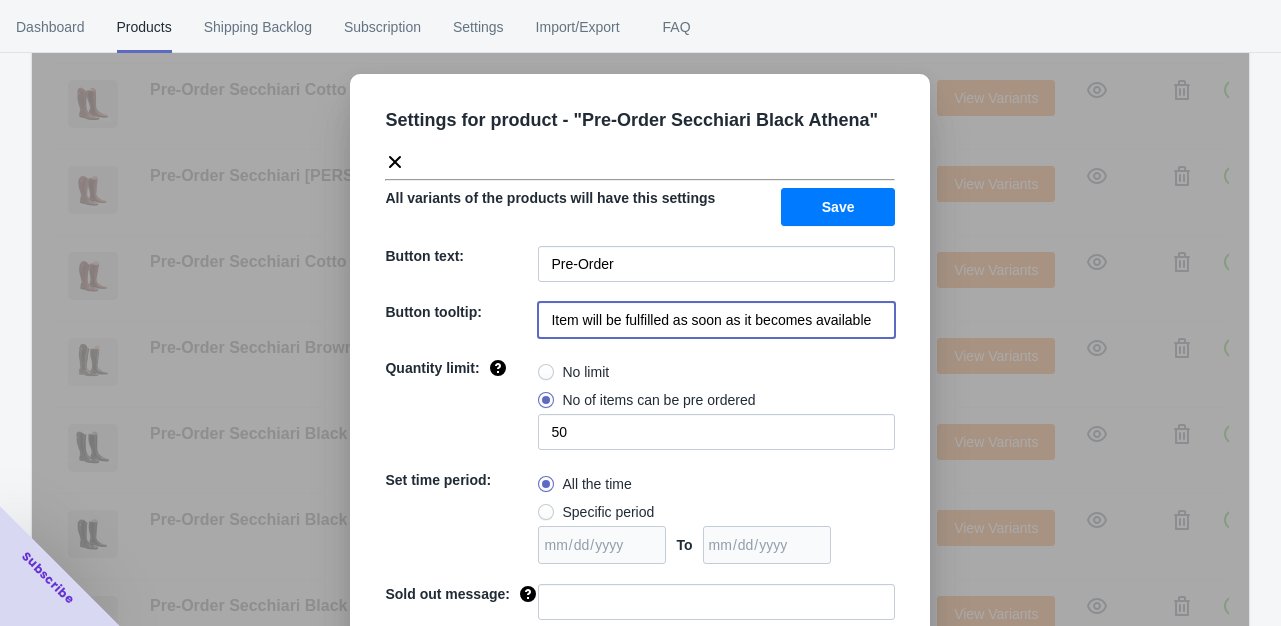 drag, startPoint x: 536, startPoint y: 317, endPoint x: 896, endPoint y: 310, distance: 360.06805 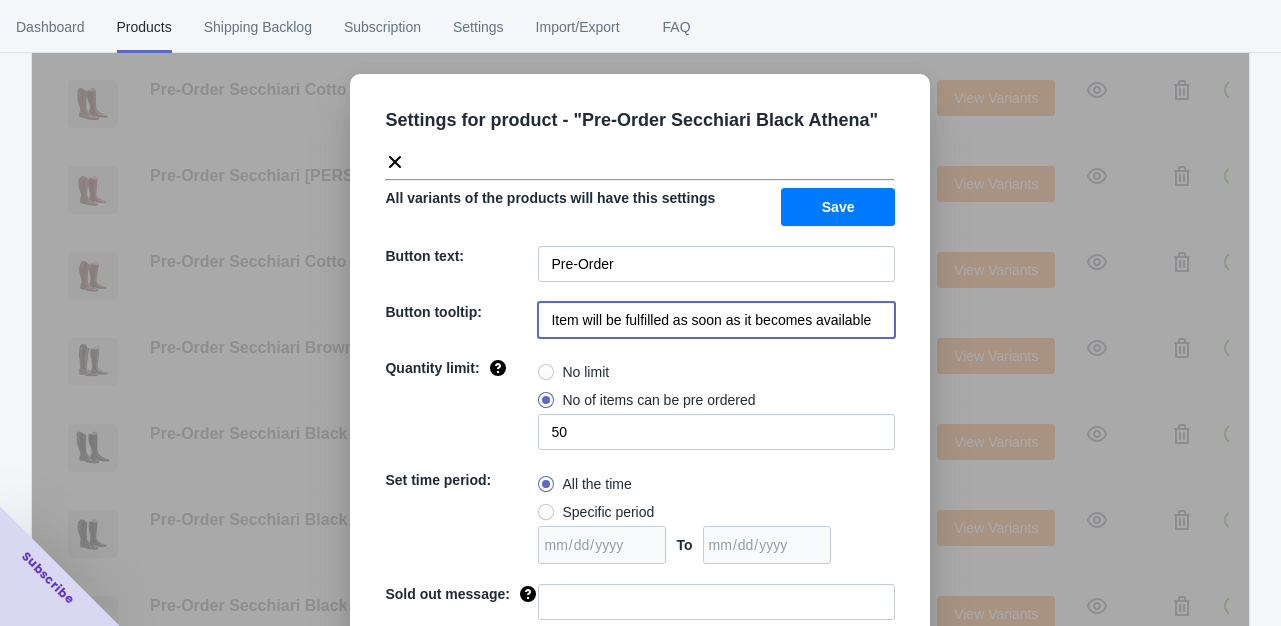 click on "Settings for product - " Pre-Order Secchiari Black Athena " All variants of the products will have this settings Save Button text: Pre-Order Button tooltip: Item will be fulfilled as soon as it becomes available Quantity limit: No limit No of items can be pre ordered 50 Set time period: All the time Specific period To Sold out message: Override settings: Do not override Cancel Save" at bounding box center [640, 412] 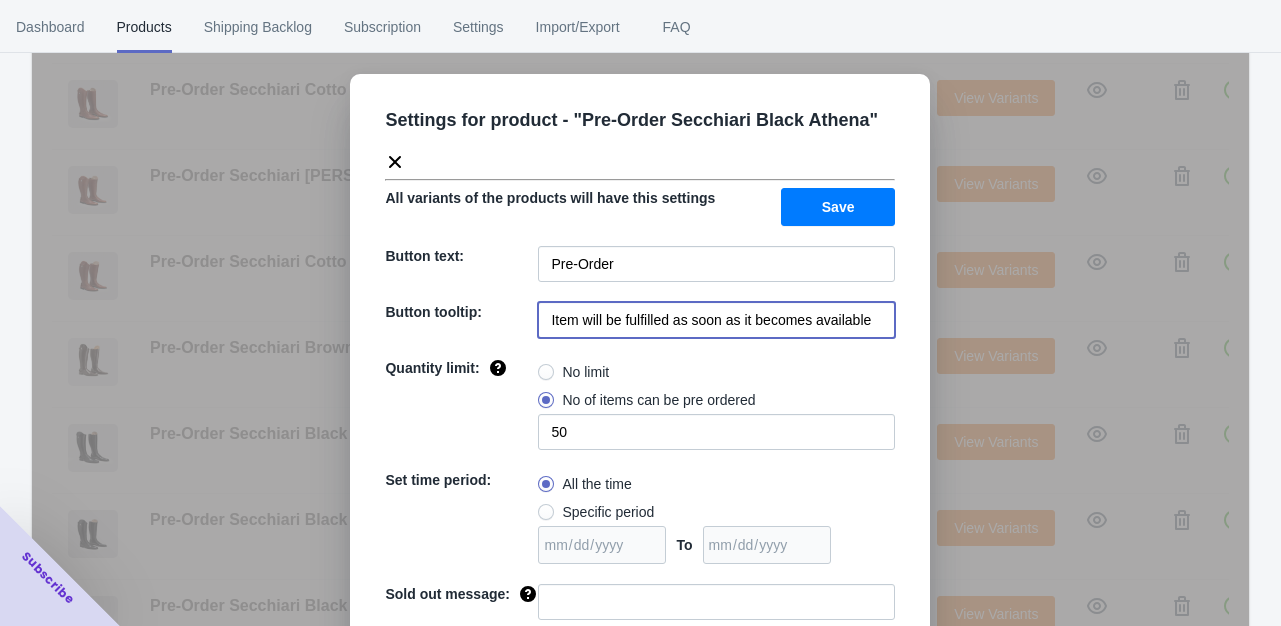 paste on "Your order will be sent direct to [GEOGRAPHIC_DATA] for production. Delivery Estimate is 6-8 weeks" 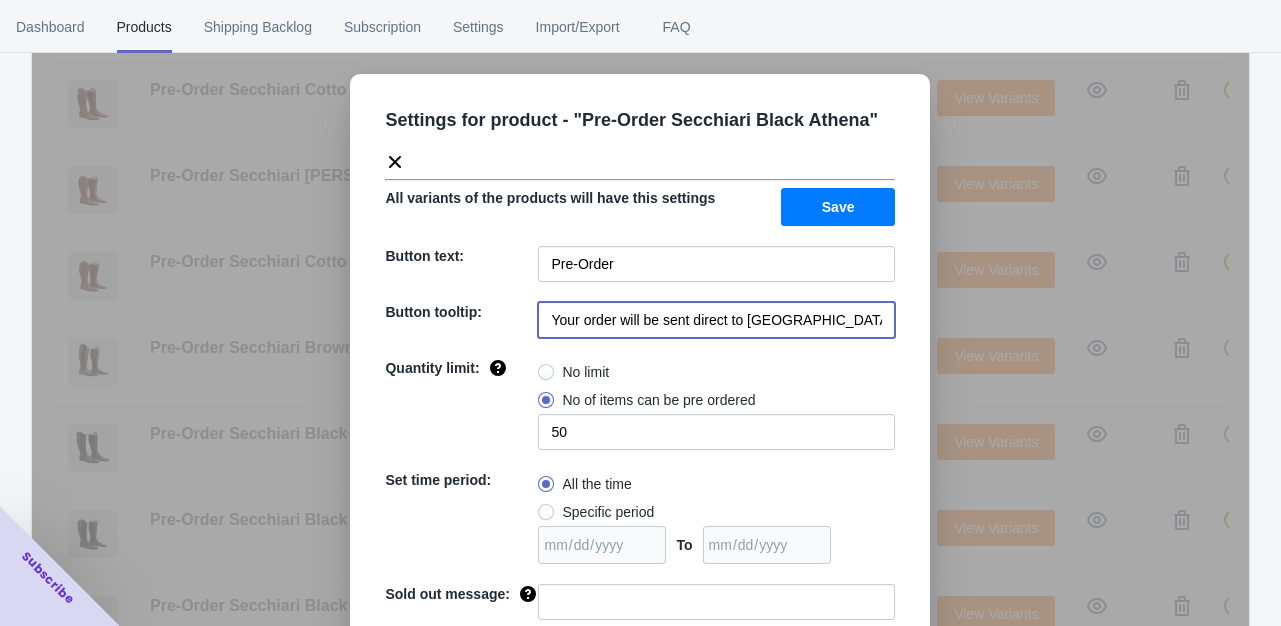 scroll, scrollTop: 0, scrollLeft: 176, axis: horizontal 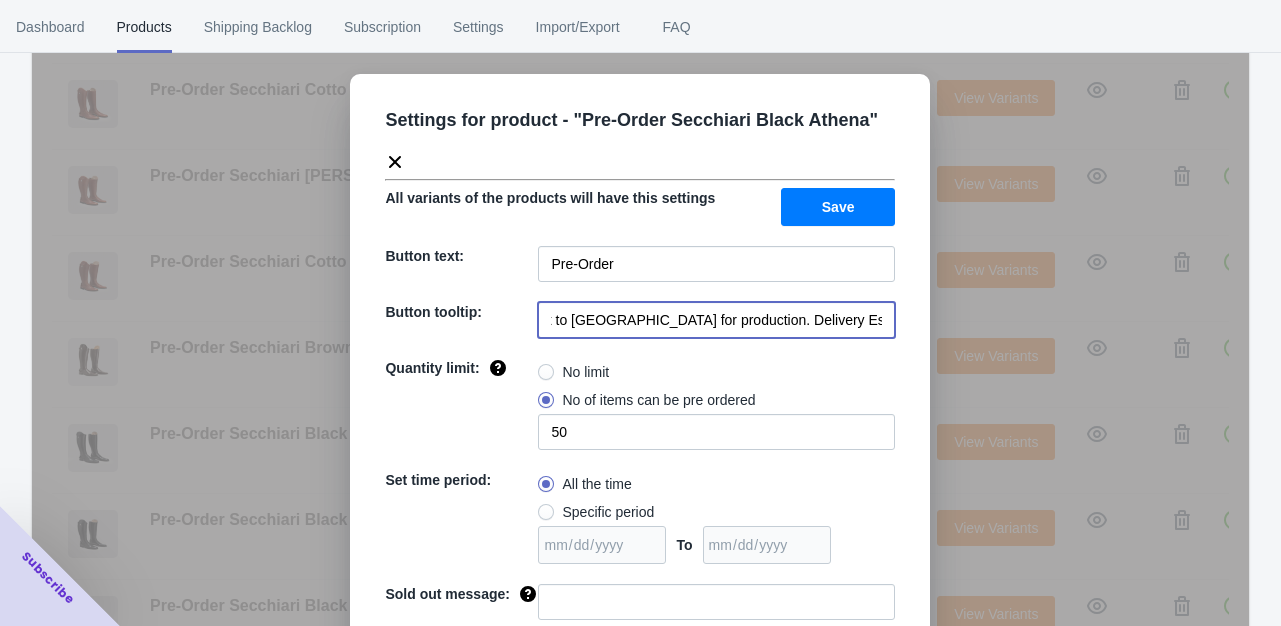 type on "Your order will be sent direct to [GEOGRAPHIC_DATA] for production. Delivery Estimate is 6-8 weeks" 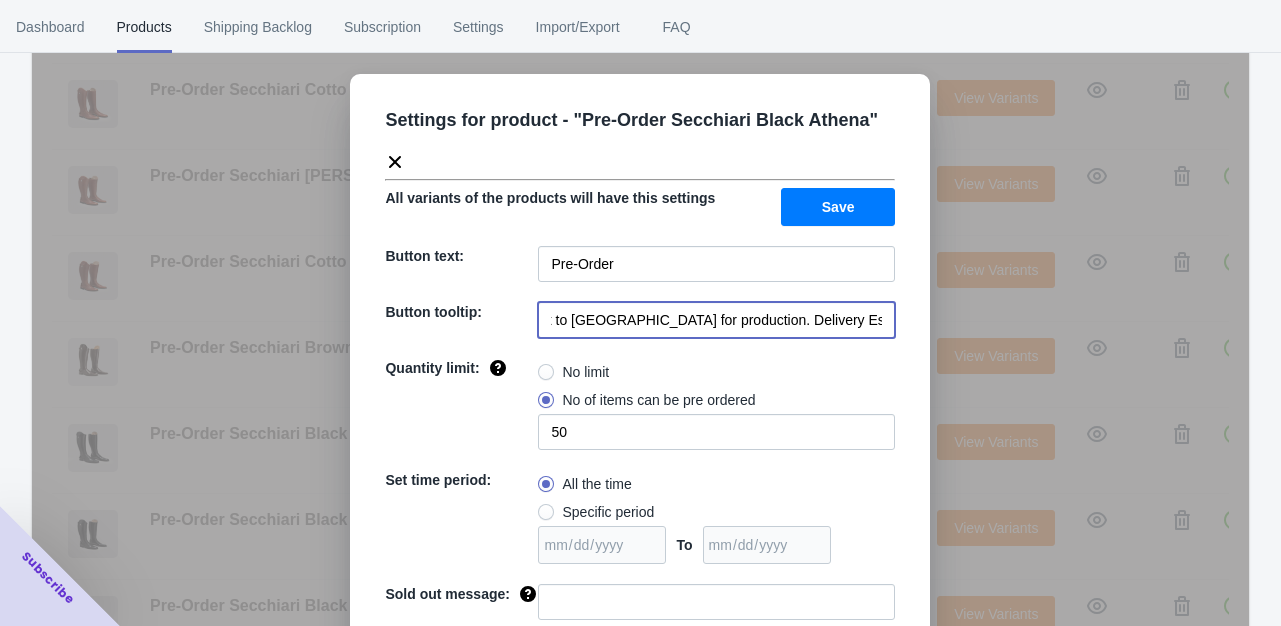 click at bounding box center (546, 372) 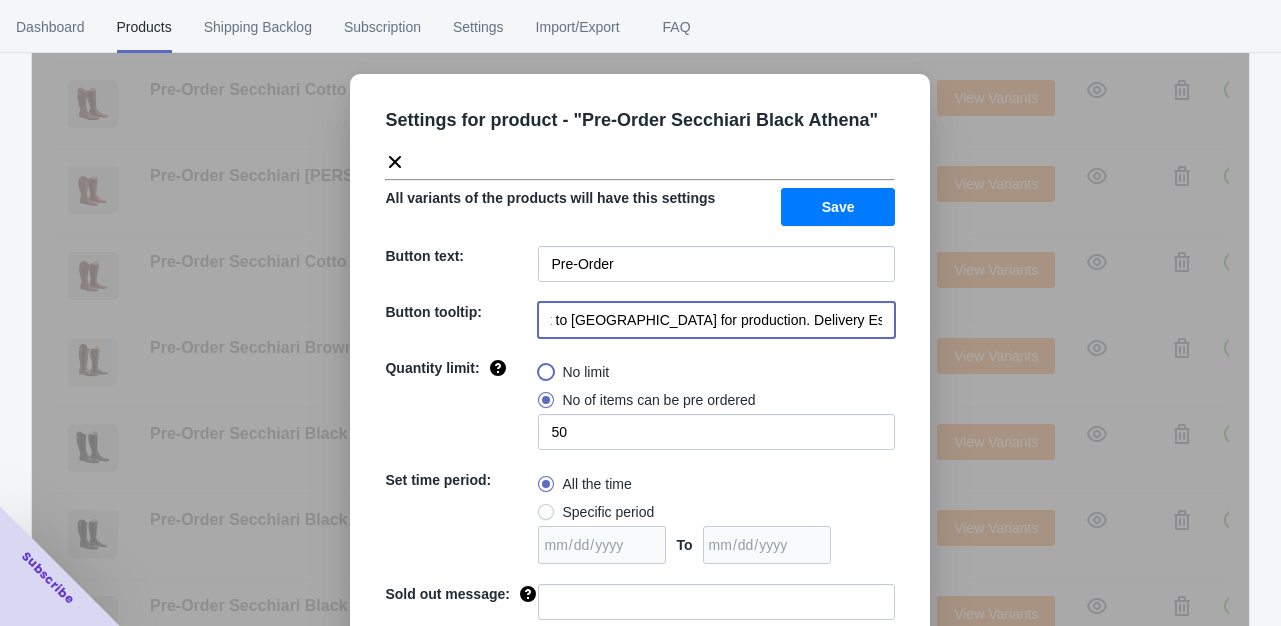 click on "No limit" at bounding box center [543, 367] 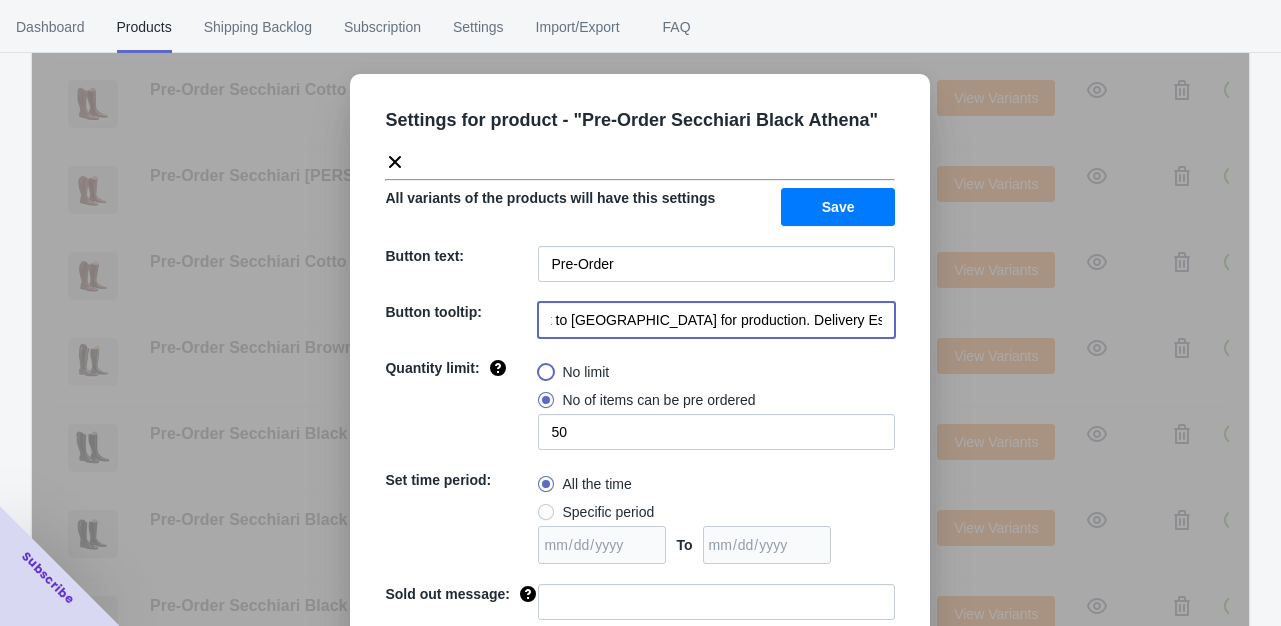radio on "true" 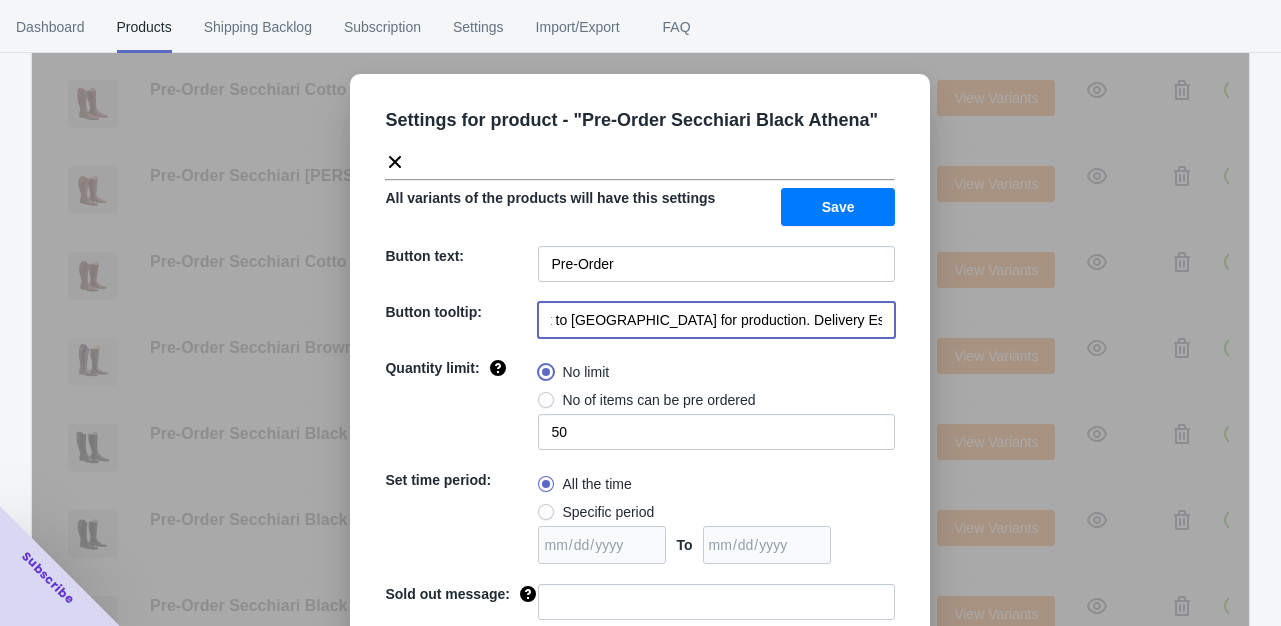 type 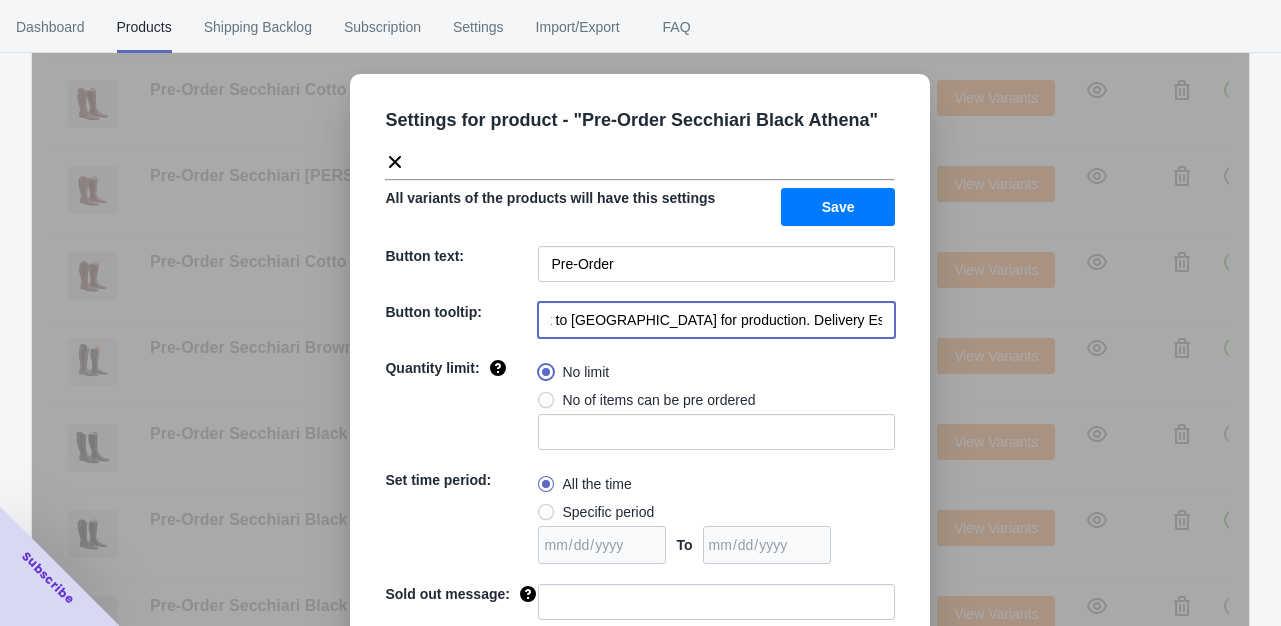 scroll, scrollTop: 0, scrollLeft: 0, axis: both 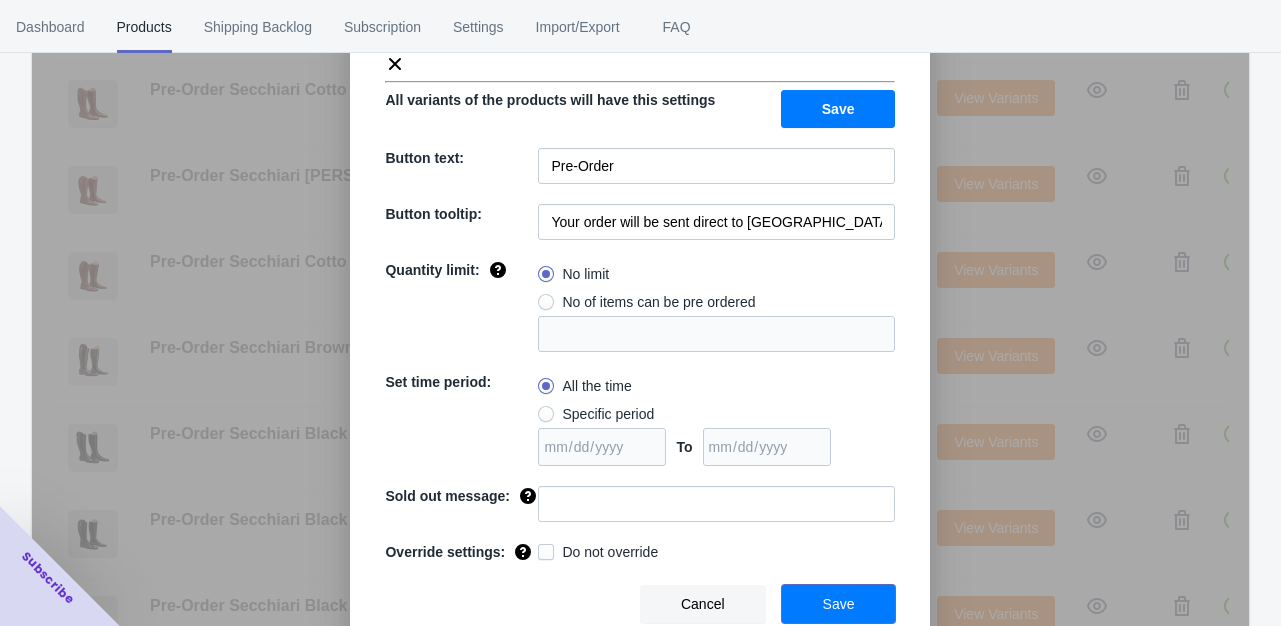 click on "Save" at bounding box center [839, 604] 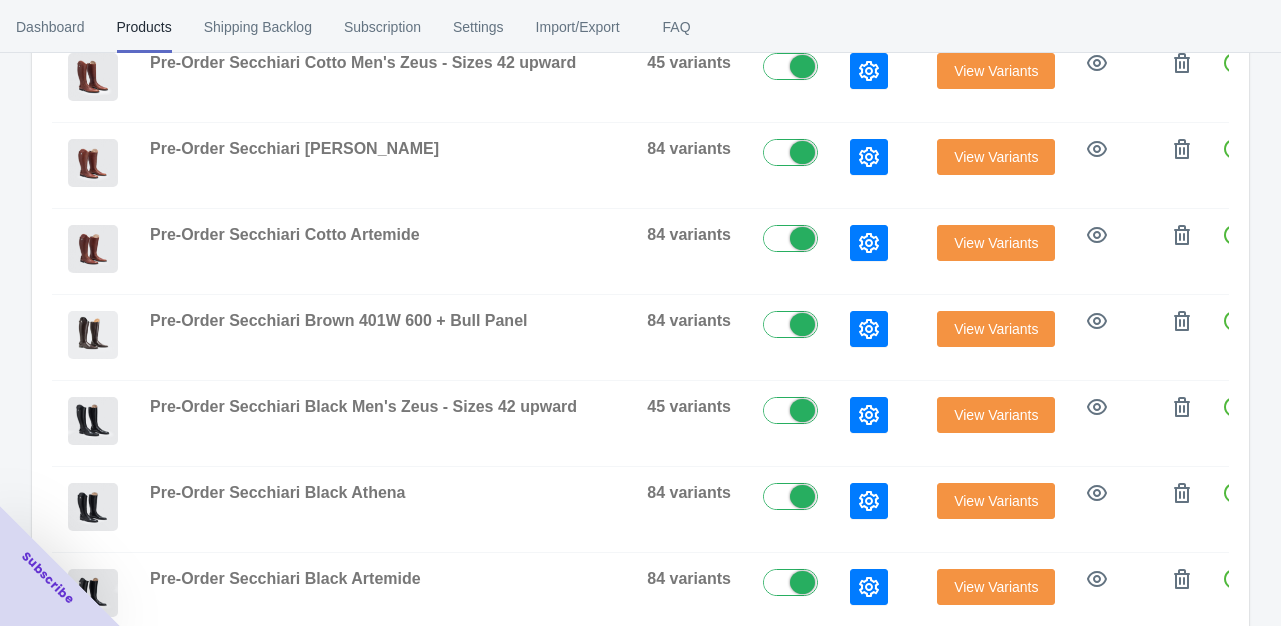 scroll, scrollTop: 527, scrollLeft: 0, axis: vertical 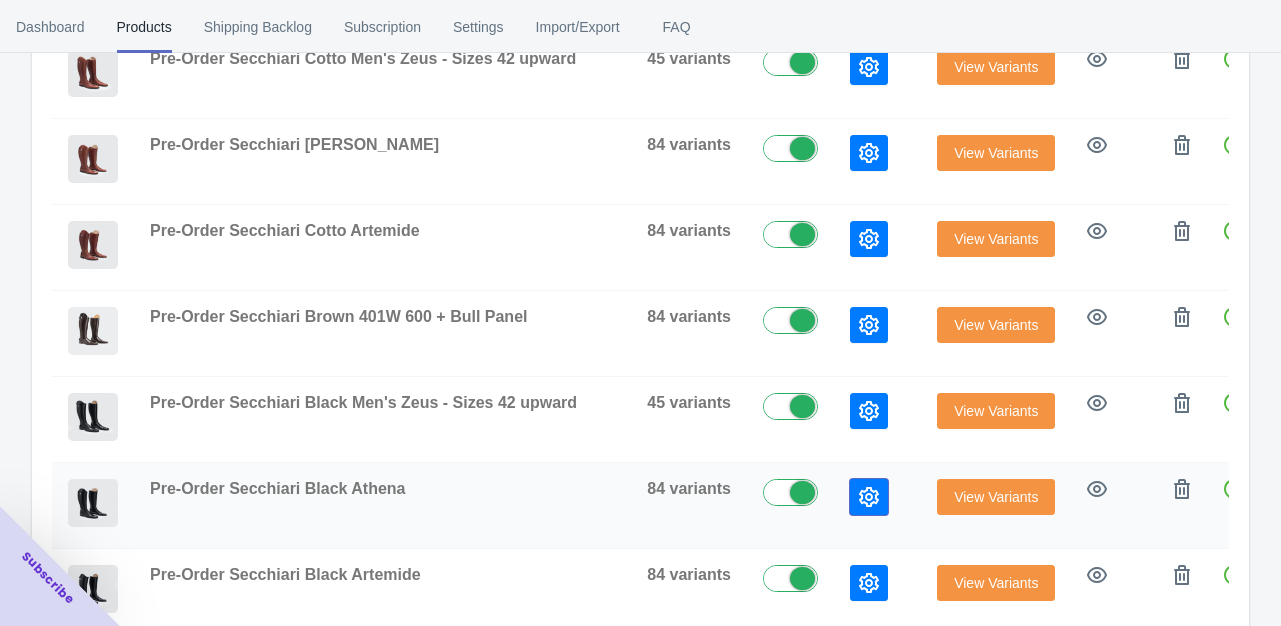 click 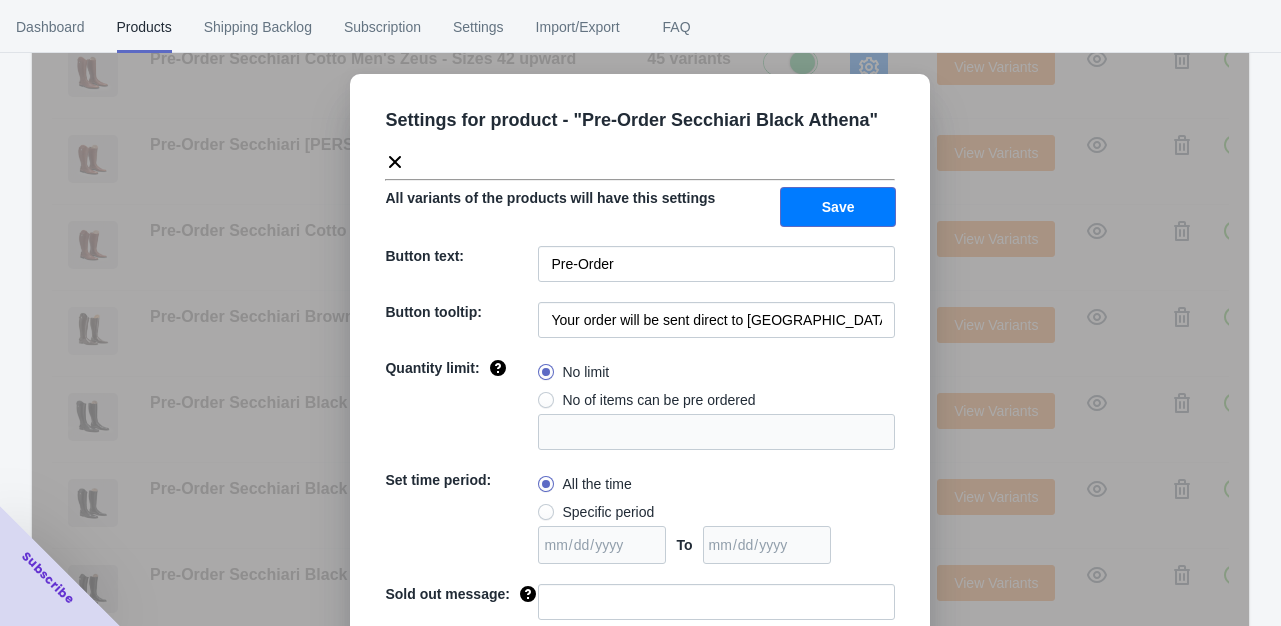 click on "Save" at bounding box center (838, 207) 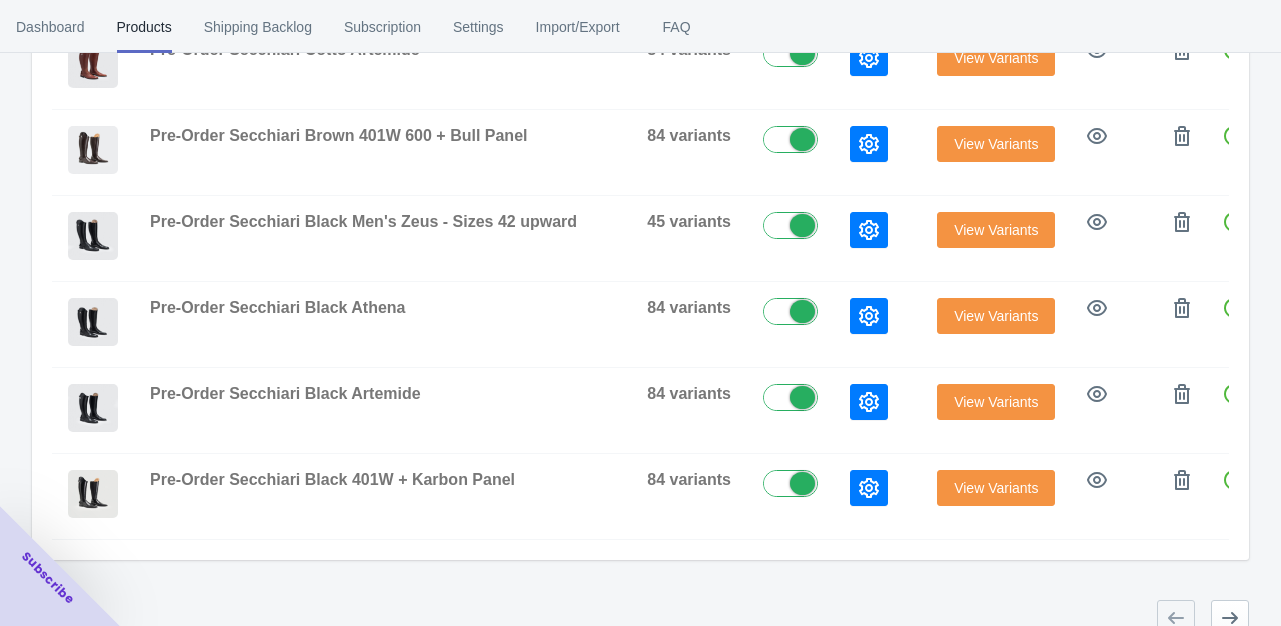 scroll, scrollTop: 726, scrollLeft: 0, axis: vertical 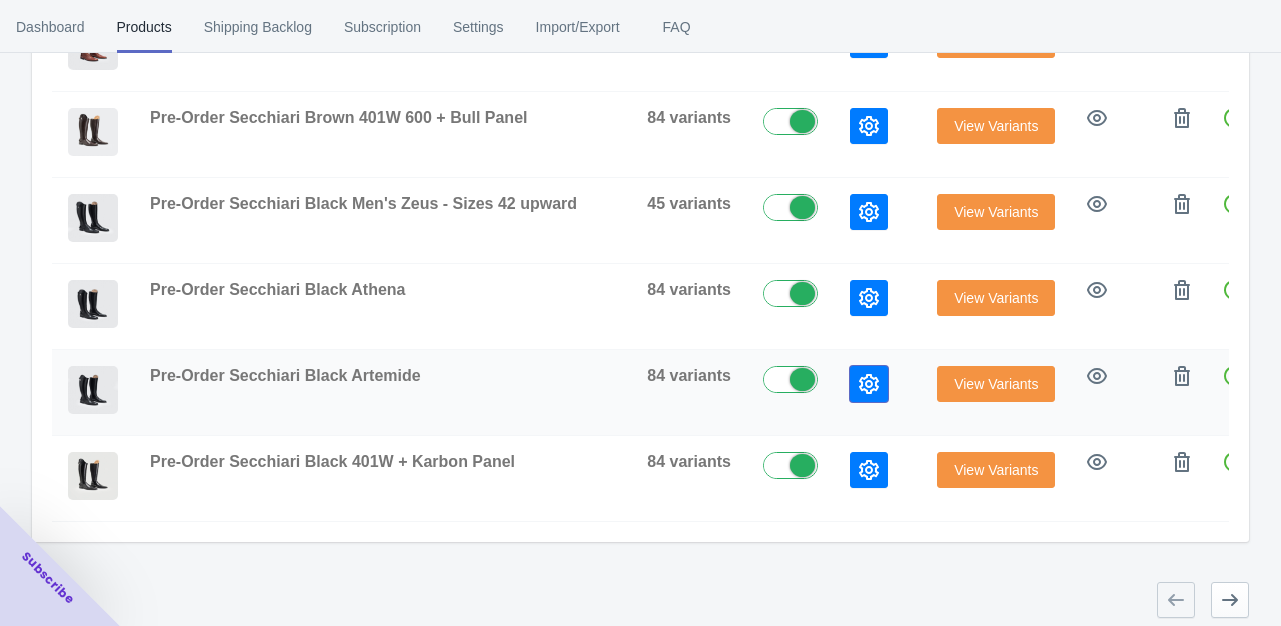 click 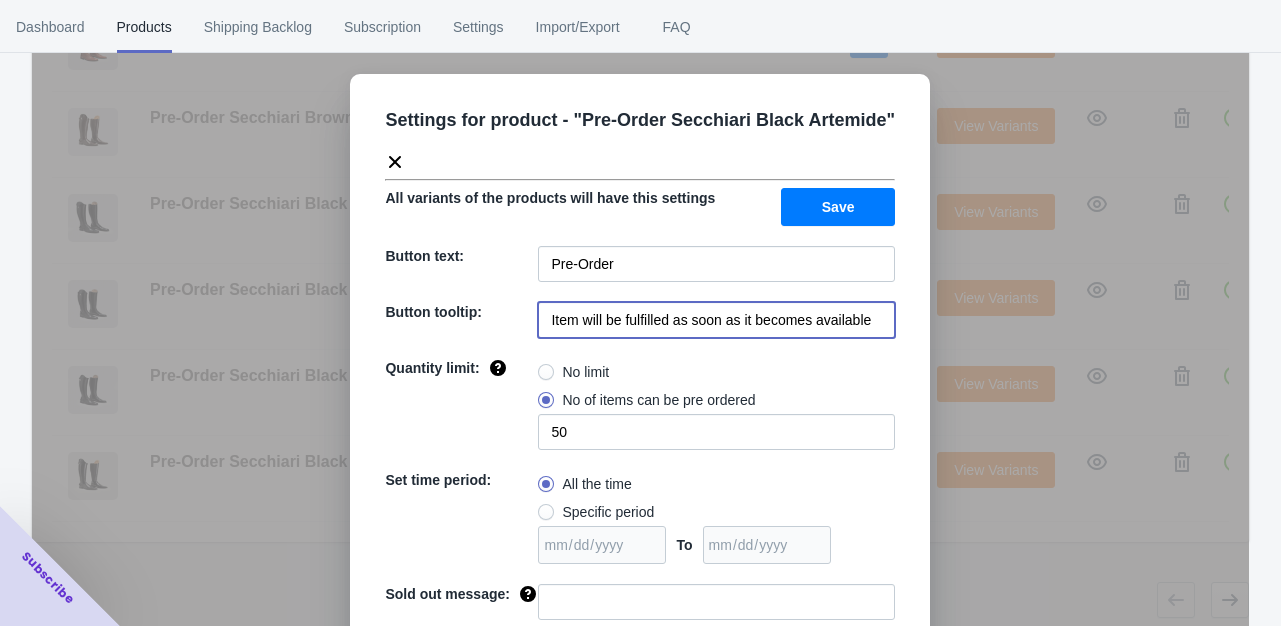 drag, startPoint x: 540, startPoint y: 317, endPoint x: 773, endPoint y: 317, distance: 233 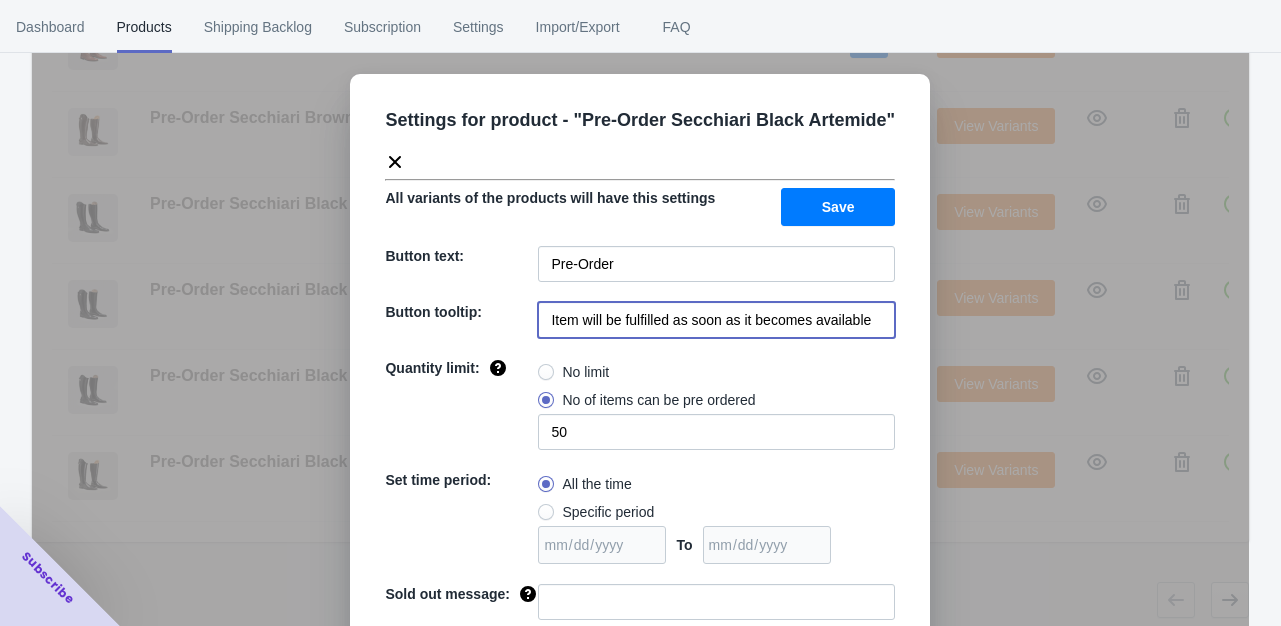 click on "Settings for product - " Pre-Order Secchiari Black Artemide " All variants of the products will have this settings Save Button text: Pre-Order Button tooltip: Item will be fulfilled as soon as it becomes available Quantity limit: No limit No of items can be pre ordered 50 Set time period: All the time Specific period To Sold out message: Override settings: Do not override Cancel Save" at bounding box center (640, 412) 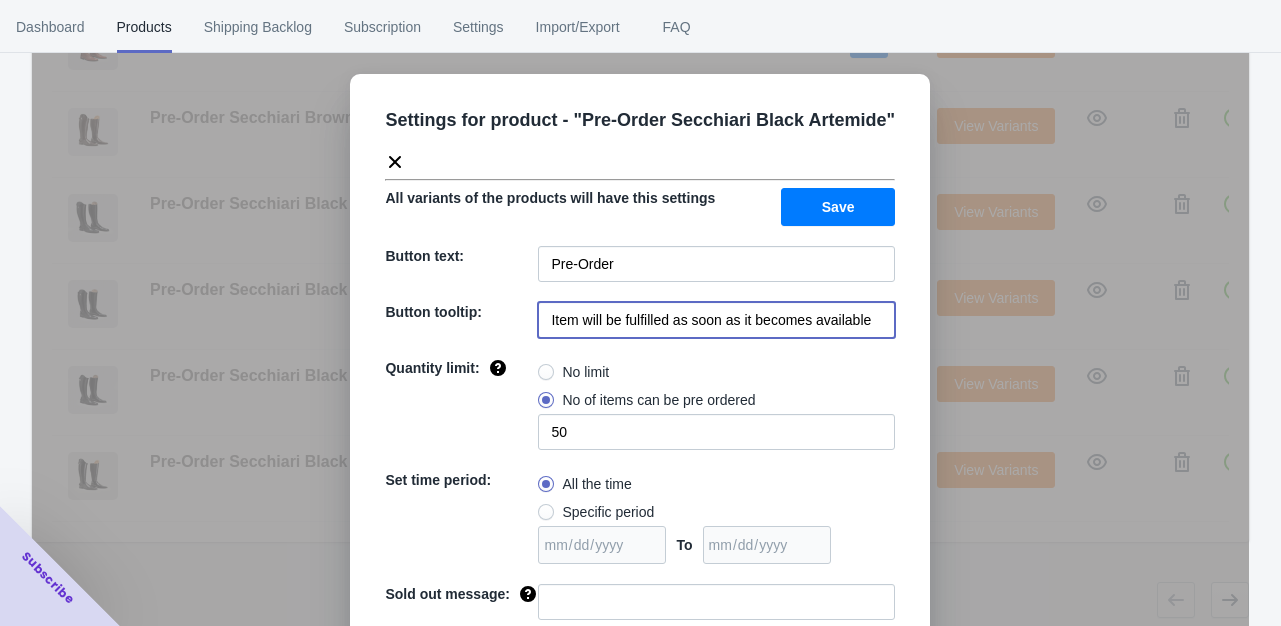 paste on "Your order will be sent direct to [GEOGRAPHIC_DATA] for production. Delivery Estimate is 6-8 weeks" 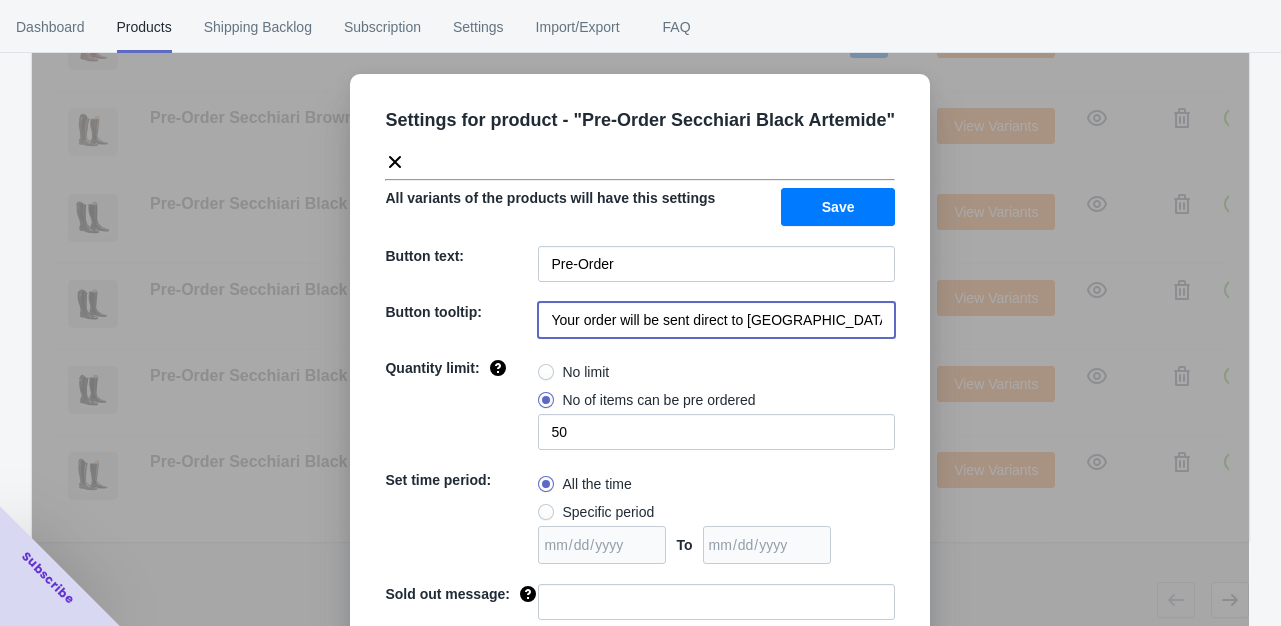 scroll, scrollTop: 0, scrollLeft: 176, axis: horizontal 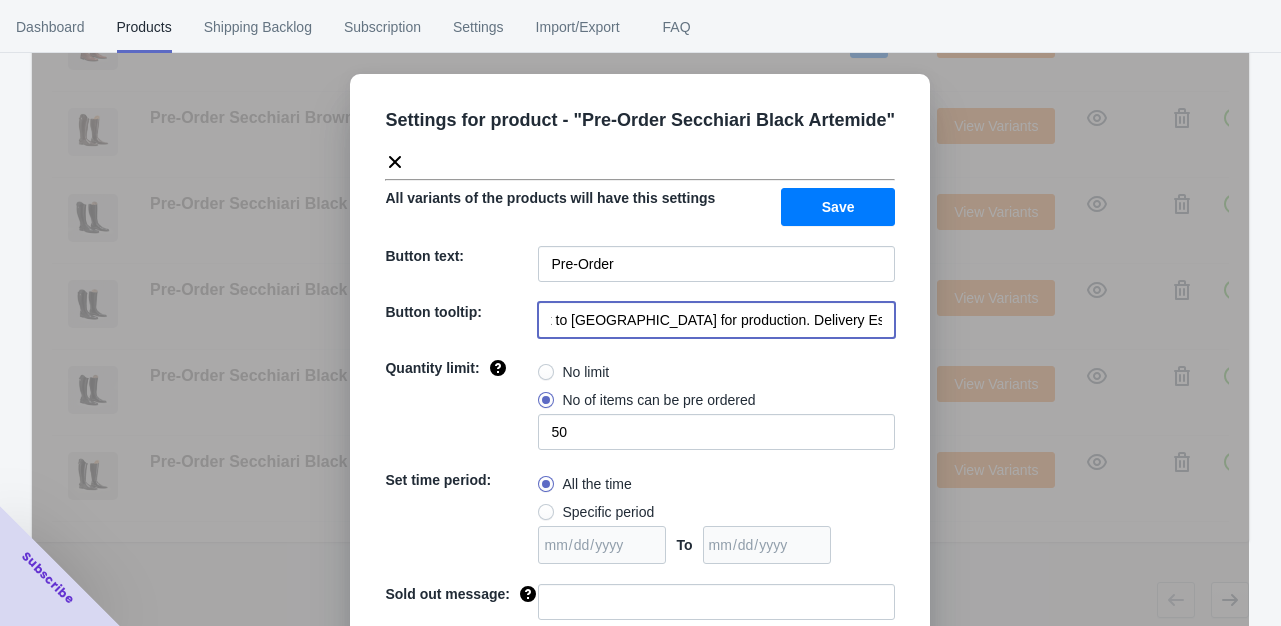 type on "Your order will be sent direct to [GEOGRAPHIC_DATA] for production. Delivery Estimate is 6-8 weeks" 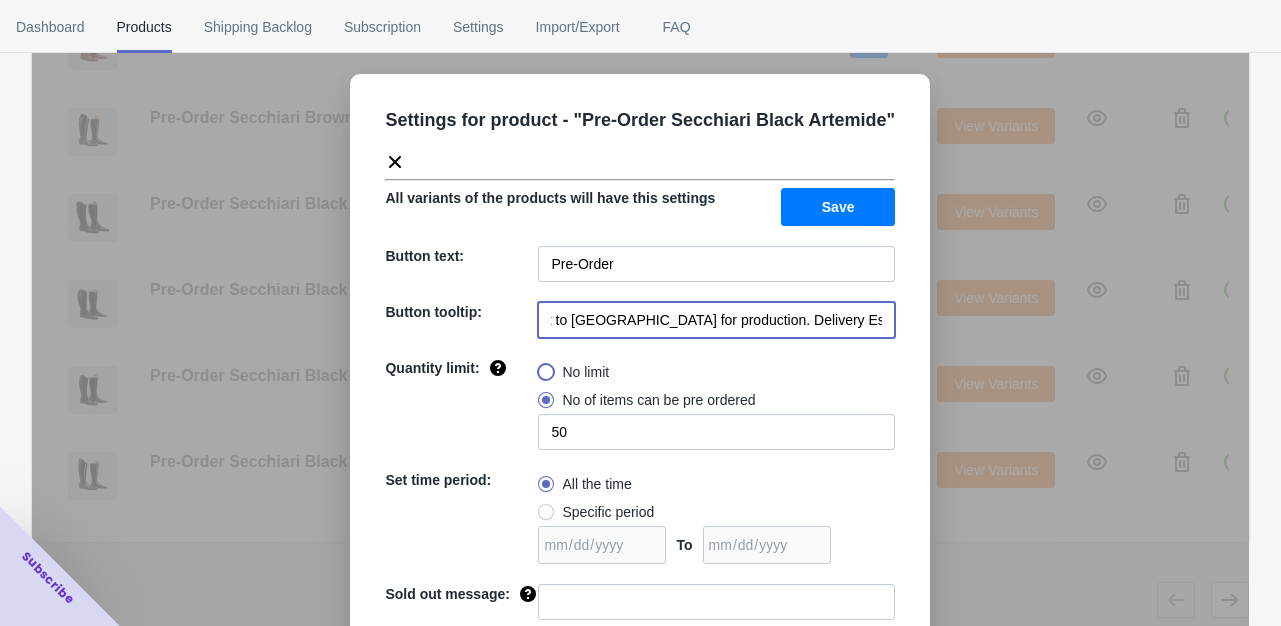 radio on "true" 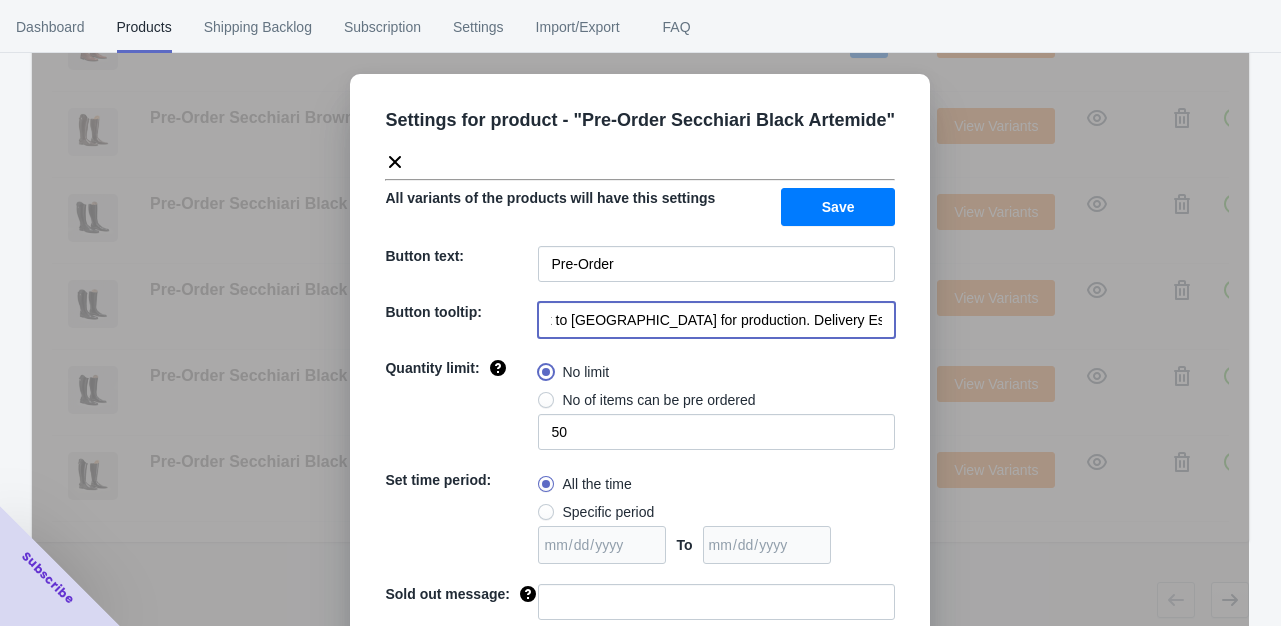 type 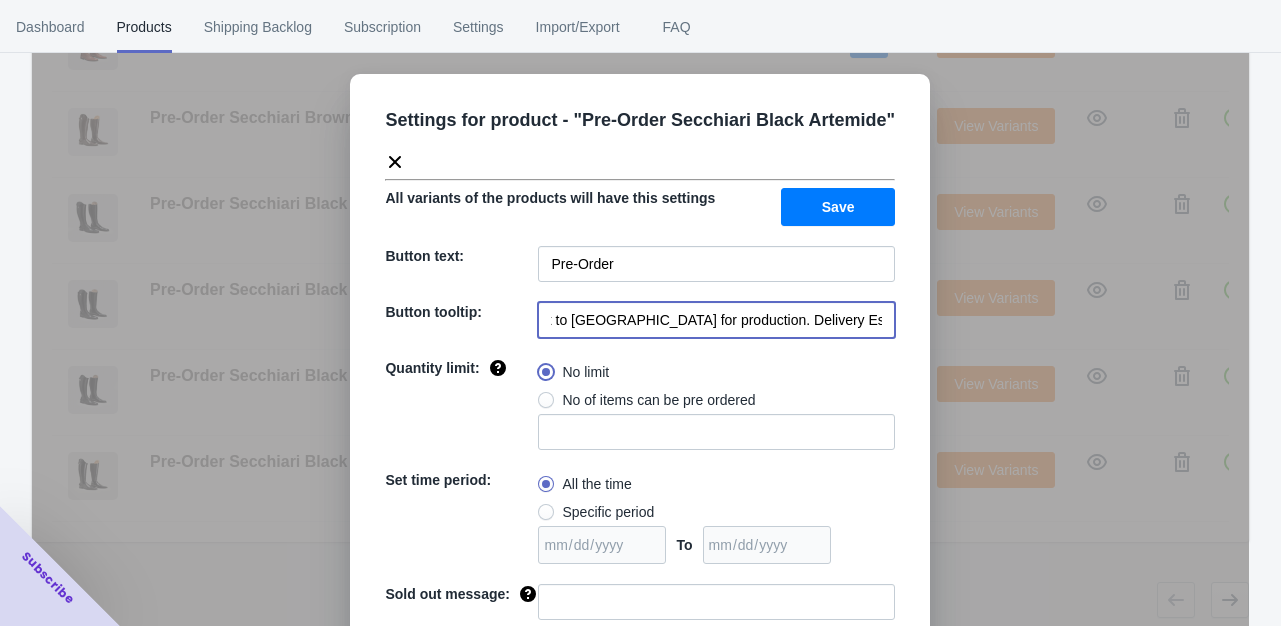 scroll, scrollTop: 0, scrollLeft: 0, axis: both 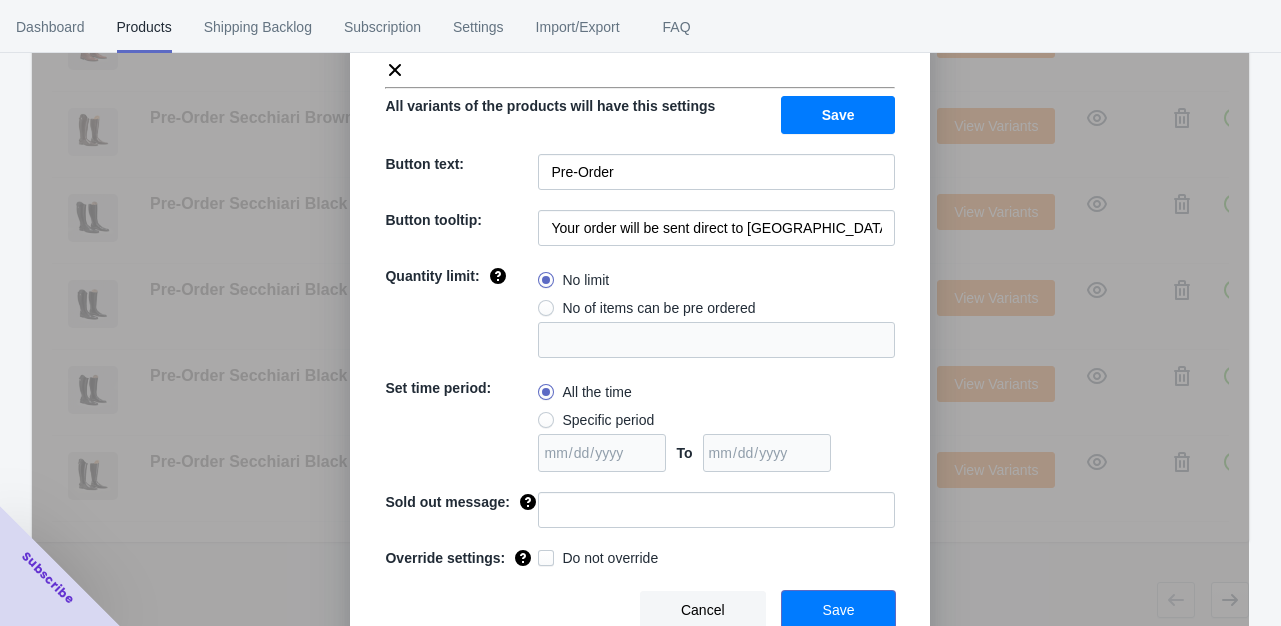 click on "Save" at bounding box center (839, 610) 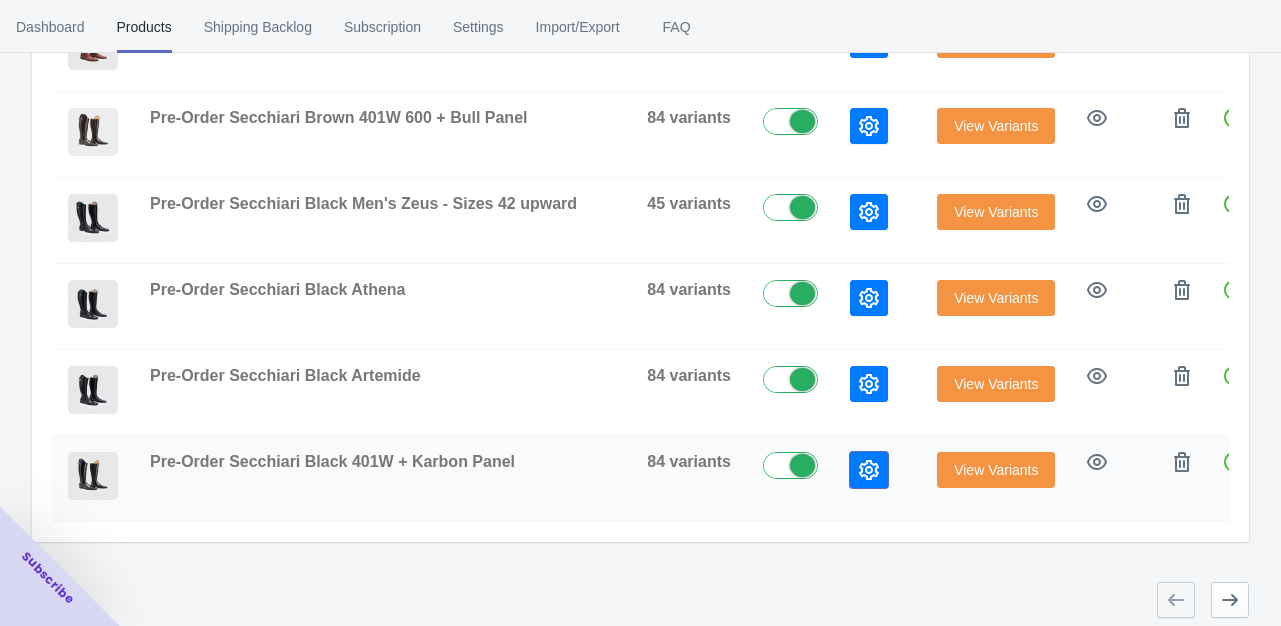 click 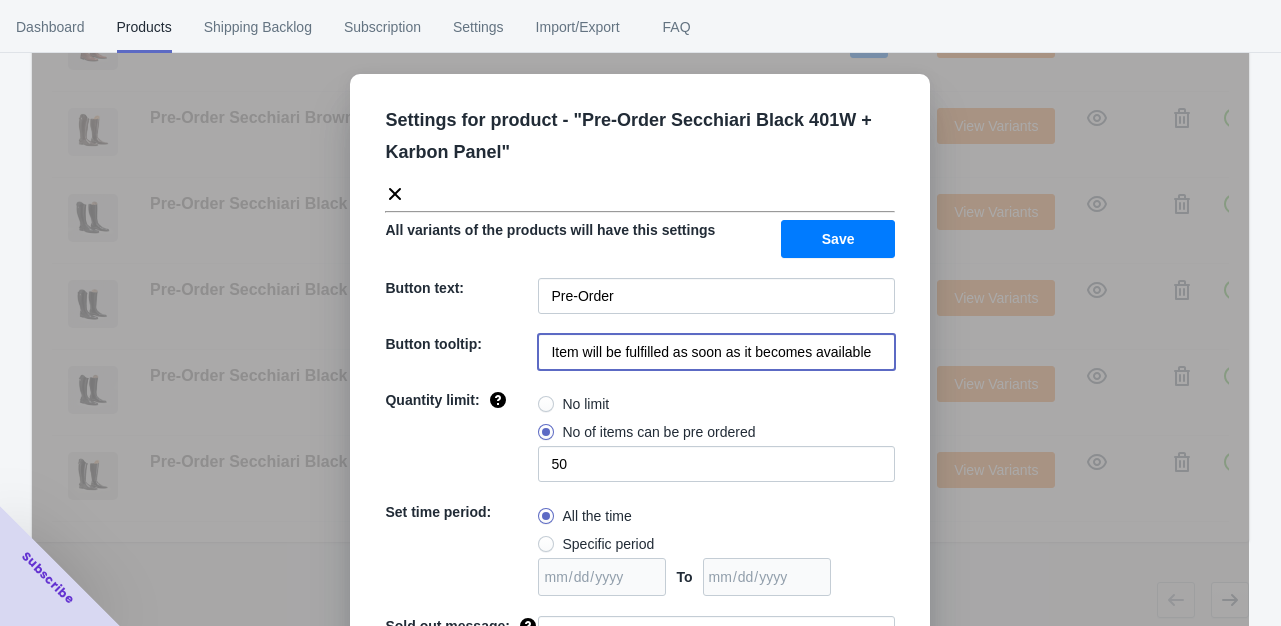 drag, startPoint x: 541, startPoint y: 345, endPoint x: 870, endPoint y: 345, distance: 329 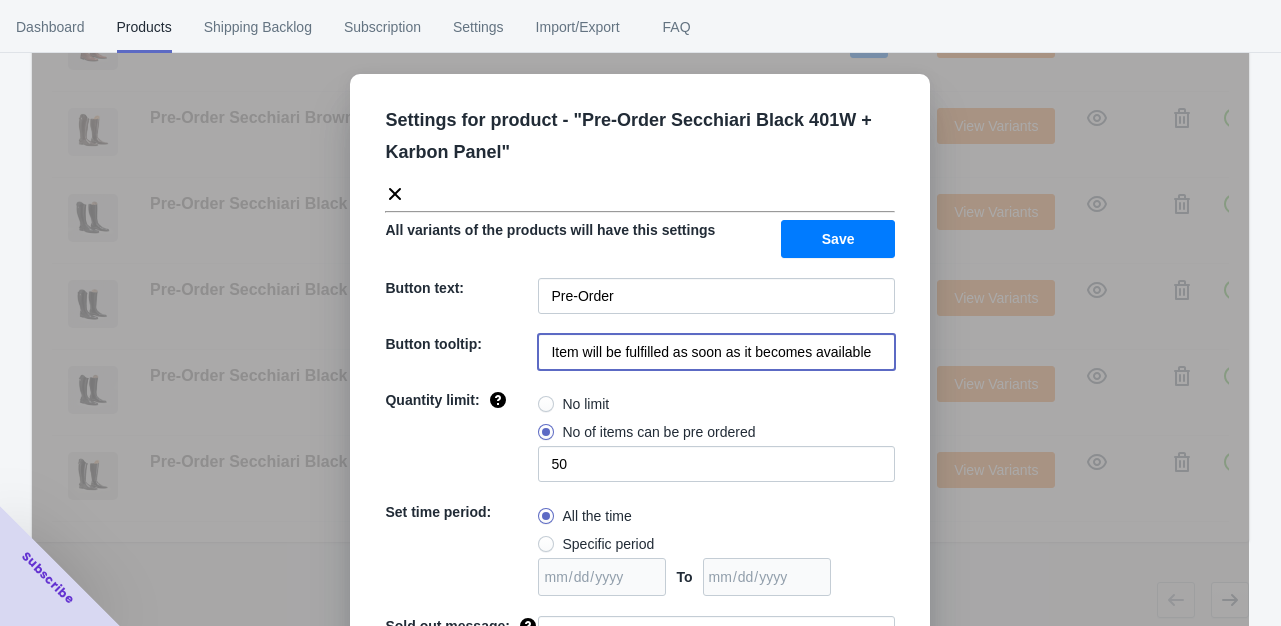click on "Item will be fulfilled as soon as it becomes available" at bounding box center (716, 352) 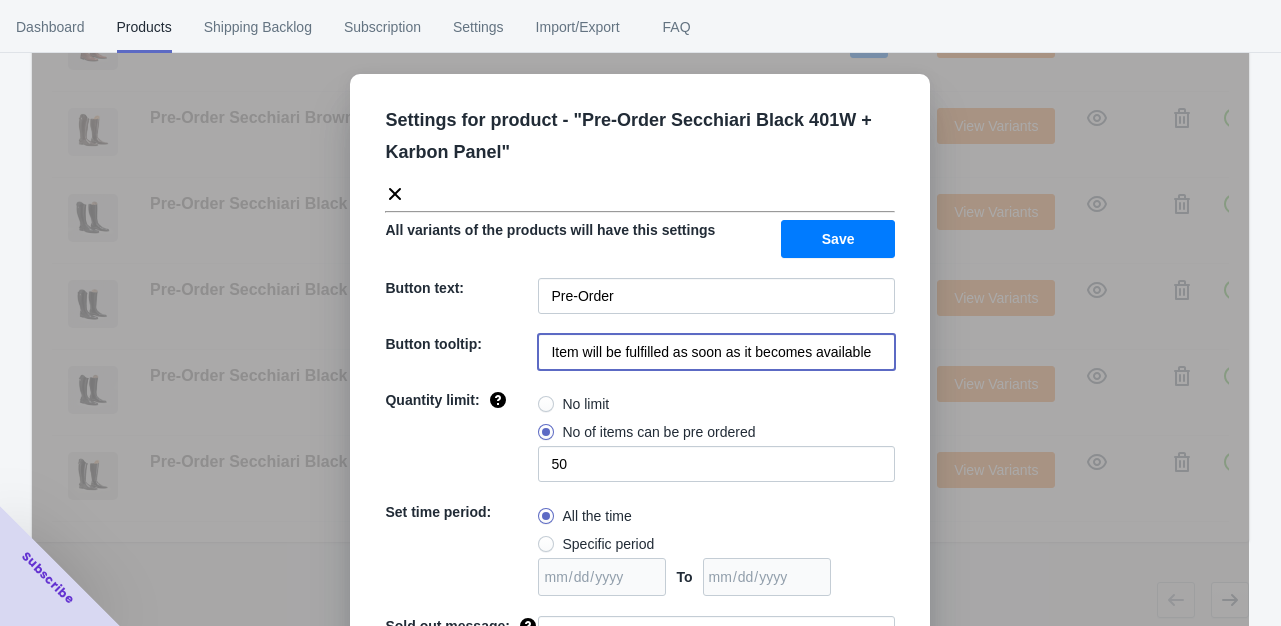 paste on "Your order will be sent direct to [GEOGRAPHIC_DATA] for production. Delivery Estimate is 6-8 weeks" 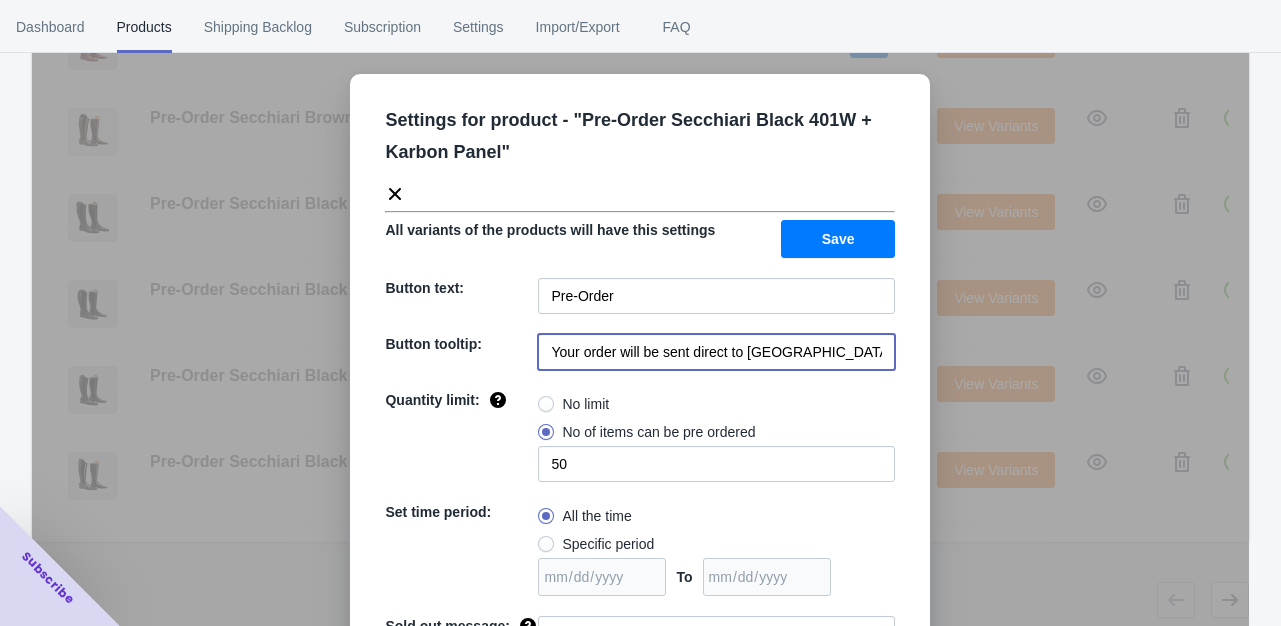 scroll, scrollTop: 0, scrollLeft: 176, axis: horizontal 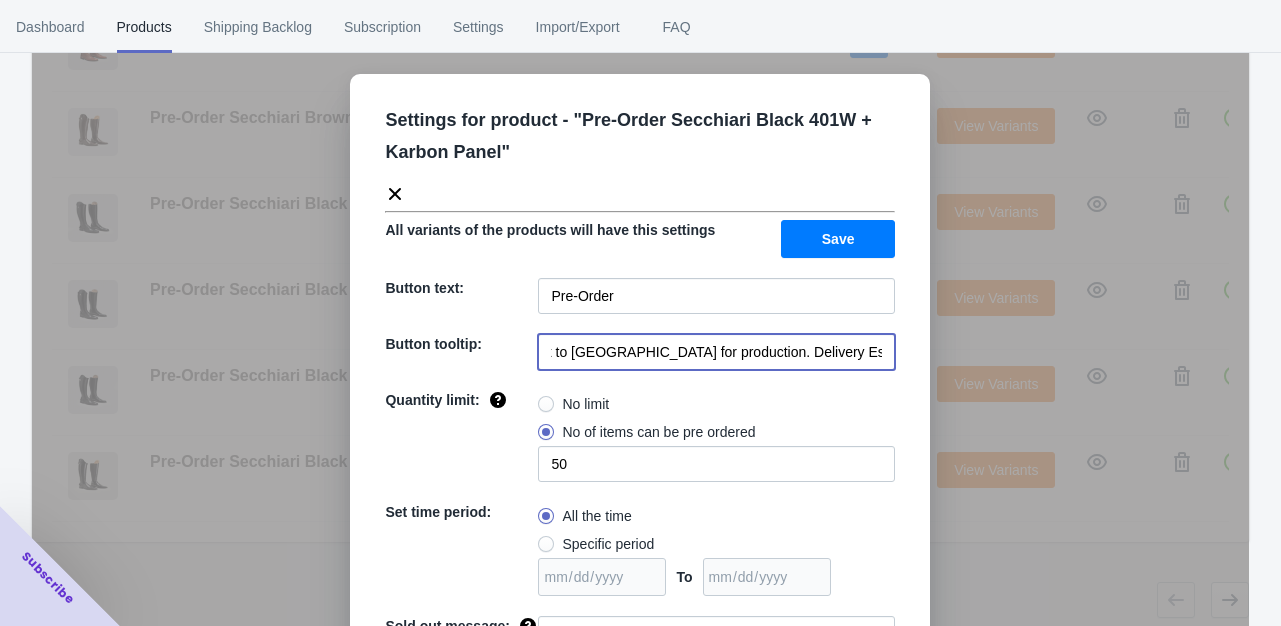 type on "Your order will be sent direct to [GEOGRAPHIC_DATA] for production. Delivery Estimate is 6-8 weeks" 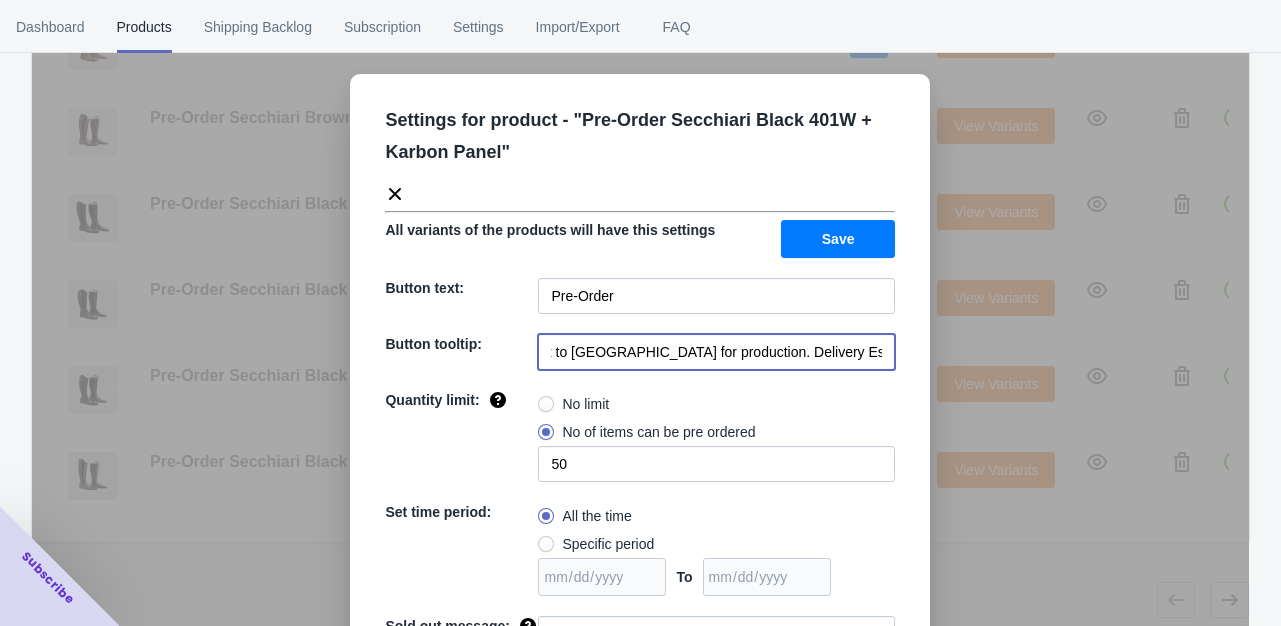scroll, scrollTop: 0, scrollLeft: 0, axis: both 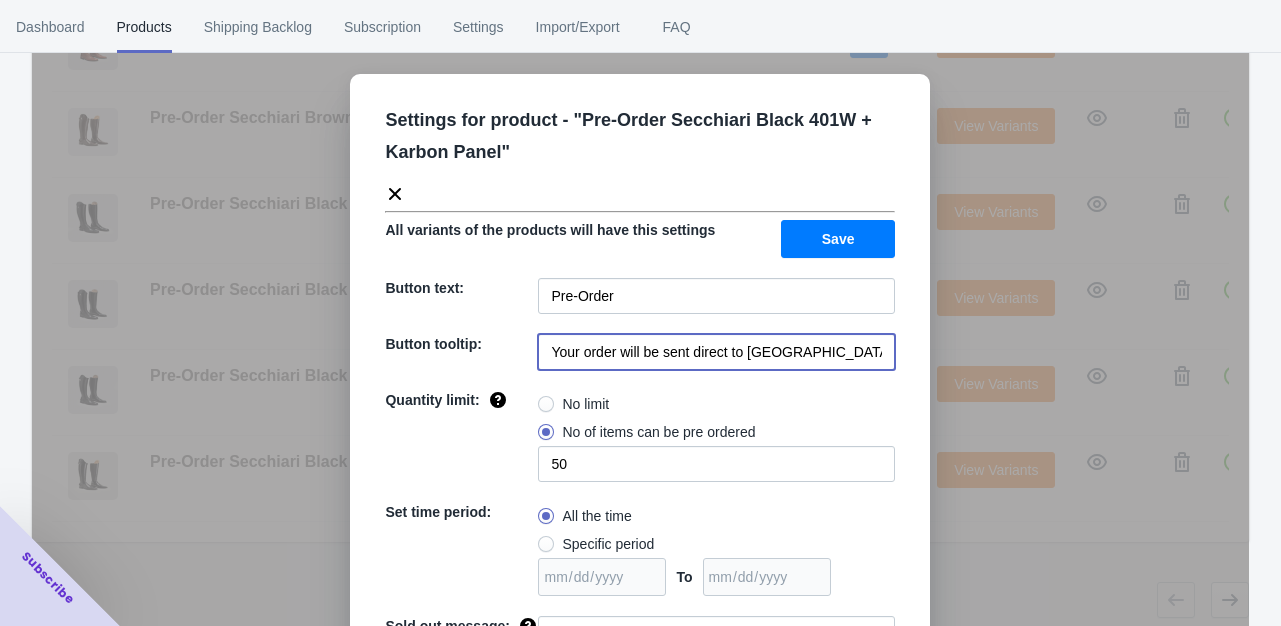 click at bounding box center (546, 404) 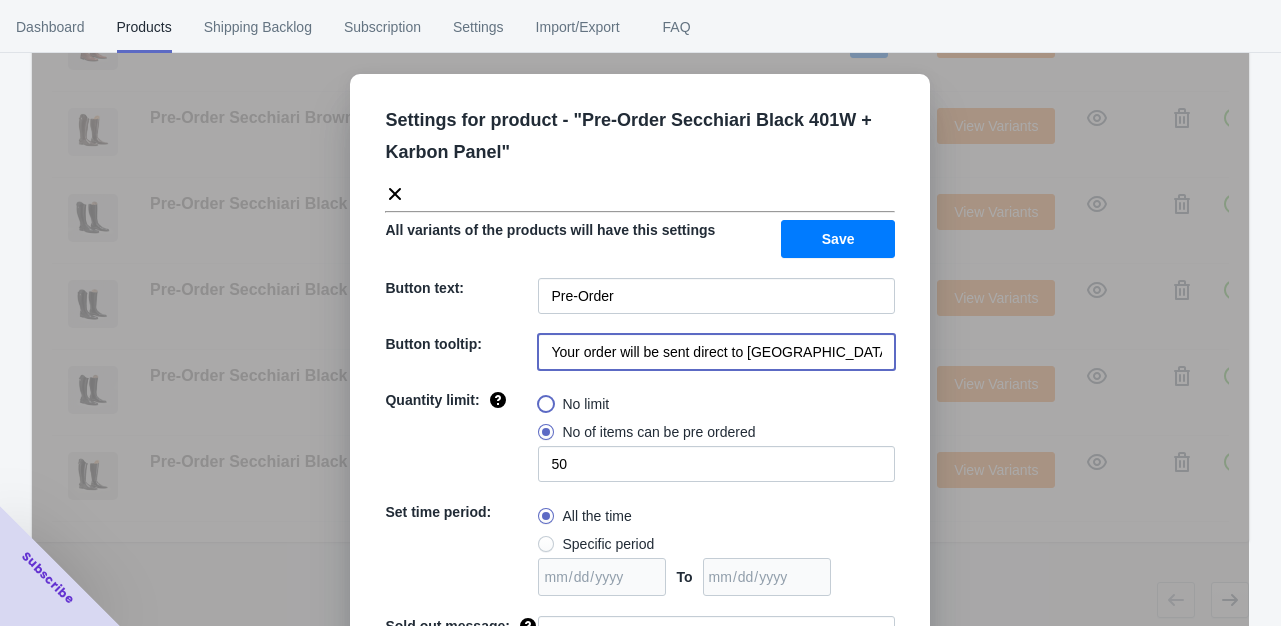 click on "No limit" at bounding box center [543, 399] 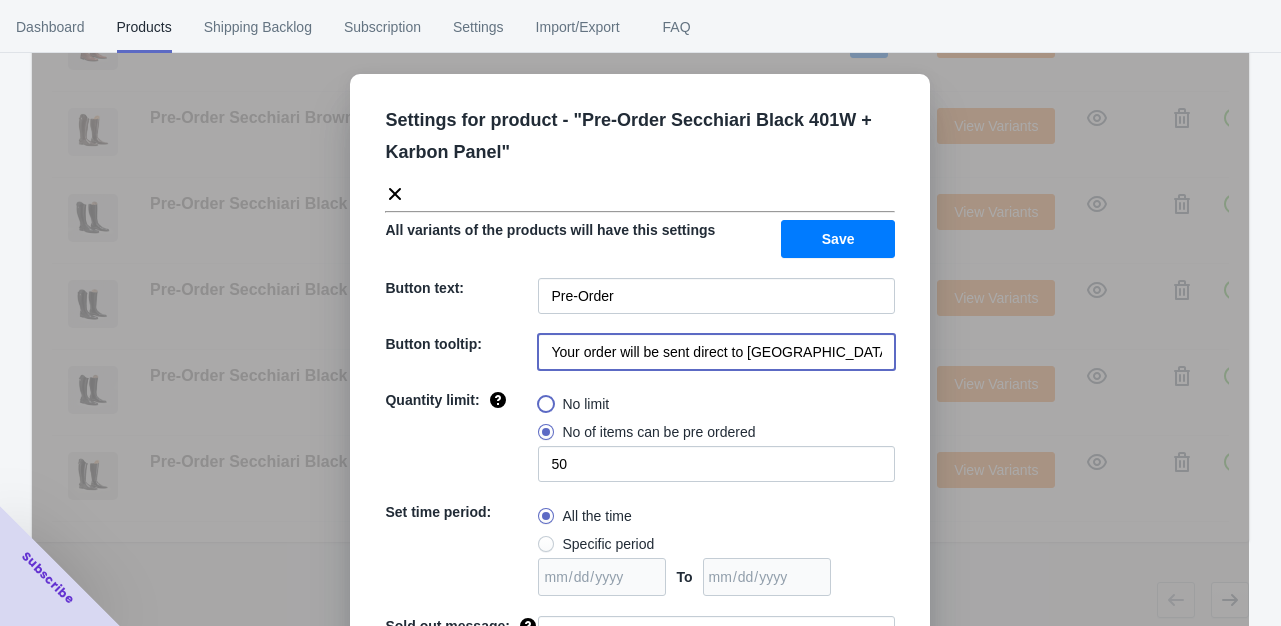 radio on "true" 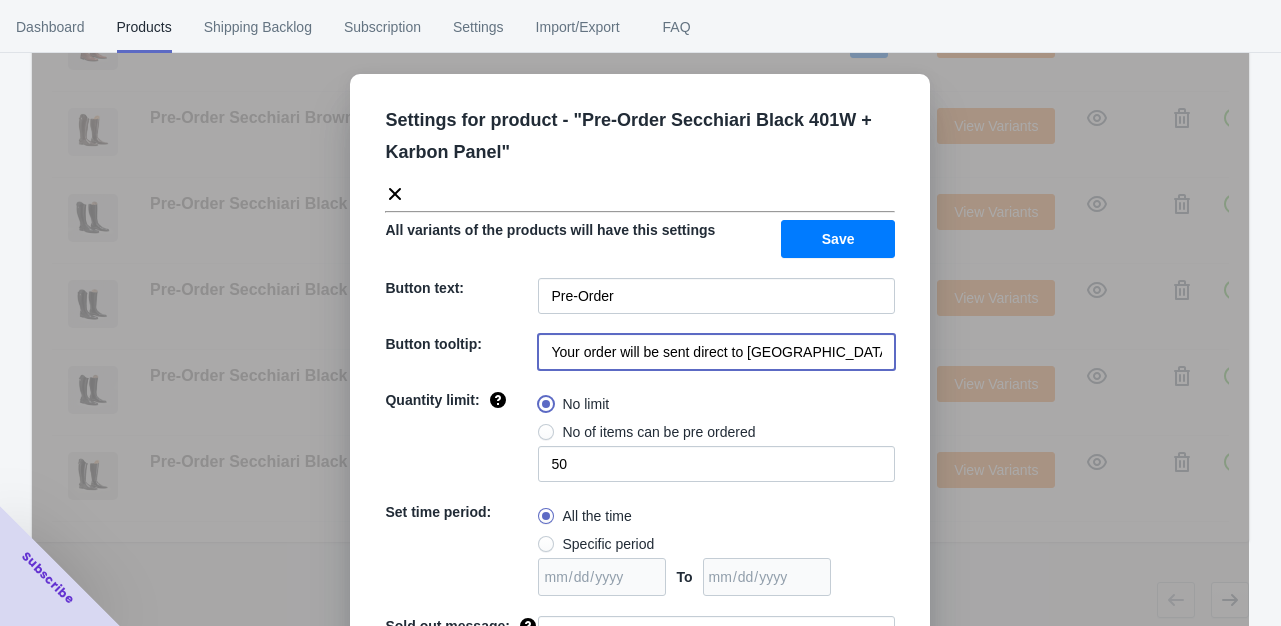 type 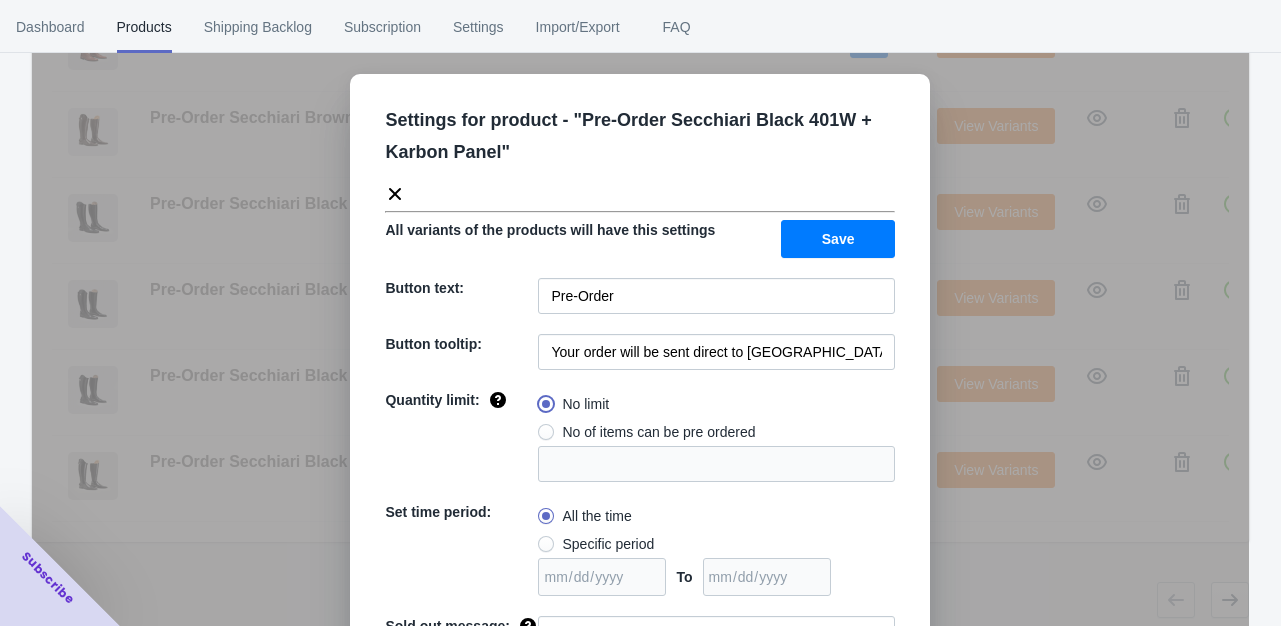 scroll, scrollTop: 130, scrollLeft: 0, axis: vertical 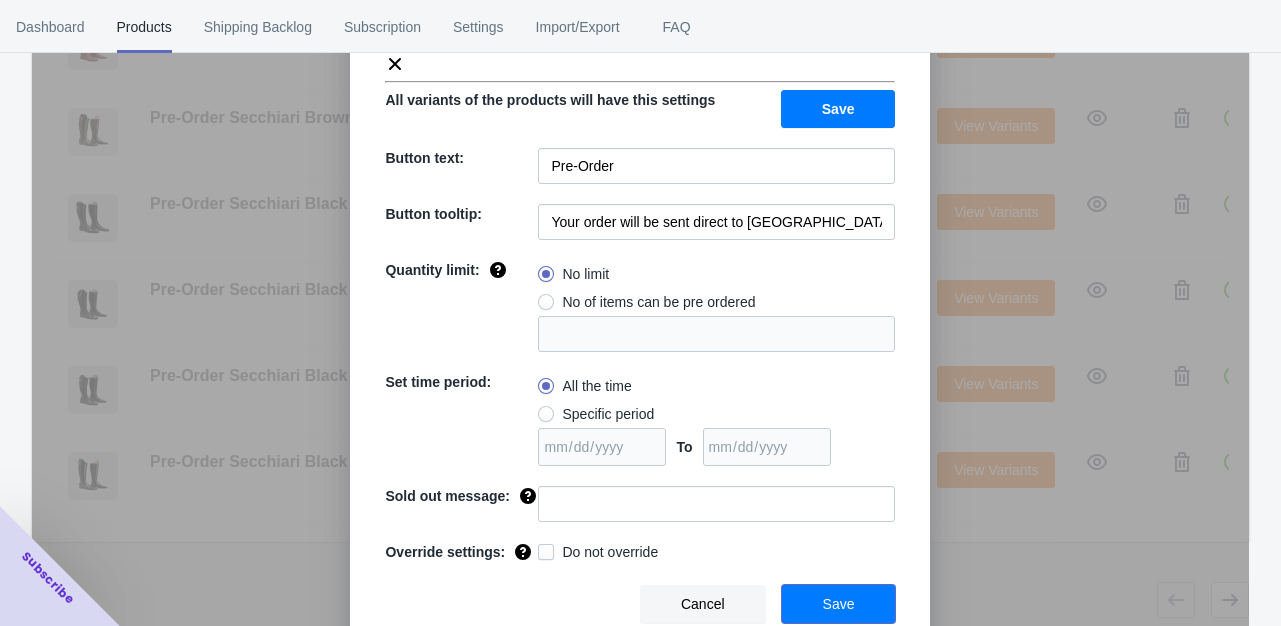 click on "Save" at bounding box center [839, 604] 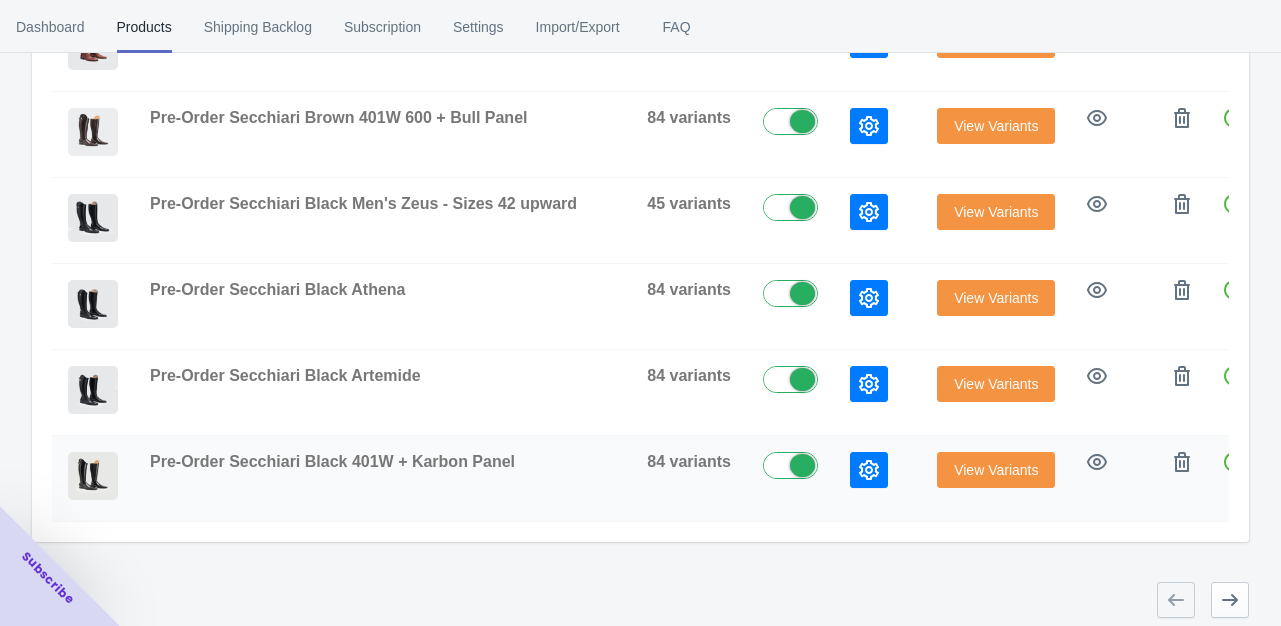 click at bounding box center (869, 470) 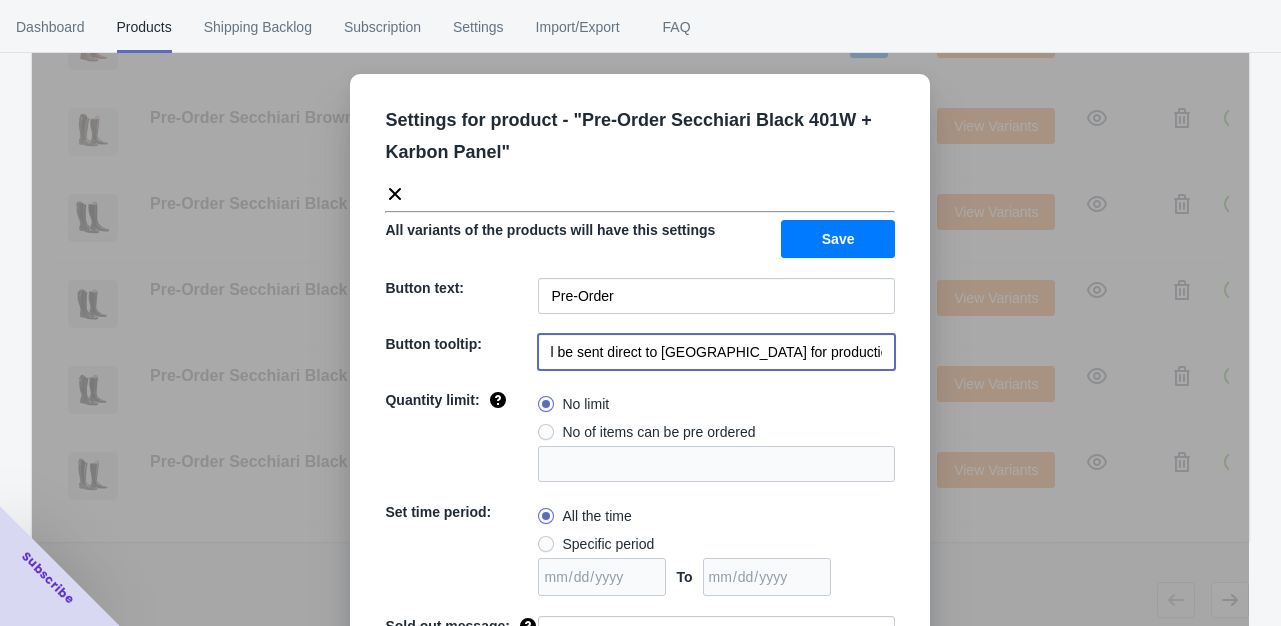 scroll, scrollTop: 0, scrollLeft: 177, axis: horizontal 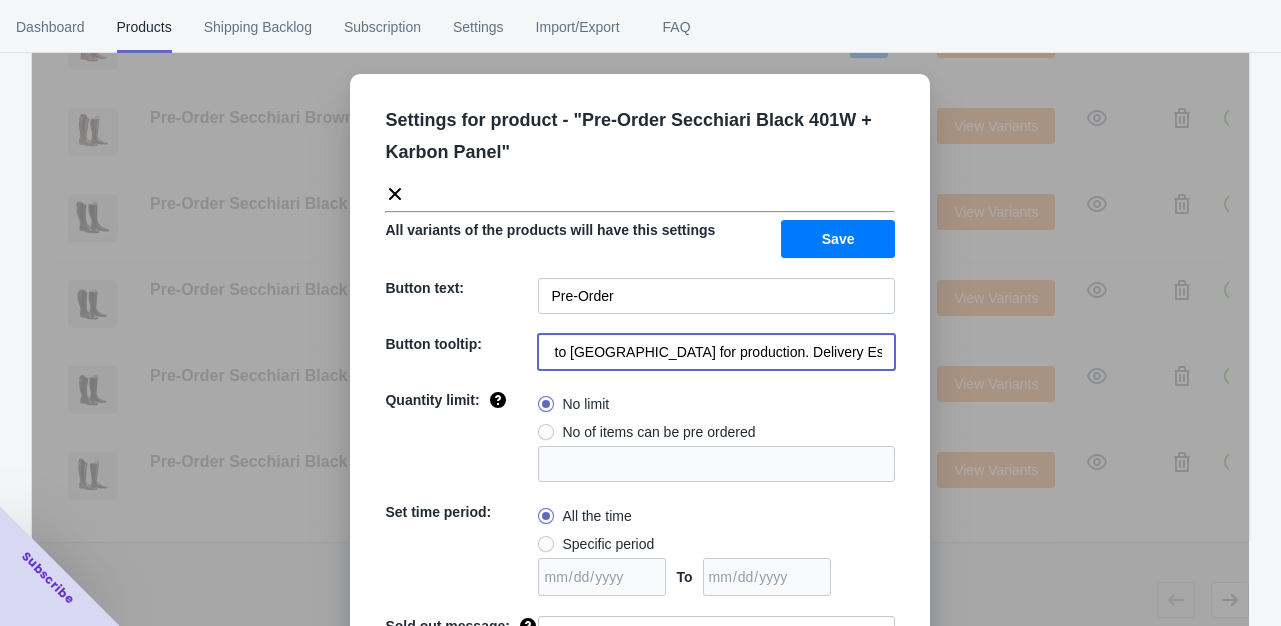 drag, startPoint x: 539, startPoint y: 353, endPoint x: 893, endPoint y: 354, distance: 354.0014 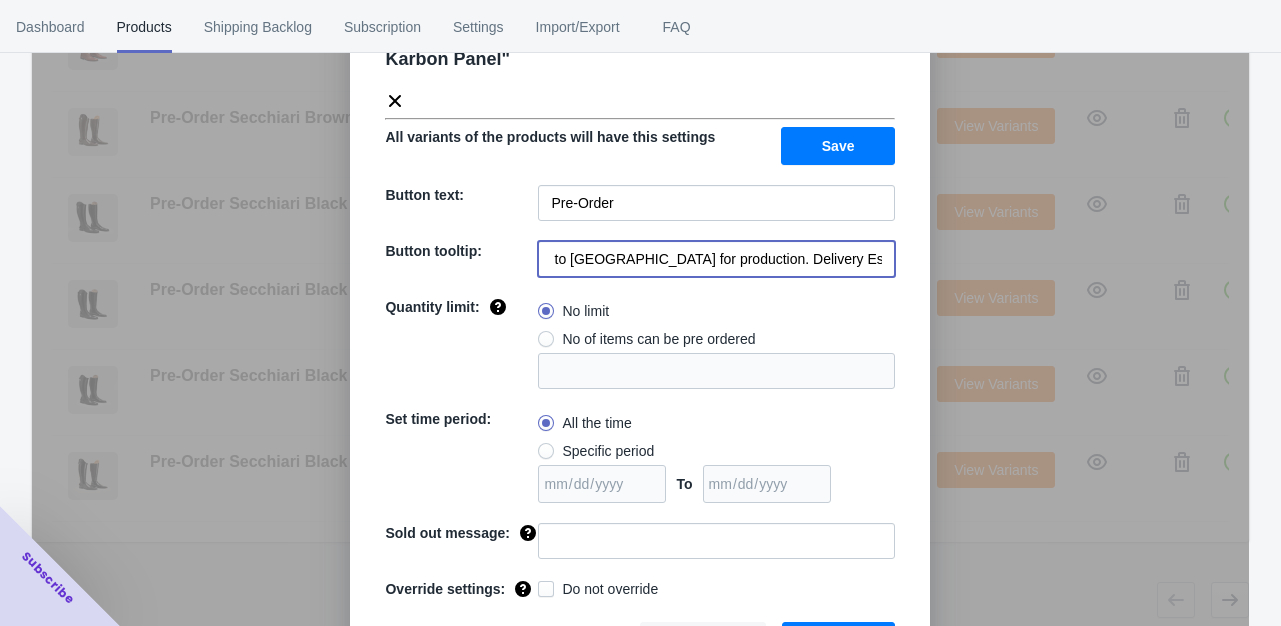 scroll, scrollTop: 130, scrollLeft: 0, axis: vertical 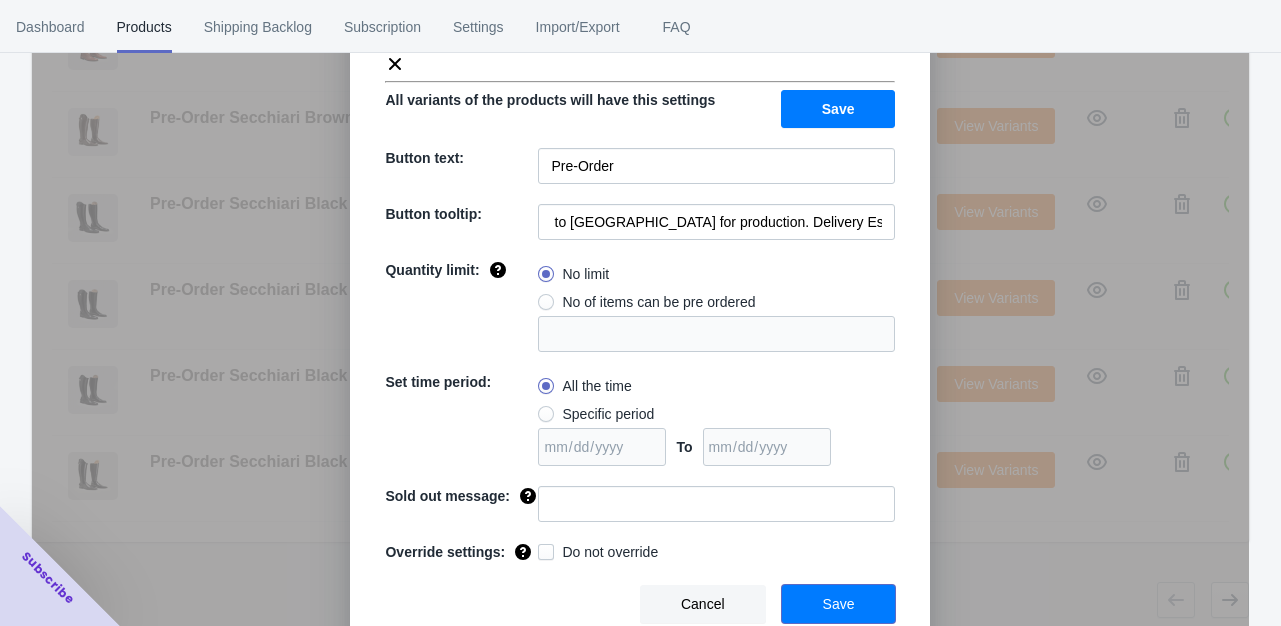 click on "Save" at bounding box center [839, 604] 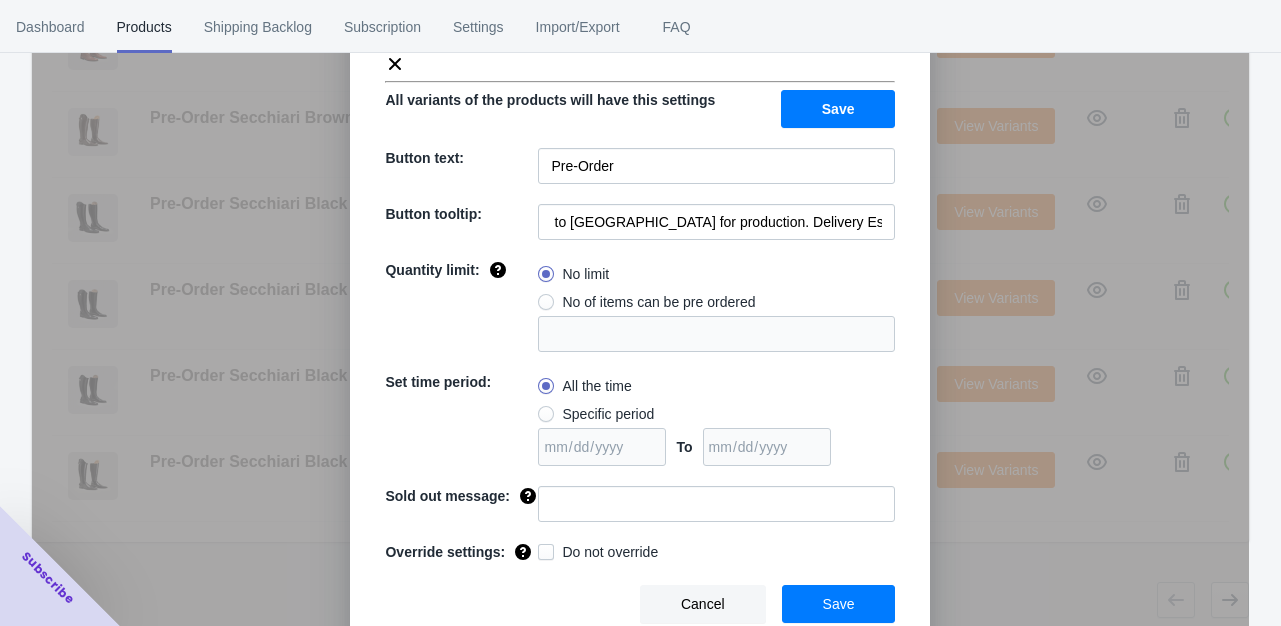 scroll, scrollTop: 0, scrollLeft: 0, axis: both 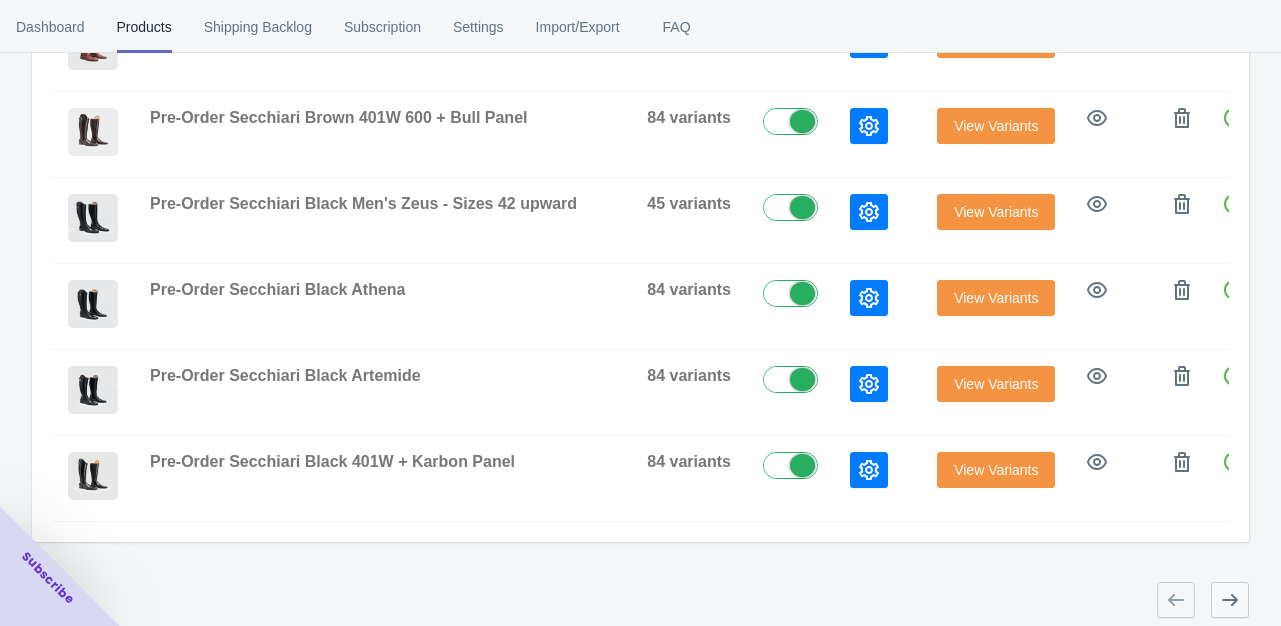 click 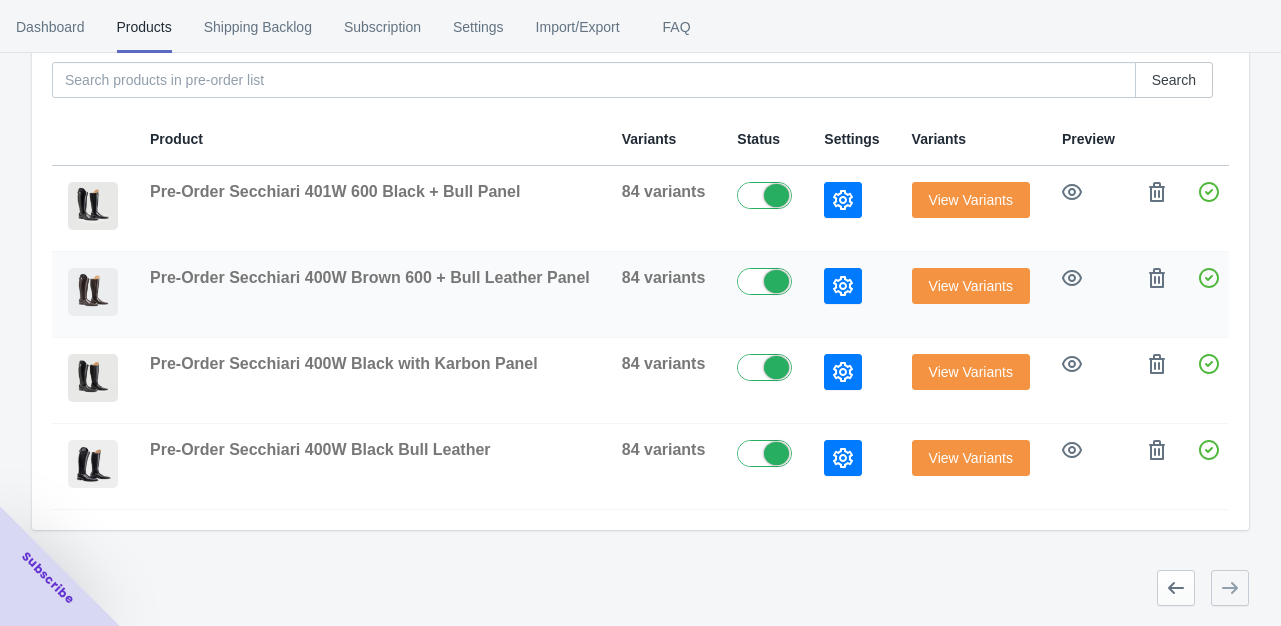 scroll, scrollTop: 217, scrollLeft: 0, axis: vertical 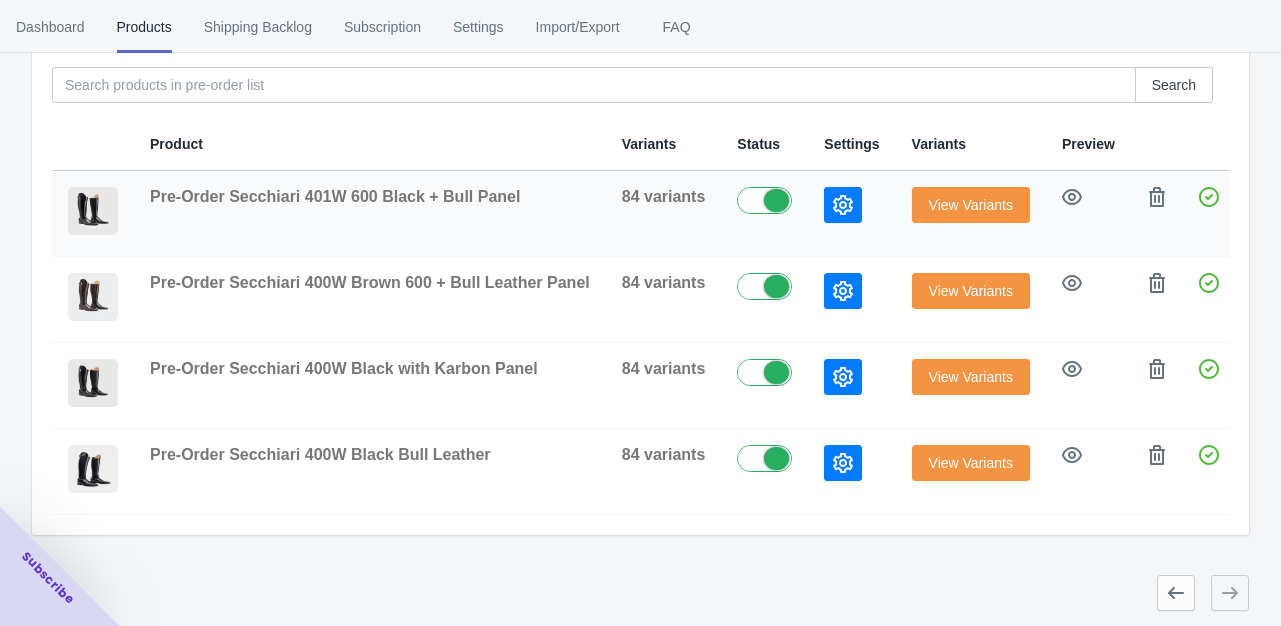 click 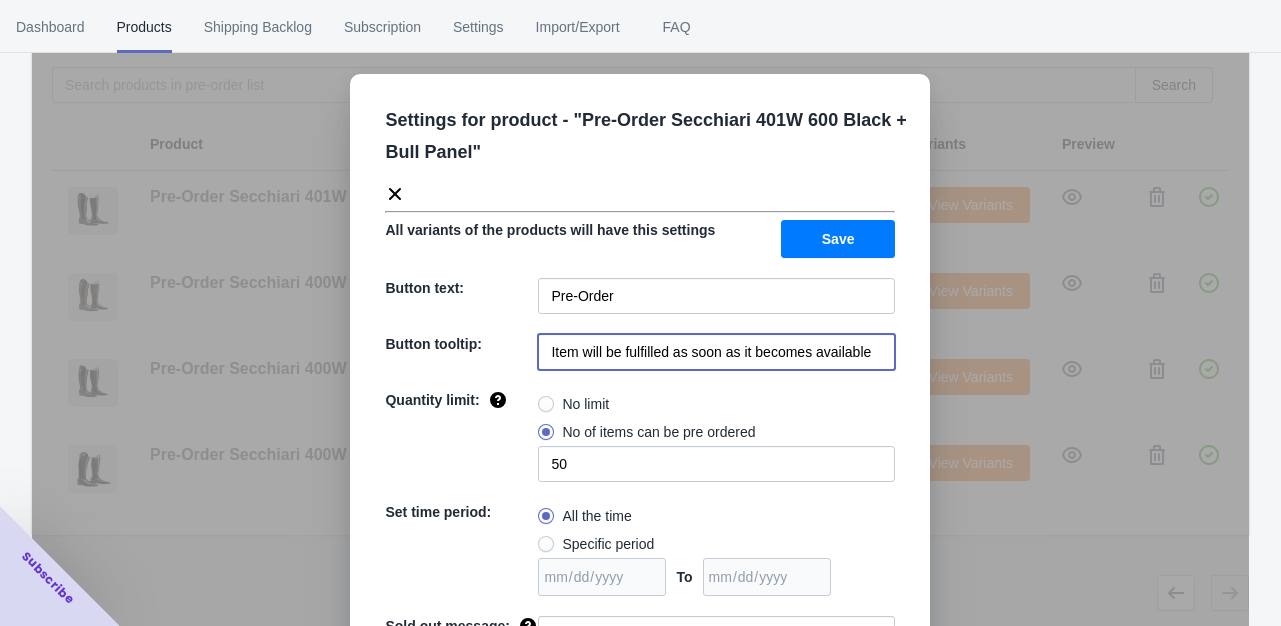 drag, startPoint x: 539, startPoint y: 345, endPoint x: 895, endPoint y: 359, distance: 356.27518 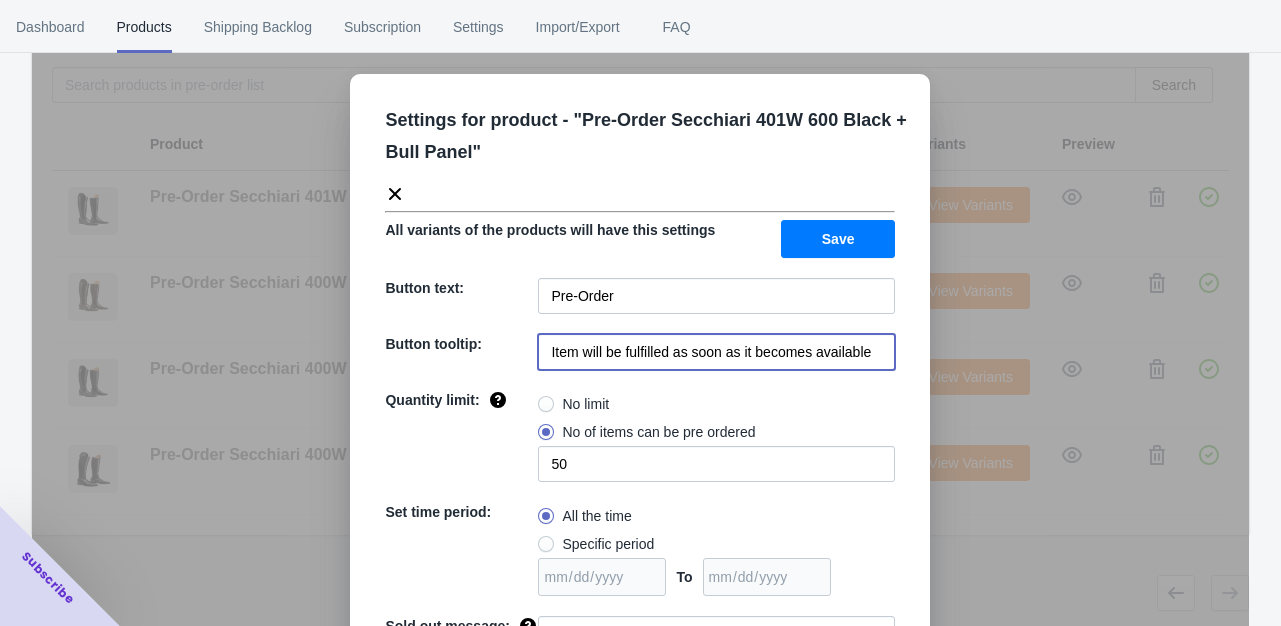 click on "Settings for product - " Pre-Order Secchiari 401W 600 Black + Bull Panel " All variants of the products will have this settings Save Button text: Pre-Order Button tooltip: Item will be fulfilled as soon as it becomes available Quantity limit: No limit No of items can be pre ordered 50 Set time period: All the time Specific period To Sold out message: Override settings: Do not override Cancel Save" at bounding box center [640, 428] 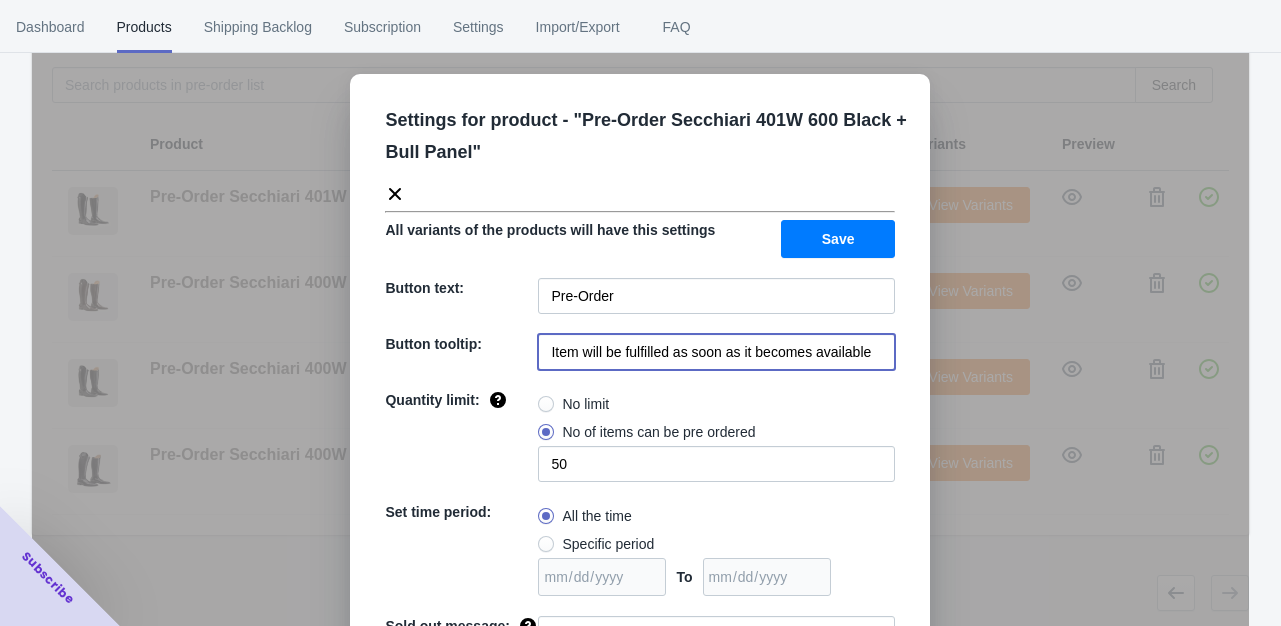 paste on "Your order will be sent direct to [GEOGRAPHIC_DATA] for production. Delivery Estimate is 6-8 weeks" 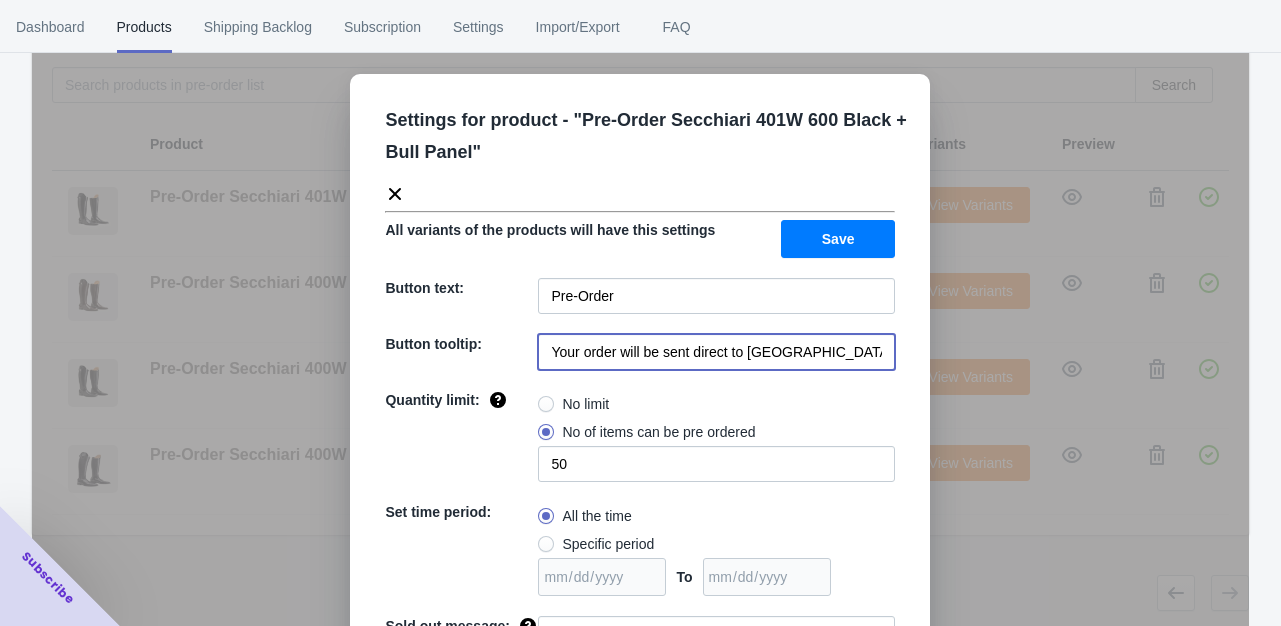 scroll, scrollTop: 0, scrollLeft: 176, axis: horizontal 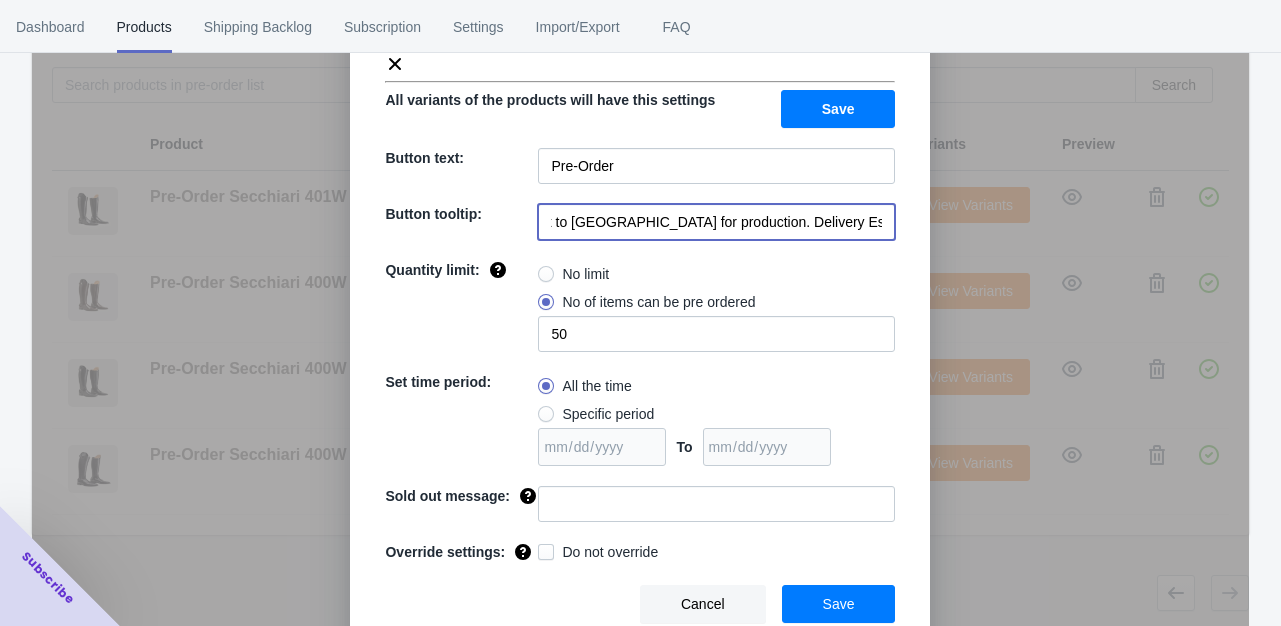 type on "Your order will be sent direct to [GEOGRAPHIC_DATA] for production. Delivery Estimate is 6-8 weeks" 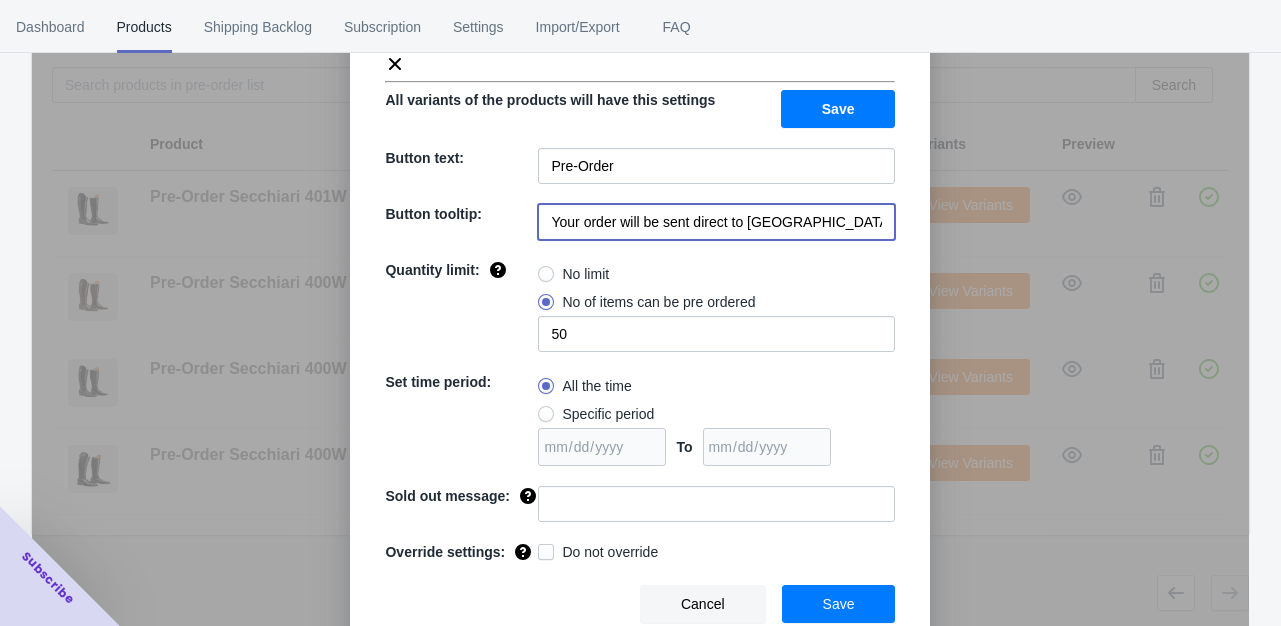 click at bounding box center [546, 274] 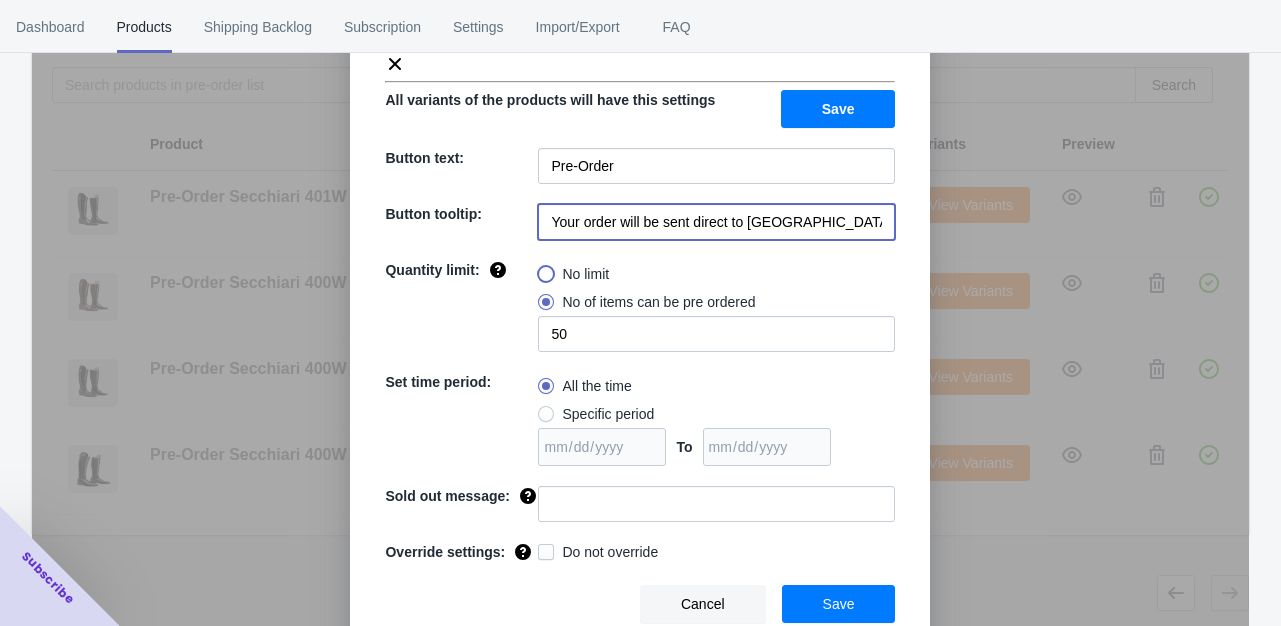 click on "No limit" at bounding box center [543, 269] 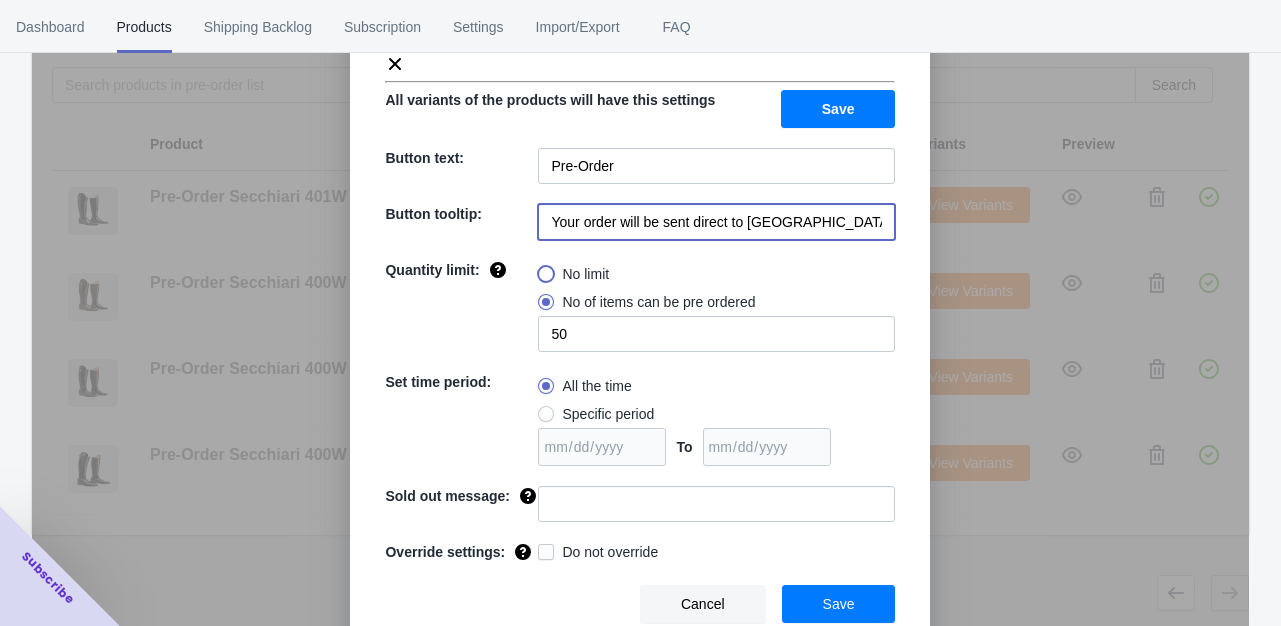 radio on "true" 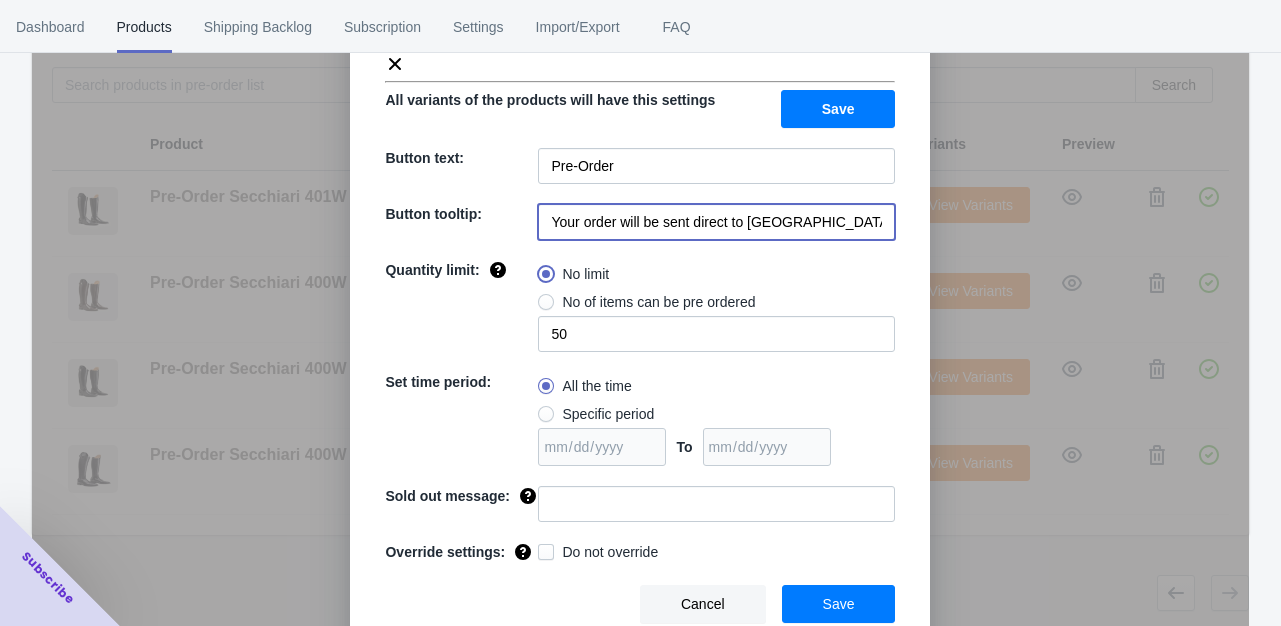 type 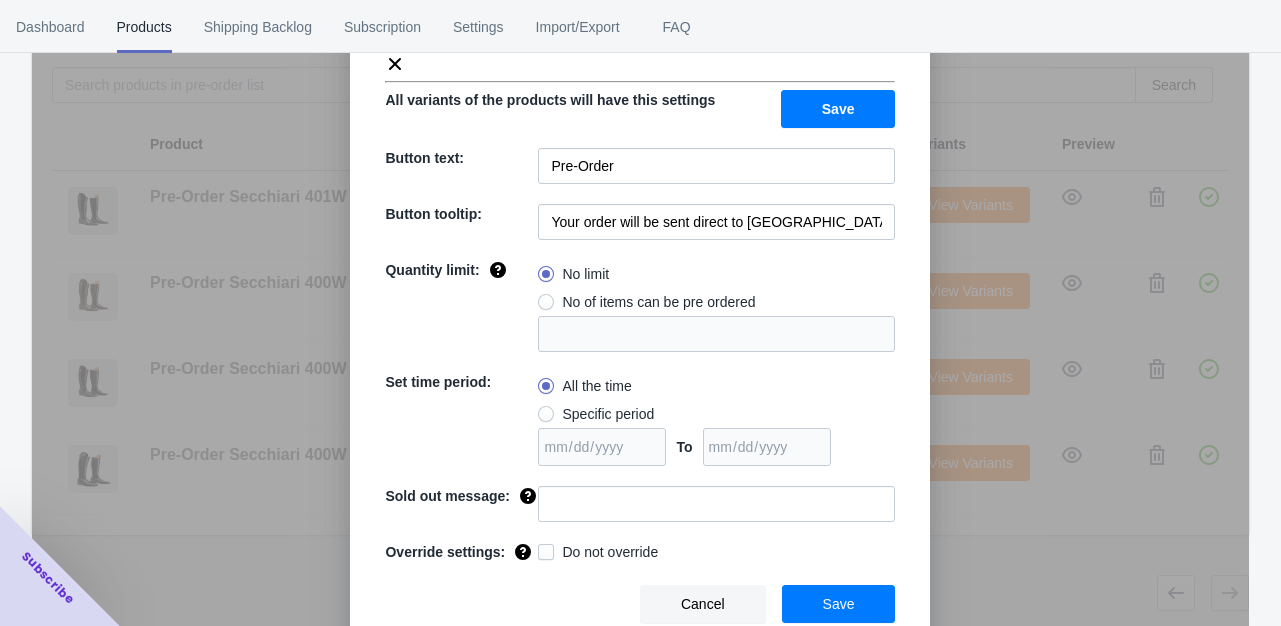 click on "Save" at bounding box center [839, 604] 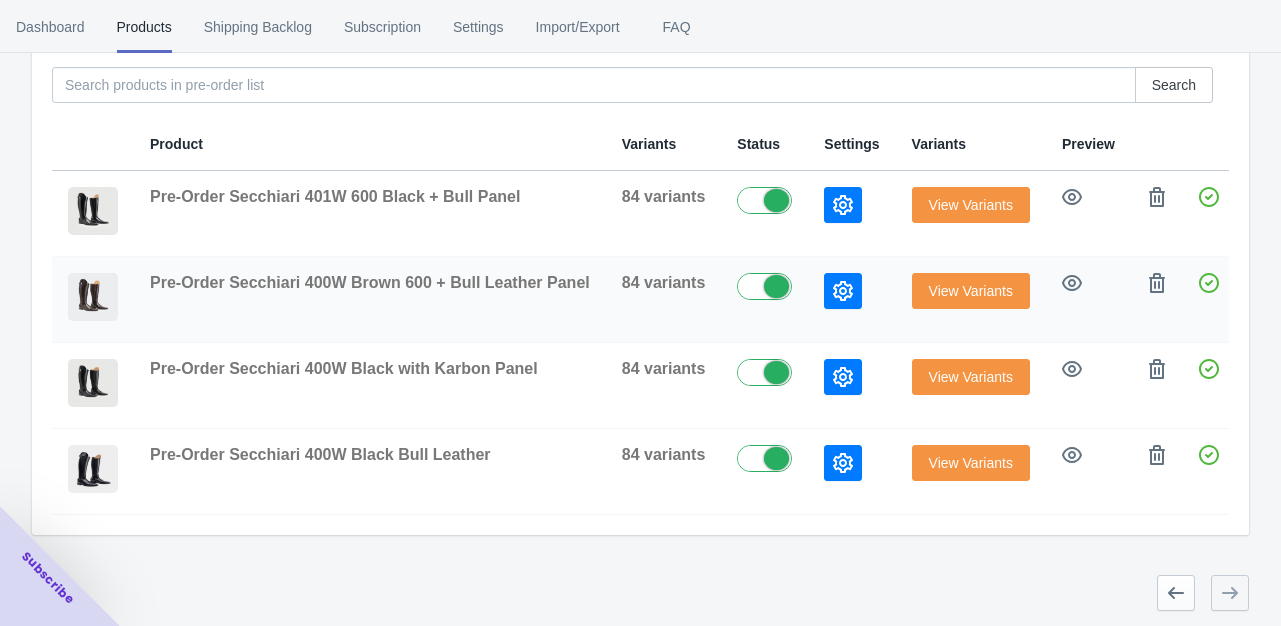 click 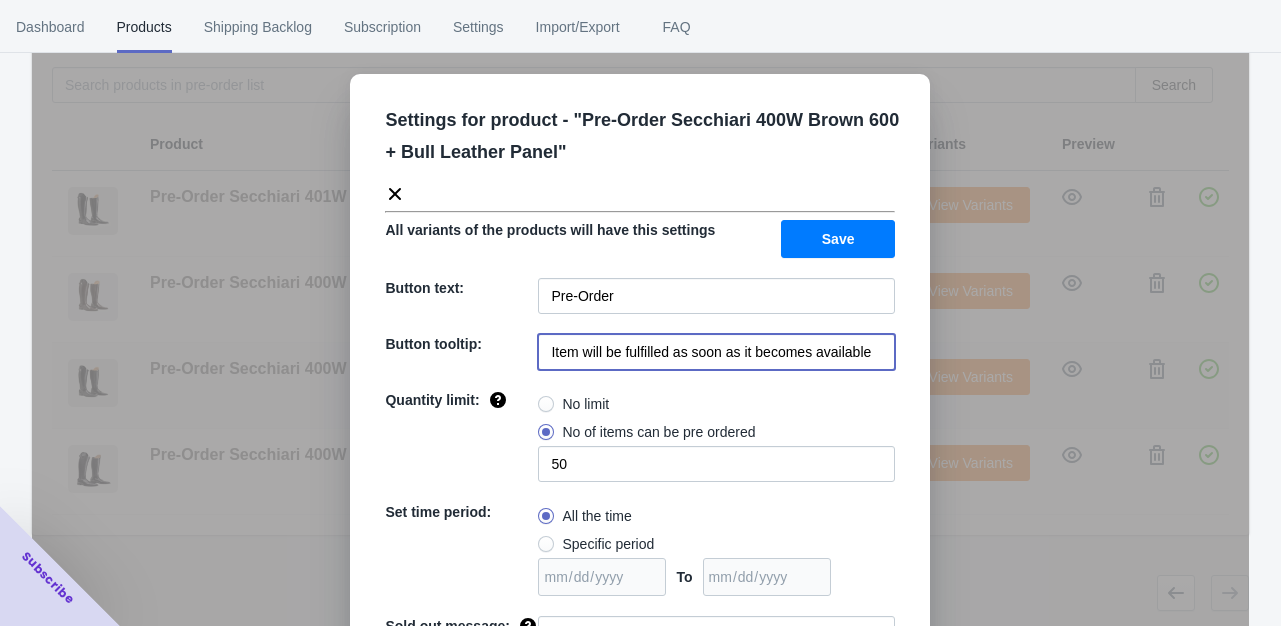 drag, startPoint x: 539, startPoint y: 353, endPoint x: 927, endPoint y: 359, distance: 388.0464 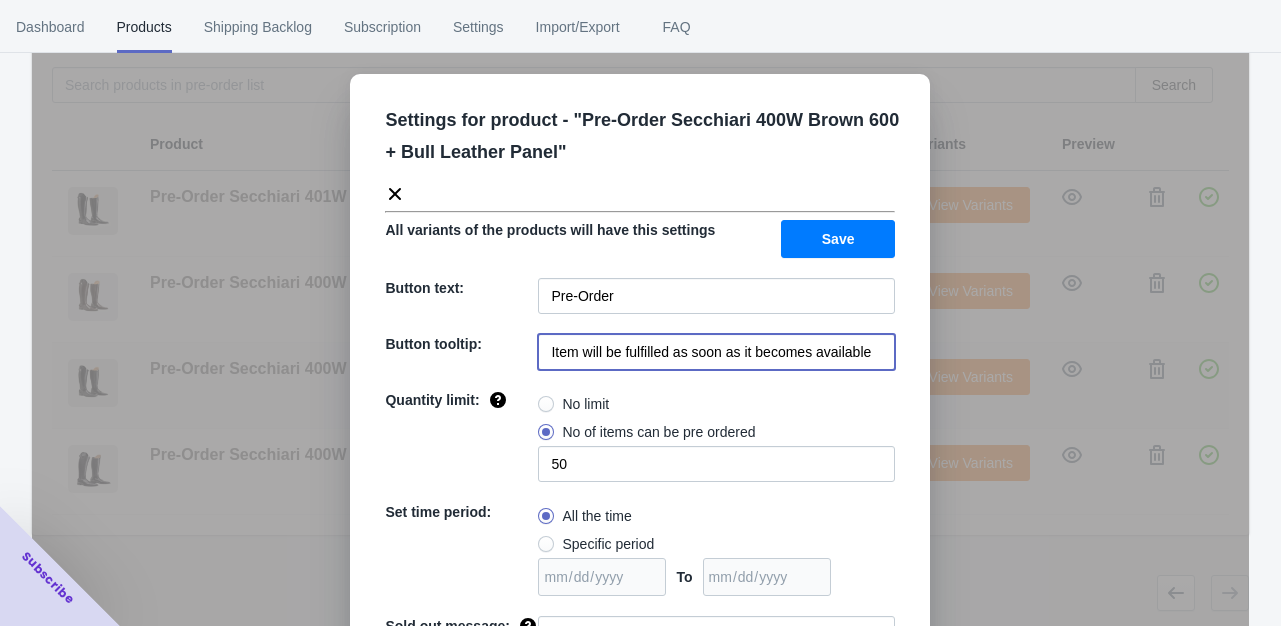 click on "Settings for product - " Pre-Order Secchiari 400W Brown 600 + Bull Leather Panel " All variants of the products will have this settings Save Button text: Pre-Order Button tooltip: Item will be fulfilled as soon as it becomes available Quantity limit: No limit No of items can be pre ordered 50 Set time period: All the time Specific period To Sold out message: Override settings: Do not override Cancel Save" 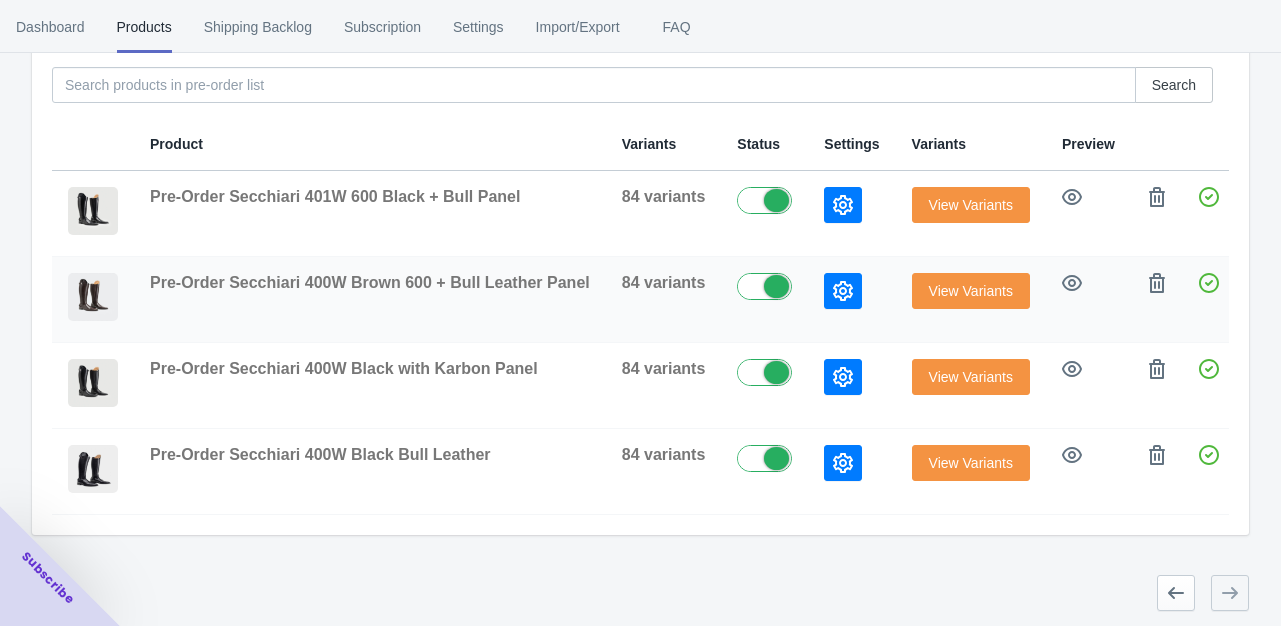 click 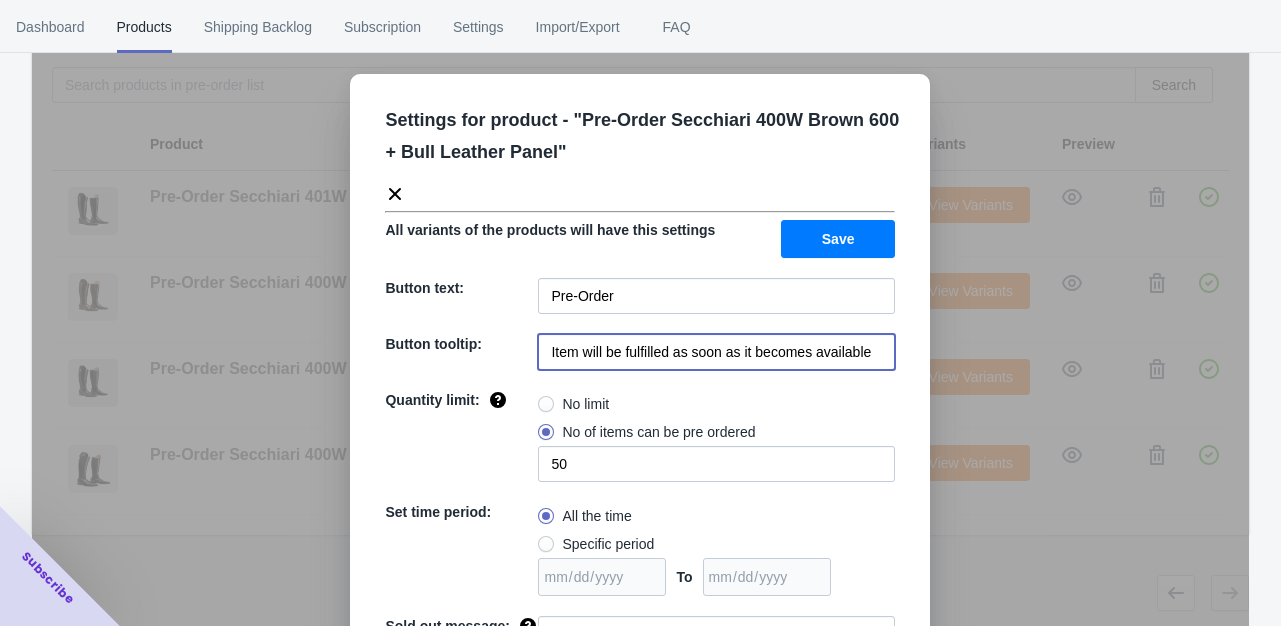 drag, startPoint x: 562, startPoint y: 351, endPoint x: 864, endPoint y: 369, distance: 302.53595 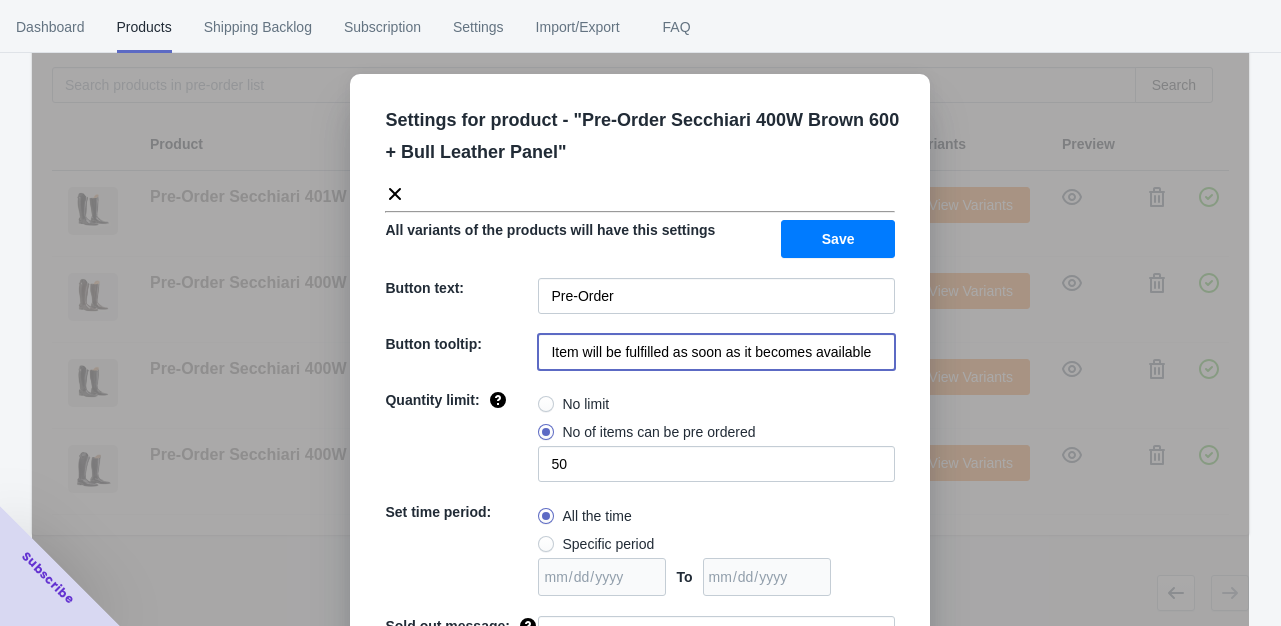 click on "Item will be fulfilled as soon as it becomes available" at bounding box center [716, 352] 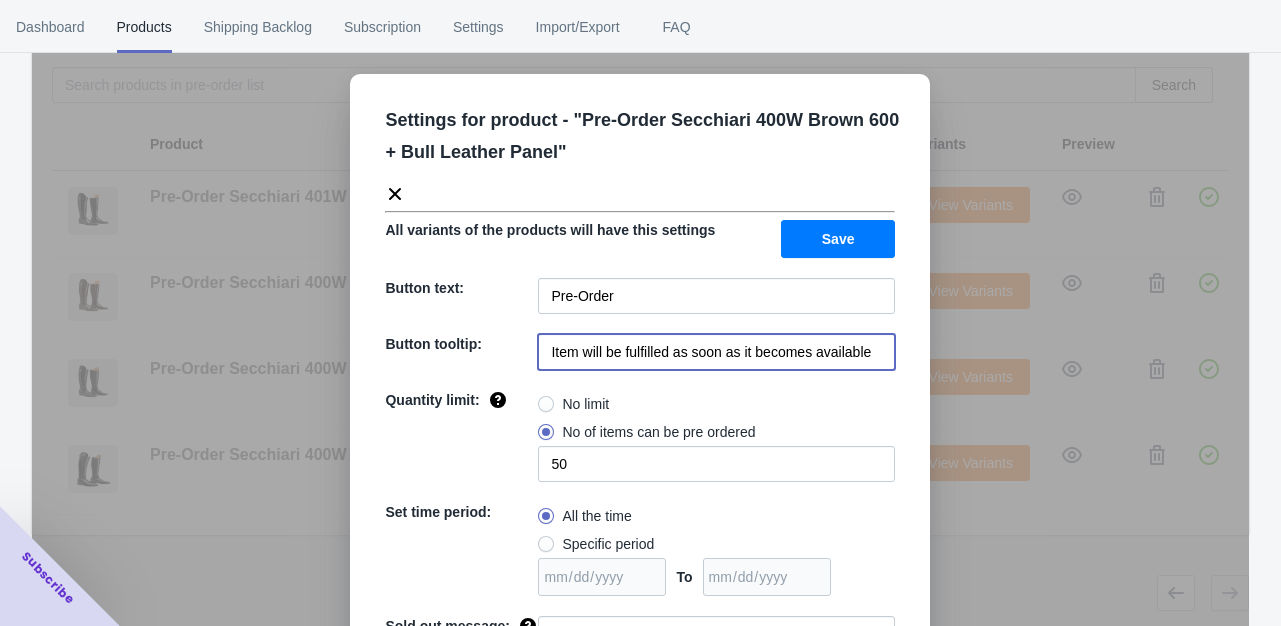 paste on "Your order will be sent direct to [GEOGRAPHIC_DATA] for production. Delivery Estimate is 6-8 weeks" 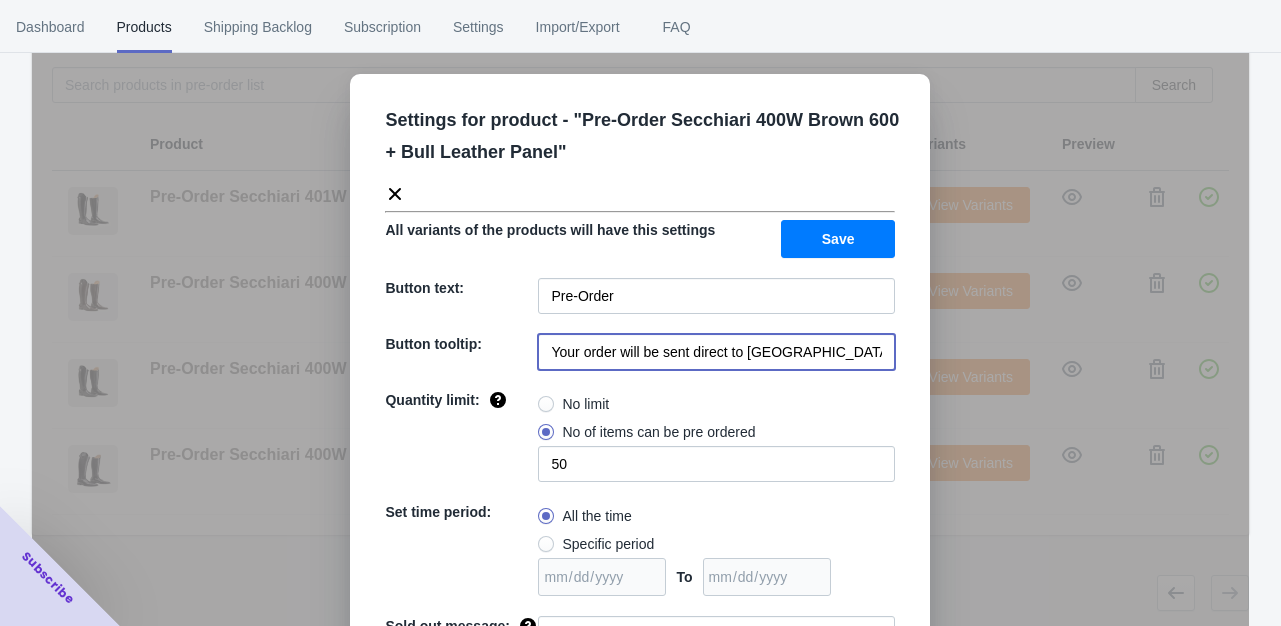 scroll, scrollTop: 0, scrollLeft: 176, axis: horizontal 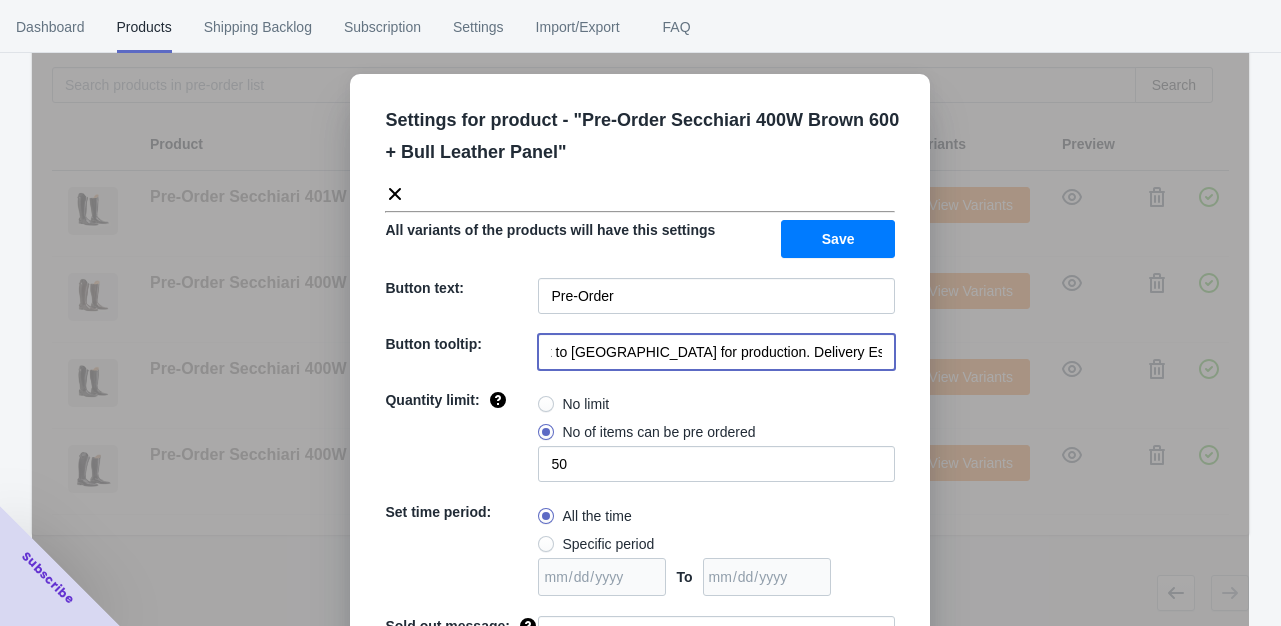 type on "Your order will be sent direct to [GEOGRAPHIC_DATA] for production. Delivery Estimate is 6-8 weeks" 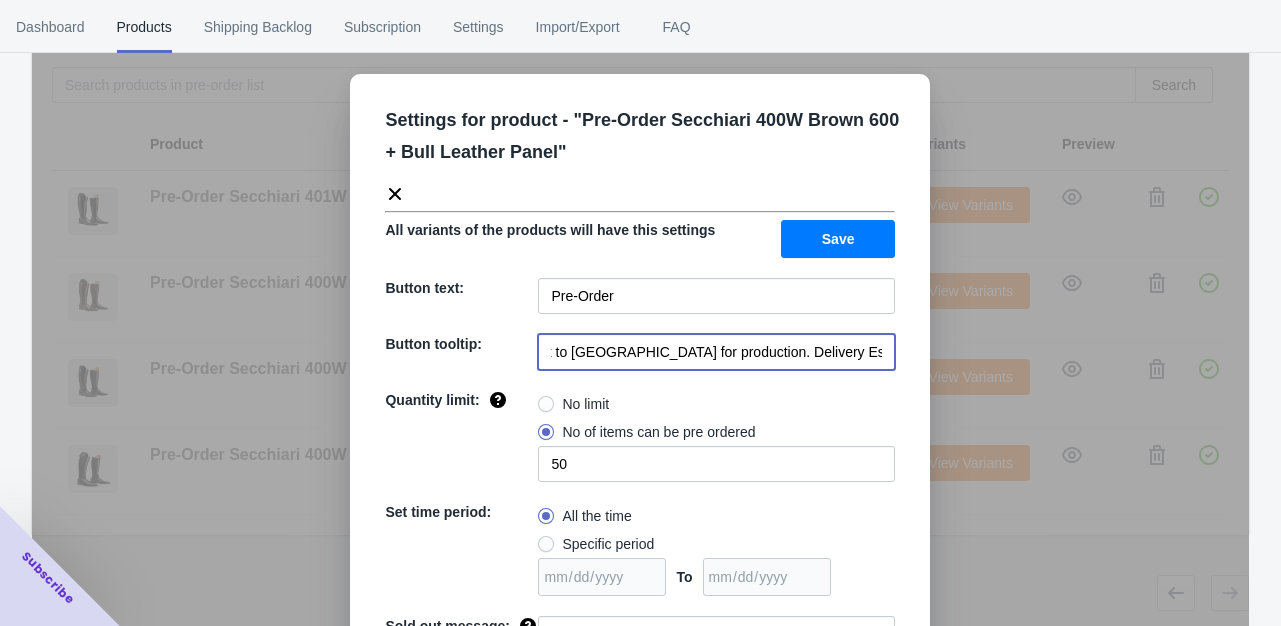 scroll, scrollTop: 0, scrollLeft: 0, axis: both 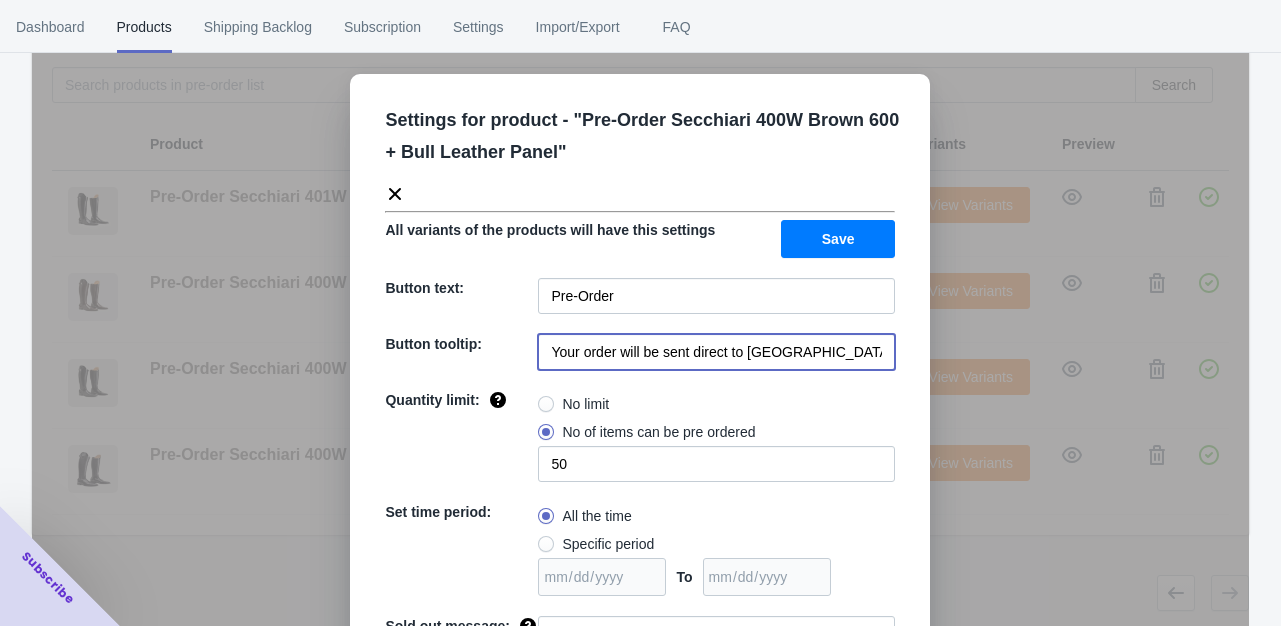 click at bounding box center [546, 404] 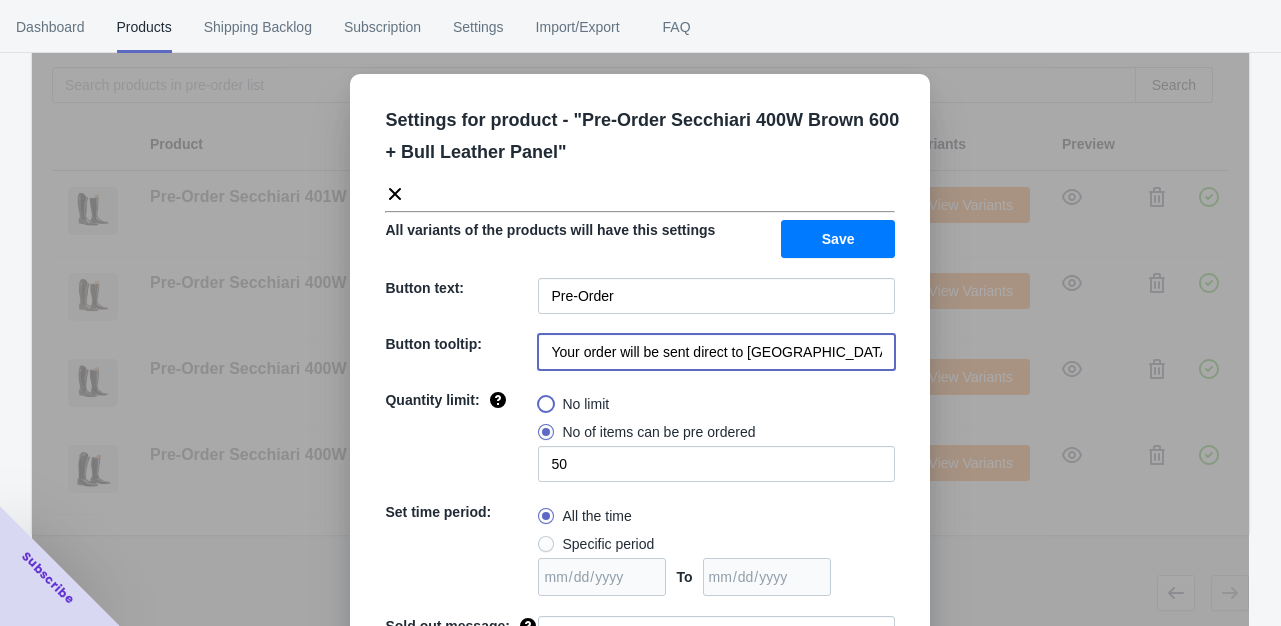 radio on "true" 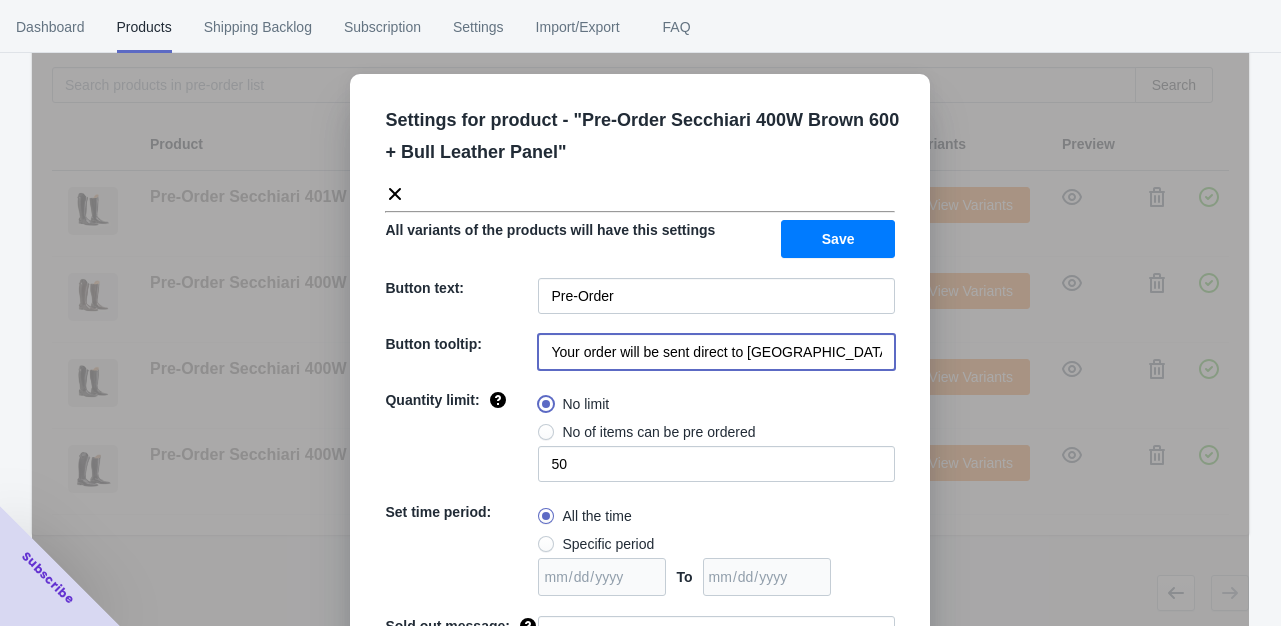 type 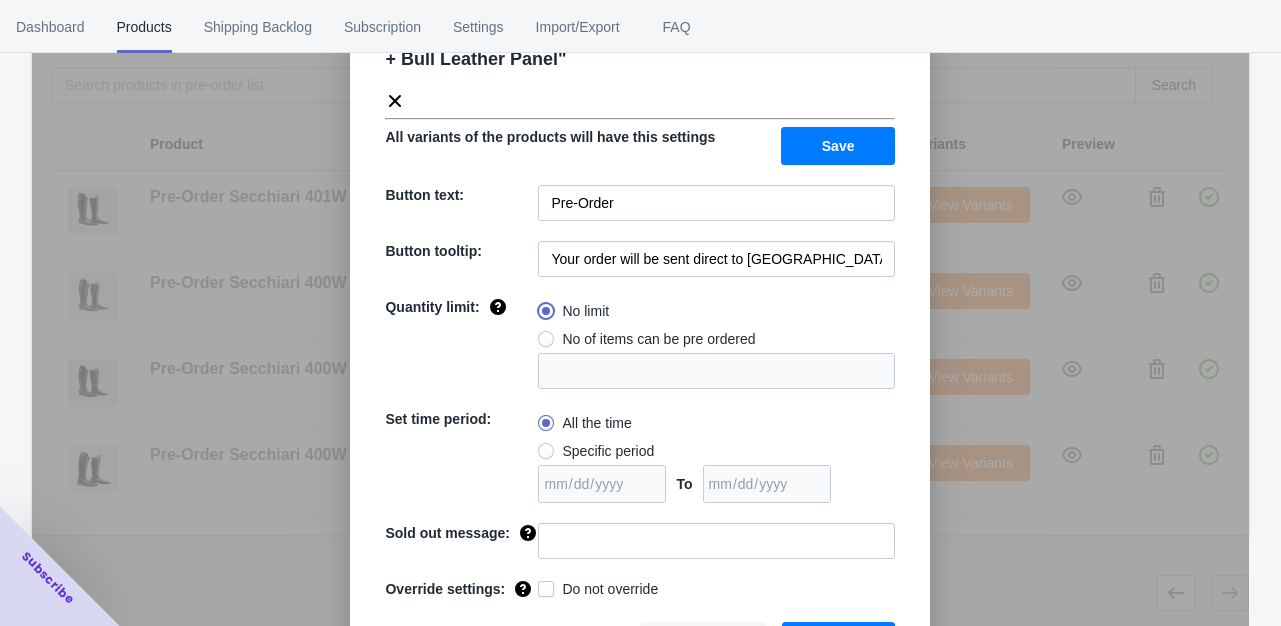 scroll, scrollTop: 130, scrollLeft: 0, axis: vertical 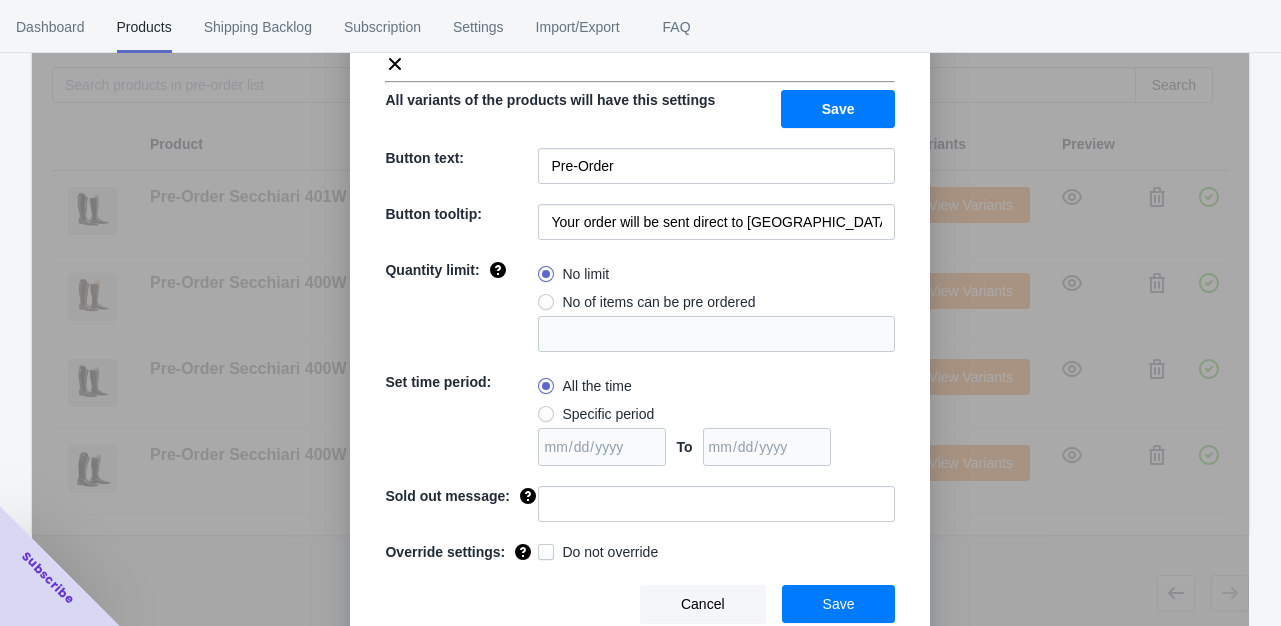 click on "Save" at bounding box center [839, 604] 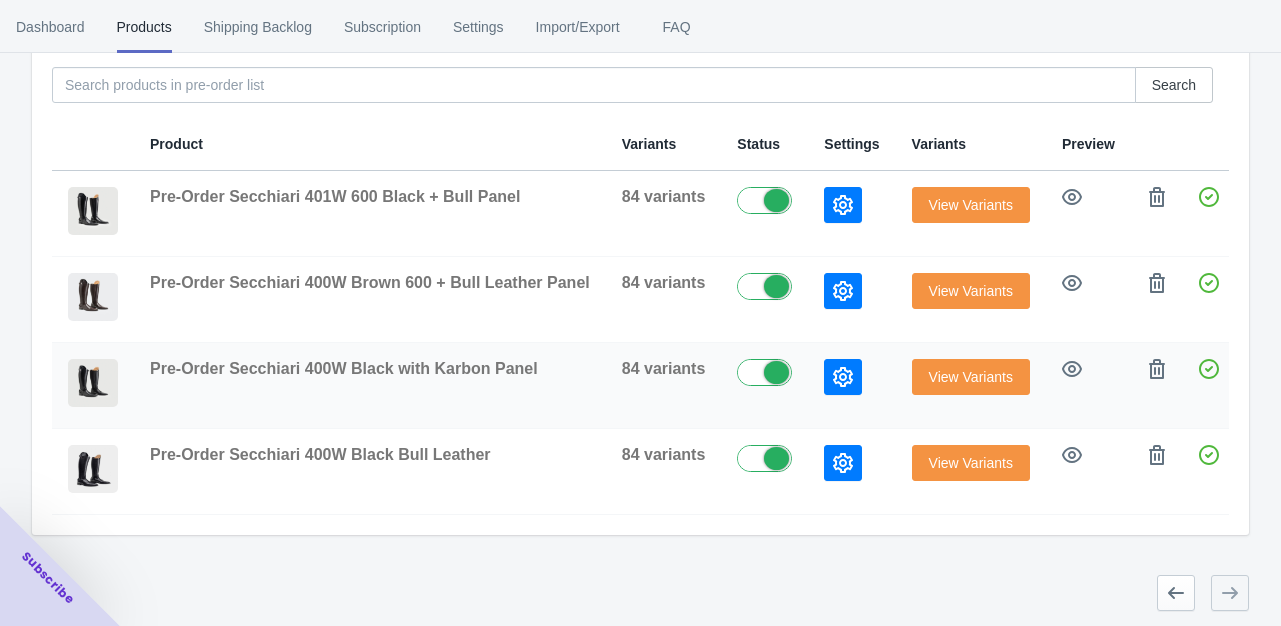 click 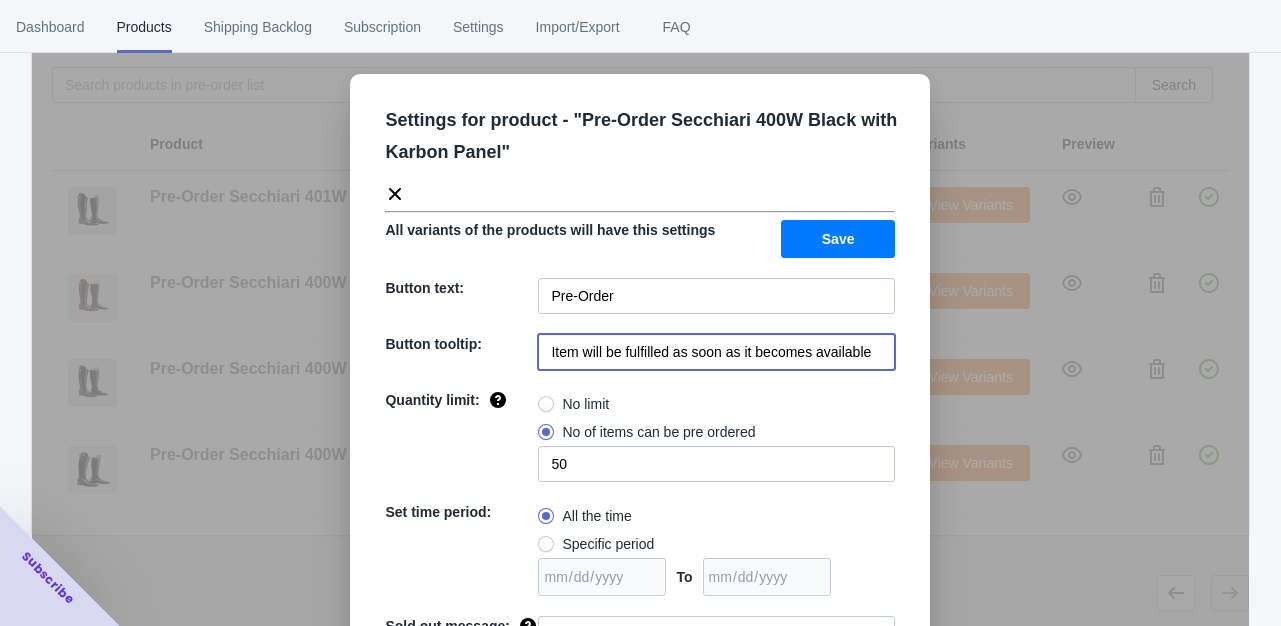 drag, startPoint x: 537, startPoint y: 345, endPoint x: 900, endPoint y: 358, distance: 363.2327 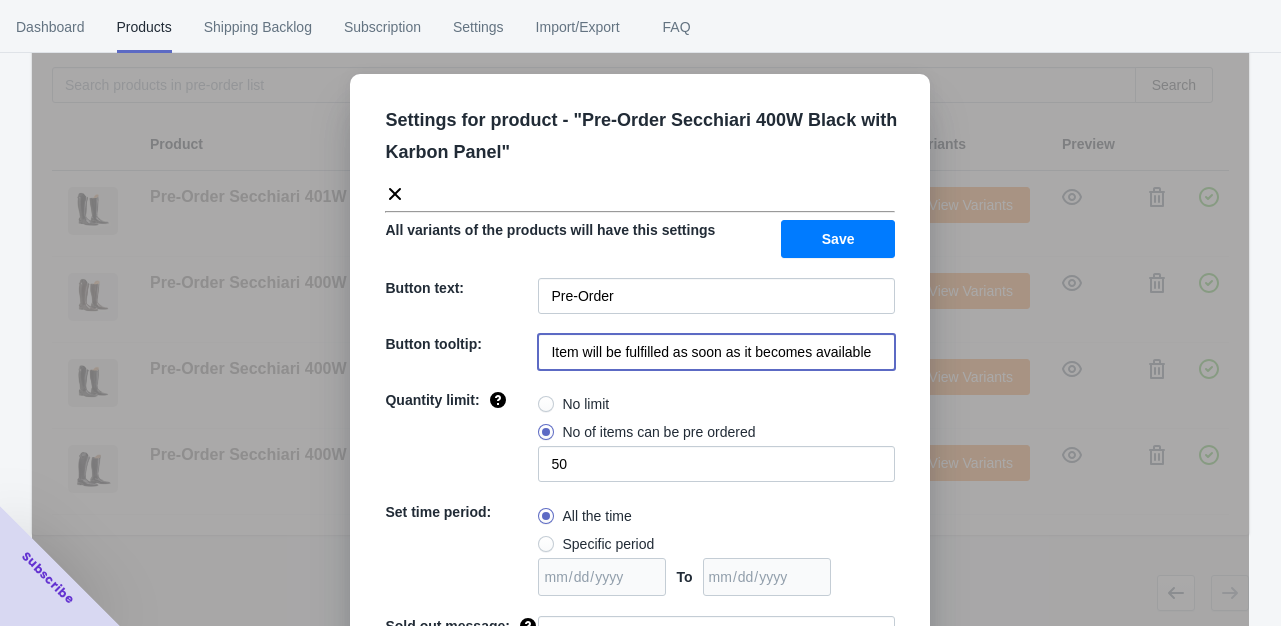 click on "Settings for product - " Pre-Order Secchiari 400W Black with Karbon Panel " All variants of the products will have this settings Save Button text: Pre-Order Button tooltip: Item will be fulfilled as soon as it becomes available Quantity limit: No limit No of items can be pre ordered 50 Set time period: All the time Specific period To Sold out message: Override settings: Do not override Cancel Save" at bounding box center [640, 428] 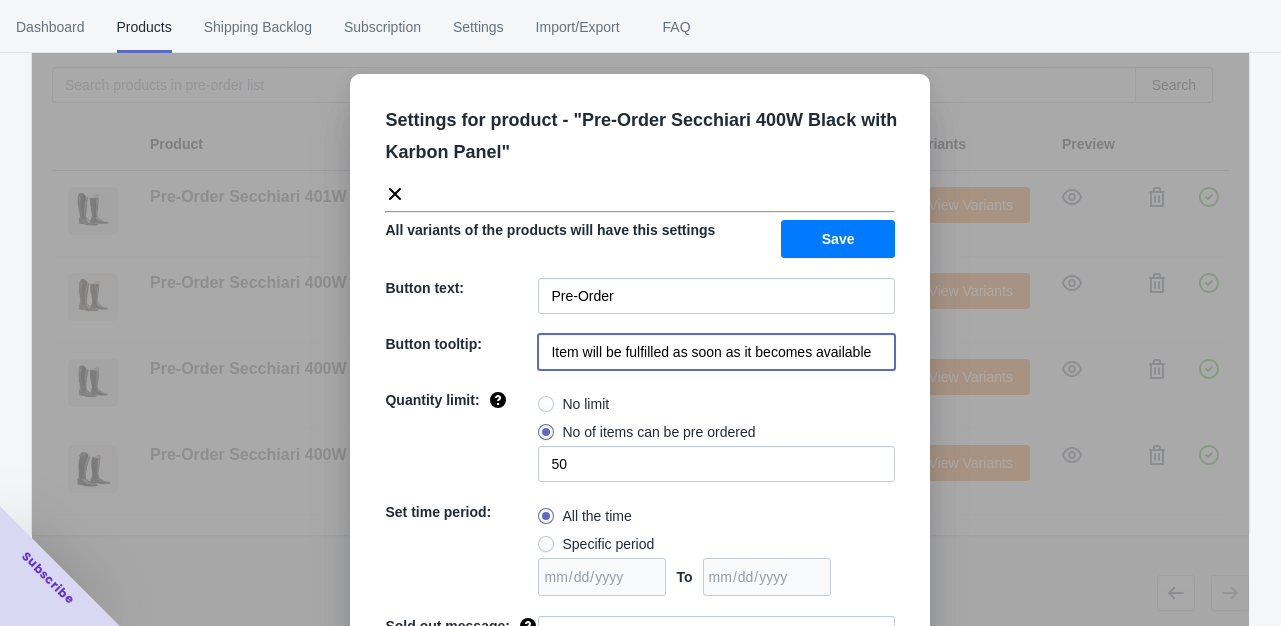 paste on "Your order will be sent direct to [GEOGRAPHIC_DATA] for production. Delivery Estimate is 6-8 weeks" 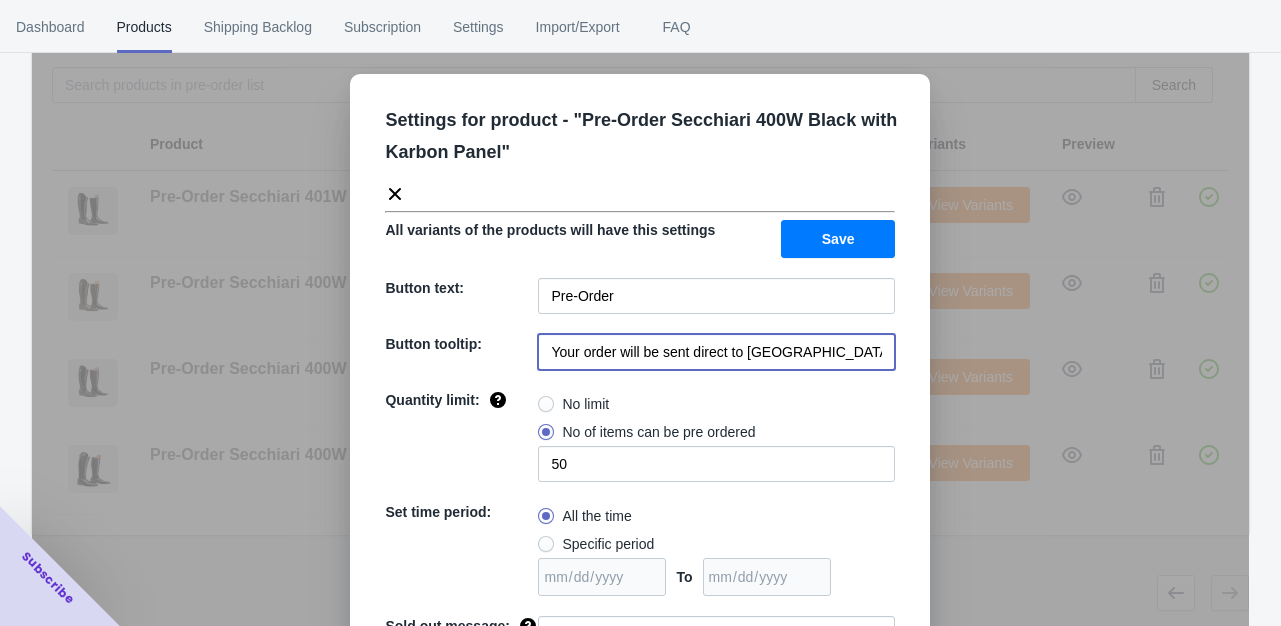 scroll, scrollTop: 0, scrollLeft: 176, axis: horizontal 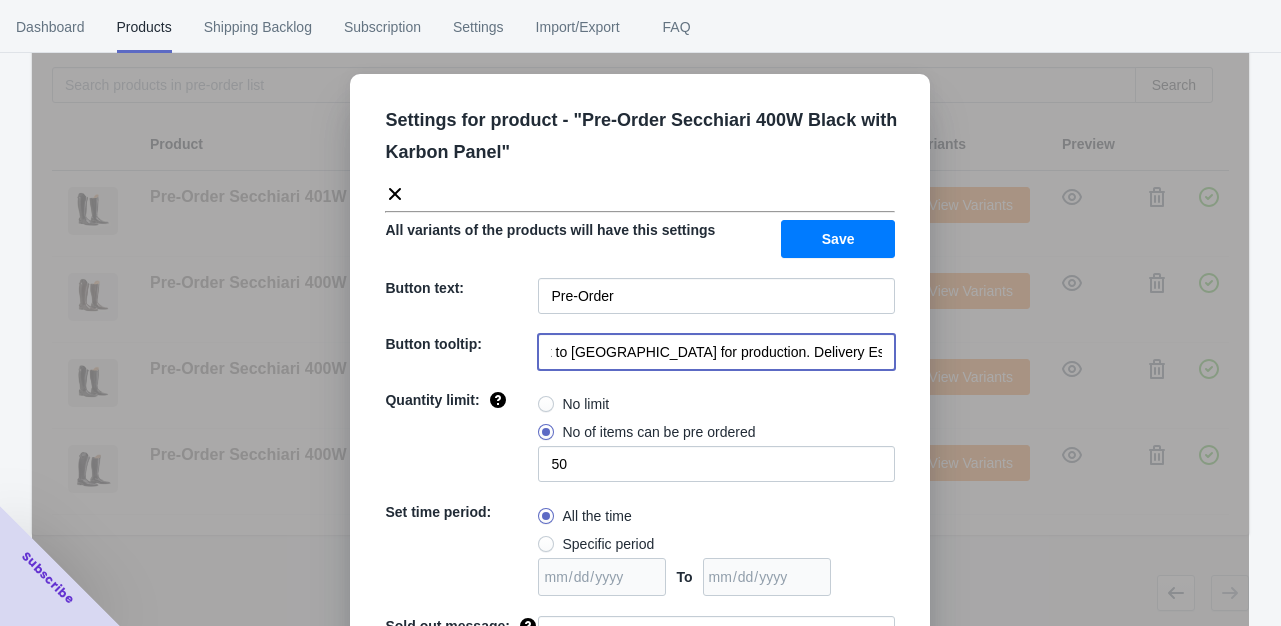 type on "Your order will be sent direct to [GEOGRAPHIC_DATA] for production. Delivery Estimate is 6-8 weeks" 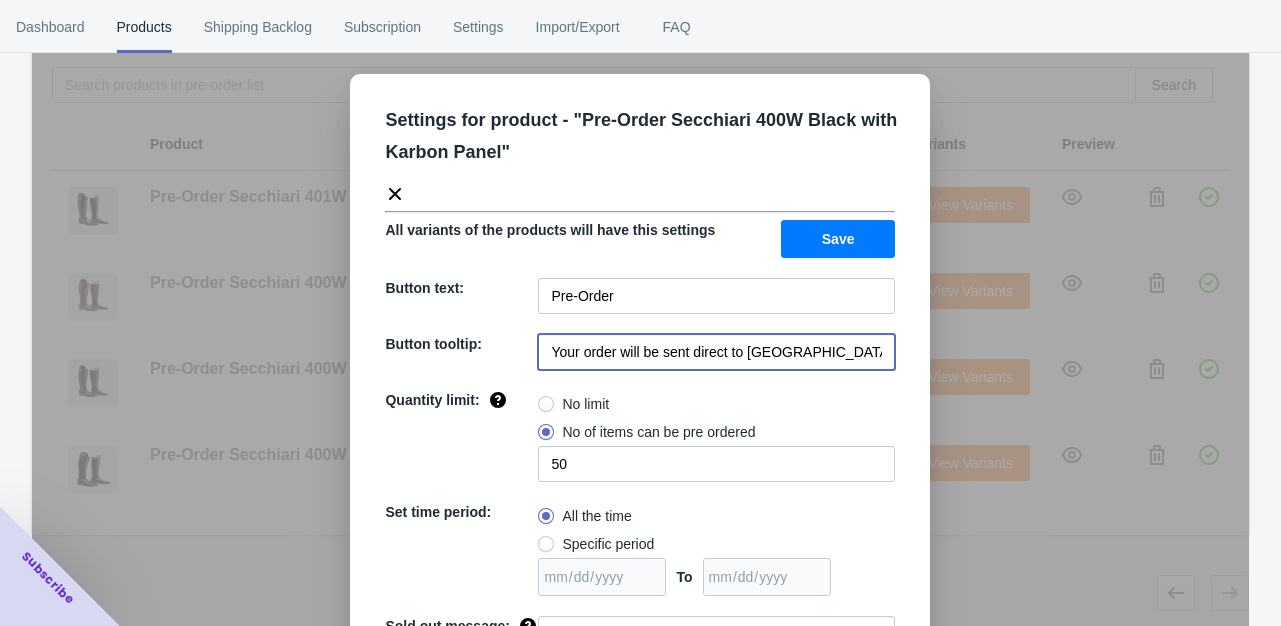 click at bounding box center [546, 404] 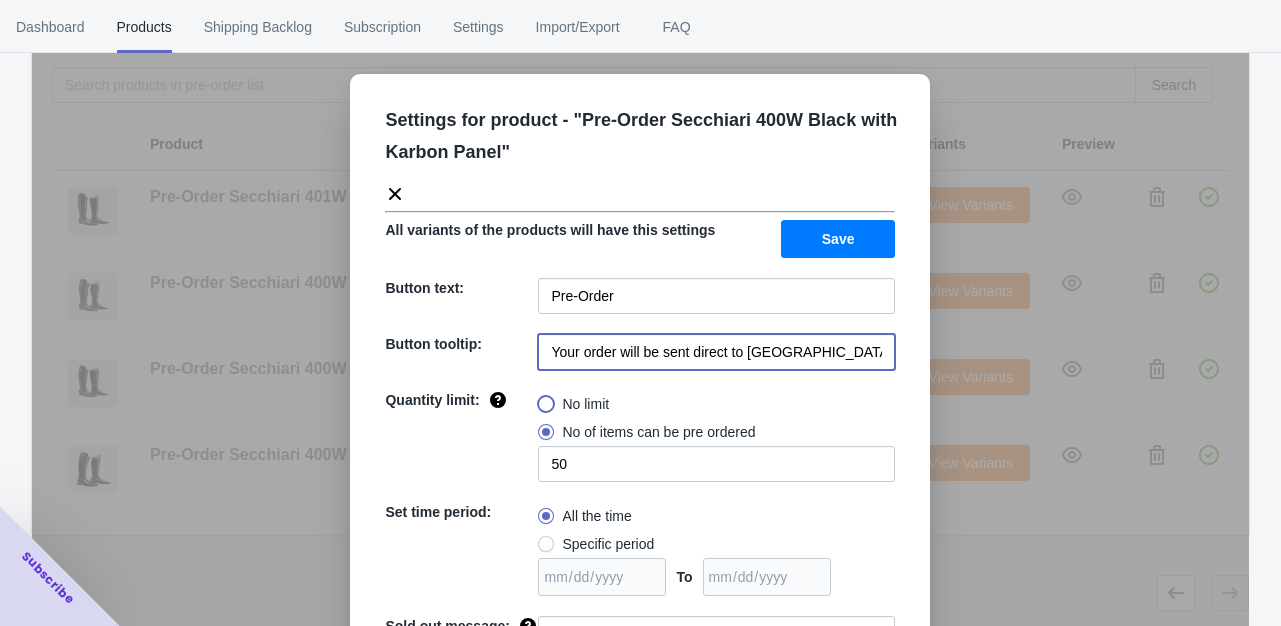 click on "No limit" at bounding box center [543, 399] 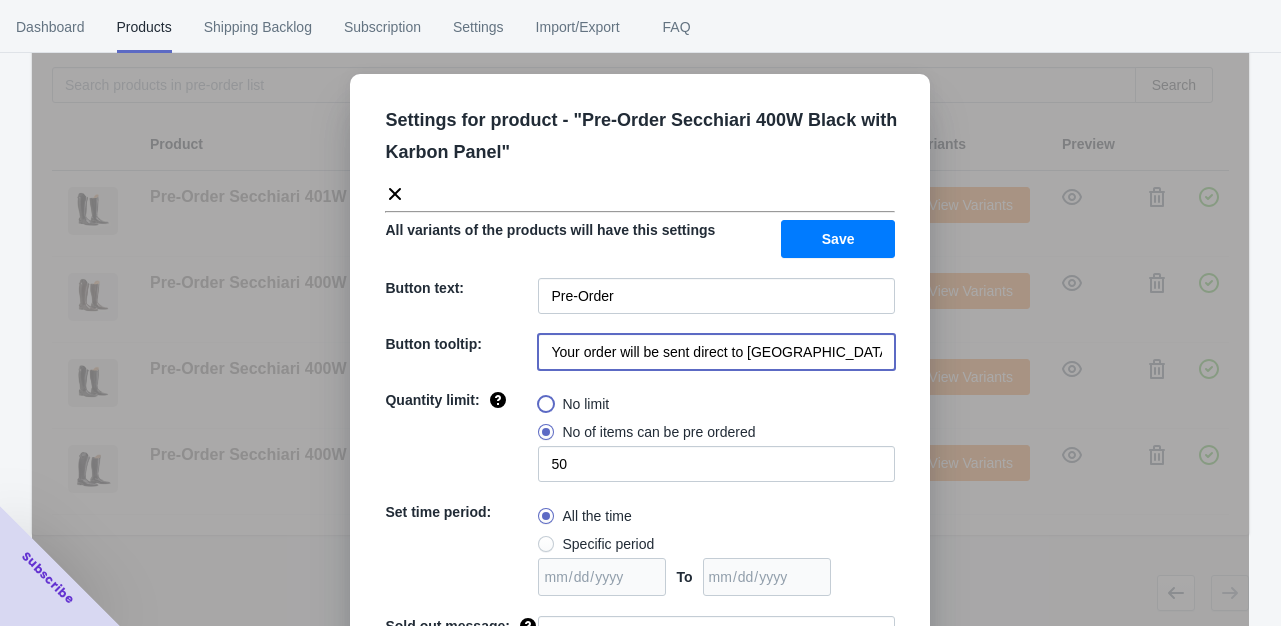 radio on "true" 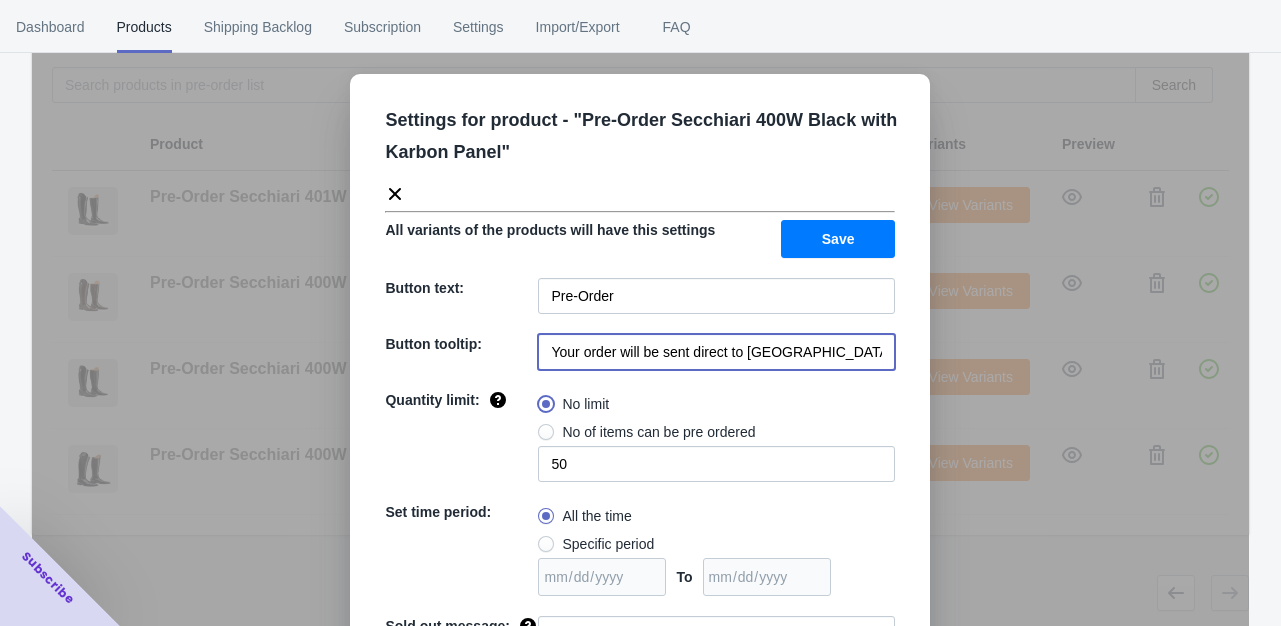 type 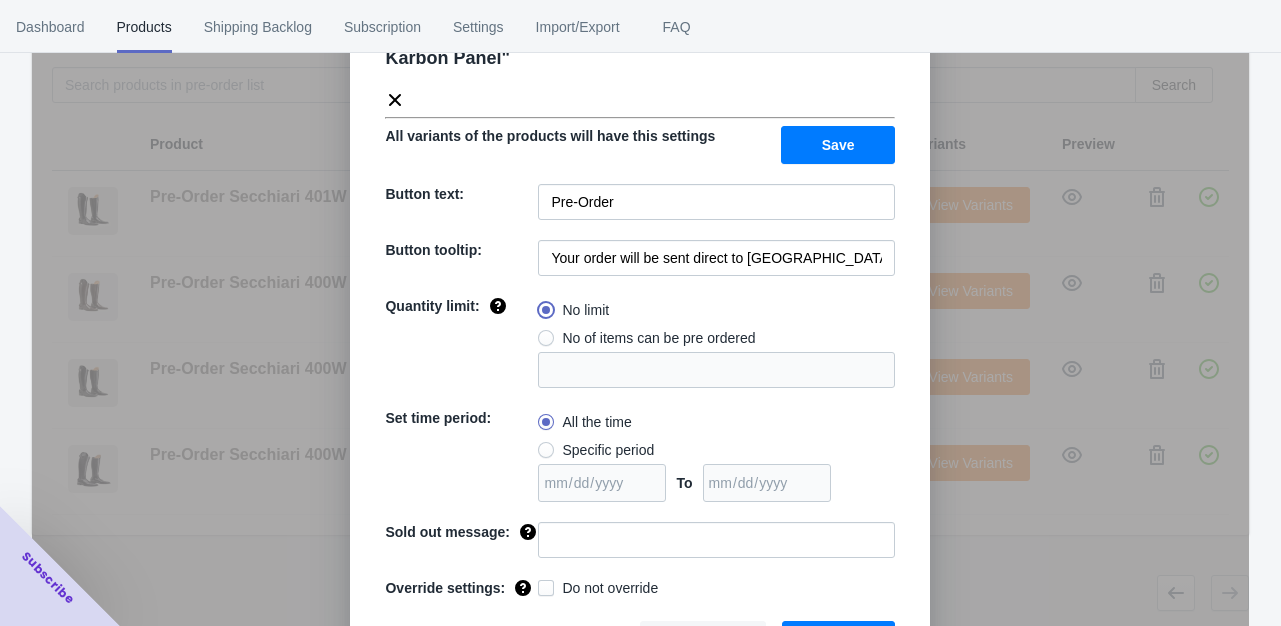 scroll, scrollTop: 130, scrollLeft: 0, axis: vertical 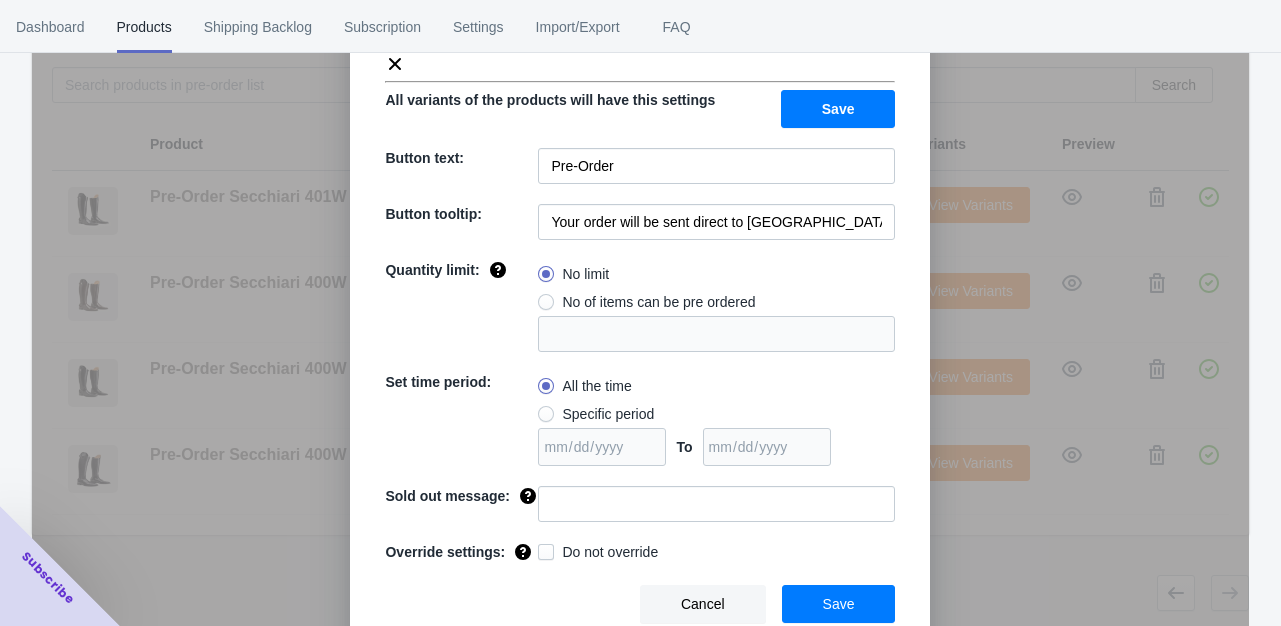 click on "Save" at bounding box center [839, 604] 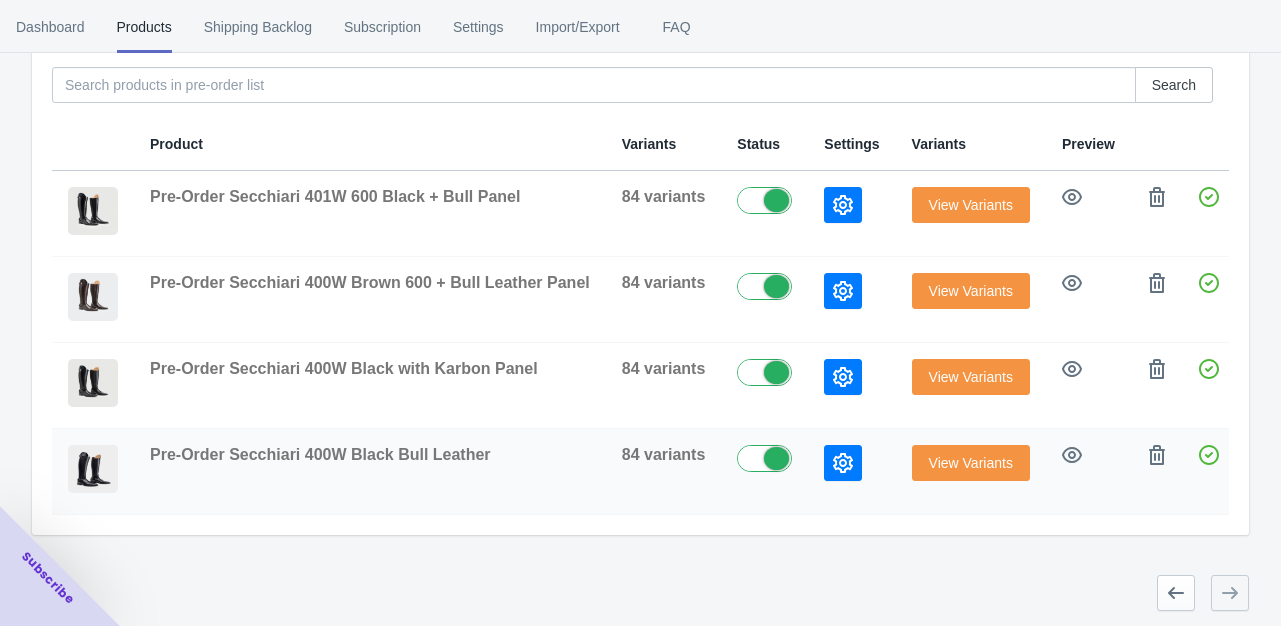 click 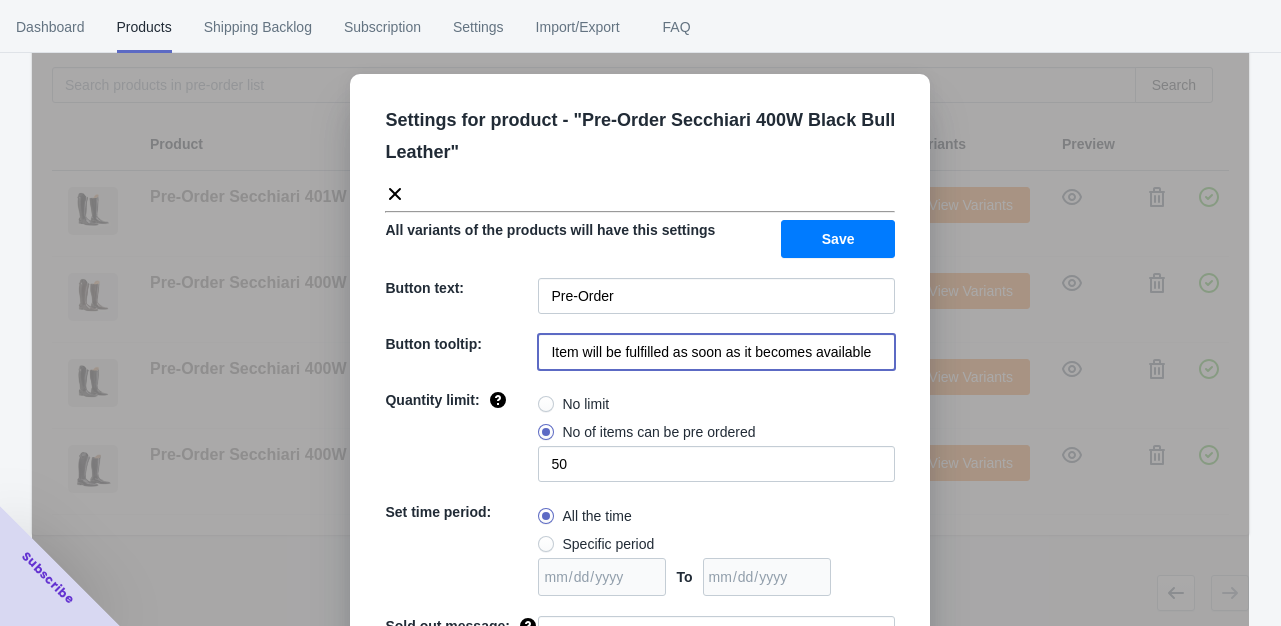 drag, startPoint x: 538, startPoint y: 349, endPoint x: 876, endPoint y: 361, distance: 338.21295 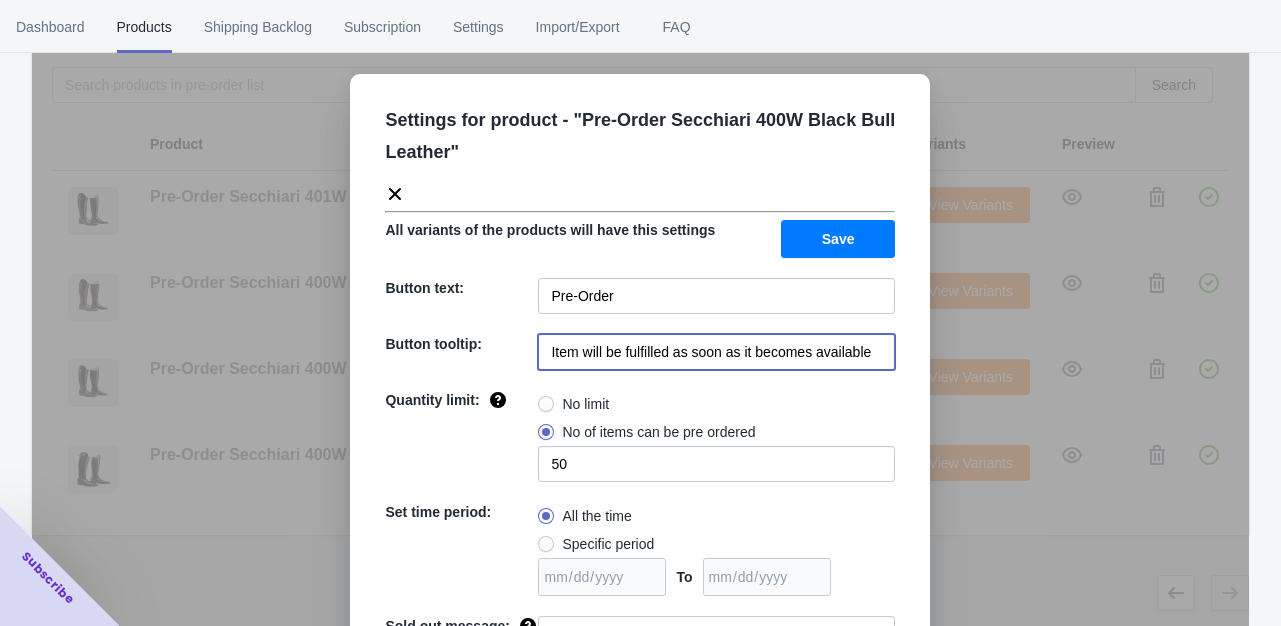click on "Item will be fulfilled as soon as it becomes available" at bounding box center (716, 352) 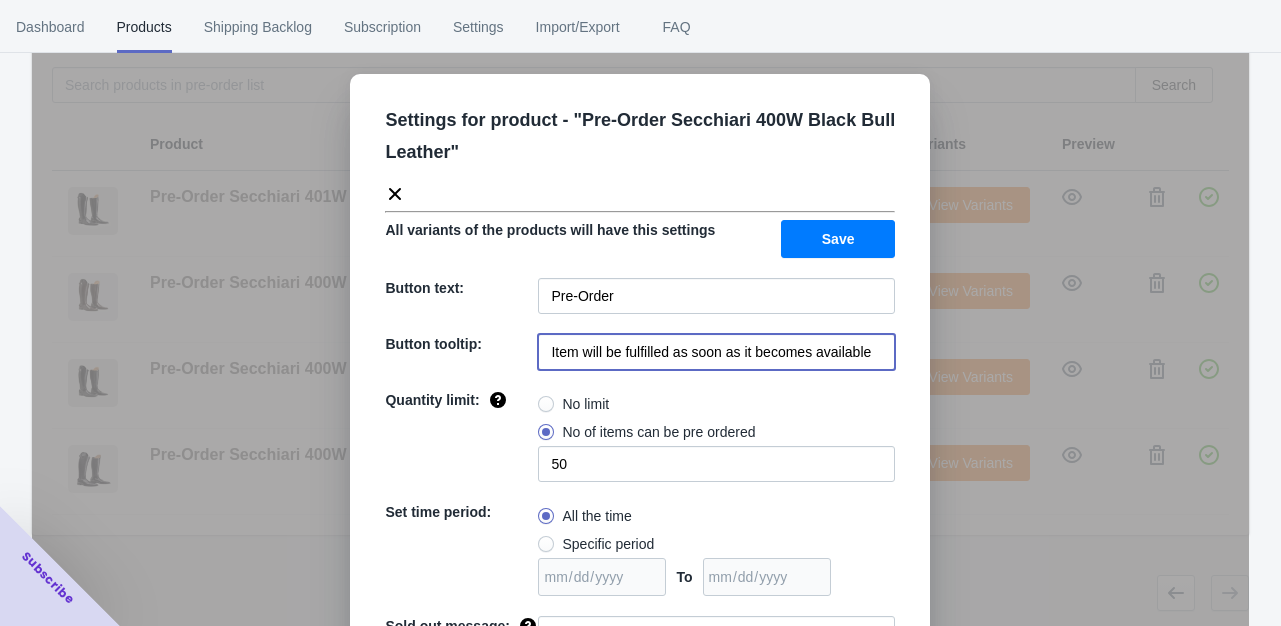 paste on "Your order will be sent direct to [GEOGRAPHIC_DATA] for production. Delivery Estimate is 6-8 weeks" 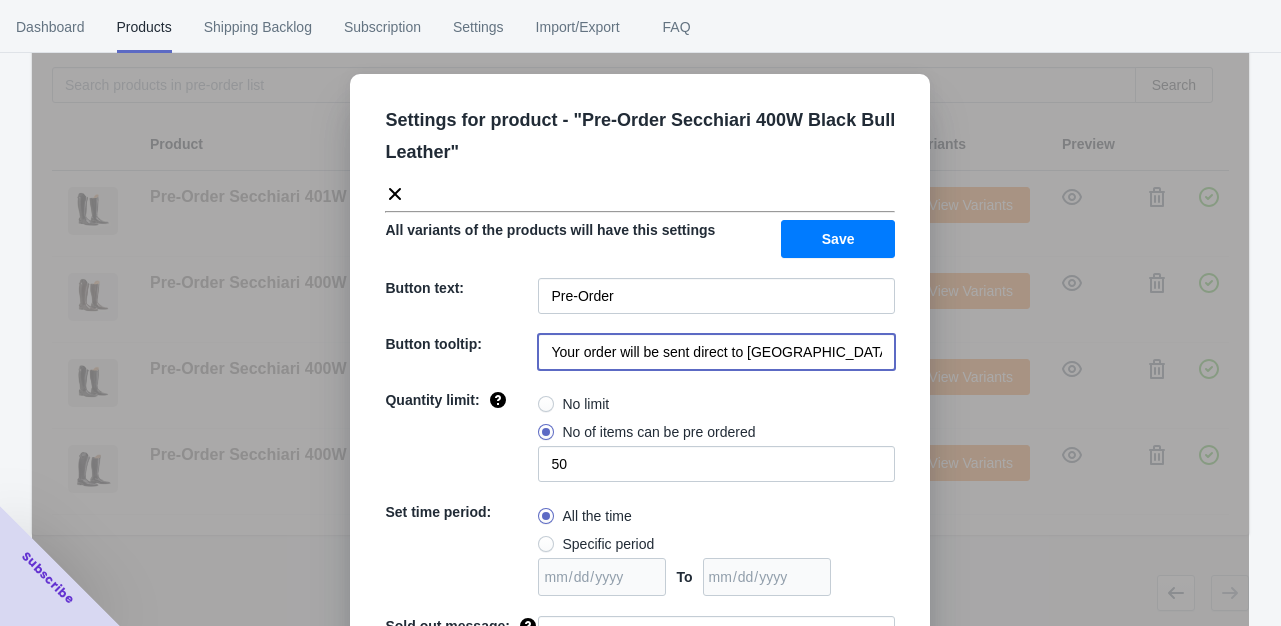 scroll, scrollTop: 0, scrollLeft: 176, axis: horizontal 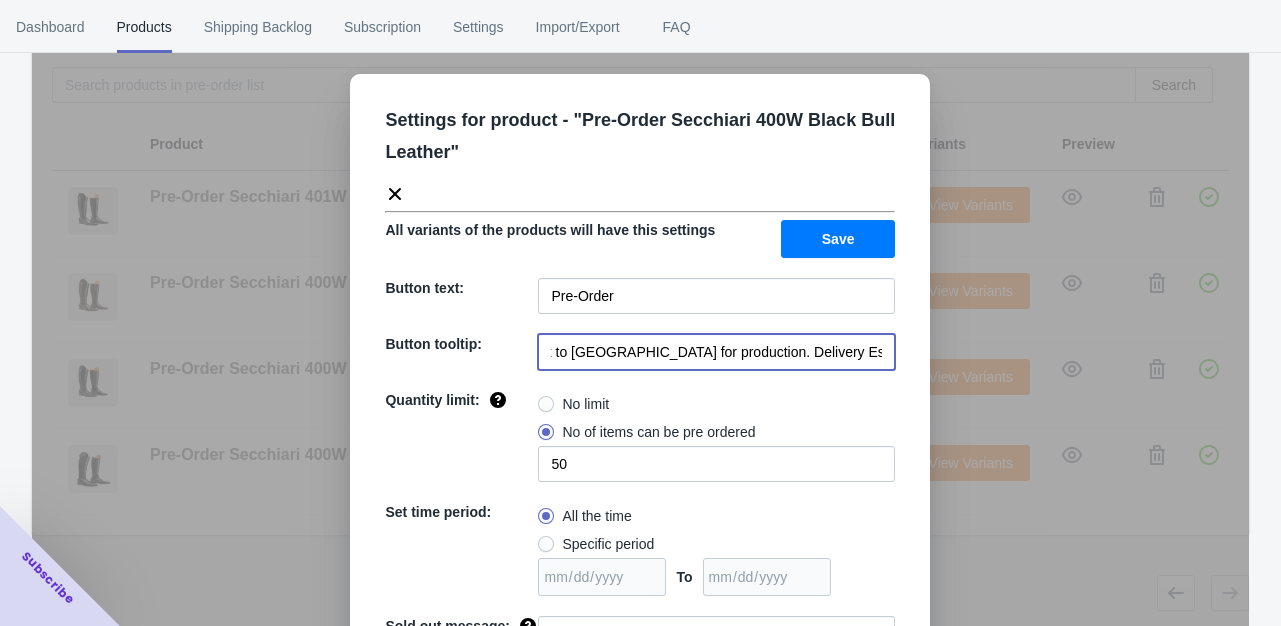 type on "Your order will be sent direct to [GEOGRAPHIC_DATA] for production. Delivery Estimate is 6-8 weeks" 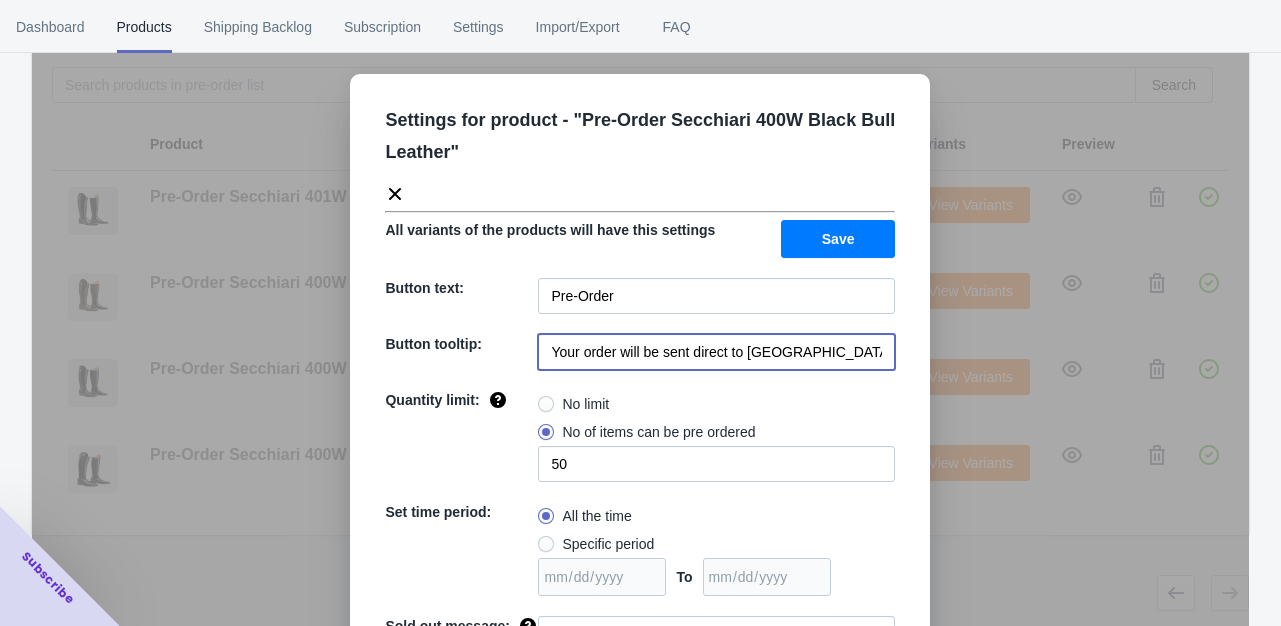 click at bounding box center [546, 404] 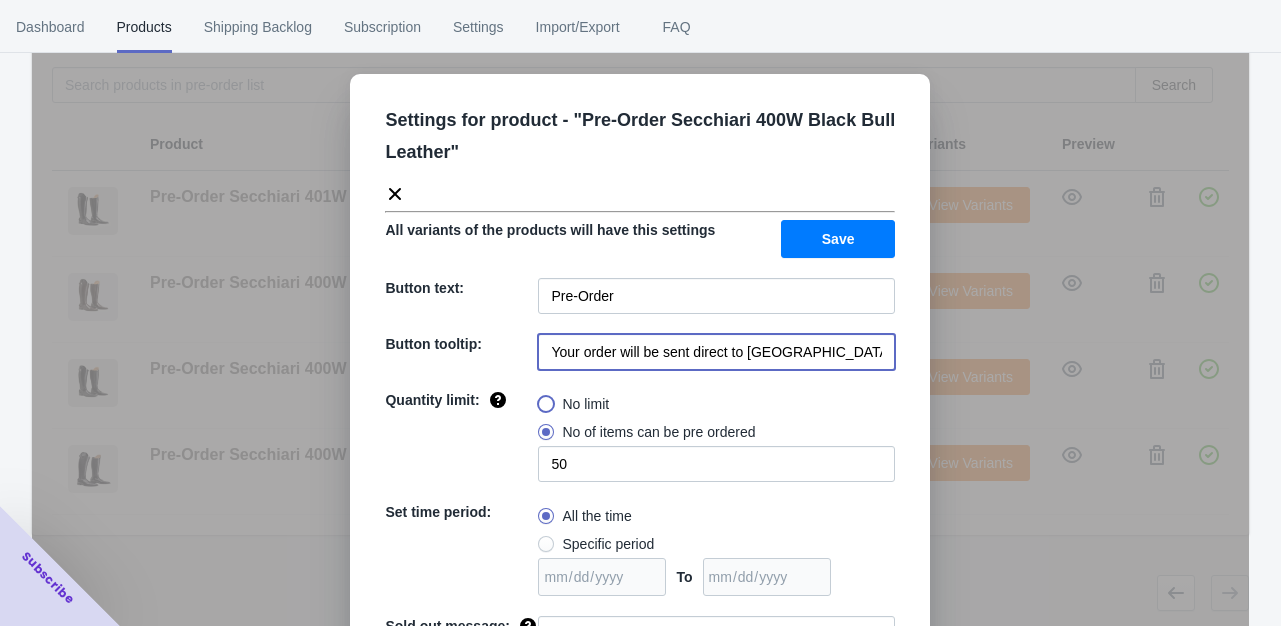 click on "No limit" at bounding box center [543, 399] 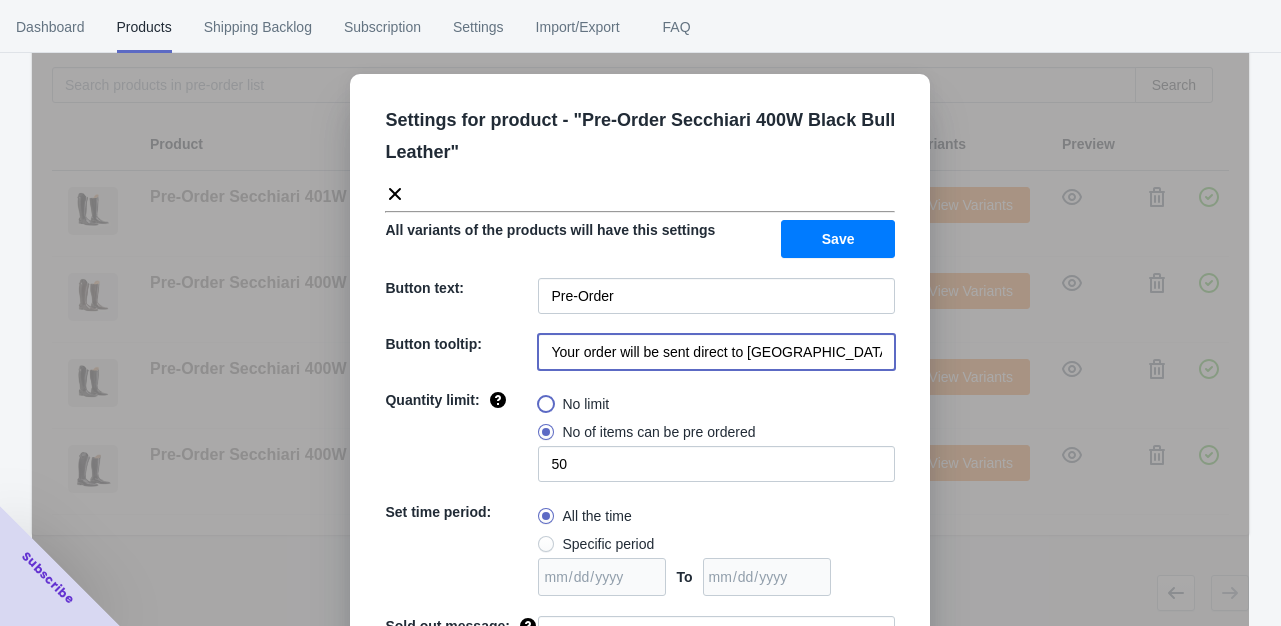 radio on "true" 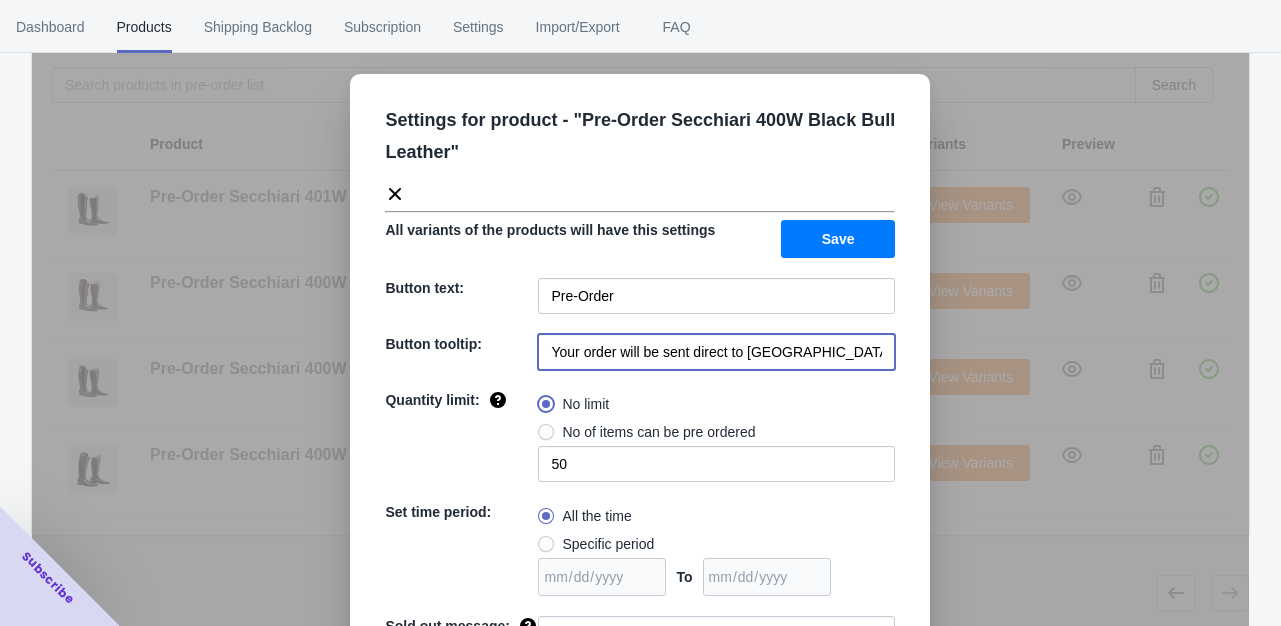 type 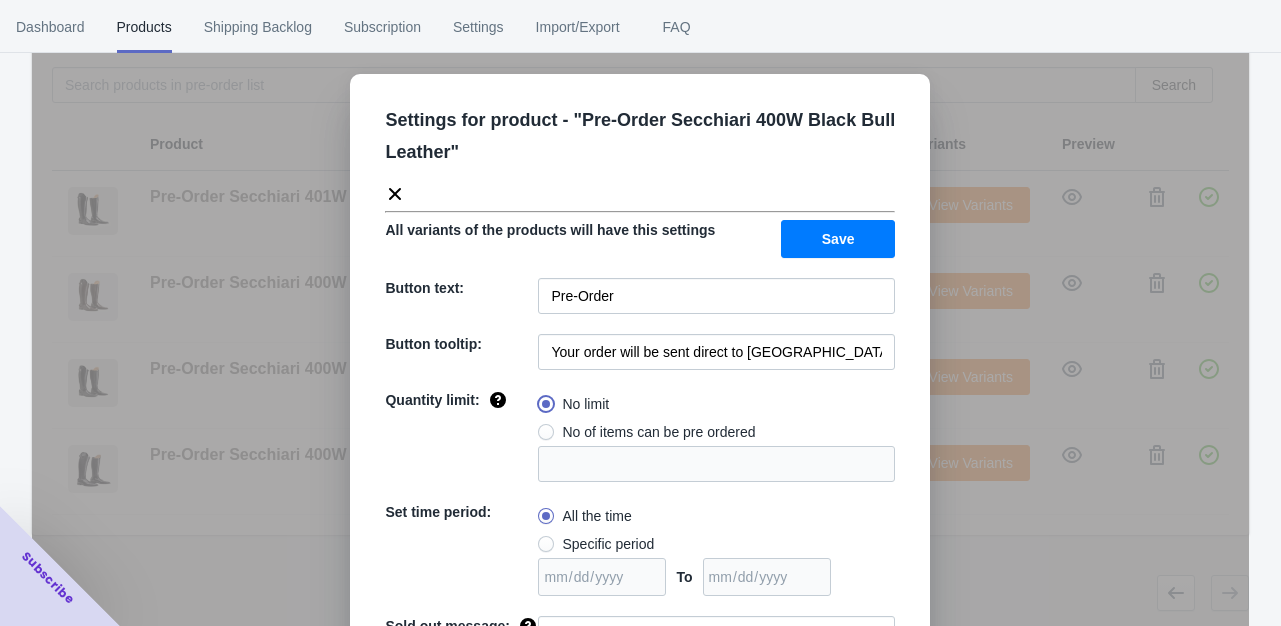 scroll, scrollTop: 130, scrollLeft: 0, axis: vertical 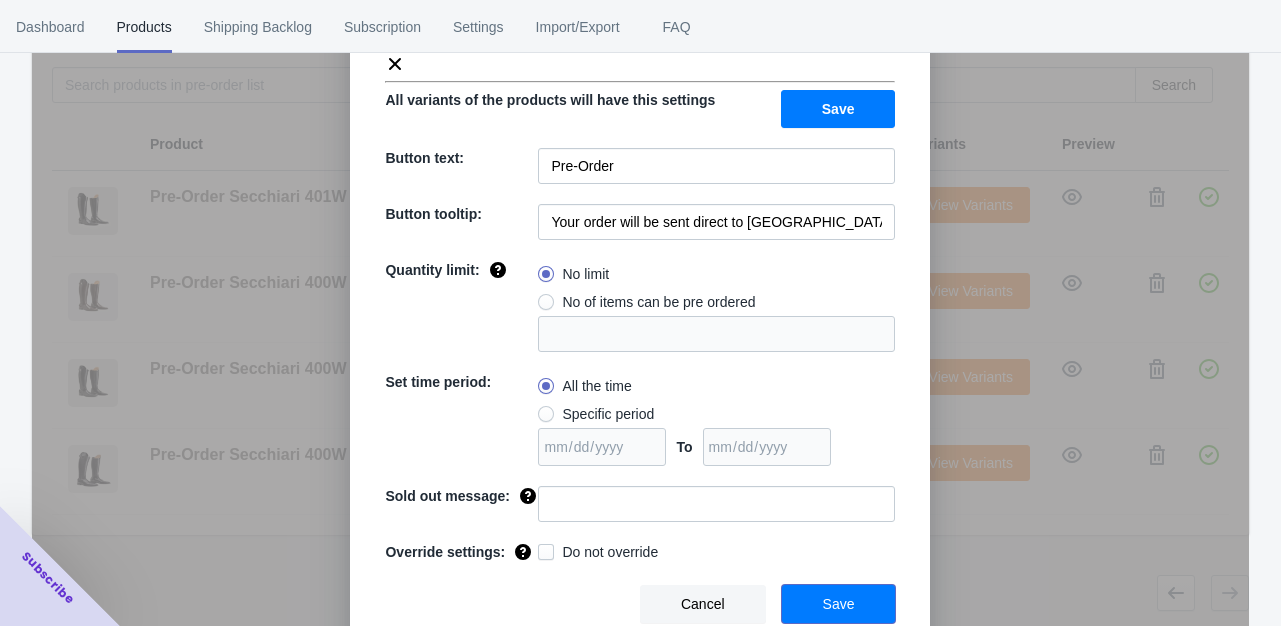 click on "Save" at bounding box center (839, 604) 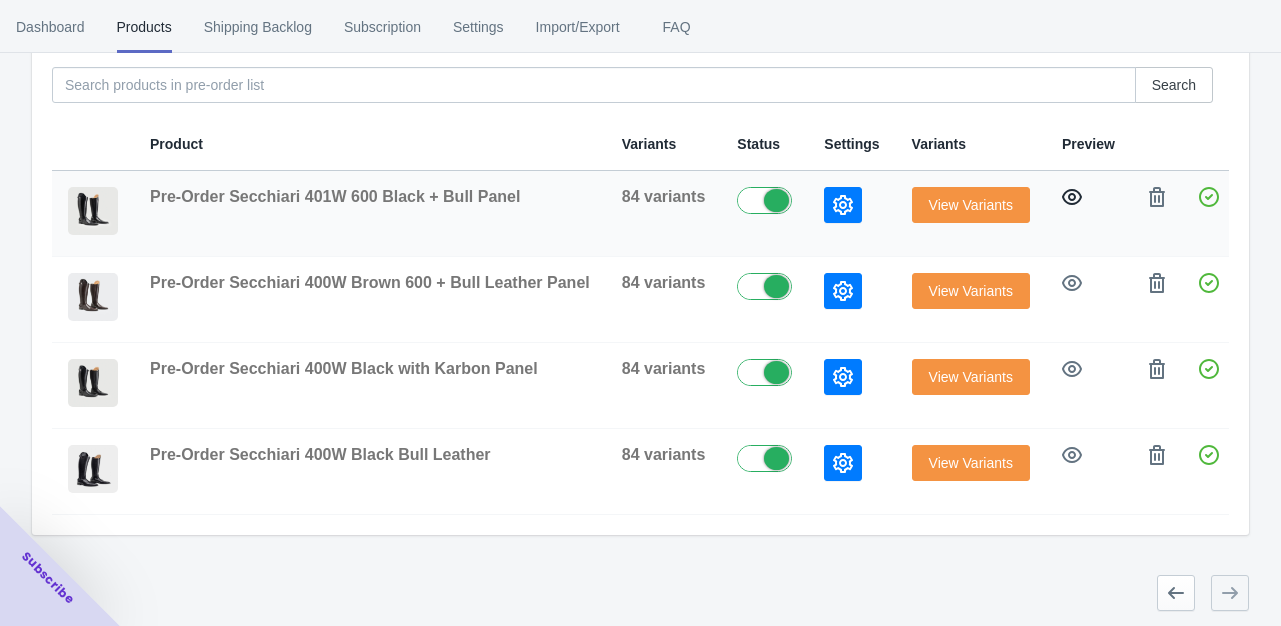 click 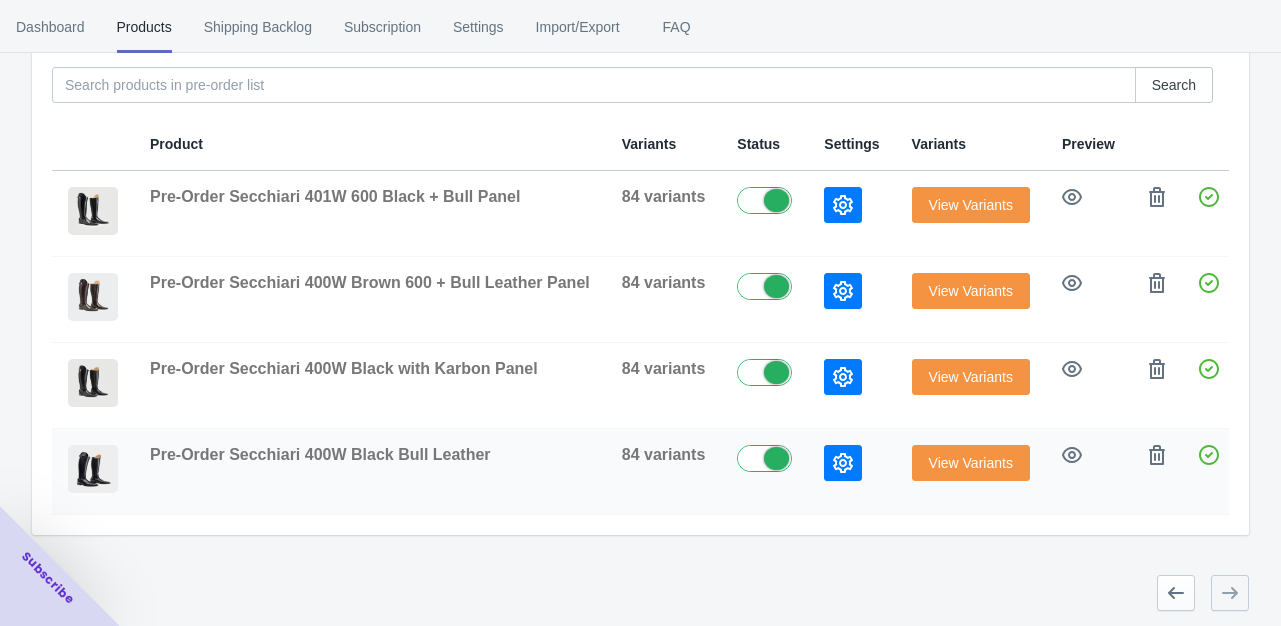 click 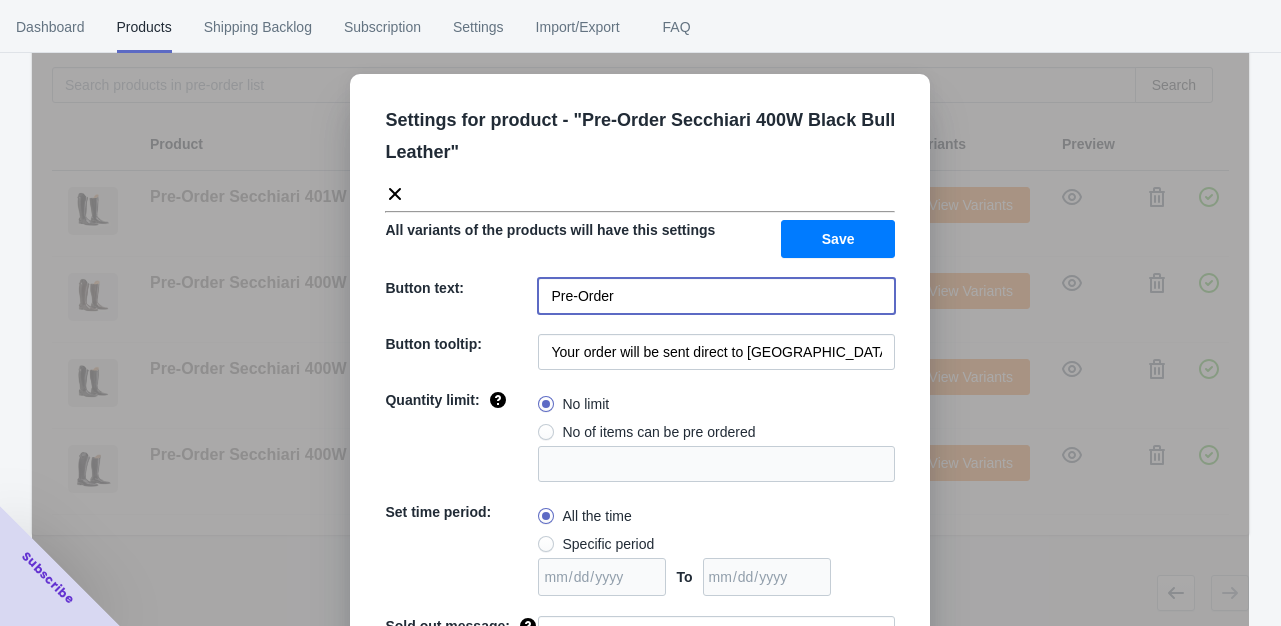 drag, startPoint x: 616, startPoint y: 293, endPoint x: 539, endPoint y: 300, distance: 77.31753 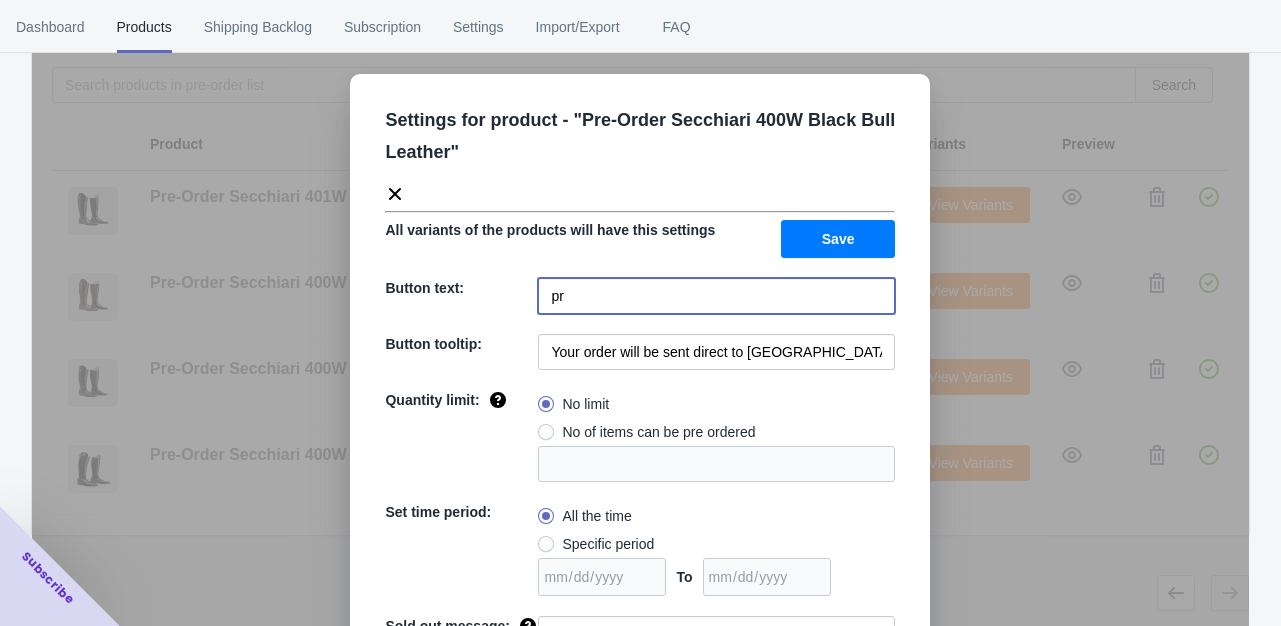 type on "p" 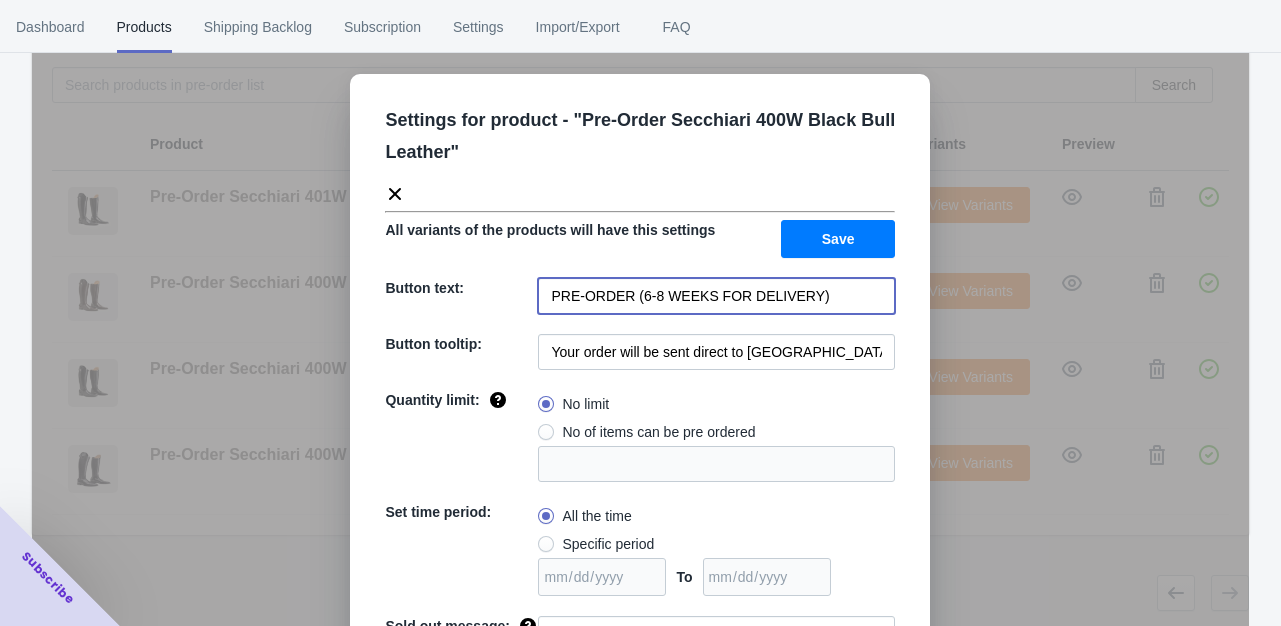 drag, startPoint x: 800, startPoint y: 300, endPoint x: 533, endPoint y: 290, distance: 267.1872 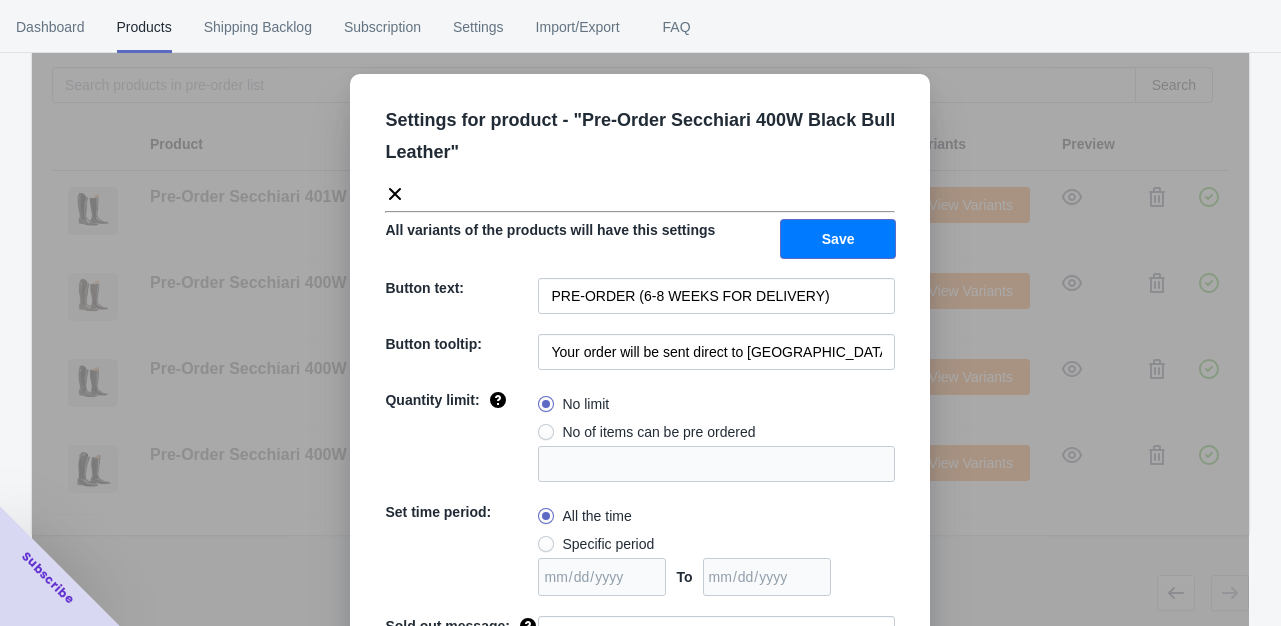 click on "Save" at bounding box center (838, 239) 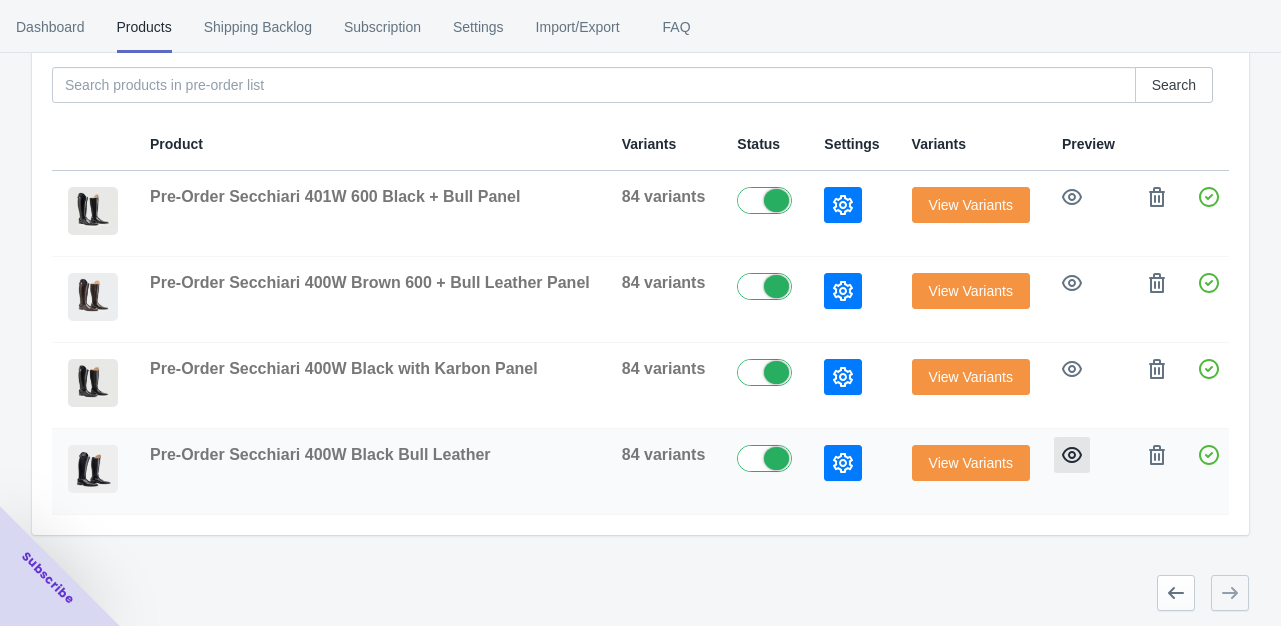 click 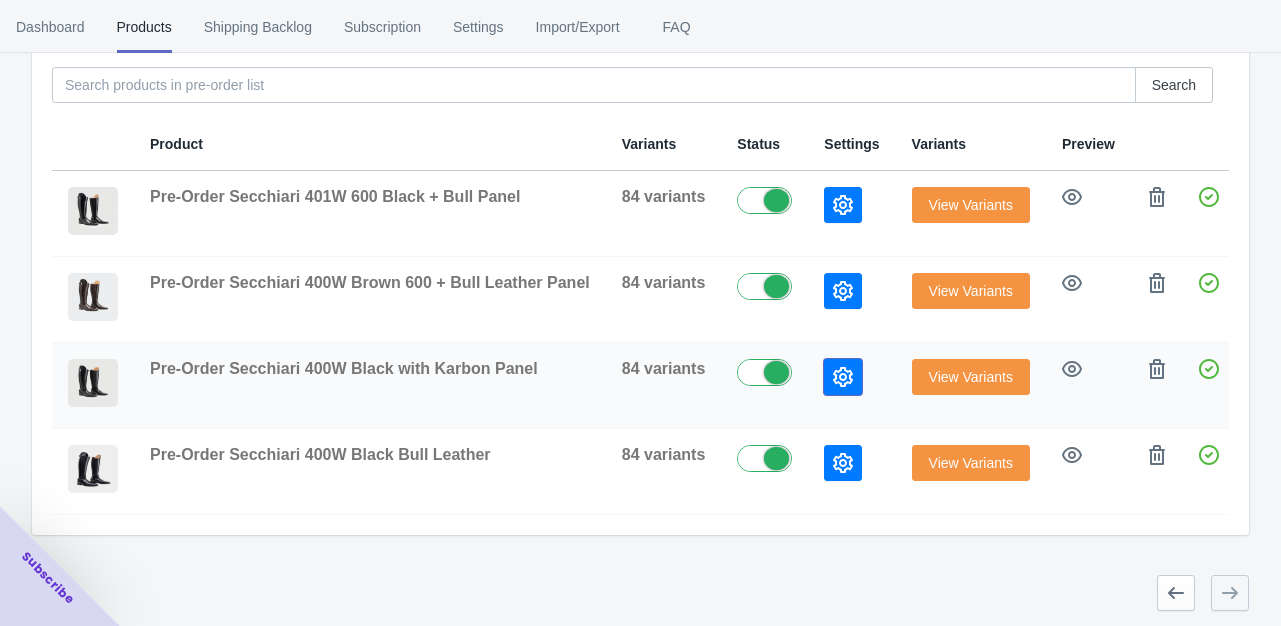 click 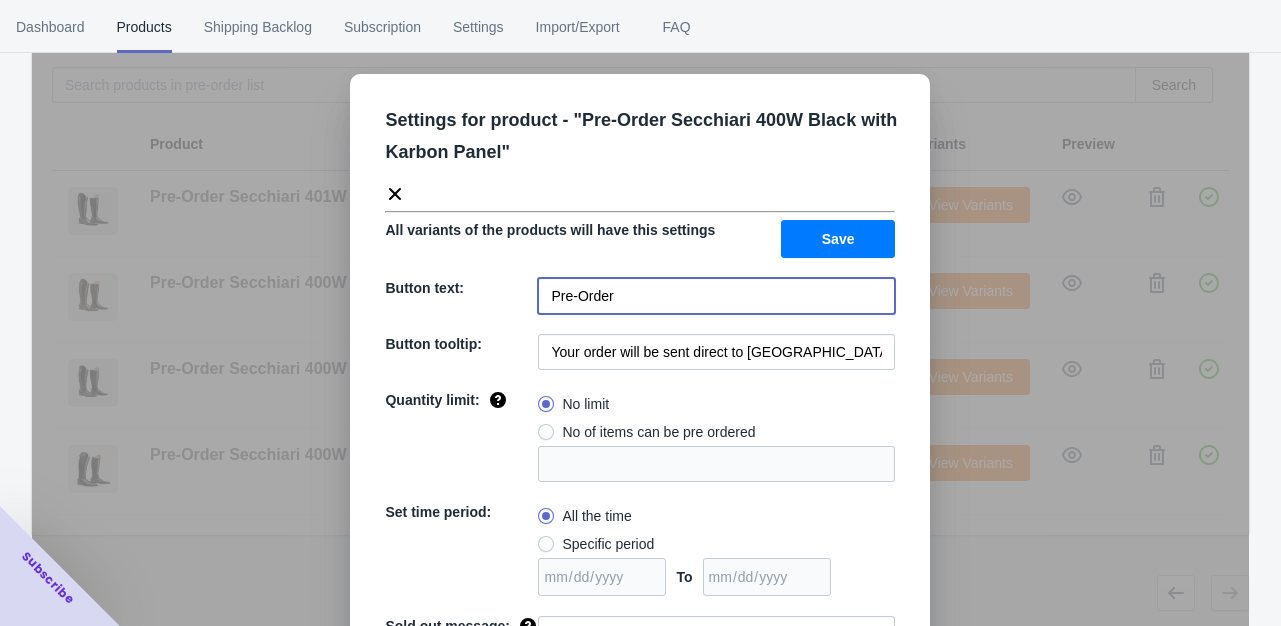 drag, startPoint x: 634, startPoint y: 294, endPoint x: 536, endPoint y: 294, distance: 98 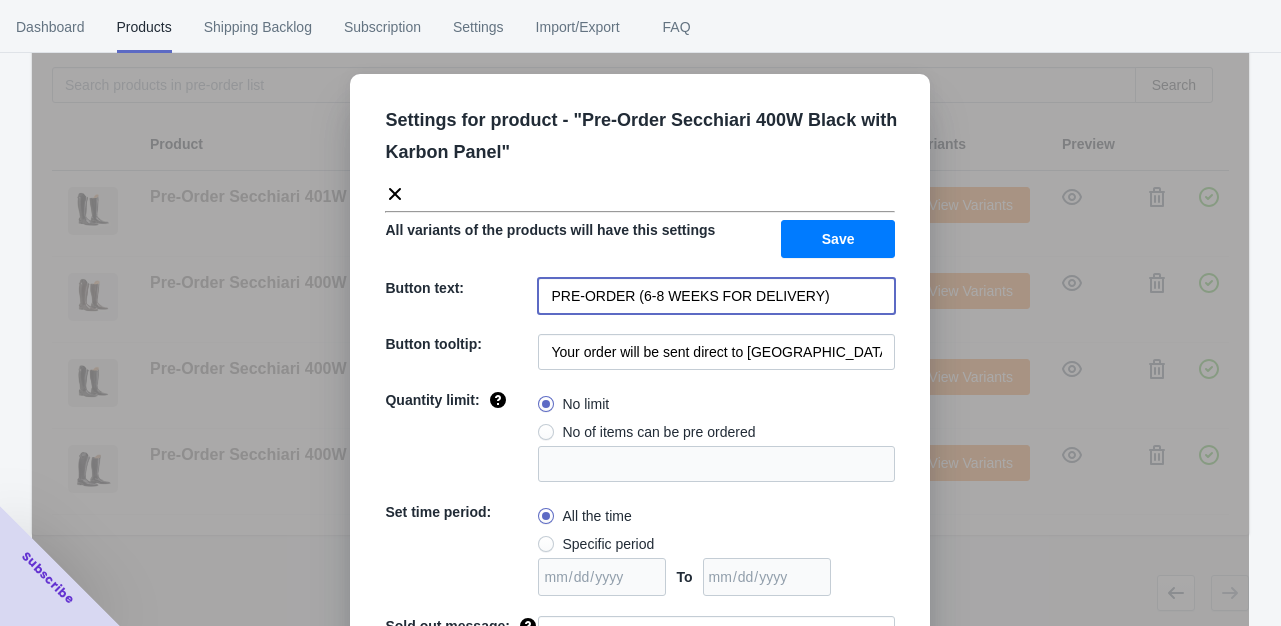 type on "PRE-ORDER (6-8 WEEKS FOR DELIVERY)" 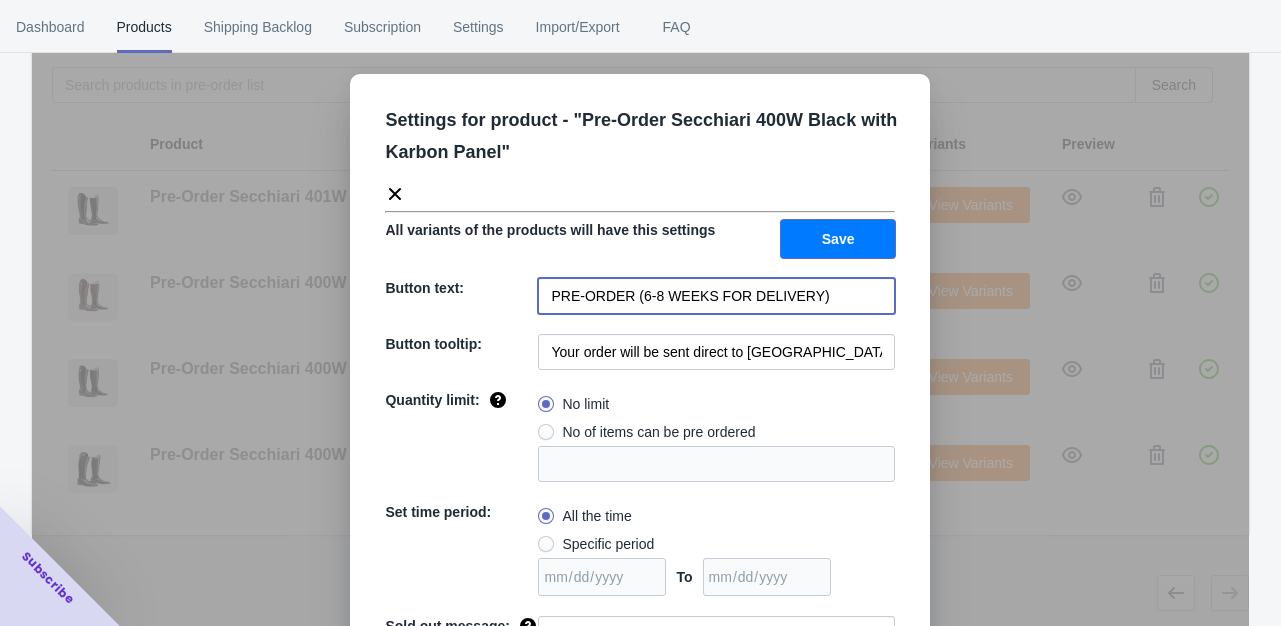 click on "Save" at bounding box center [838, 239] 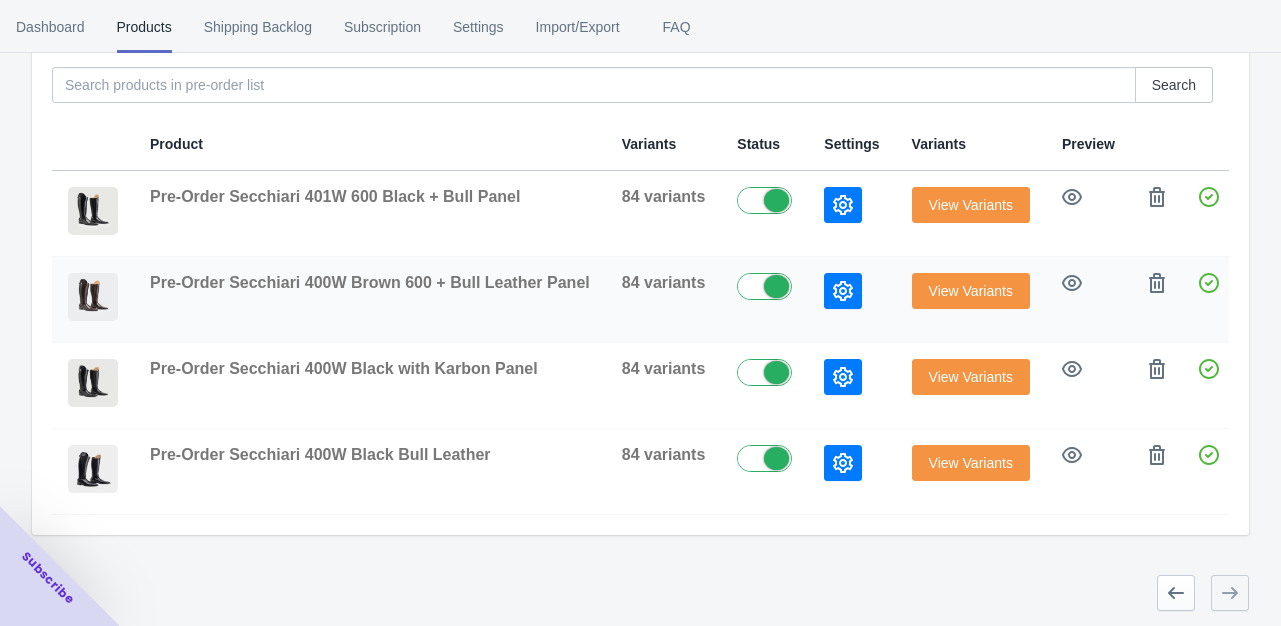 click 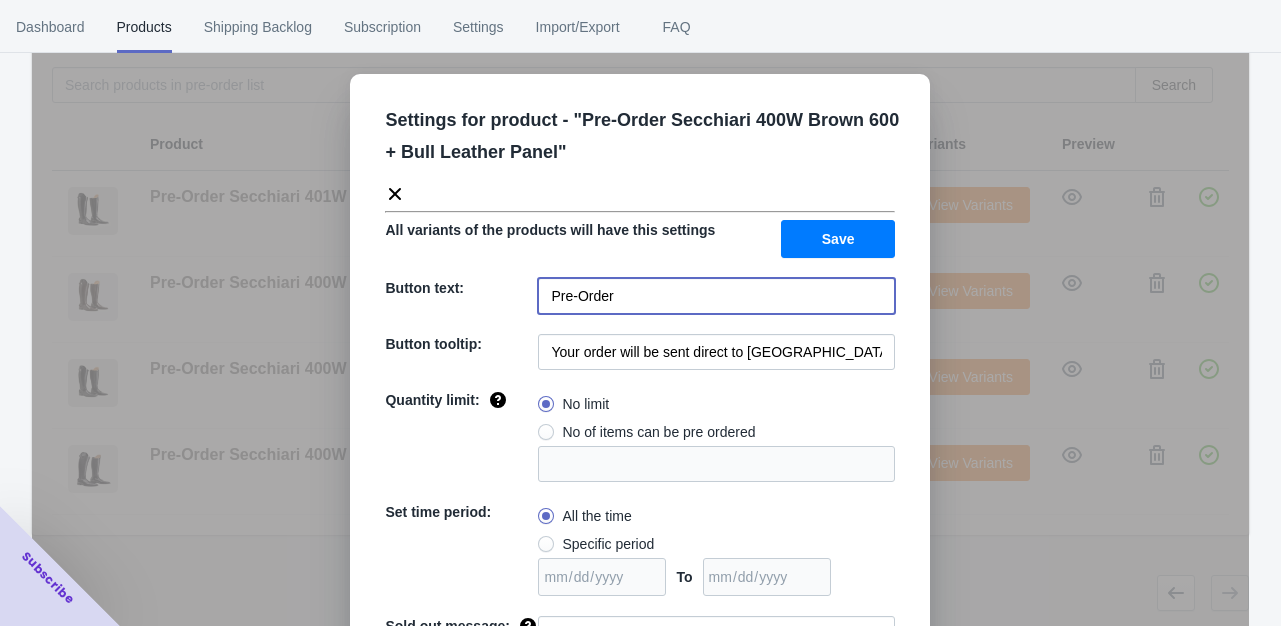 drag, startPoint x: 644, startPoint y: 294, endPoint x: 506, endPoint y: 302, distance: 138.23169 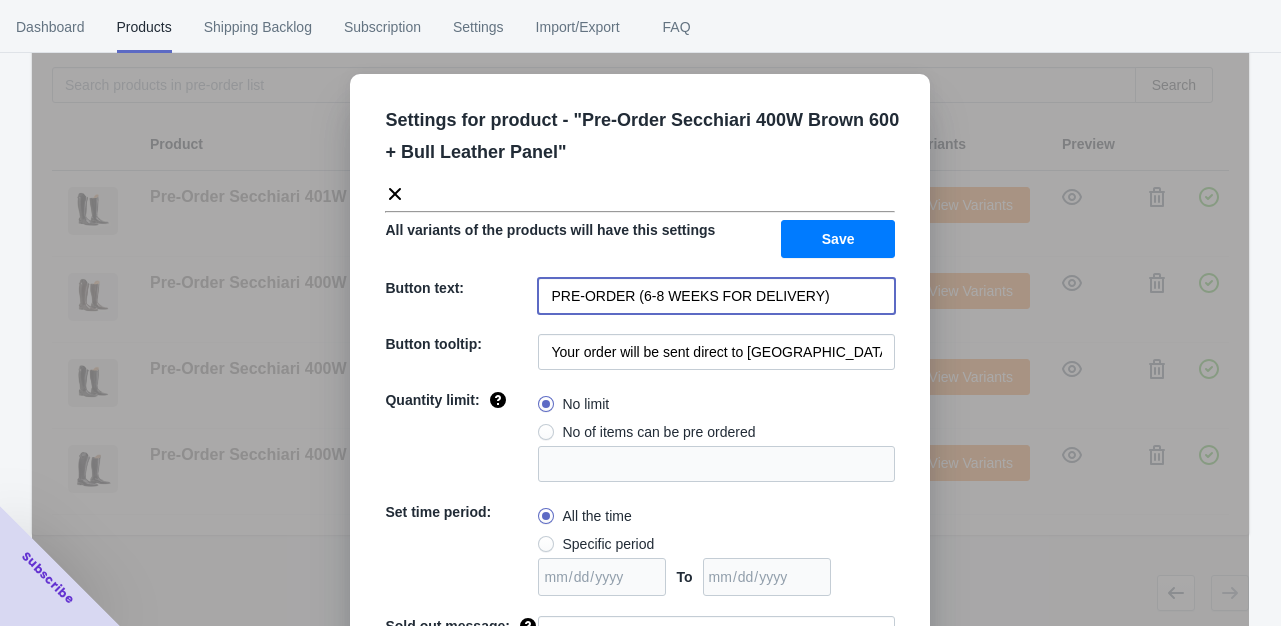type on "PRE-ORDER (6-8 WEEKS FOR DELIVERY)" 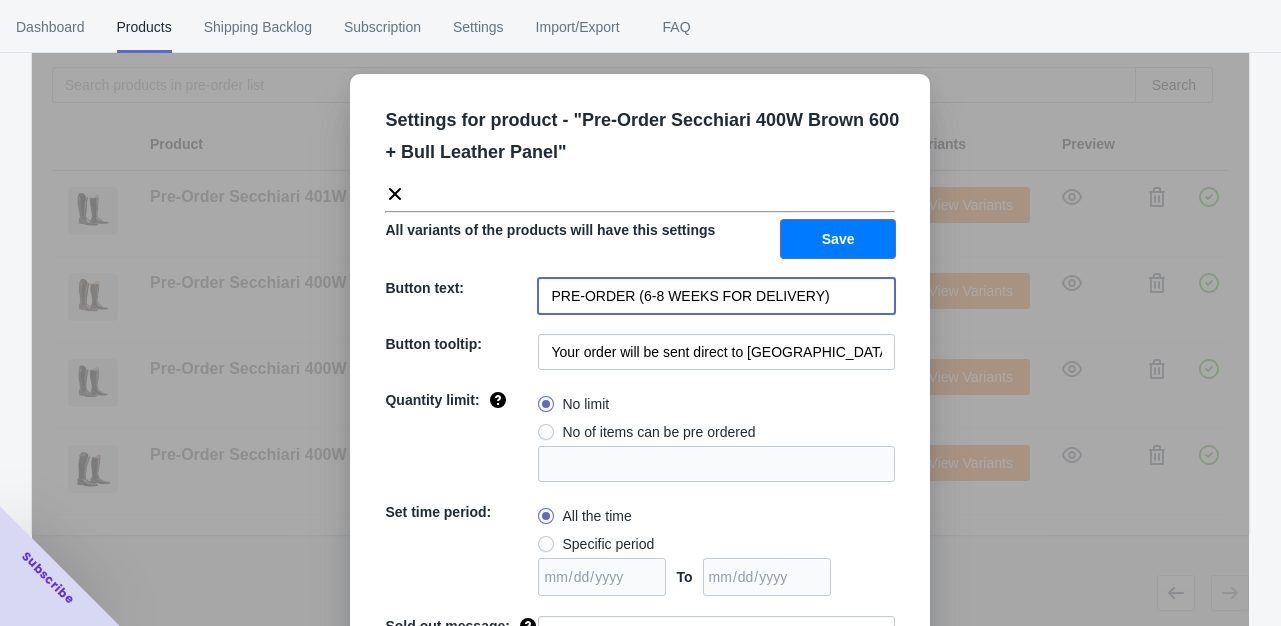 click on "Save" at bounding box center [838, 239] 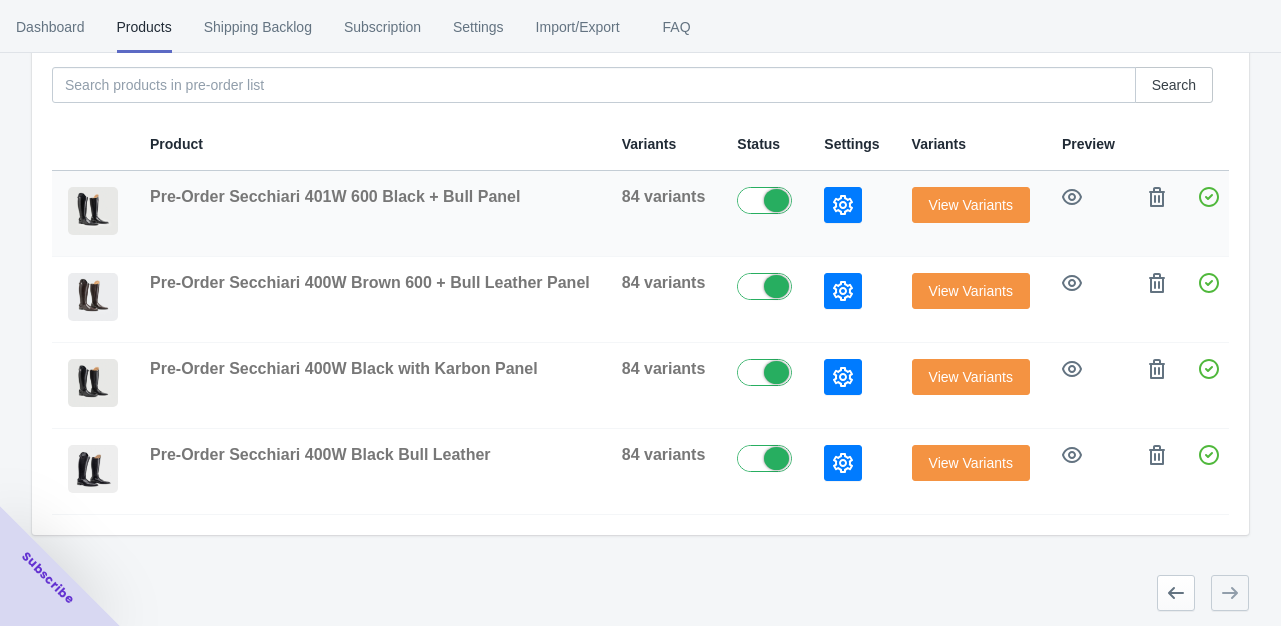 click at bounding box center [843, 205] 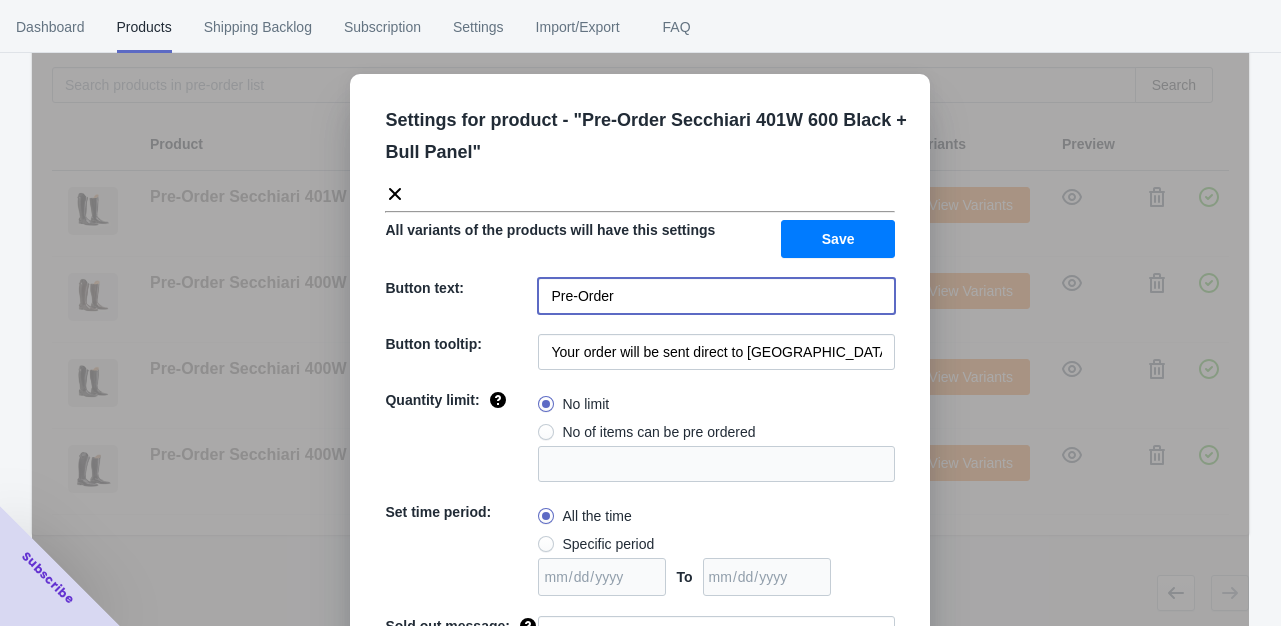 drag, startPoint x: 620, startPoint y: 304, endPoint x: 532, endPoint y: 304, distance: 88 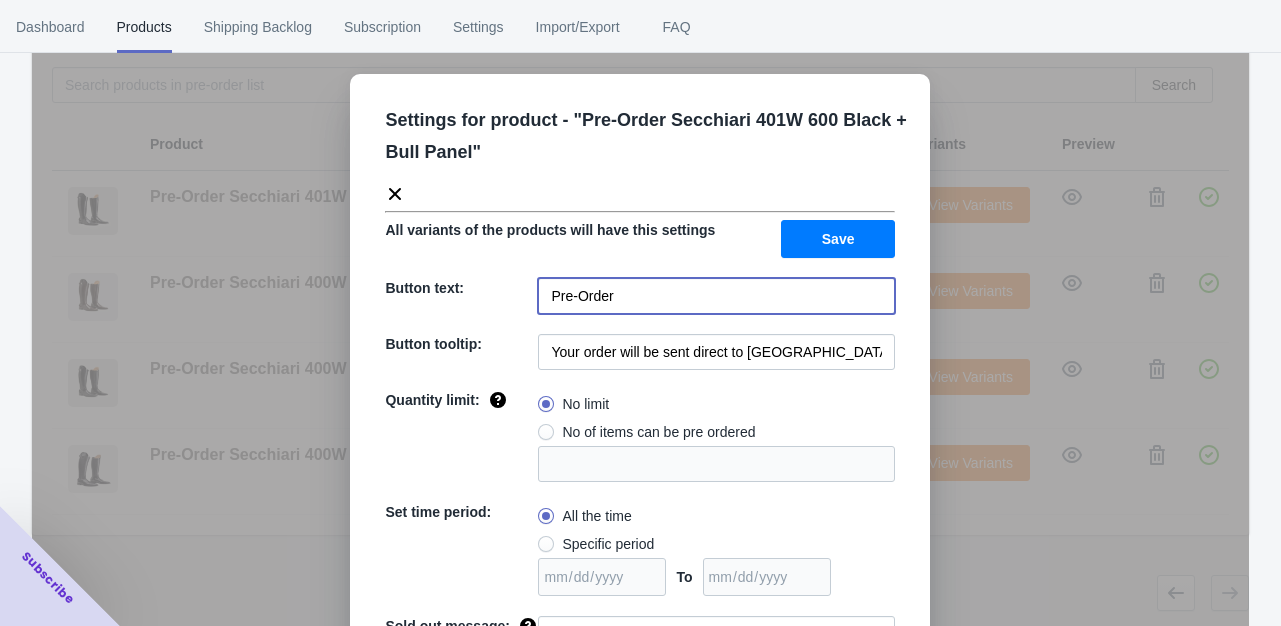 paste on "RE-ORDER (6-8 WEEKS FOR DELIVERY)" 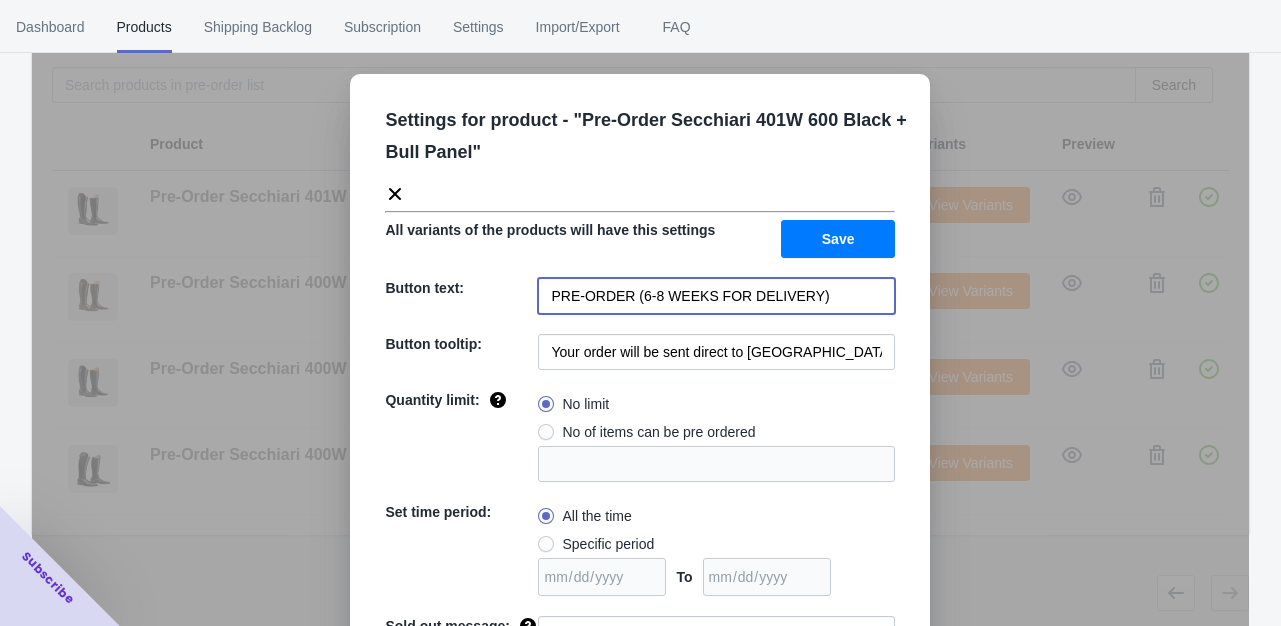type on "PRE-ORDER (6-8 WEEKS FOR DELIVERY)" 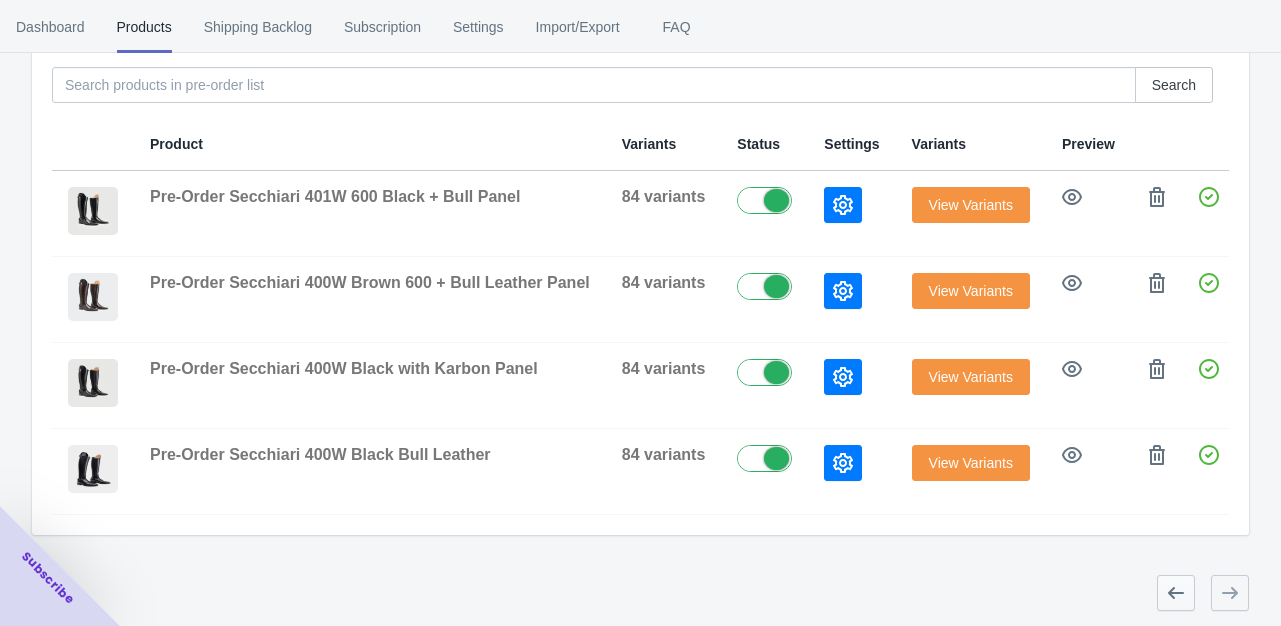 click 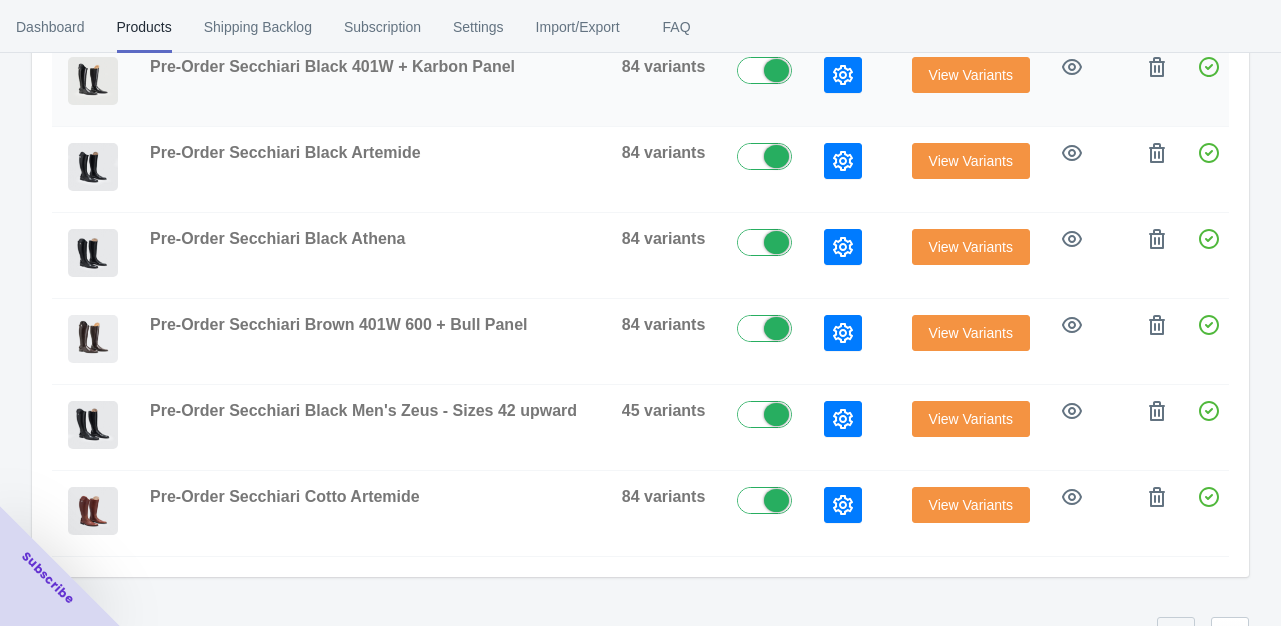 scroll, scrollTop: 726, scrollLeft: 0, axis: vertical 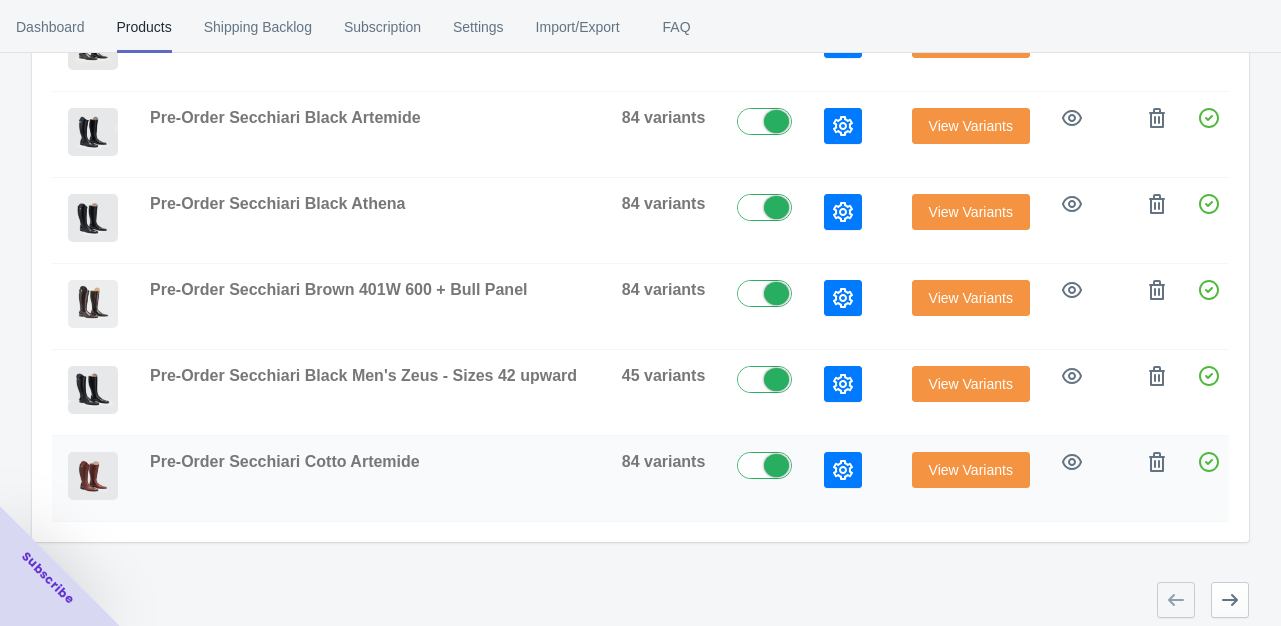 click 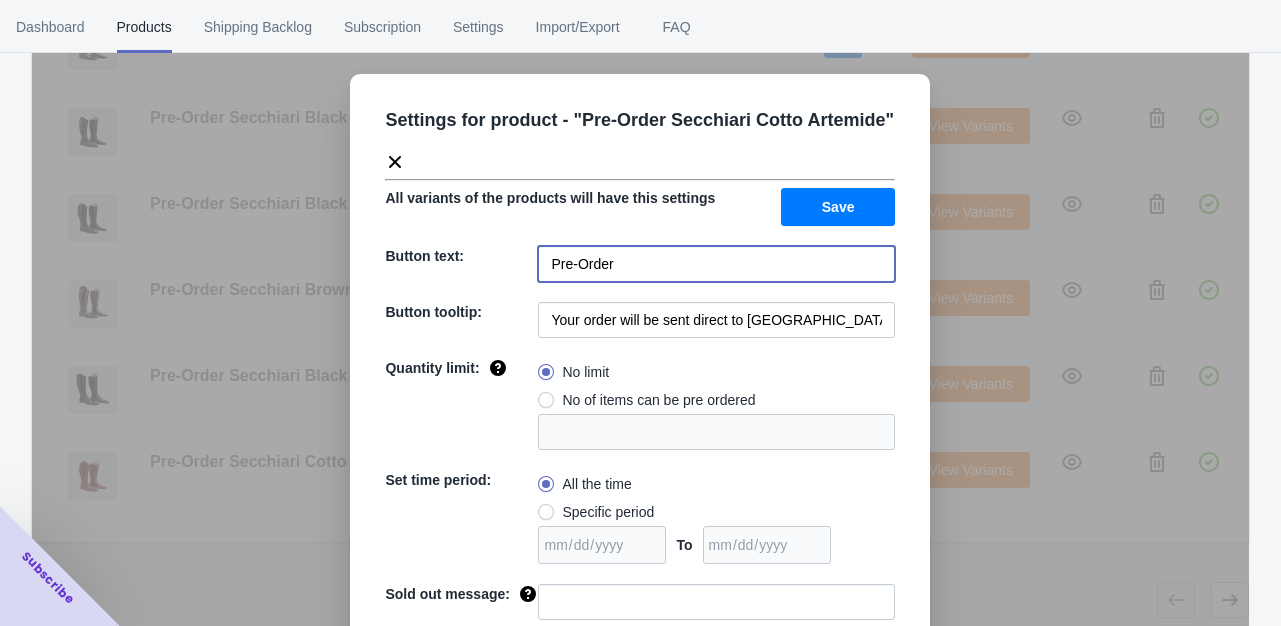 drag, startPoint x: 640, startPoint y: 261, endPoint x: 517, endPoint y: 274, distance: 123.68508 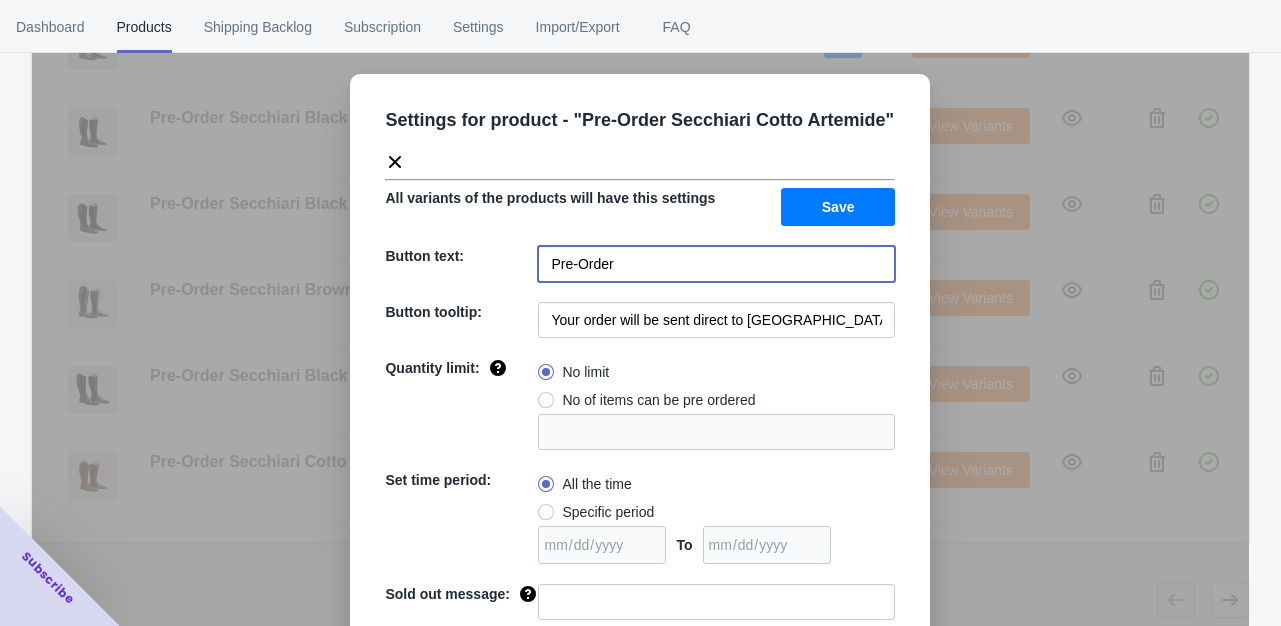 click on "Button text: Pre-Order" at bounding box center [640, 264] 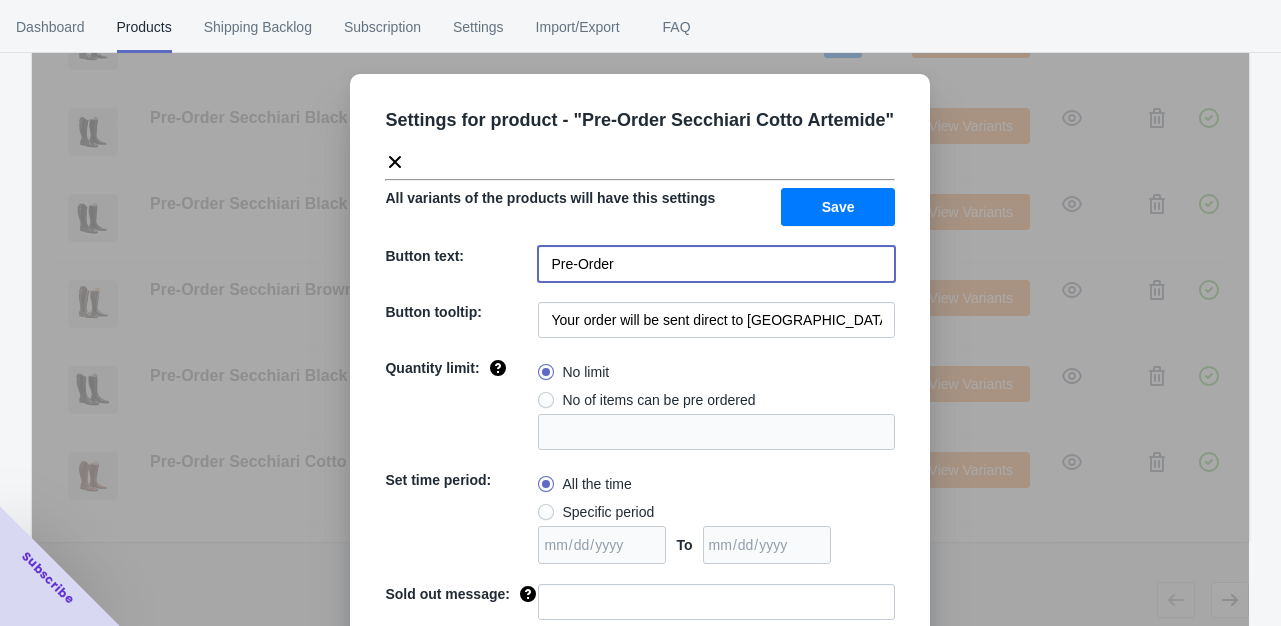 paste on "RE-ORDER (6-8 WEEKS FOR DELIVERY)" 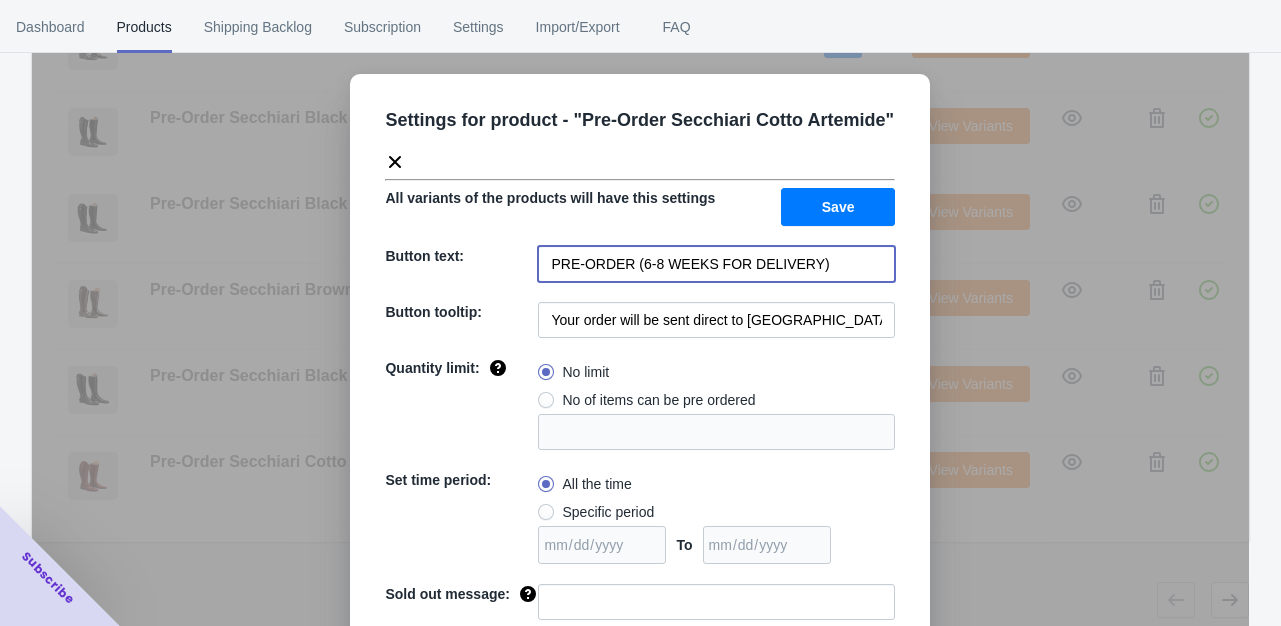type on "PRE-ORDER (6-8 WEEKS FOR DELIVERY)" 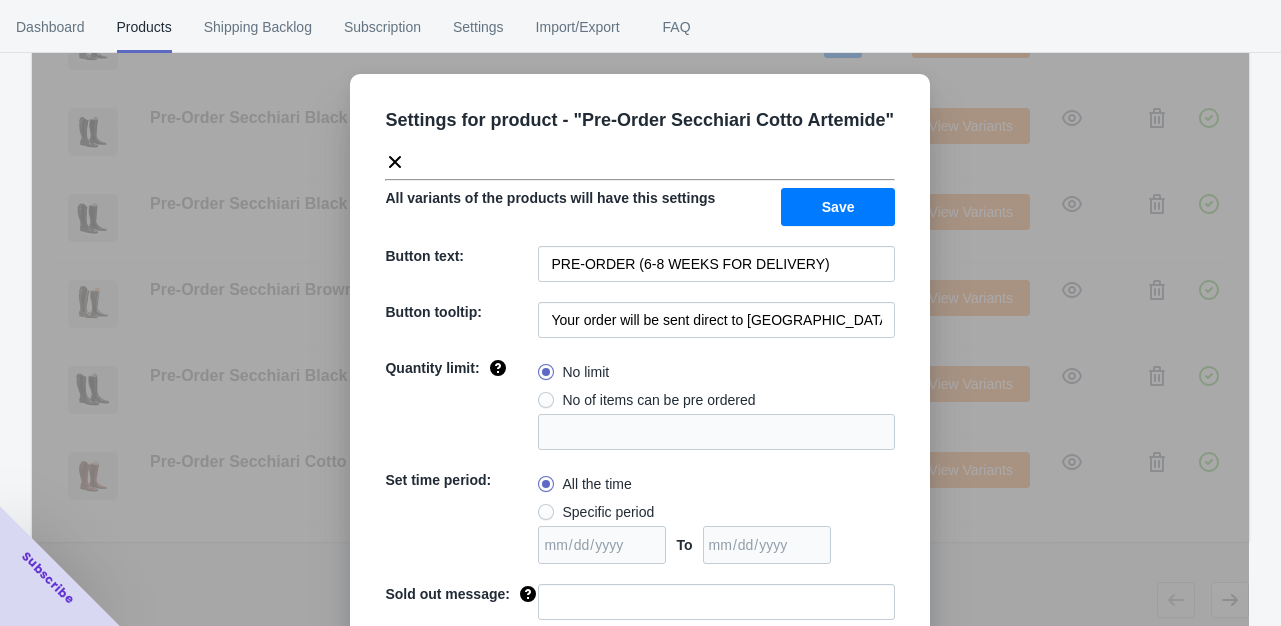 click on "Save" at bounding box center (838, 207) 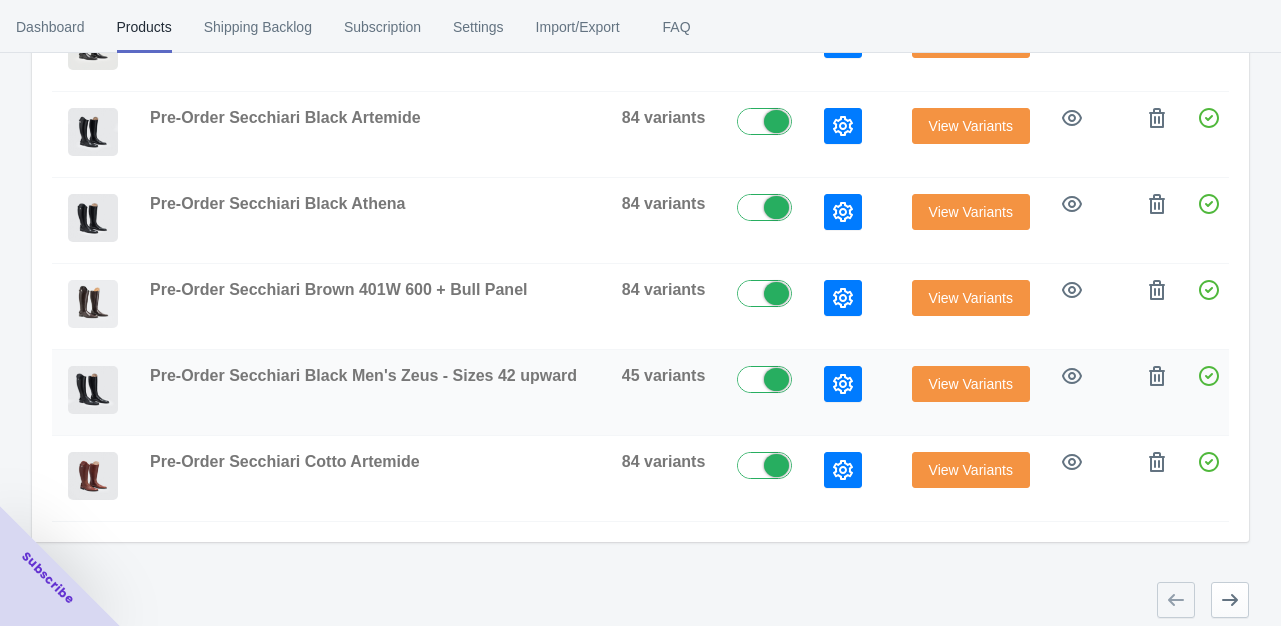 click 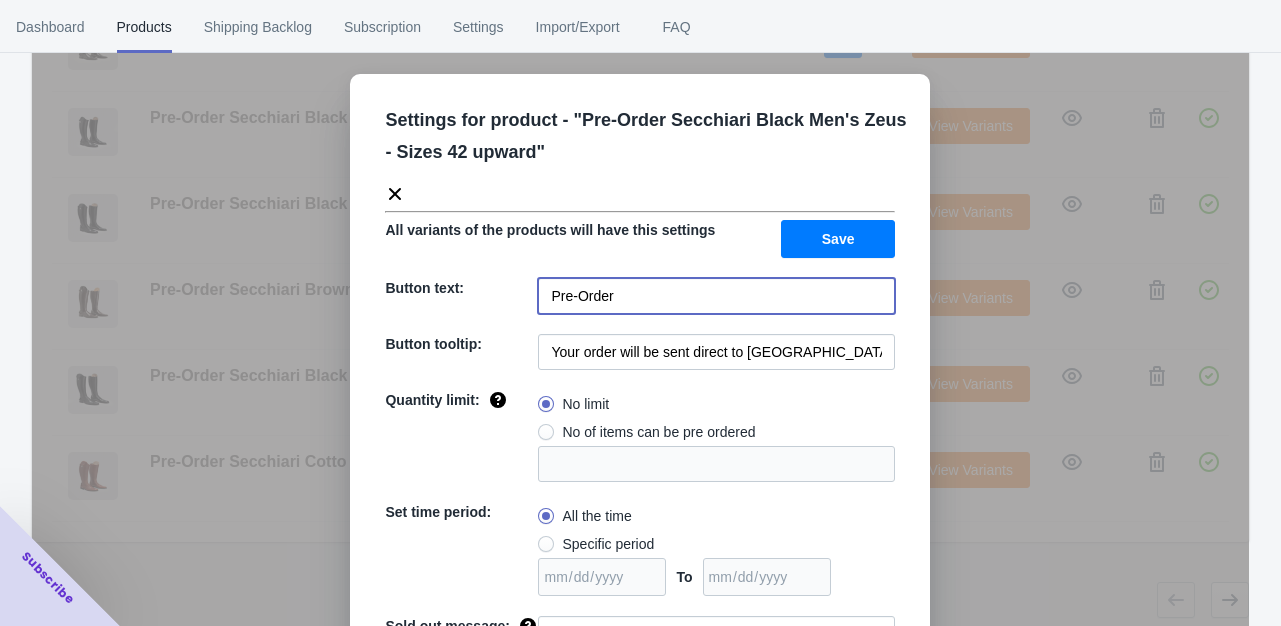 drag, startPoint x: 629, startPoint y: 294, endPoint x: 523, endPoint y: 294, distance: 106 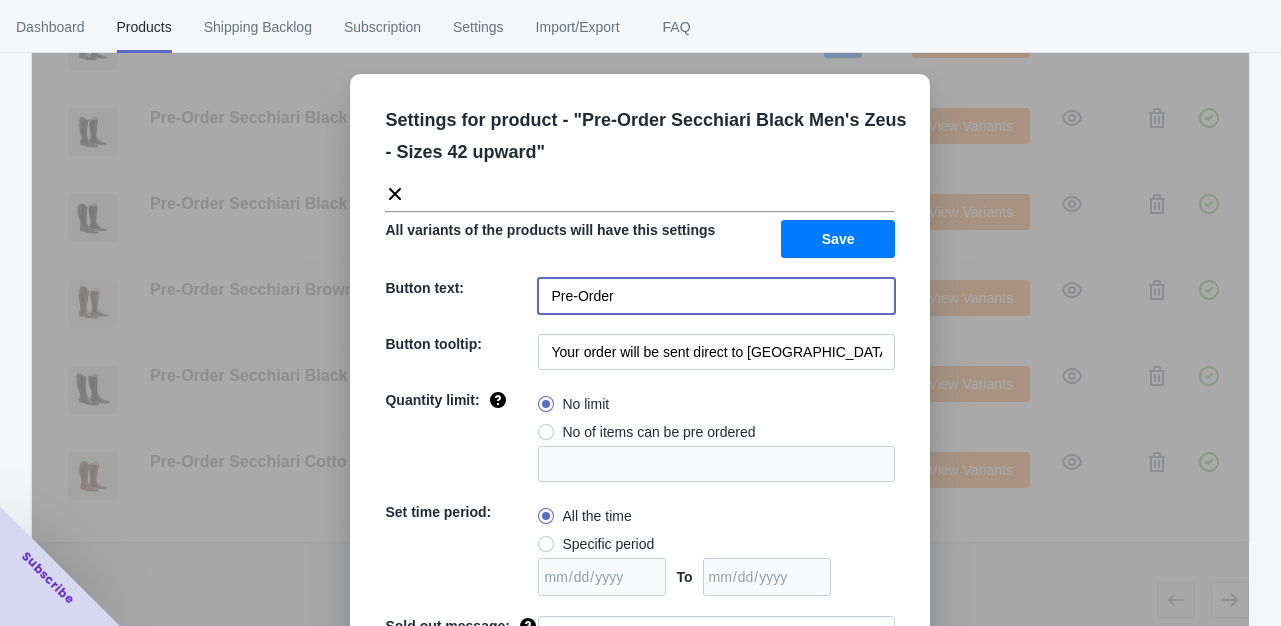 paste on "RE-ORDER (6-8 WEEKS FOR DELIVERY)" 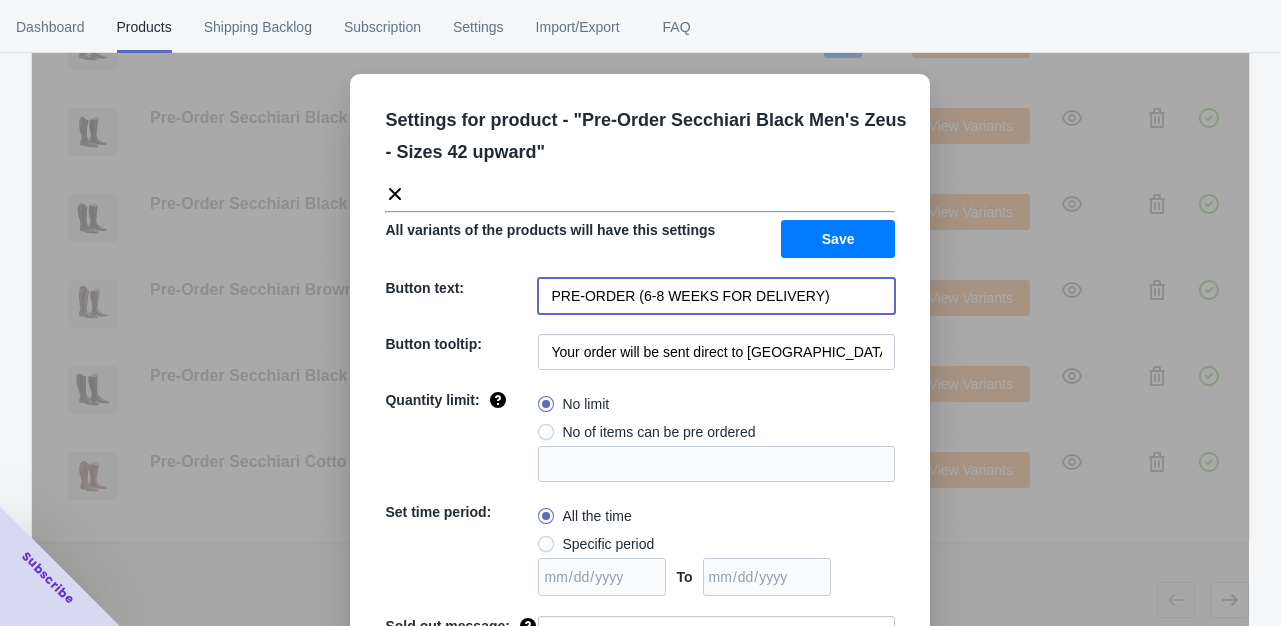 type on "PRE-ORDER (6-8 WEEKS FOR DELIVERY)" 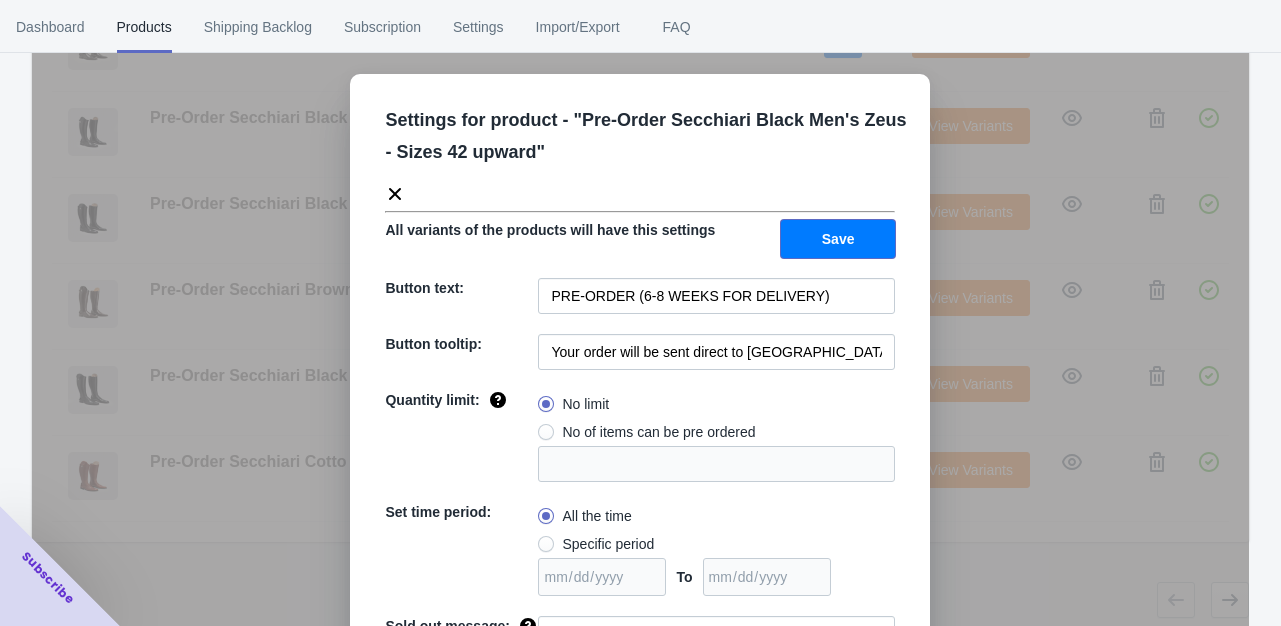 click on "Save" at bounding box center (838, 239) 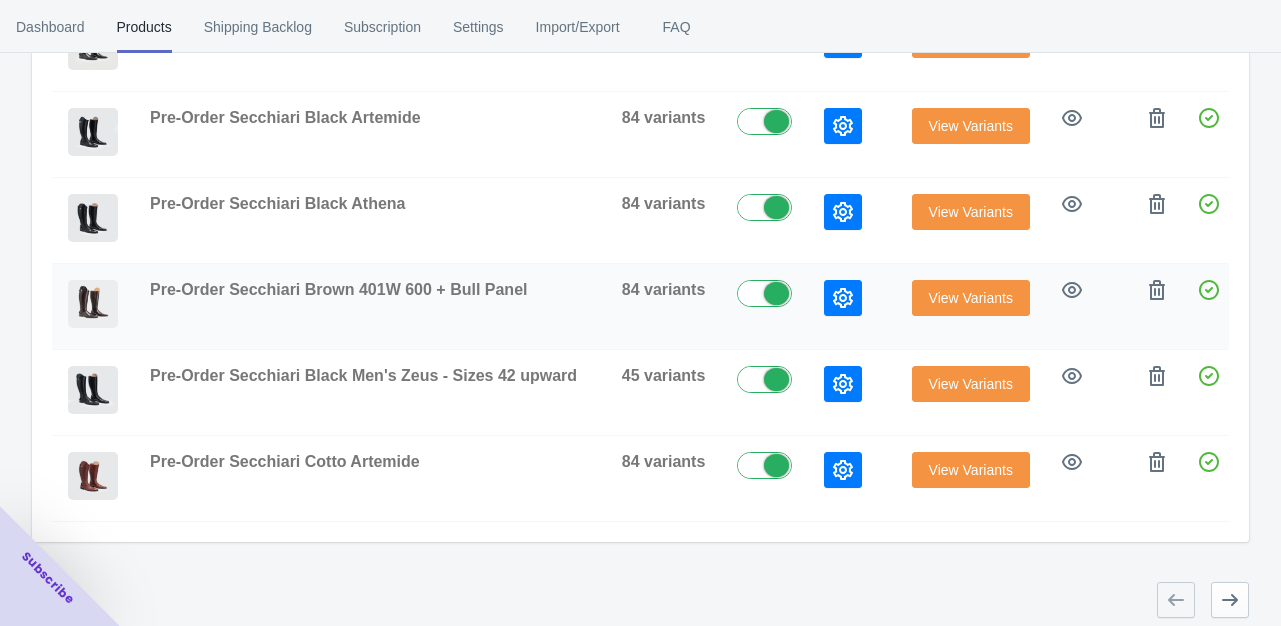 click at bounding box center (843, 298) 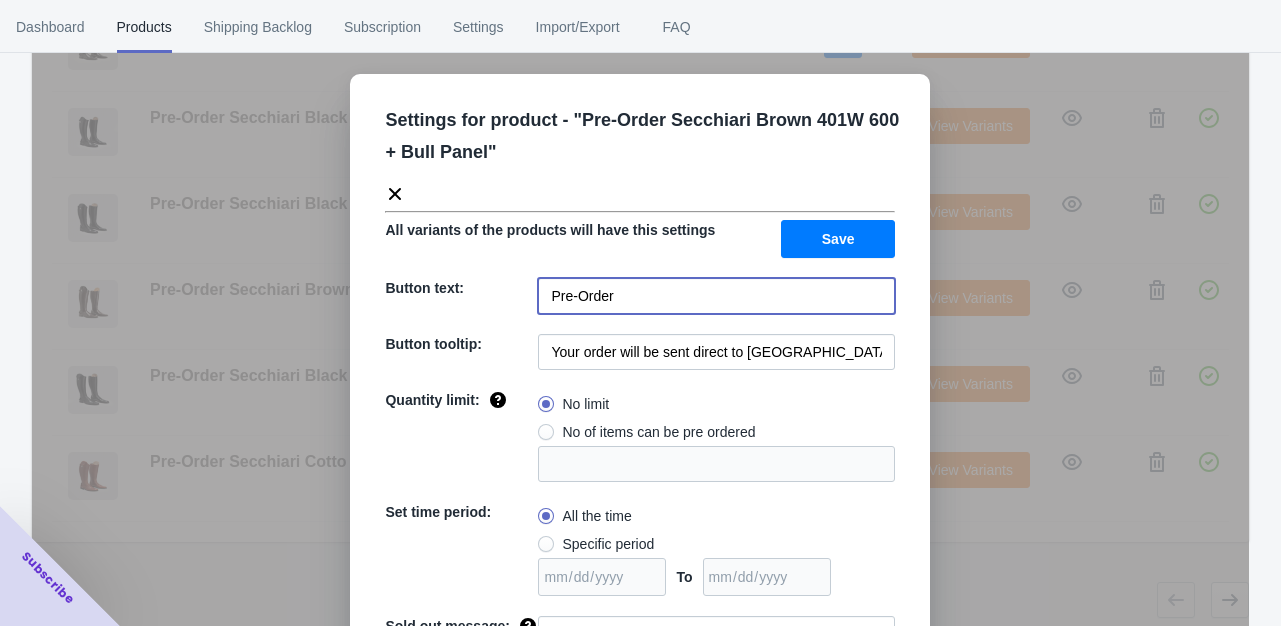 drag, startPoint x: 543, startPoint y: 305, endPoint x: 528, endPoint y: 305, distance: 15 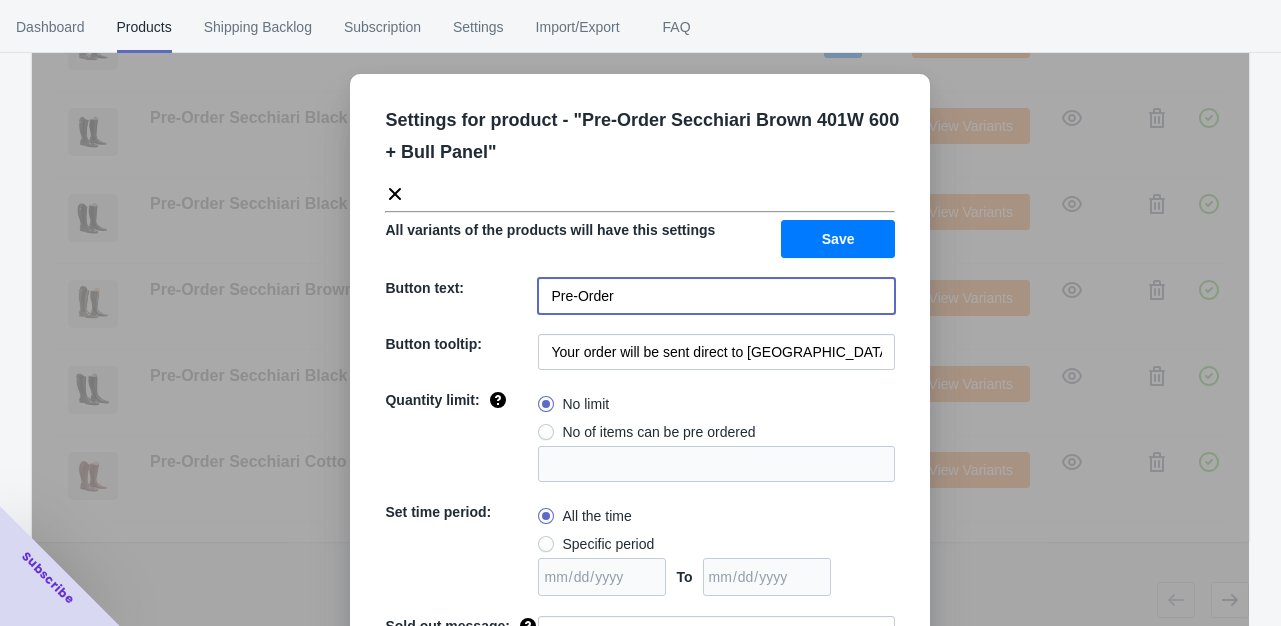 paste on "RE-ORDER (6-8 WEEKS FOR DELIVERY)" 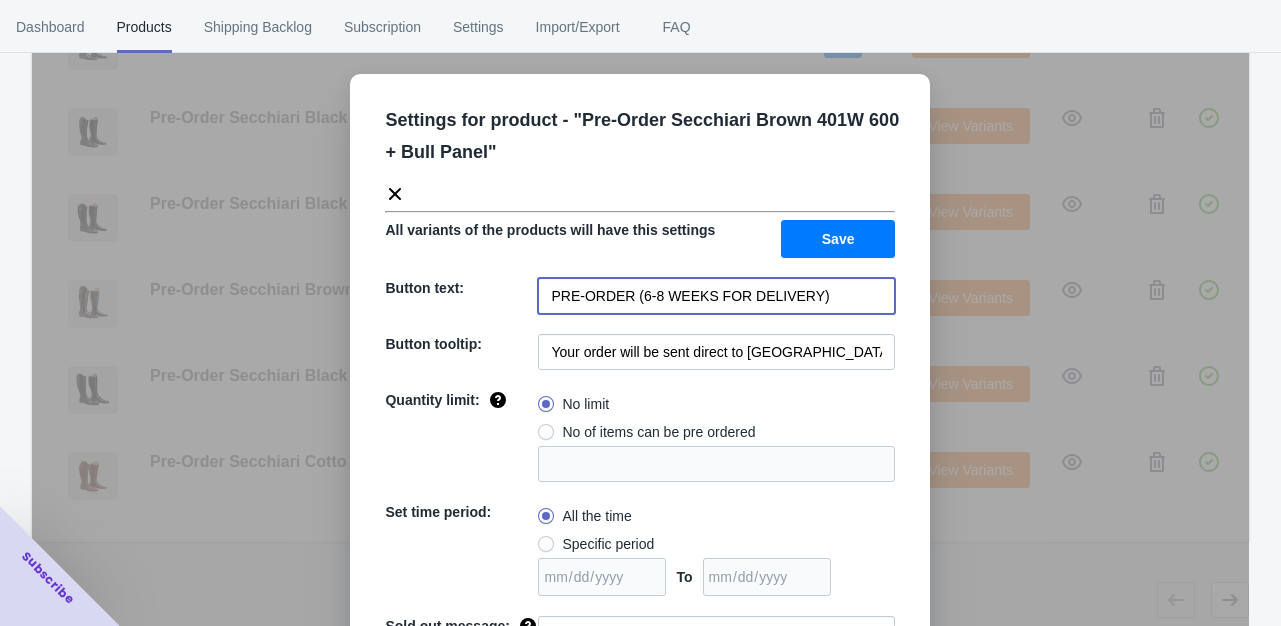 type on "PRE-ORDER (6-8 WEEKS FOR DELIVERY)" 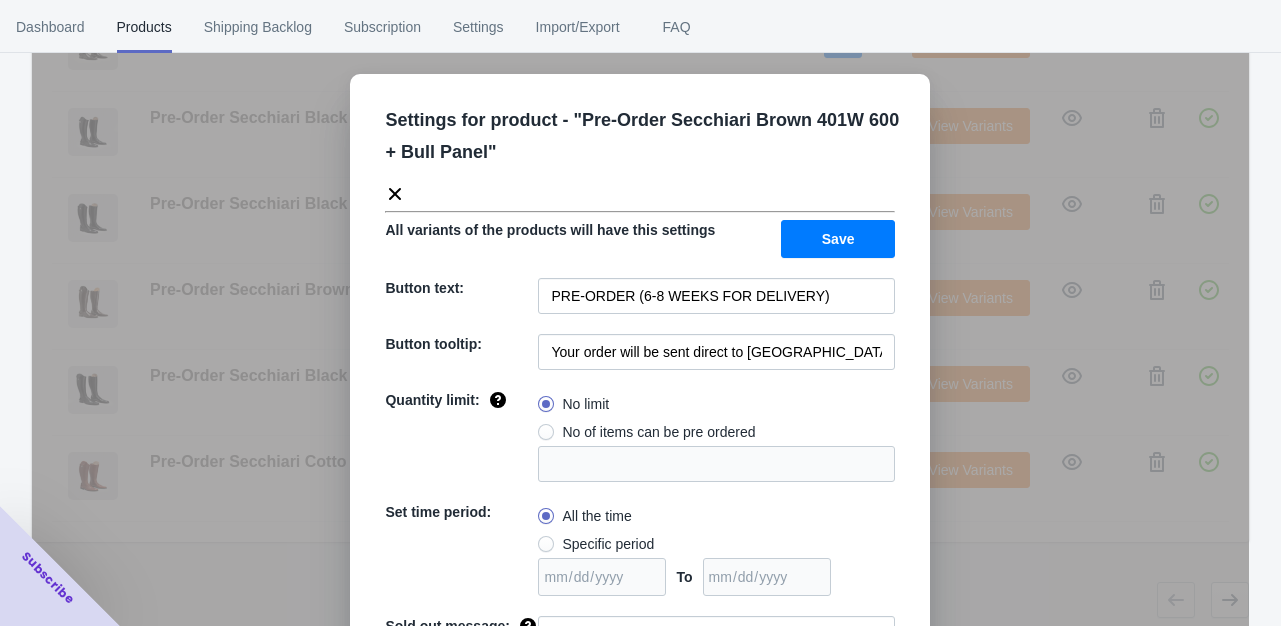 click on "Save" at bounding box center (838, 239) 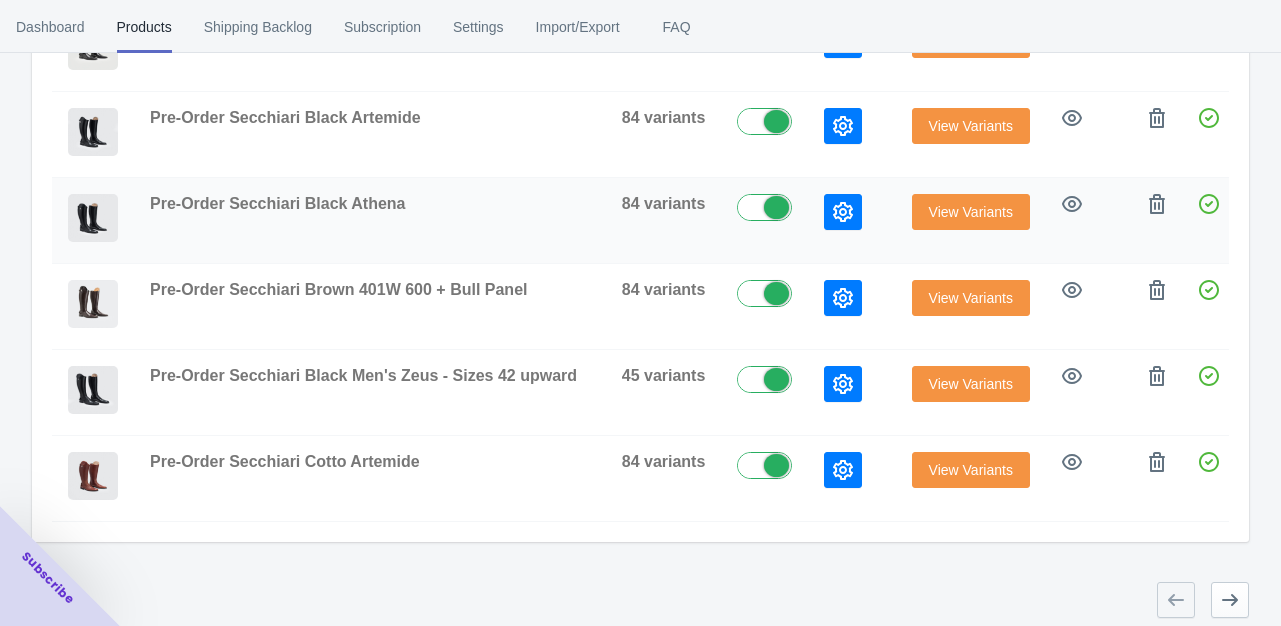 click 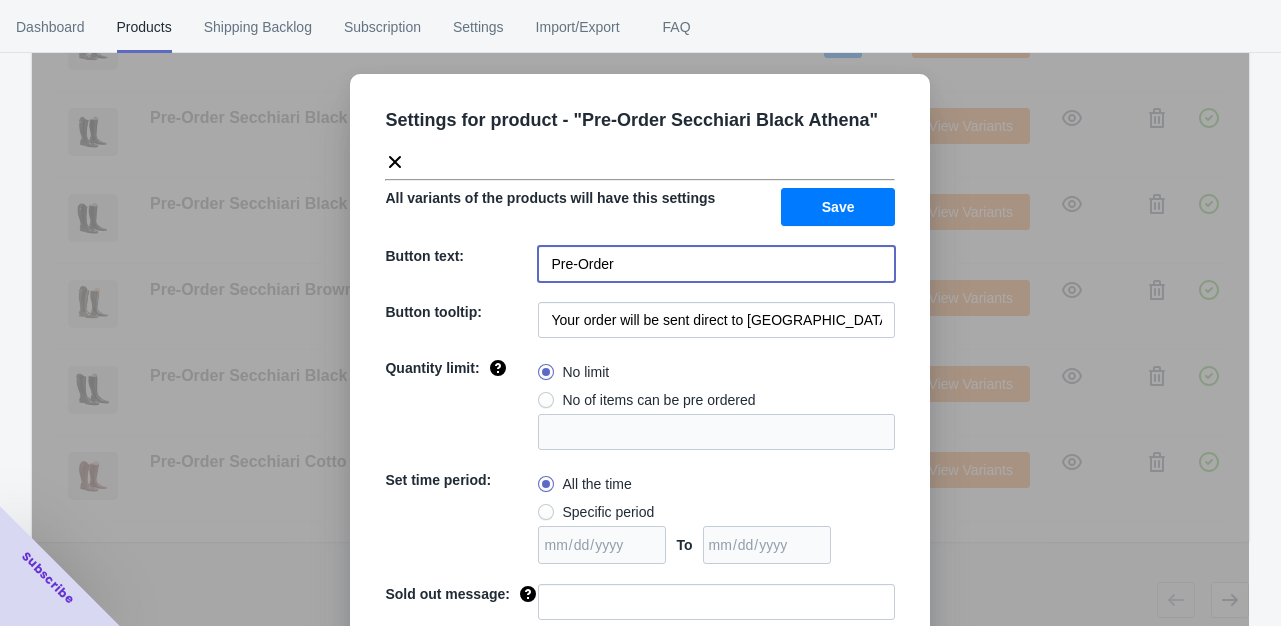 drag, startPoint x: 569, startPoint y: 270, endPoint x: 539, endPoint y: 270, distance: 30 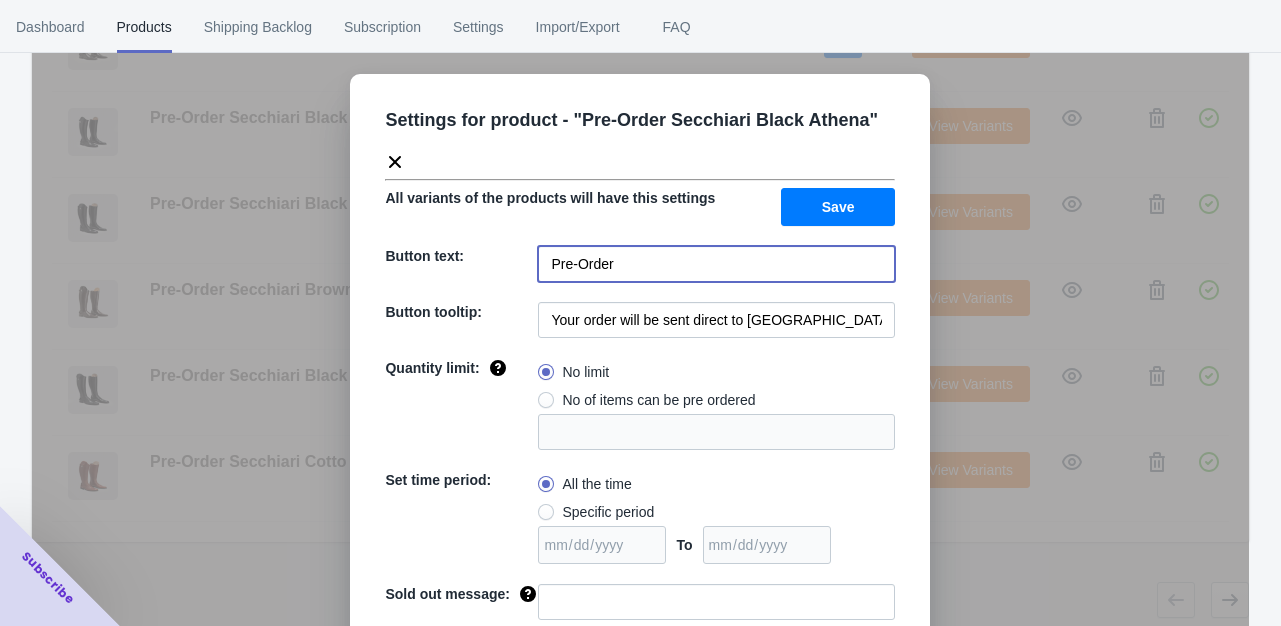 click on "Pre-Order" at bounding box center [716, 264] 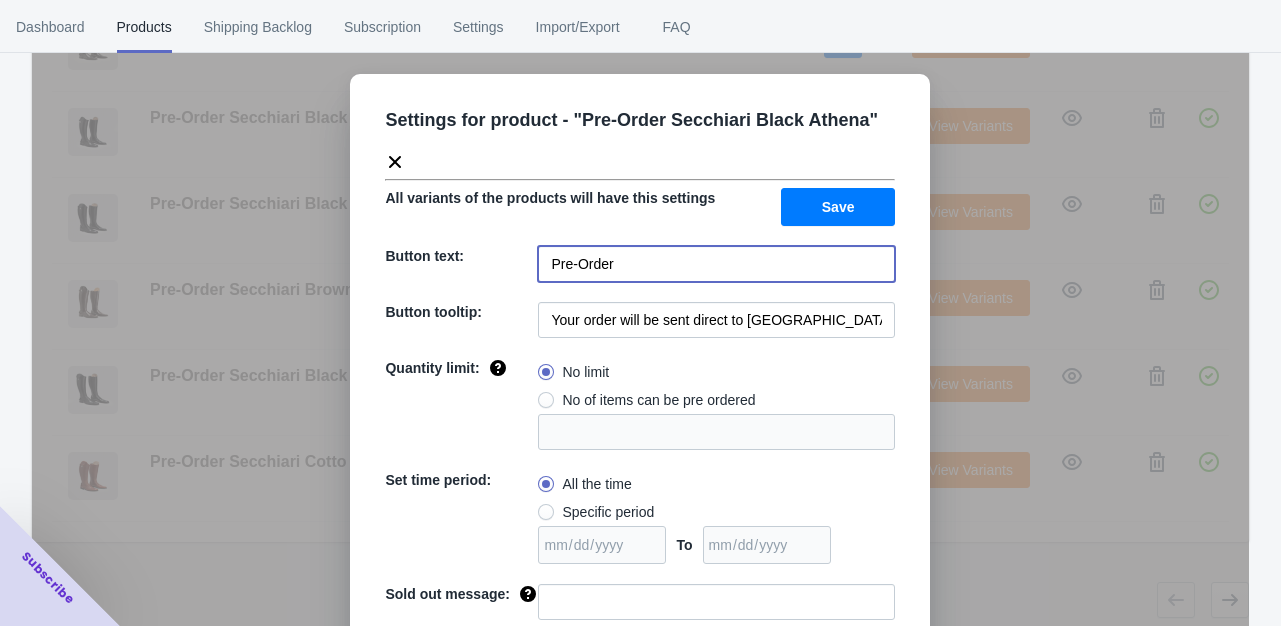 paste on "RE-ORDER (6-8 WEEKS FOR DELIVERY)" 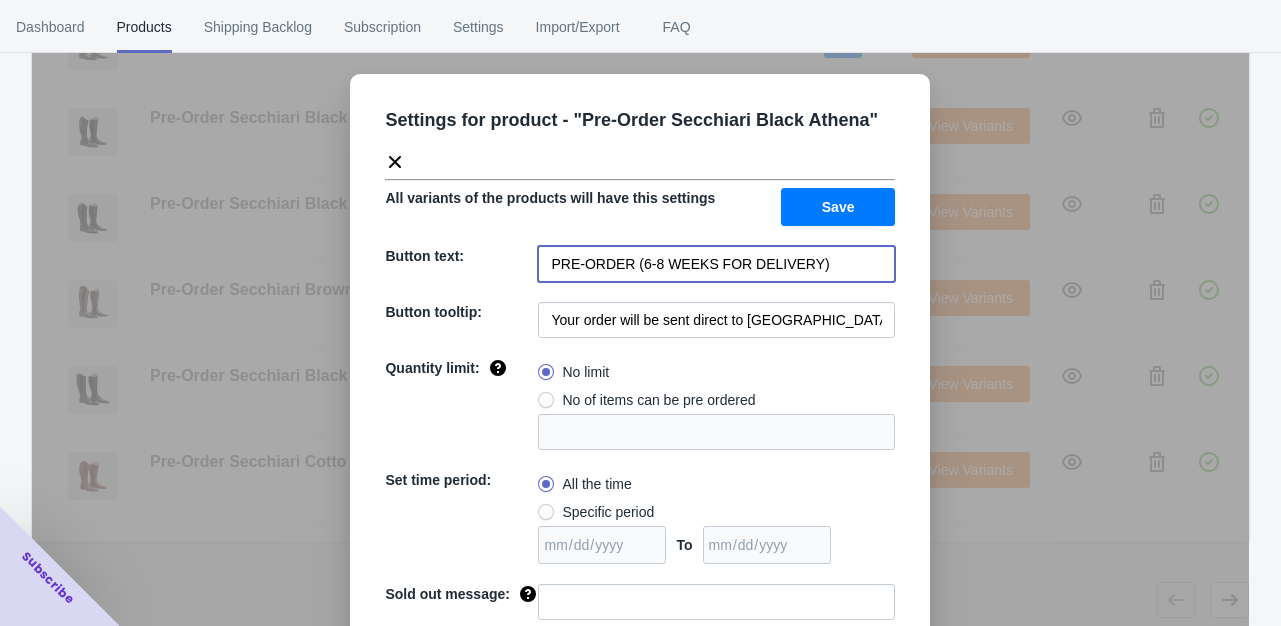 type on "PRE-ORDER (6-8 WEEKS FOR DELIVERY)" 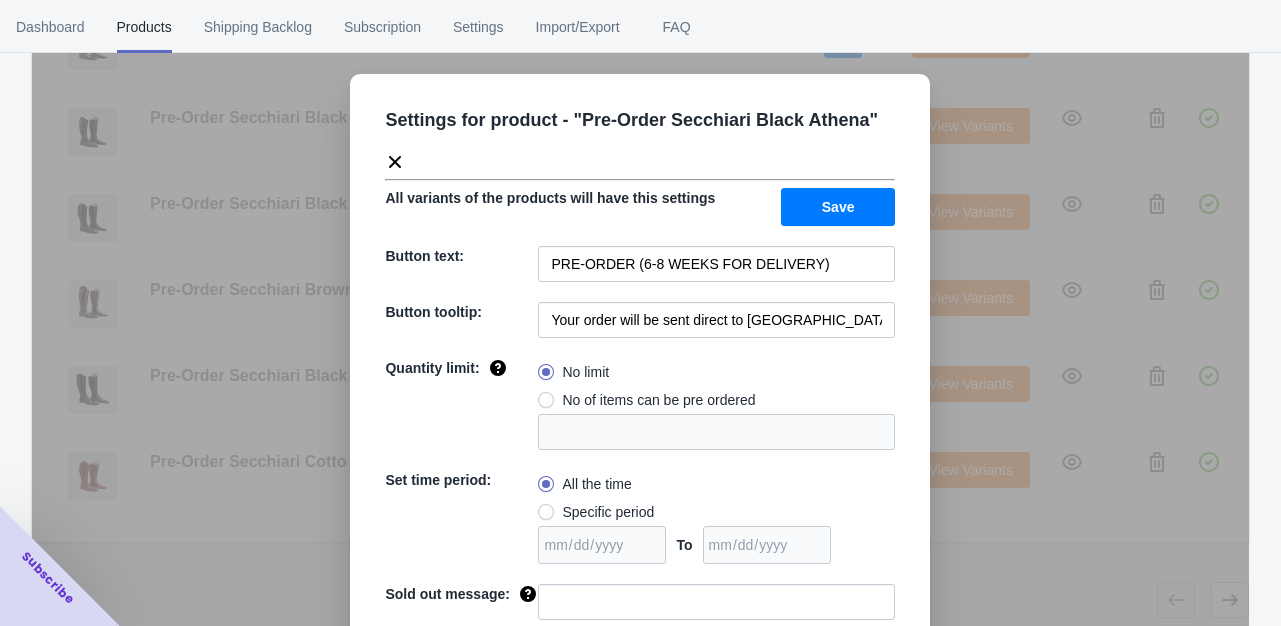 click on "Save" at bounding box center (838, 207) 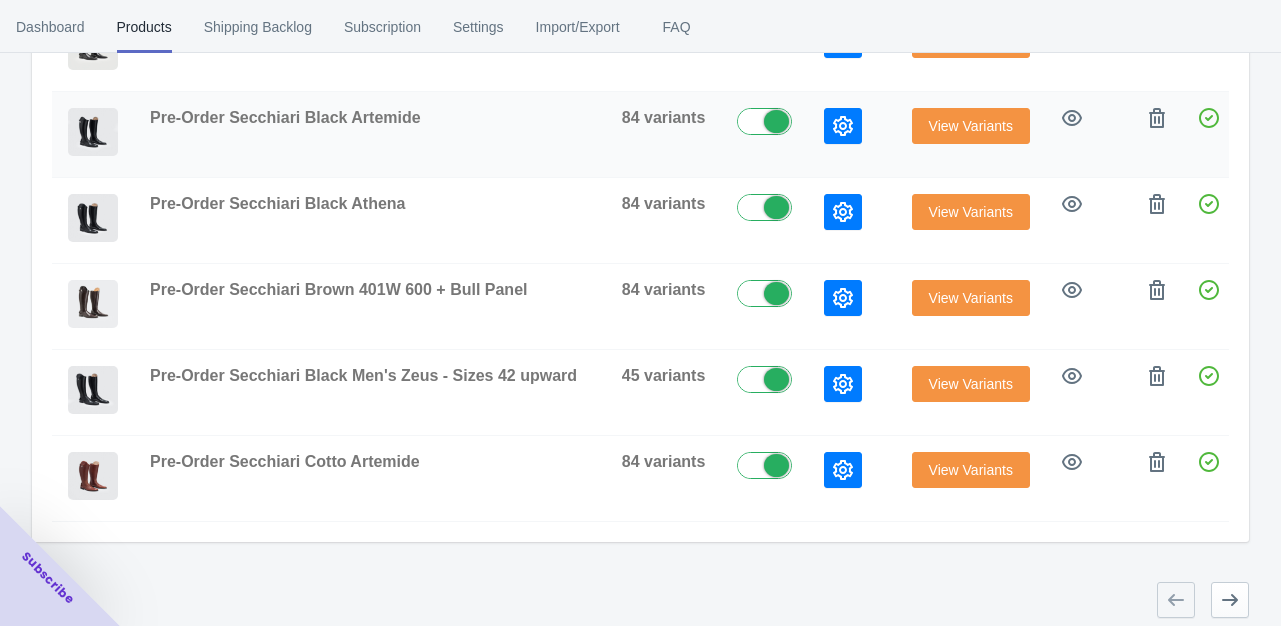 click 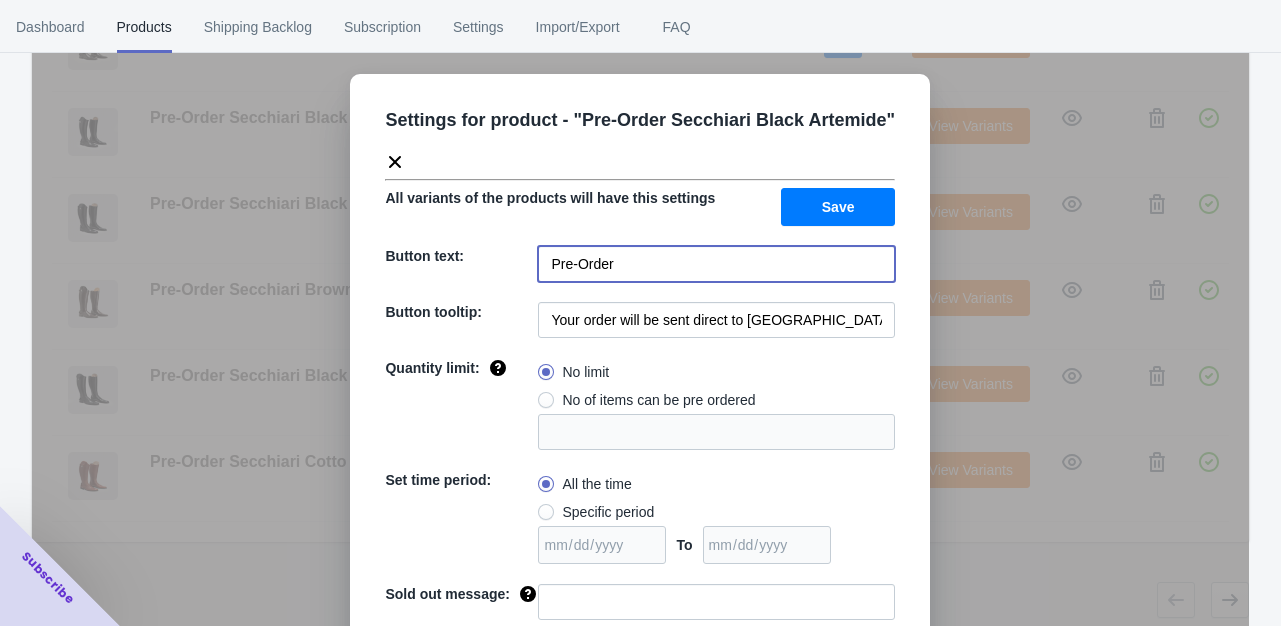 drag, startPoint x: 630, startPoint y: 262, endPoint x: 513, endPoint y: 268, distance: 117.15375 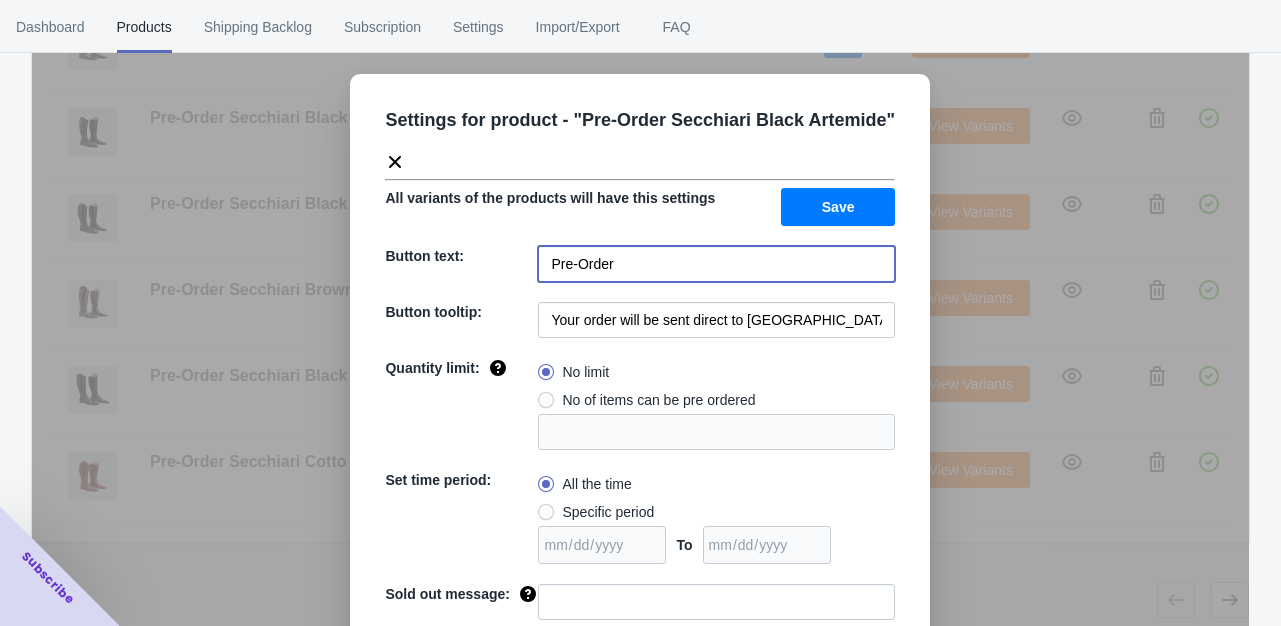 click on "Button text: Pre-Order" at bounding box center (640, 264) 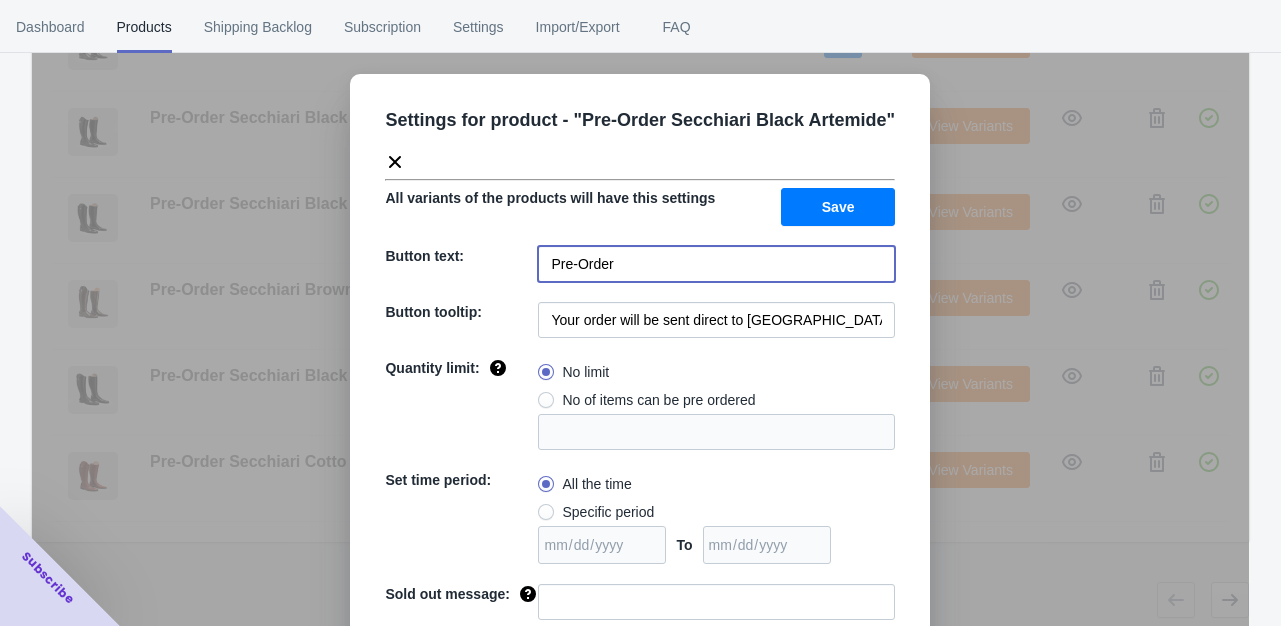 paste on "RE-ORDER (6-8 WEEKS FOR DELIVERY)" 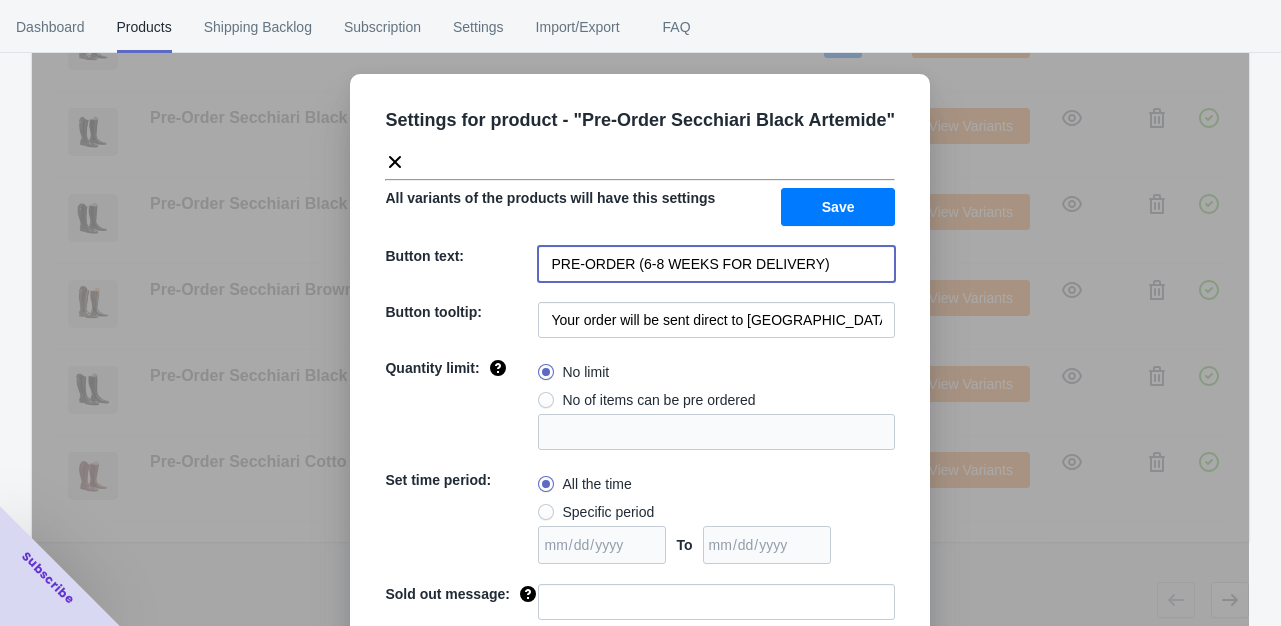 type on "PRE-ORDER (6-8 WEEKS FOR DELIVERY)" 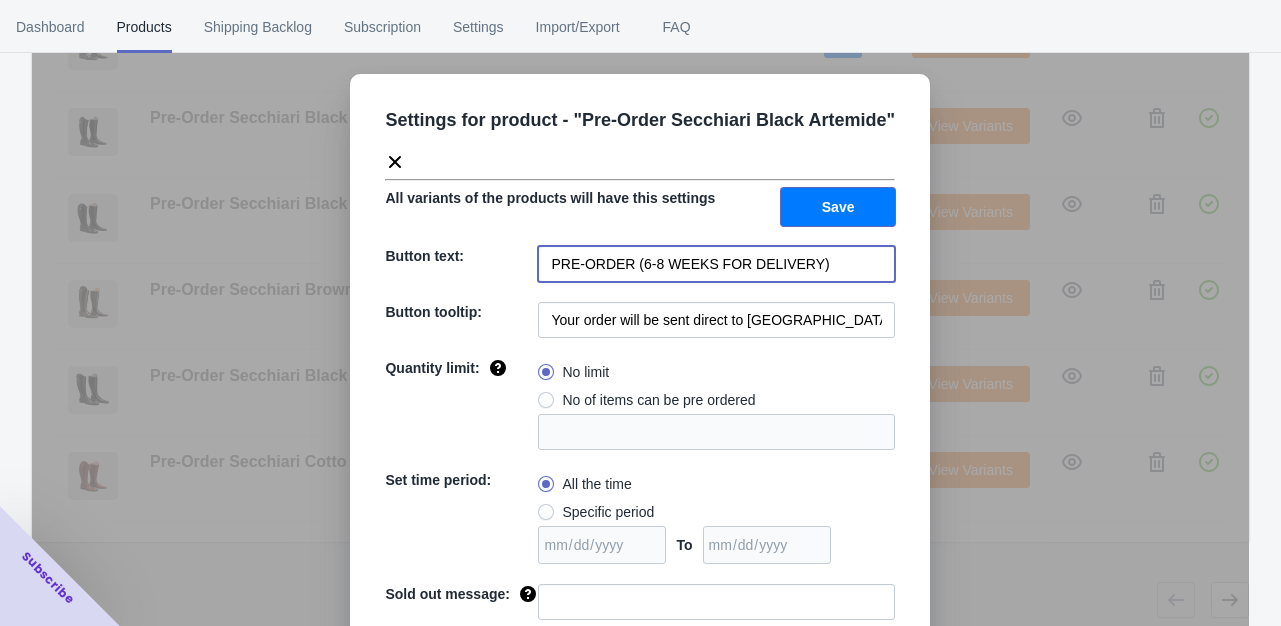click on "Save" at bounding box center (838, 207) 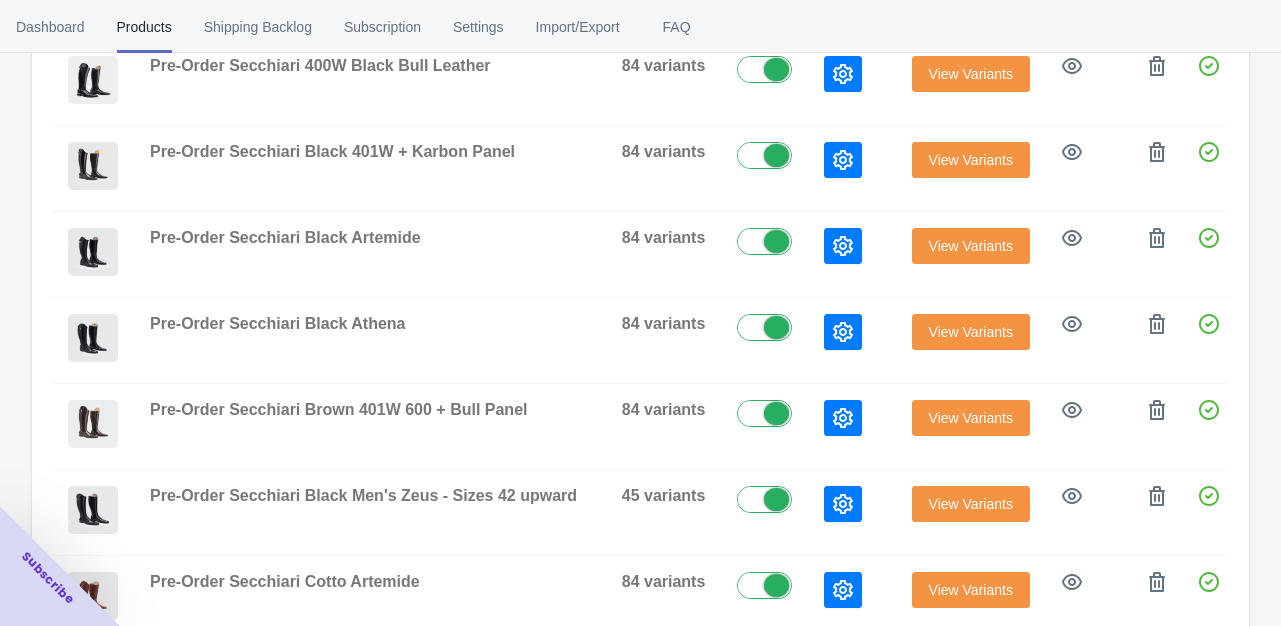scroll, scrollTop: 604, scrollLeft: 0, axis: vertical 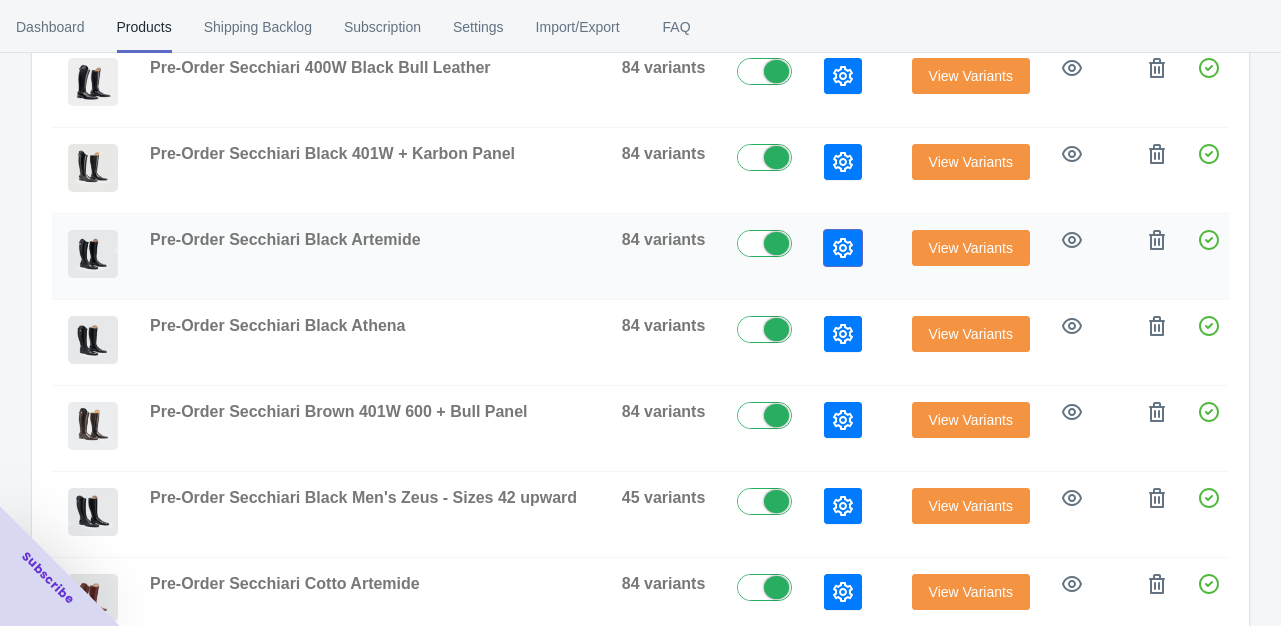 click 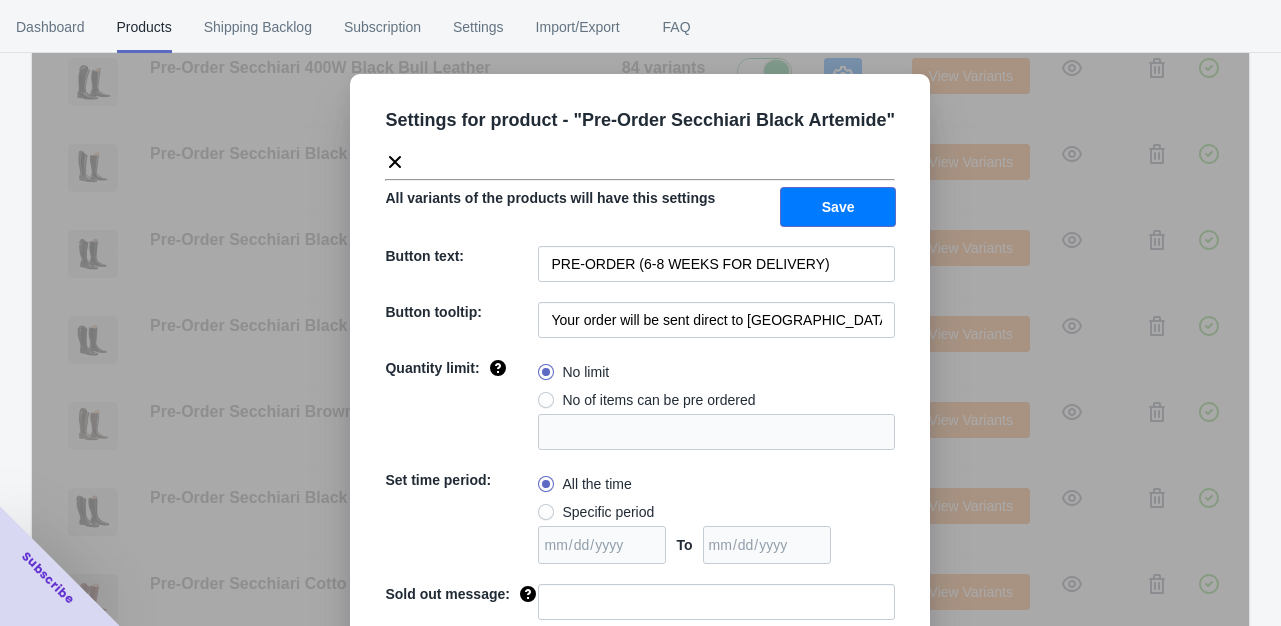 click on "Save" at bounding box center (838, 207) 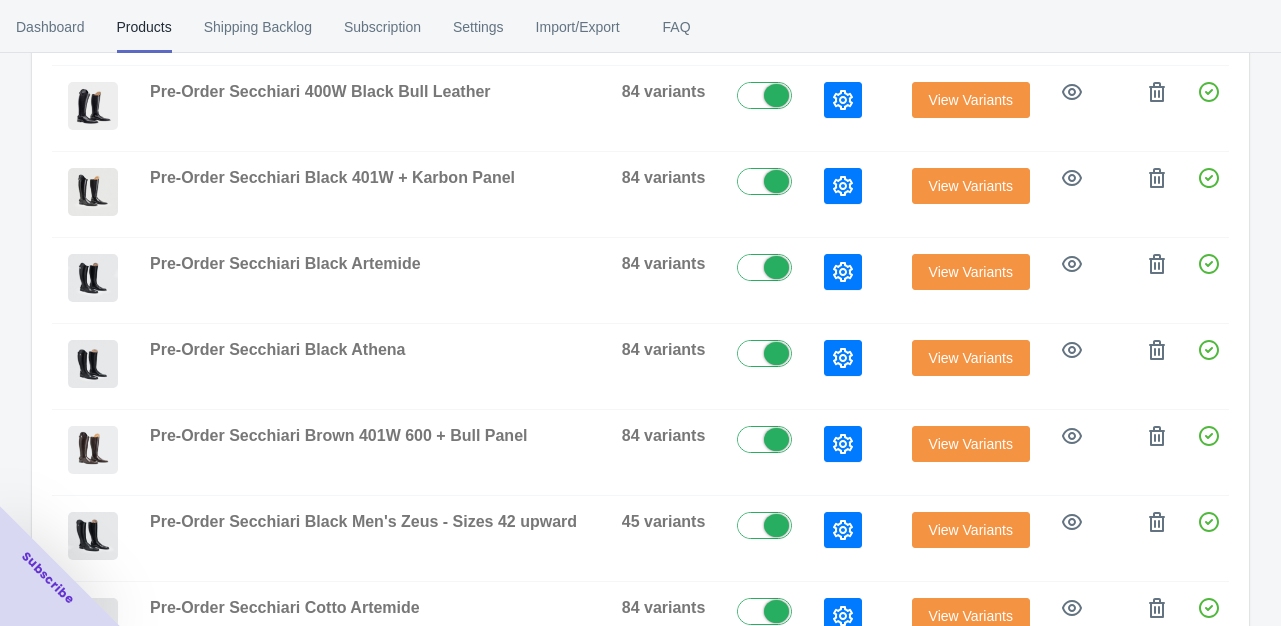 scroll, scrollTop: 572, scrollLeft: 0, axis: vertical 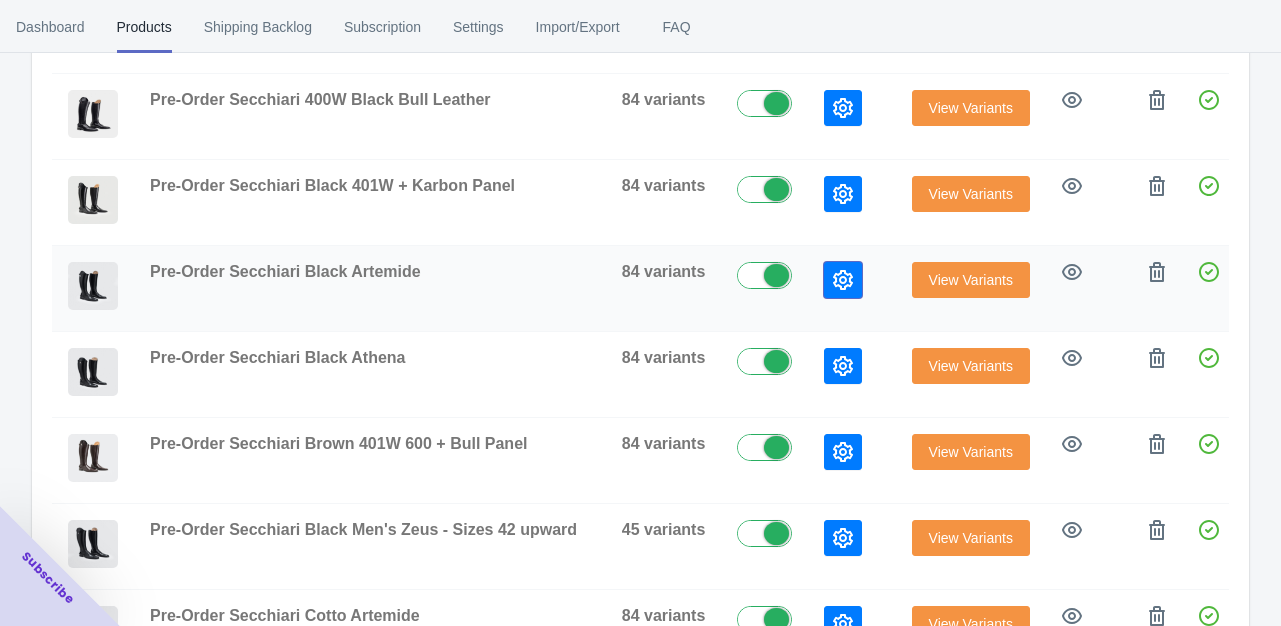 click 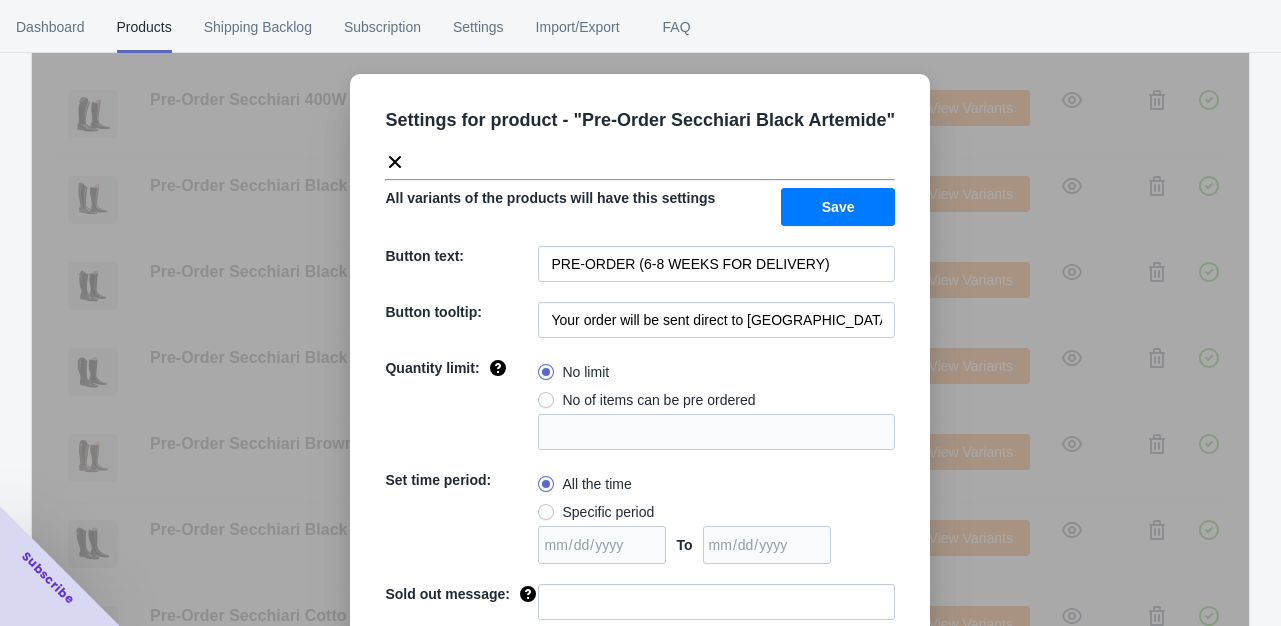 click on "Save" at bounding box center [838, 207] 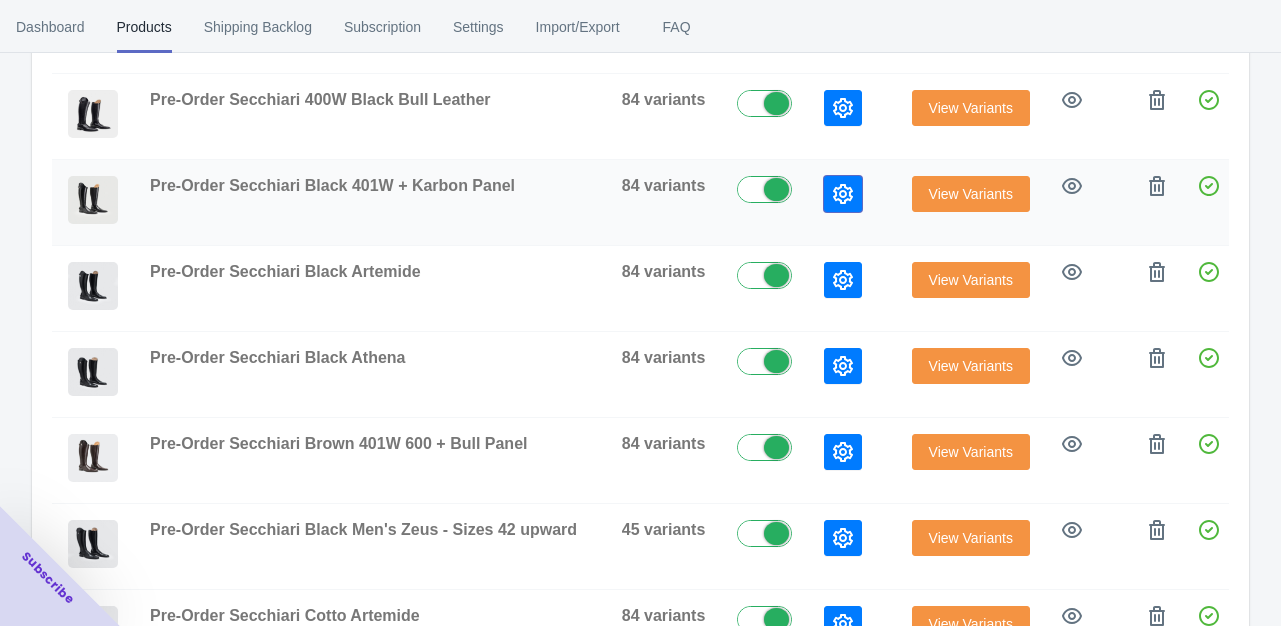click 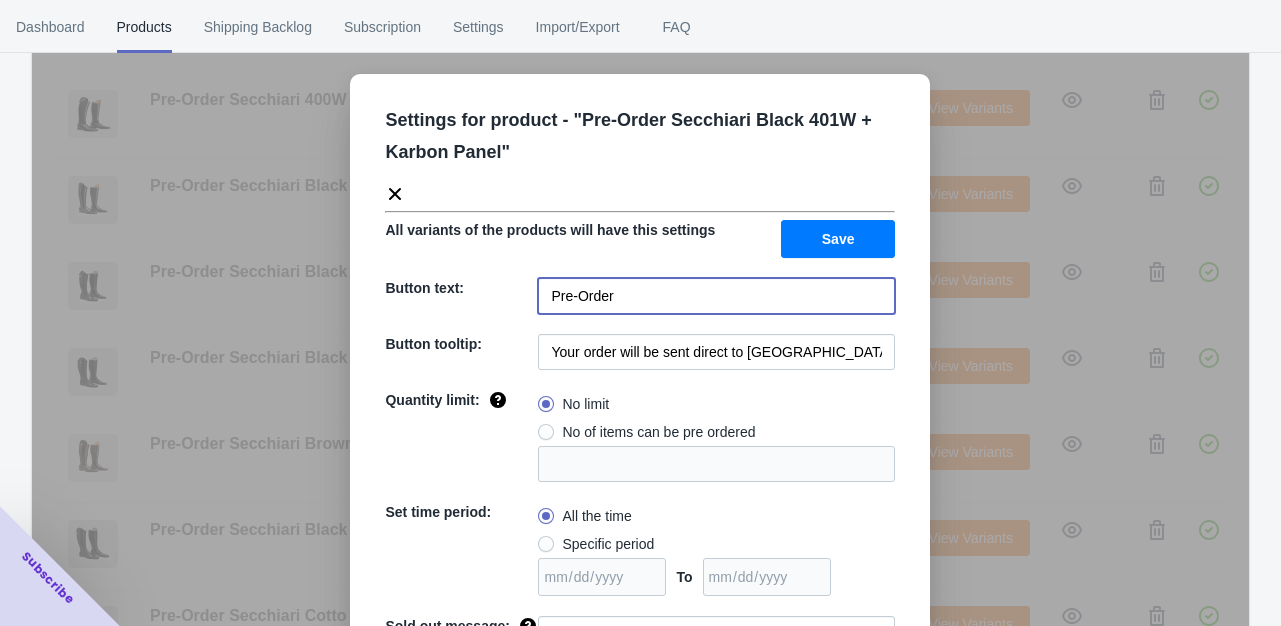 drag, startPoint x: 620, startPoint y: 296, endPoint x: 535, endPoint y: 296, distance: 85 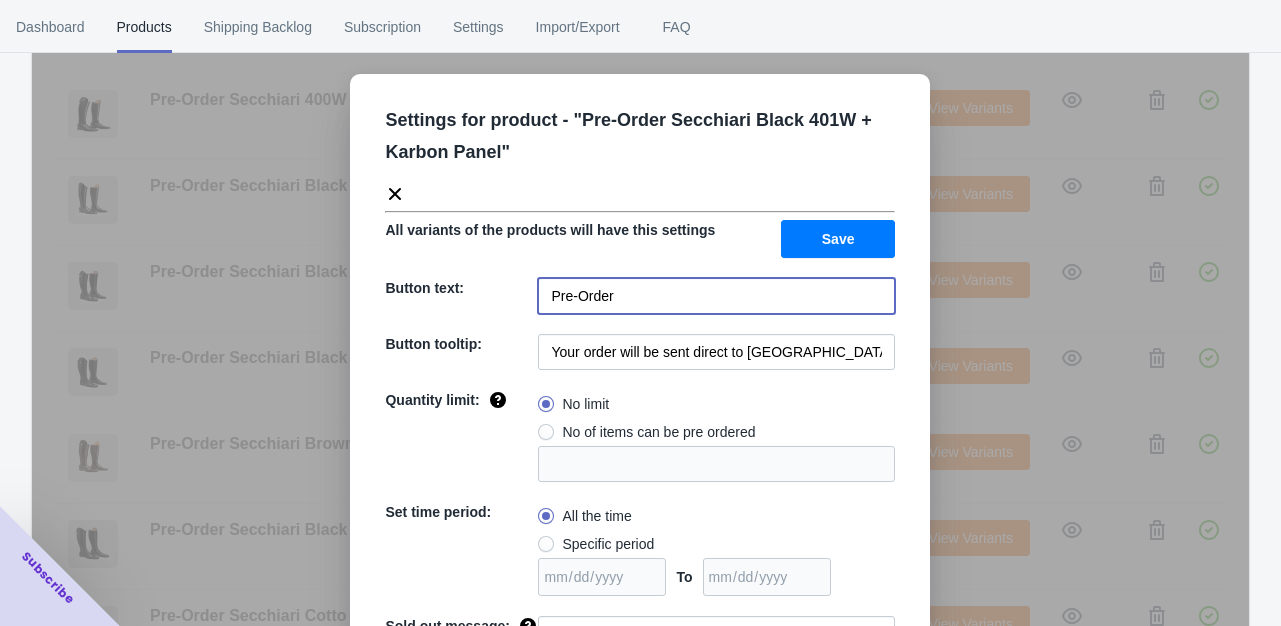 paste on "RE-ORDER (6-8 WEEKS FOR DELIVERY)" 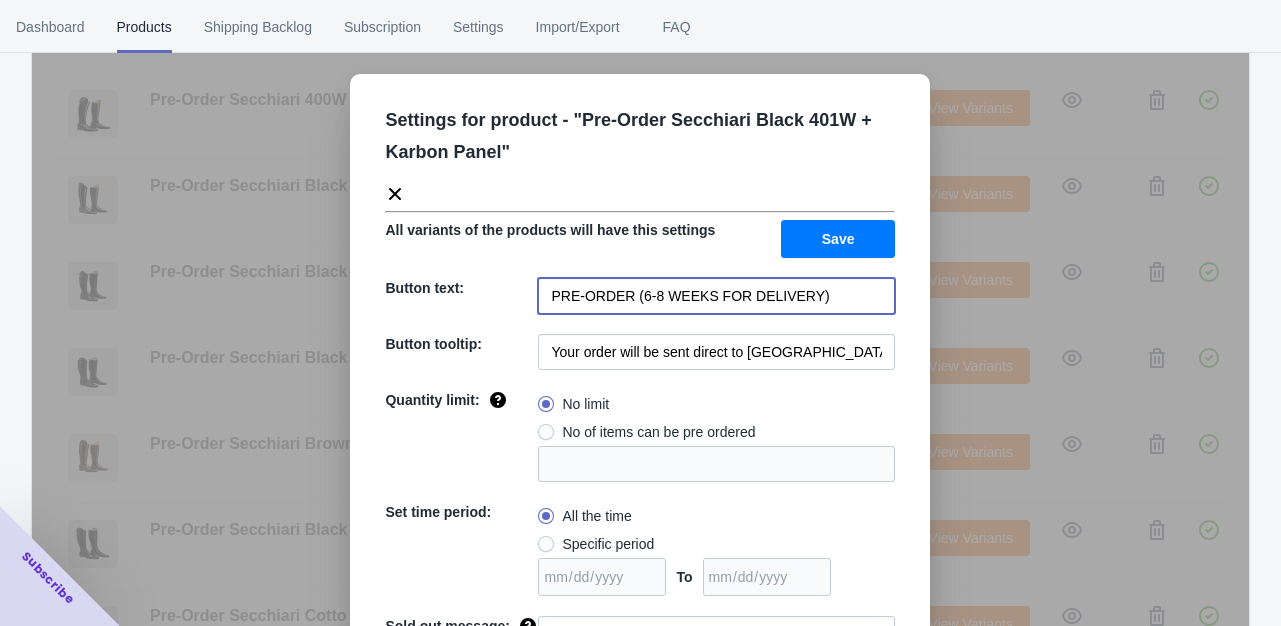 type on "PRE-ORDER (6-8 WEEKS FOR DELIVERY)" 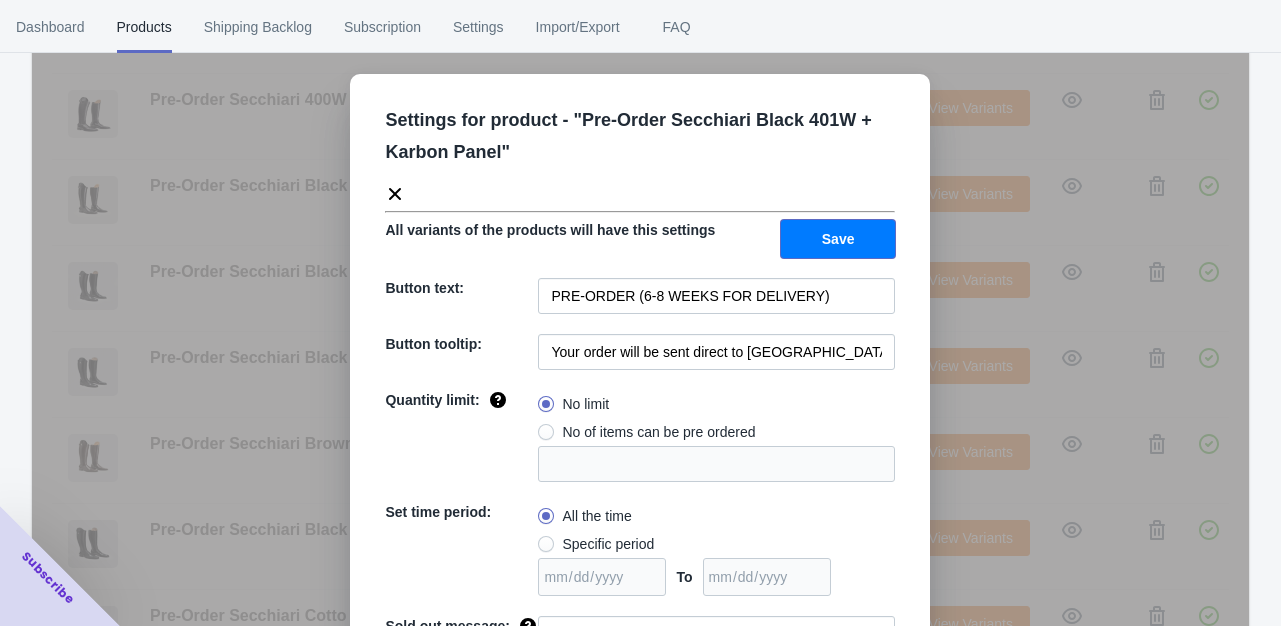 click on "Save" at bounding box center [838, 239] 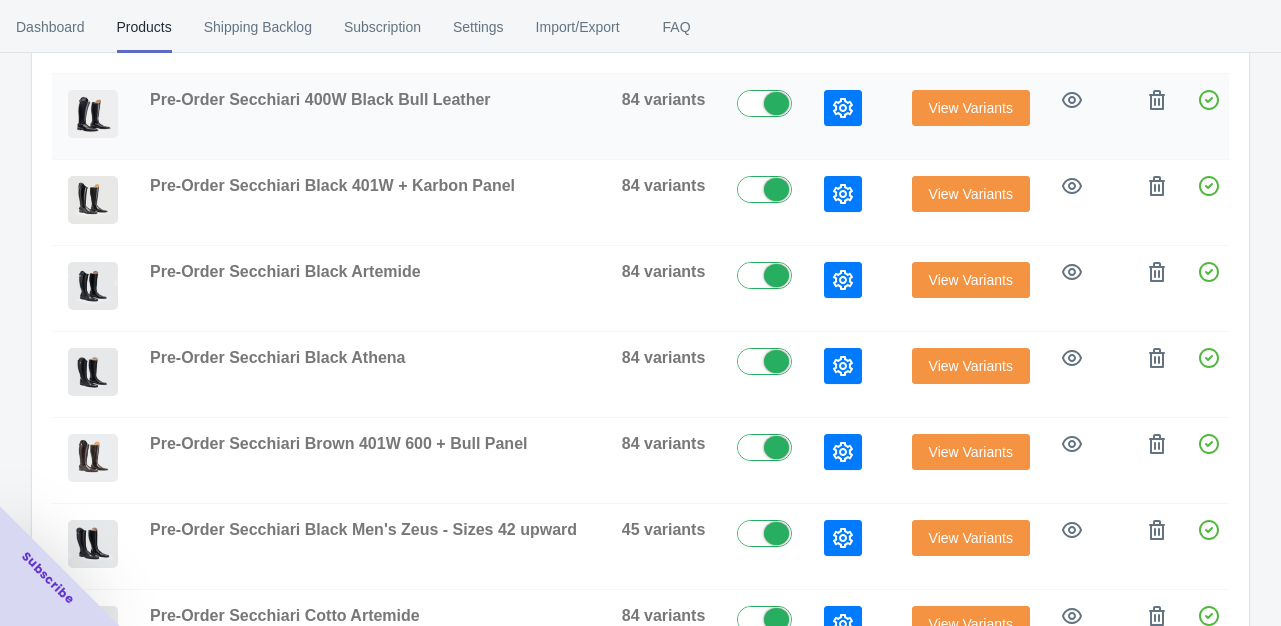 click 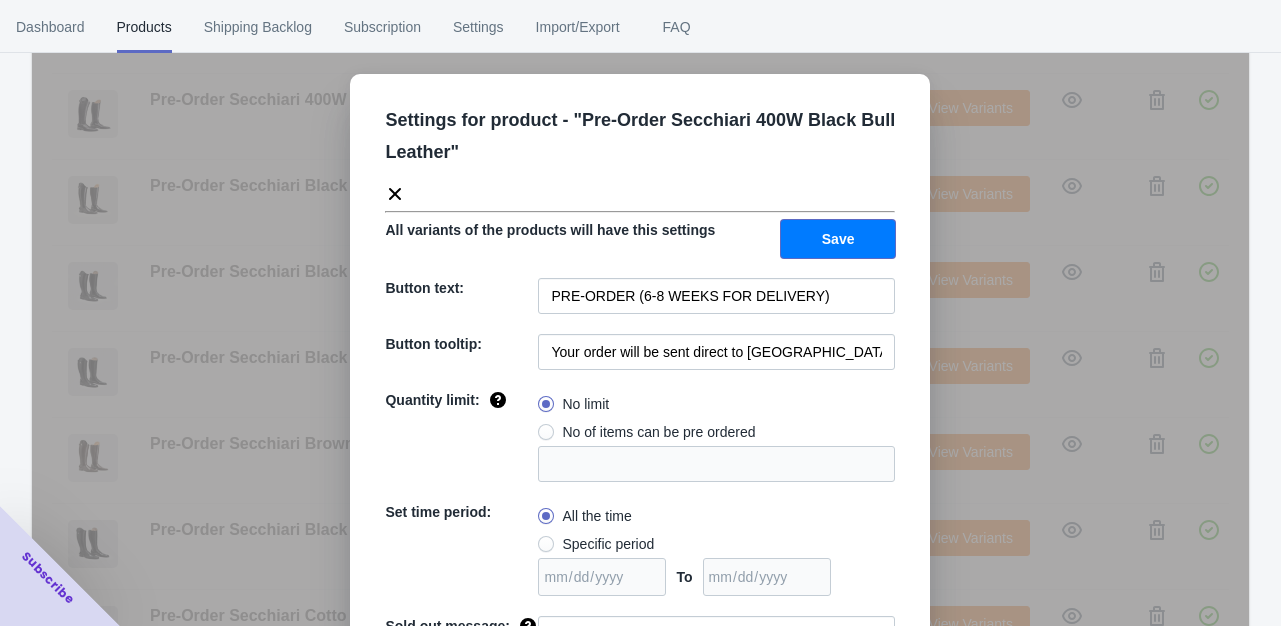 click on "Save" at bounding box center (838, 239) 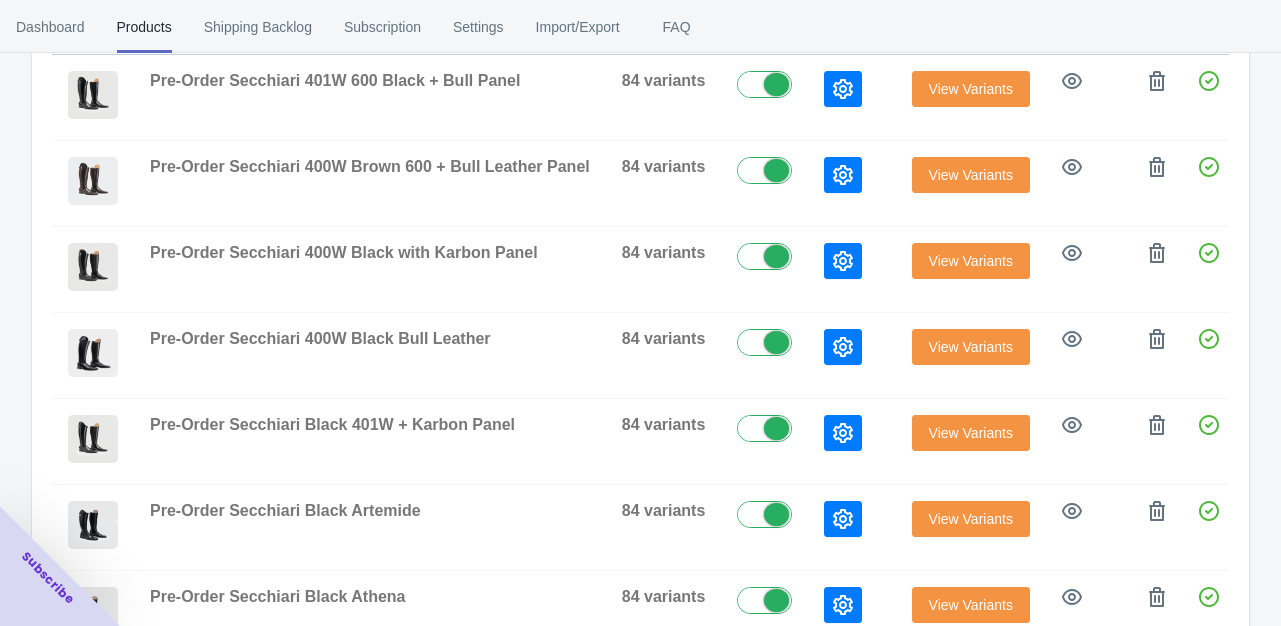 scroll, scrollTop: 292, scrollLeft: 0, axis: vertical 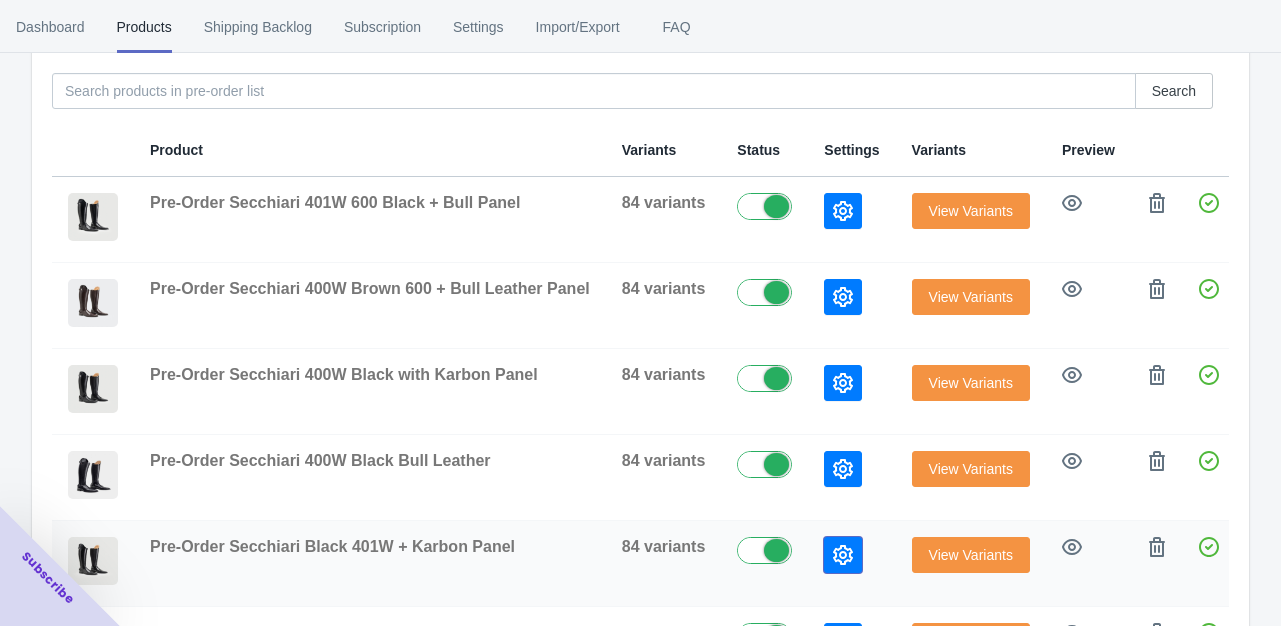 click 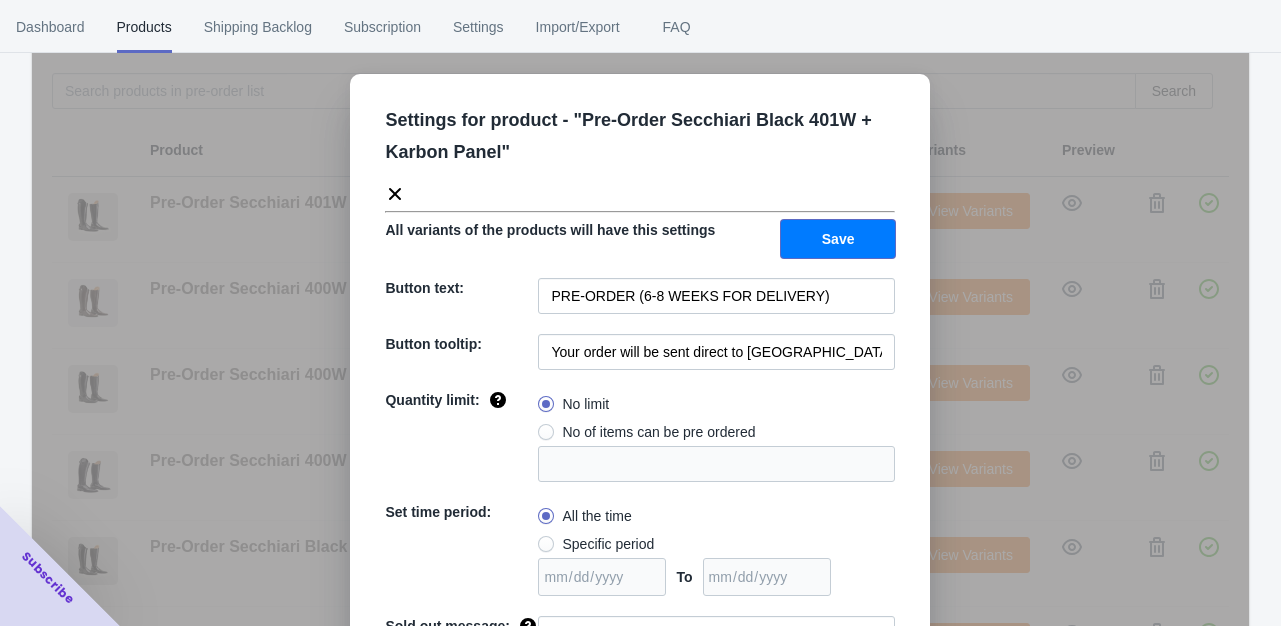 click on "Save" at bounding box center [838, 239] 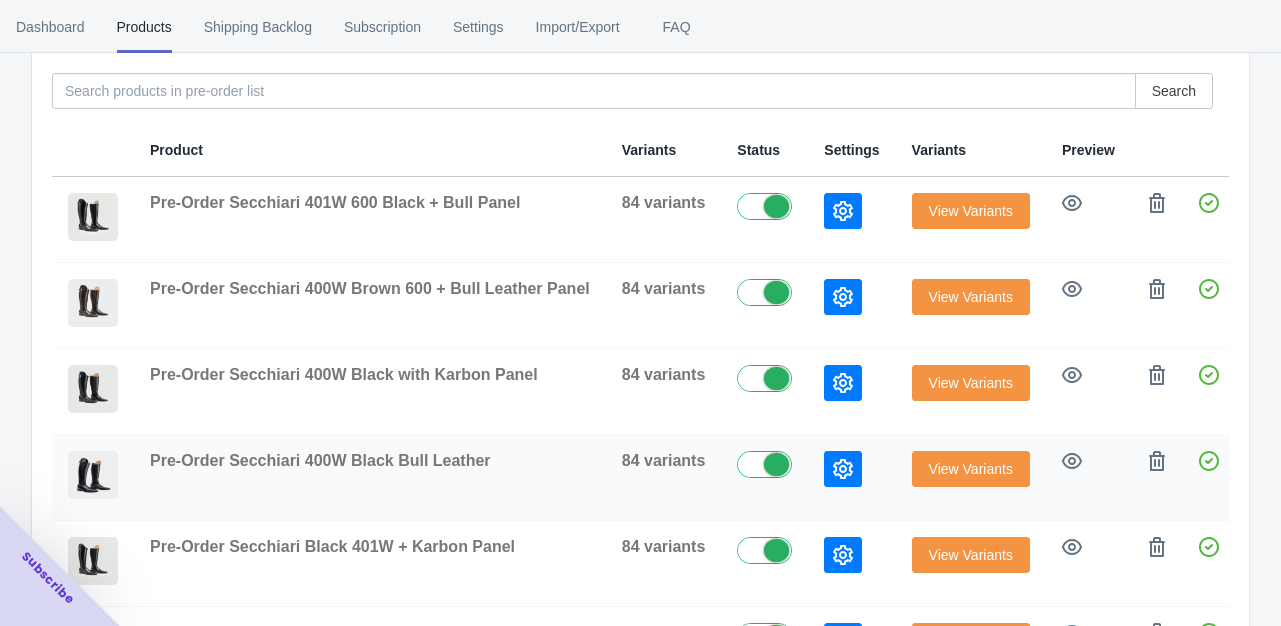 click 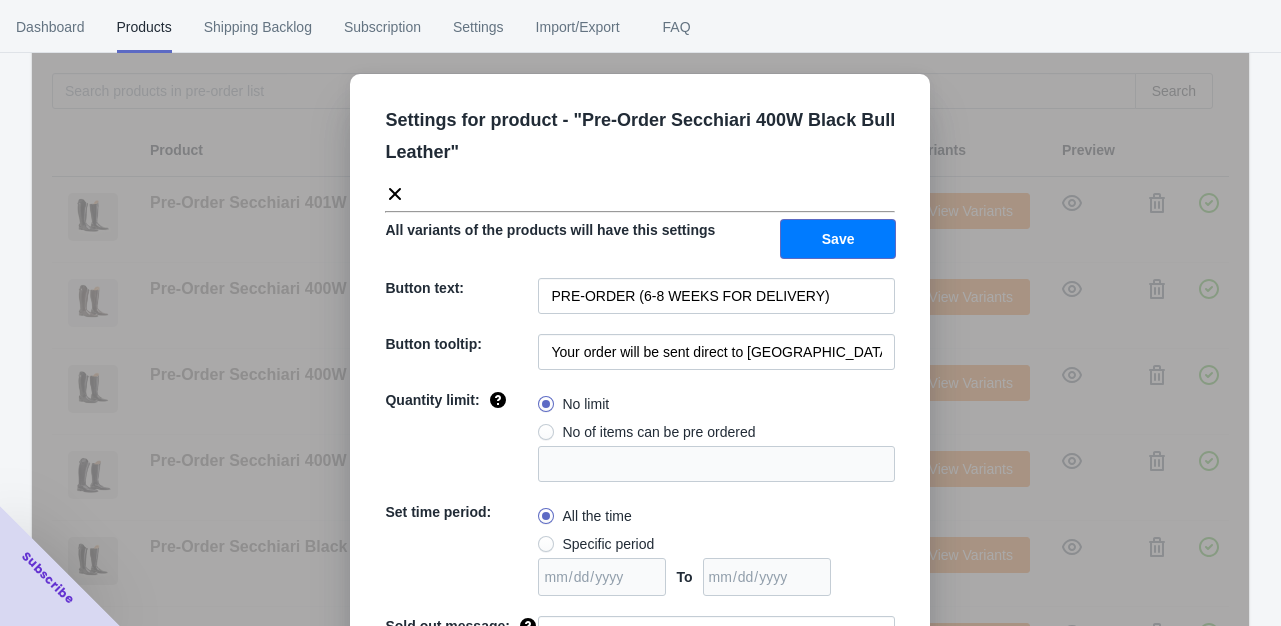click on "Save" at bounding box center (838, 239) 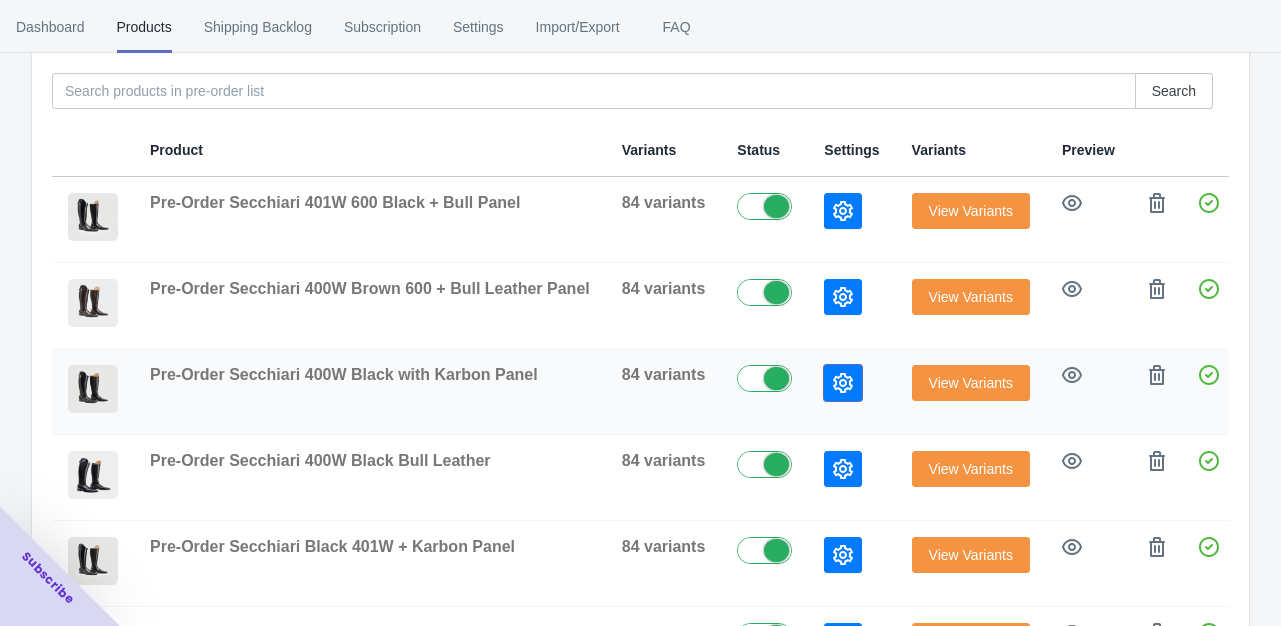 click 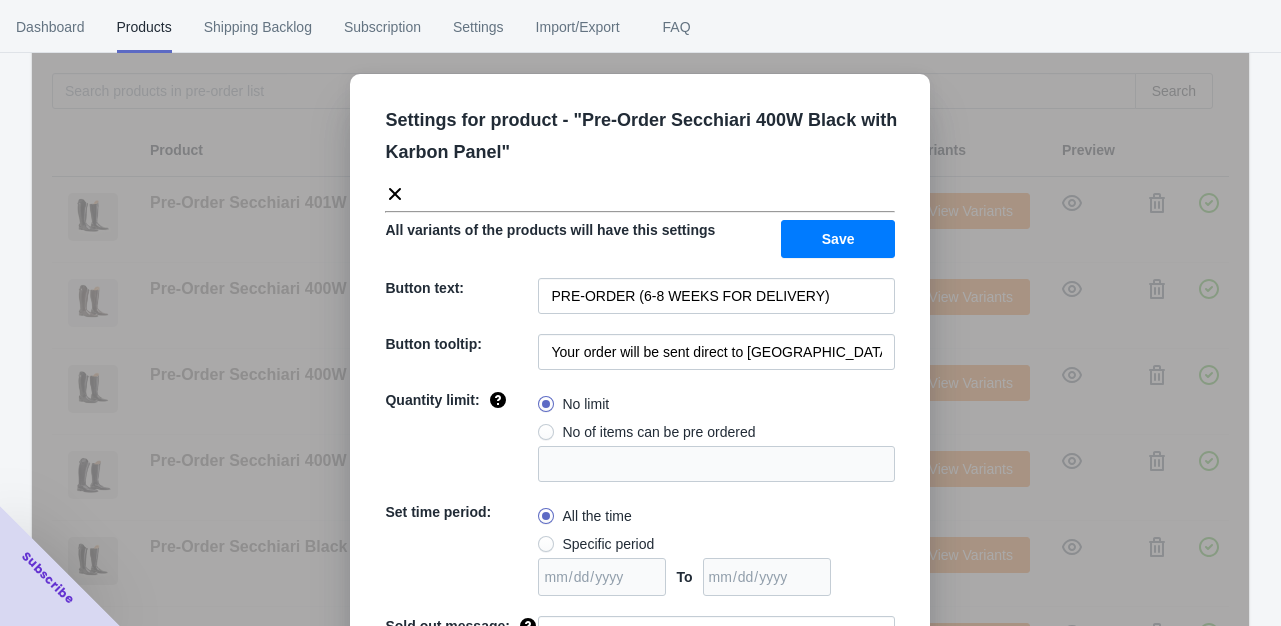 click on "Save" at bounding box center (838, 239) 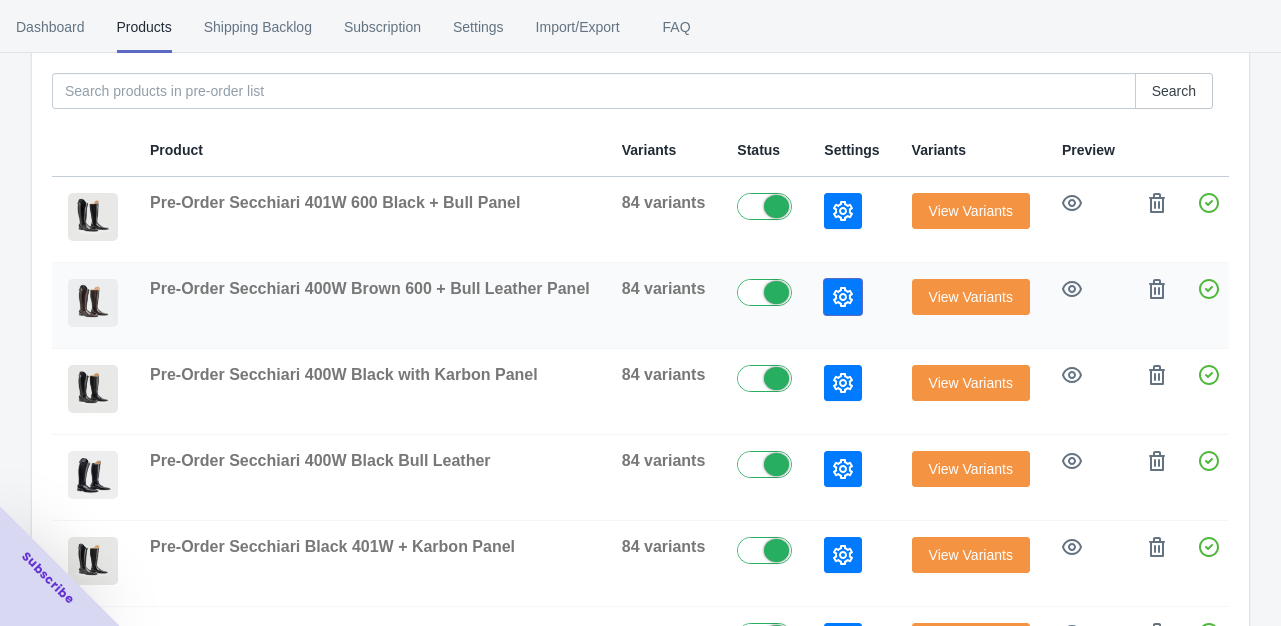 click at bounding box center (843, 297) 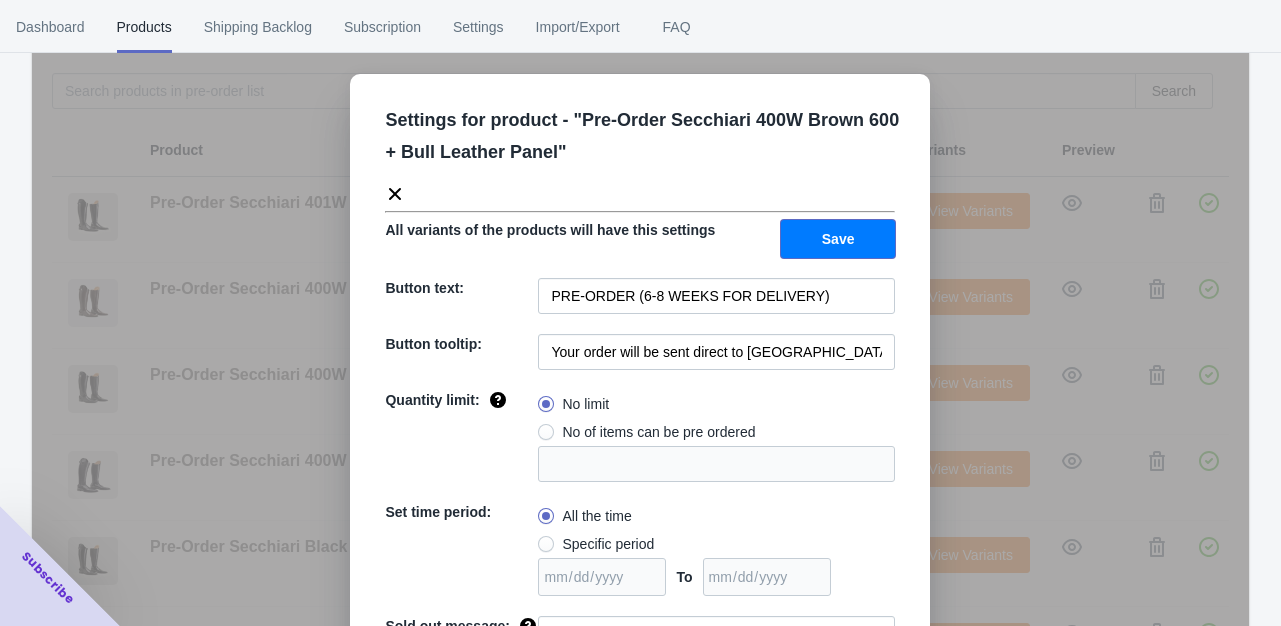 click on "Save" at bounding box center [838, 239] 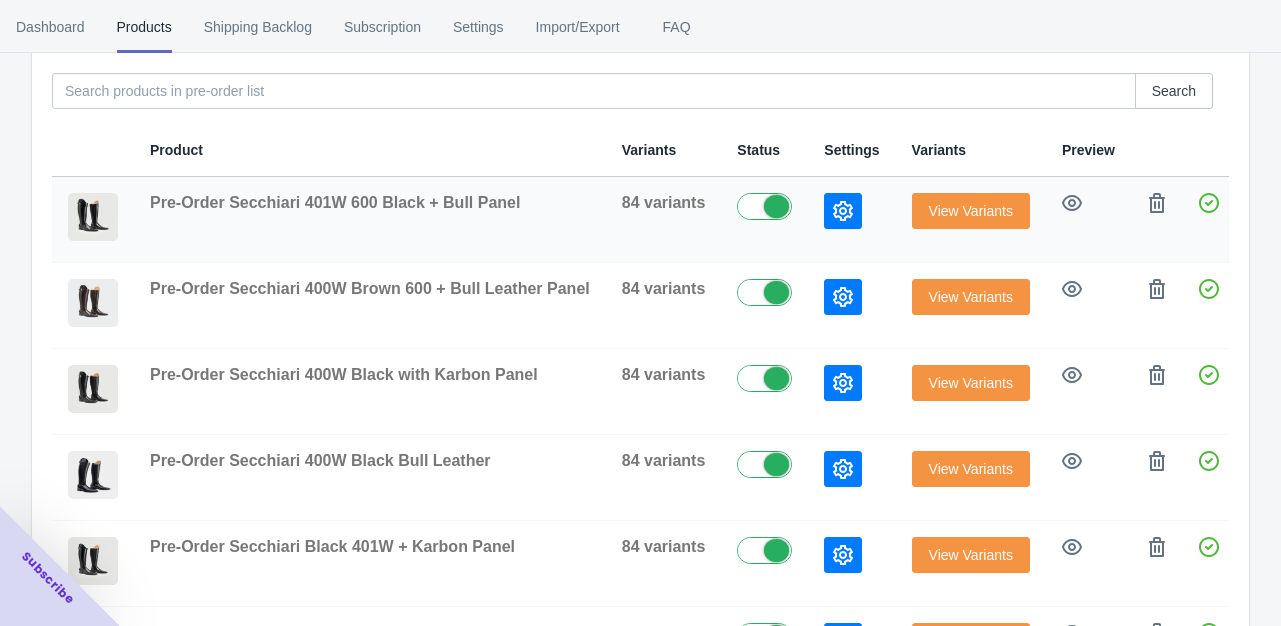click at bounding box center [843, 211] 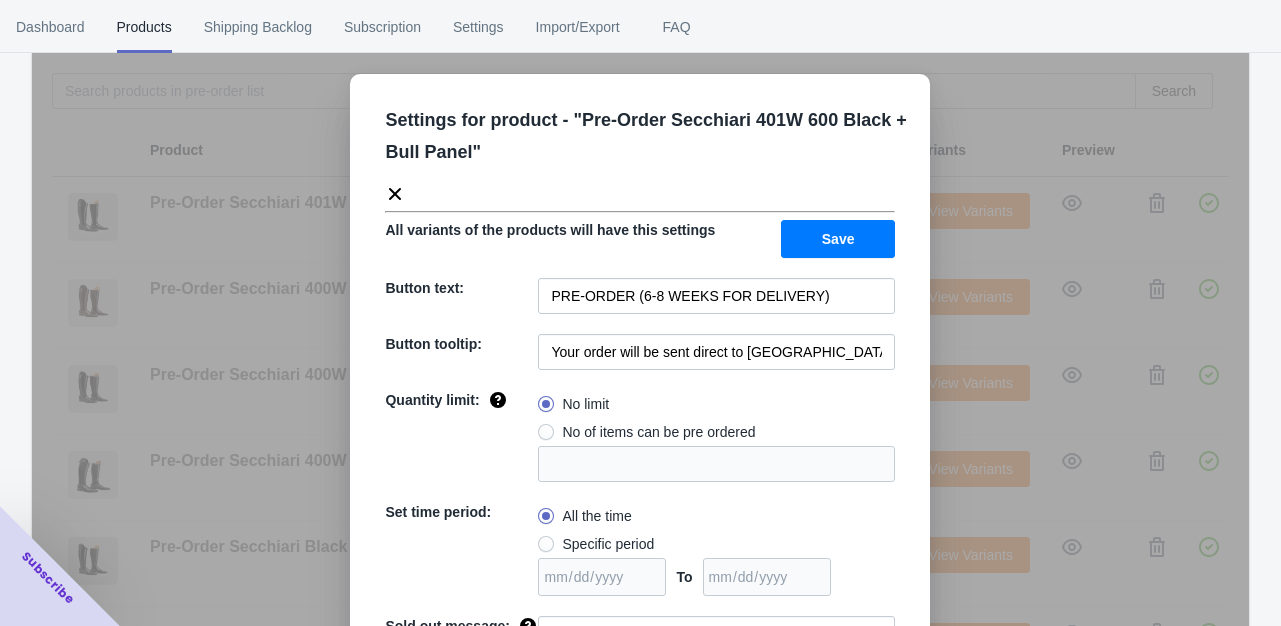 click on "Save" at bounding box center [838, 239] 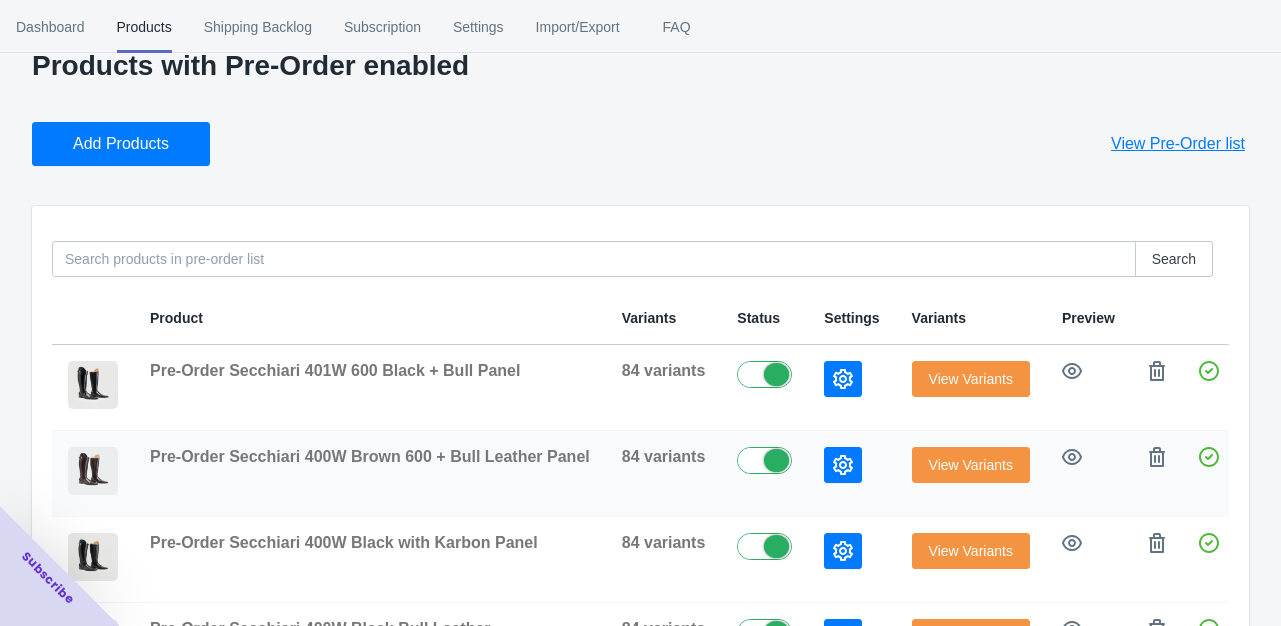 scroll, scrollTop: 11, scrollLeft: 0, axis: vertical 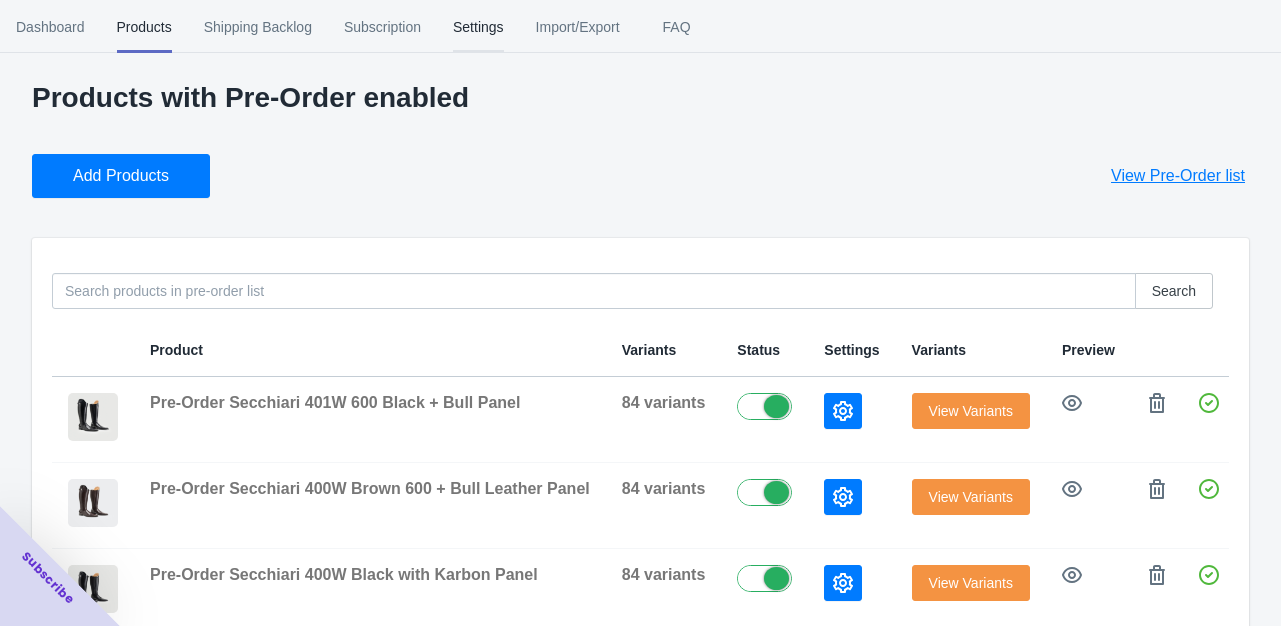 click on "Settings" at bounding box center [478, 27] 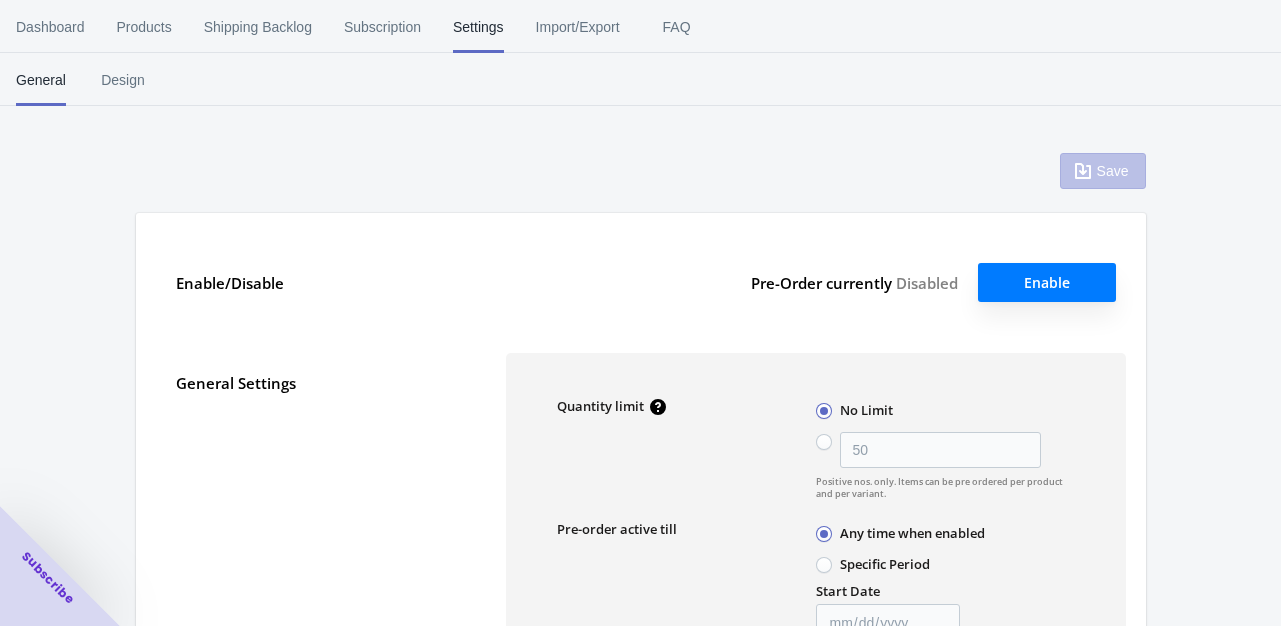 type on "50" 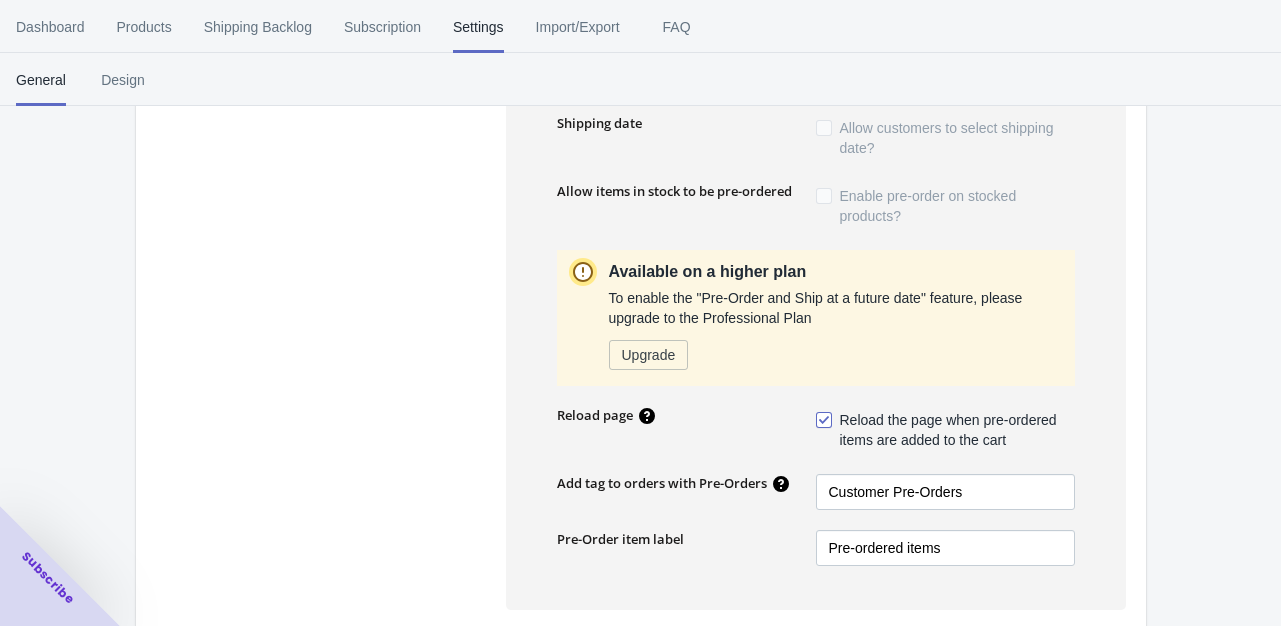 scroll, scrollTop: 618, scrollLeft: 0, axis: vertical 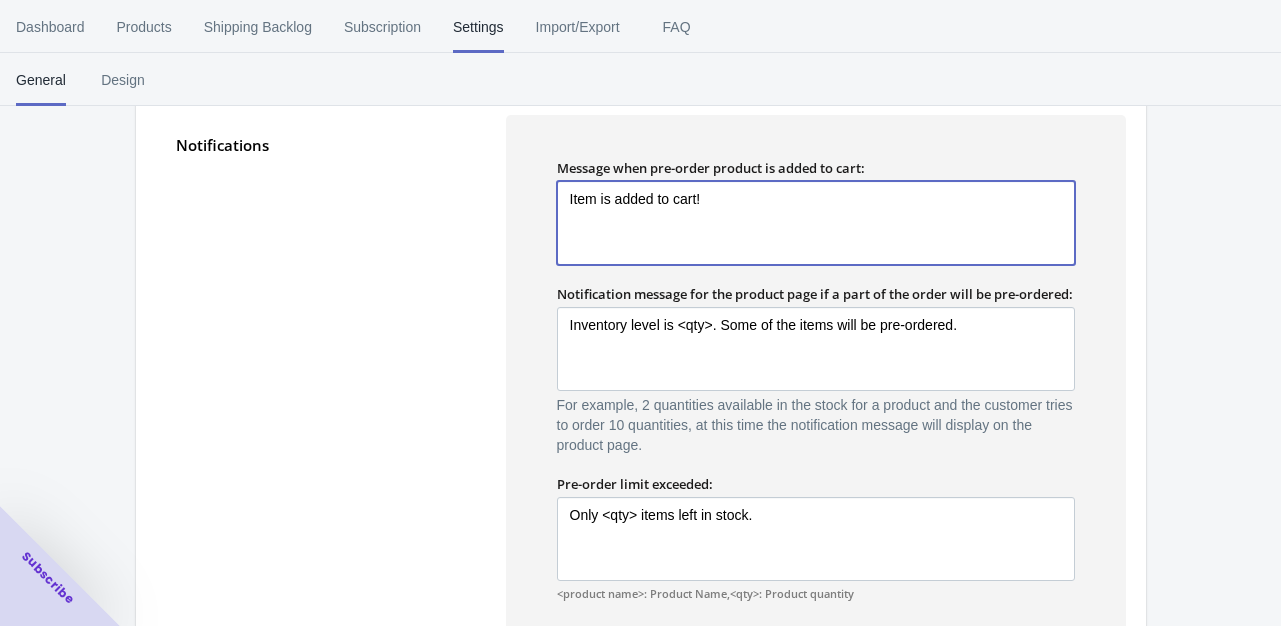 drag, startPoint x: 742, startPoint y: 197, endPoint x: 541, endPoint y: 209, distance: 201.3579 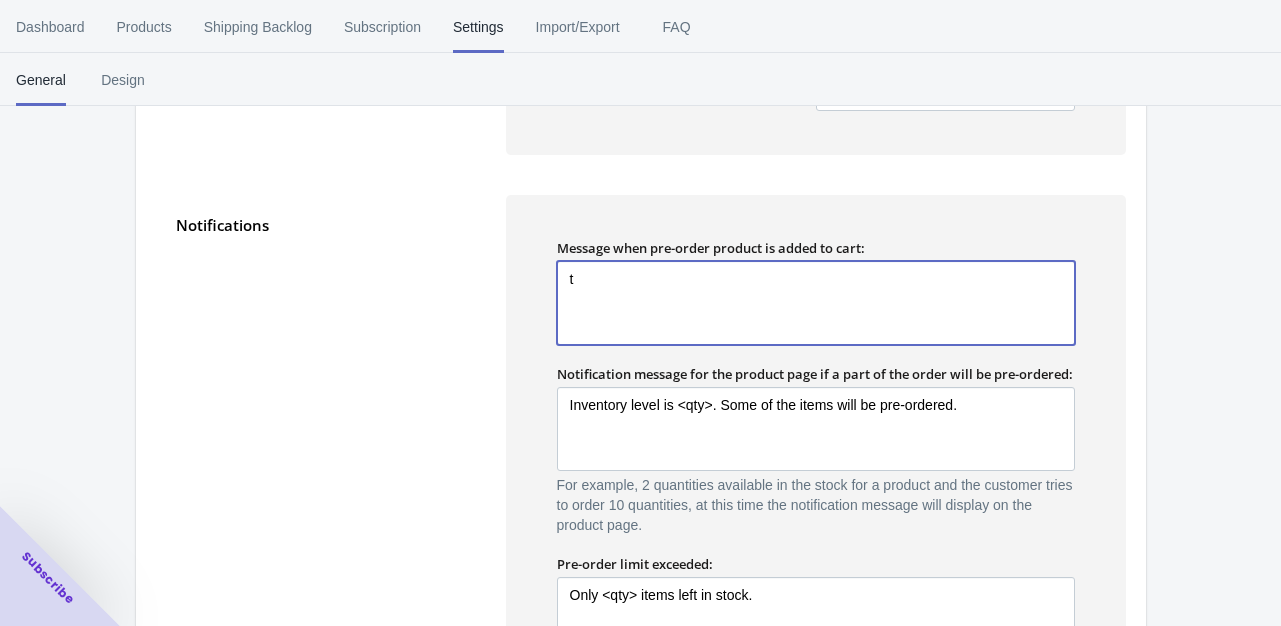 scroll, scrollTop: 1227, scrollLeft: 0, axis: vertical 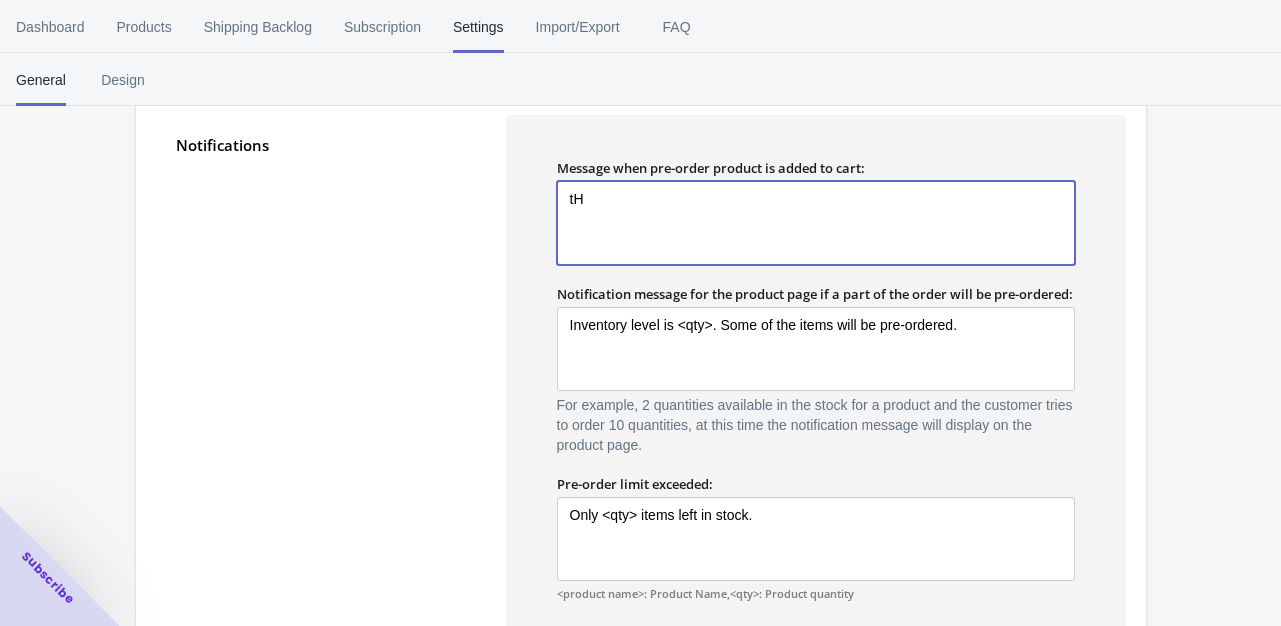 type on "t" 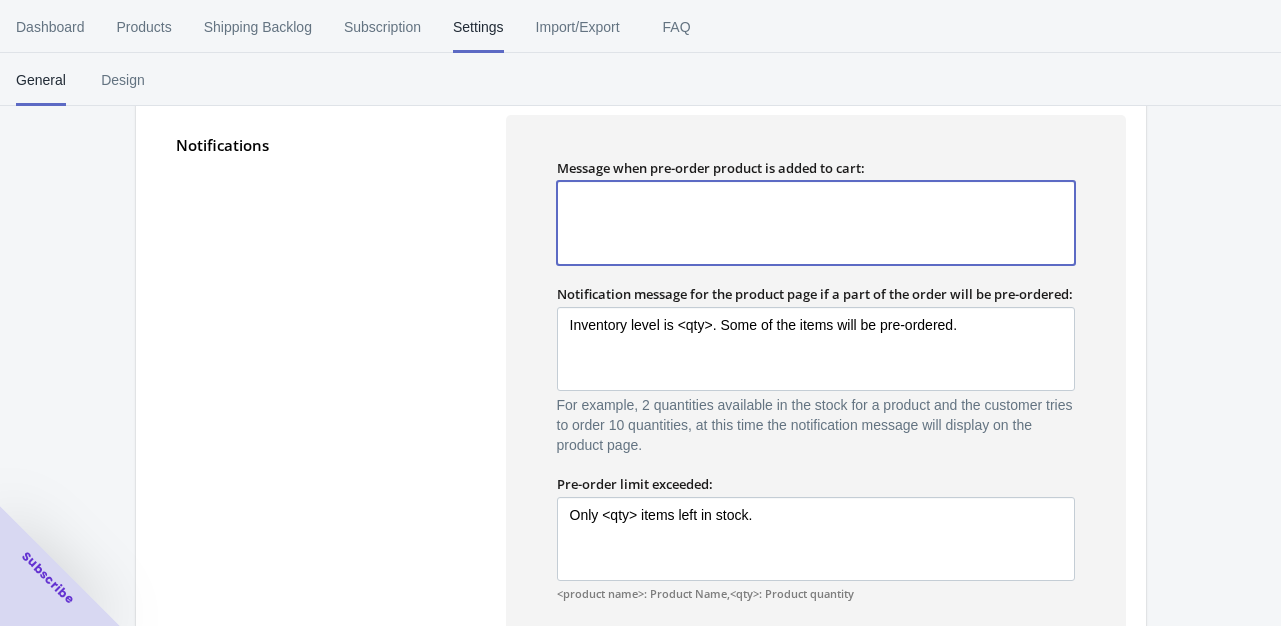 type on "t" 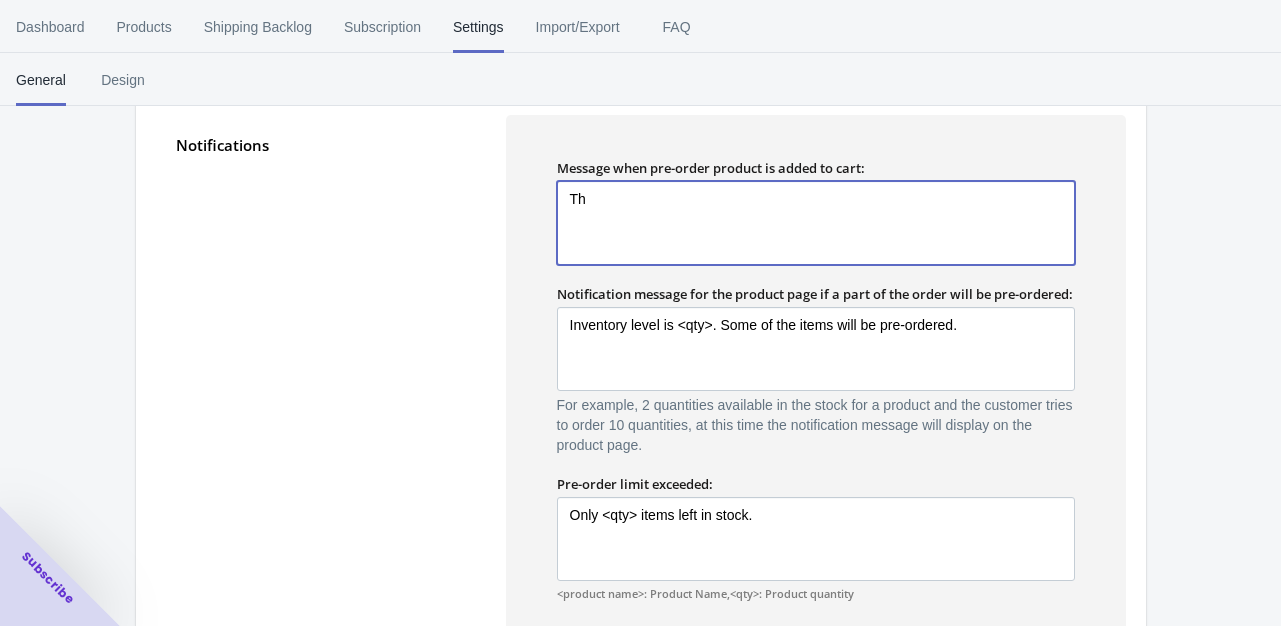 type on "T" 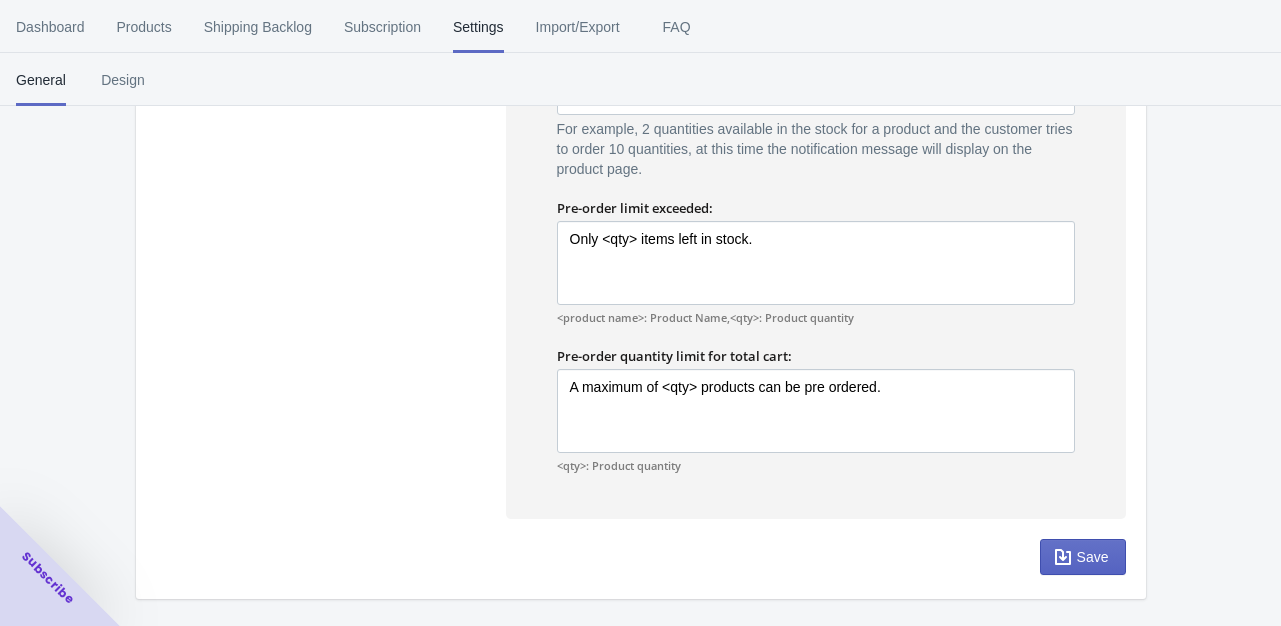 scroll, scrollTop: 1517, scrollLeft: 0, axis: vertical 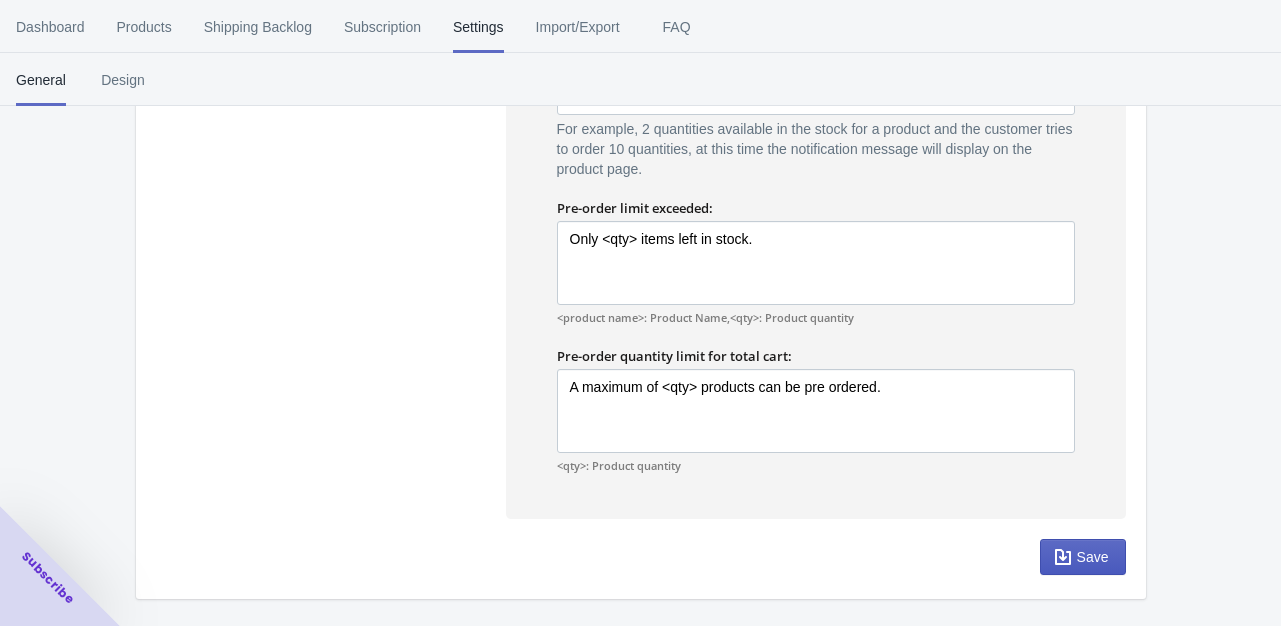 type on "The item you have added to your cart is a pre-ordered item. The description online will advise as to the wait period on this item." 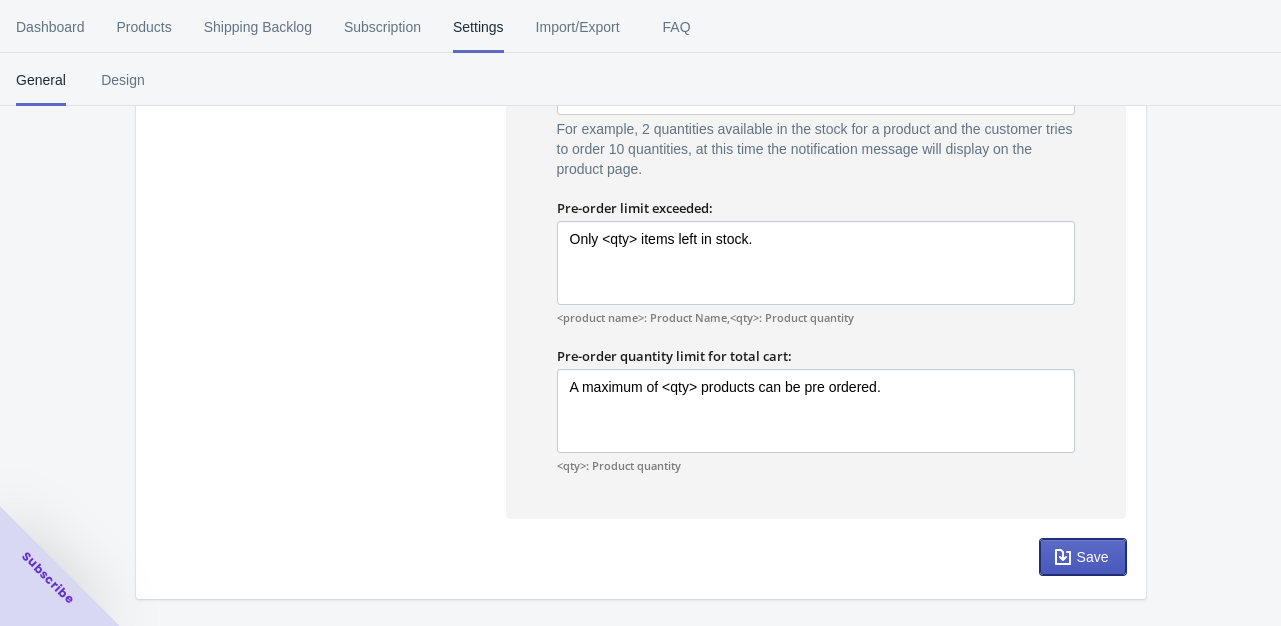 click on "Save" at bounding box center (1093, 557) 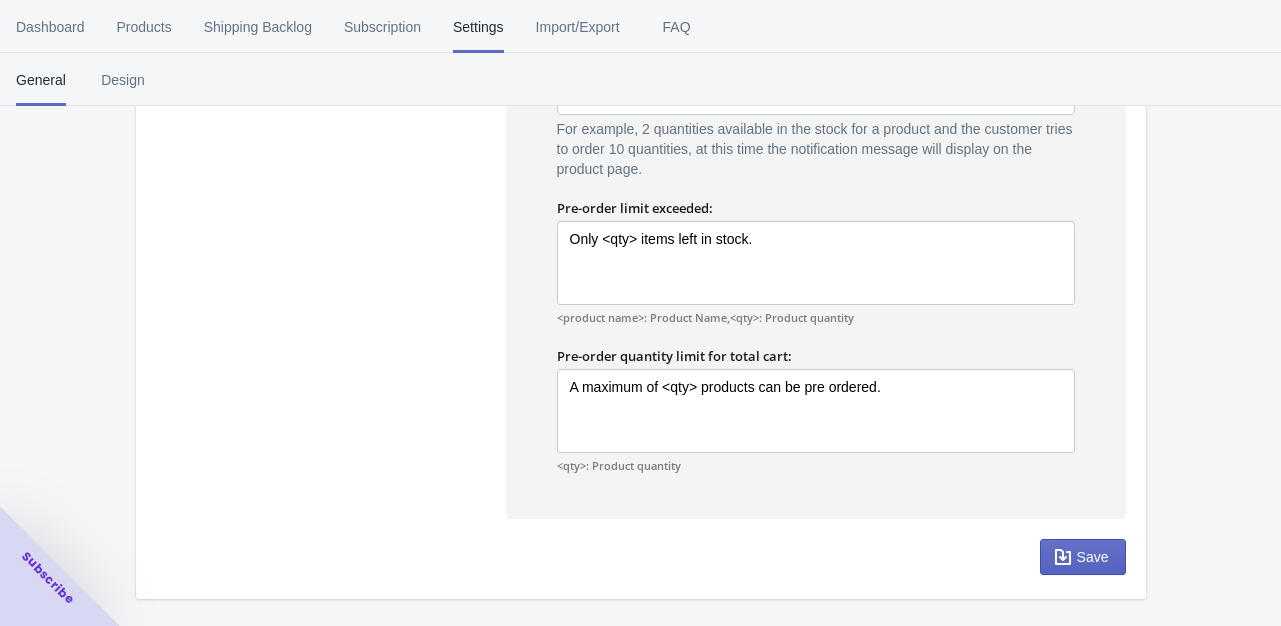 scroll, scrollTop: 1437, scrollLeft: 0, axis: vertical 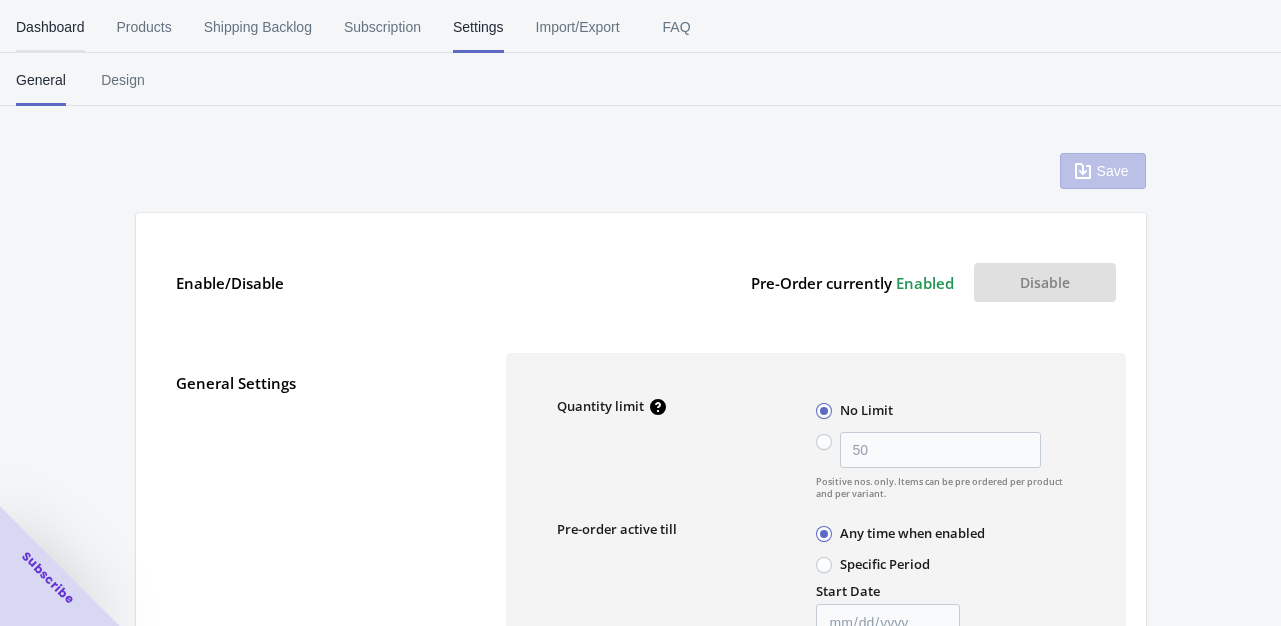 click on "Dashboard" at bounding box center [50, 27] 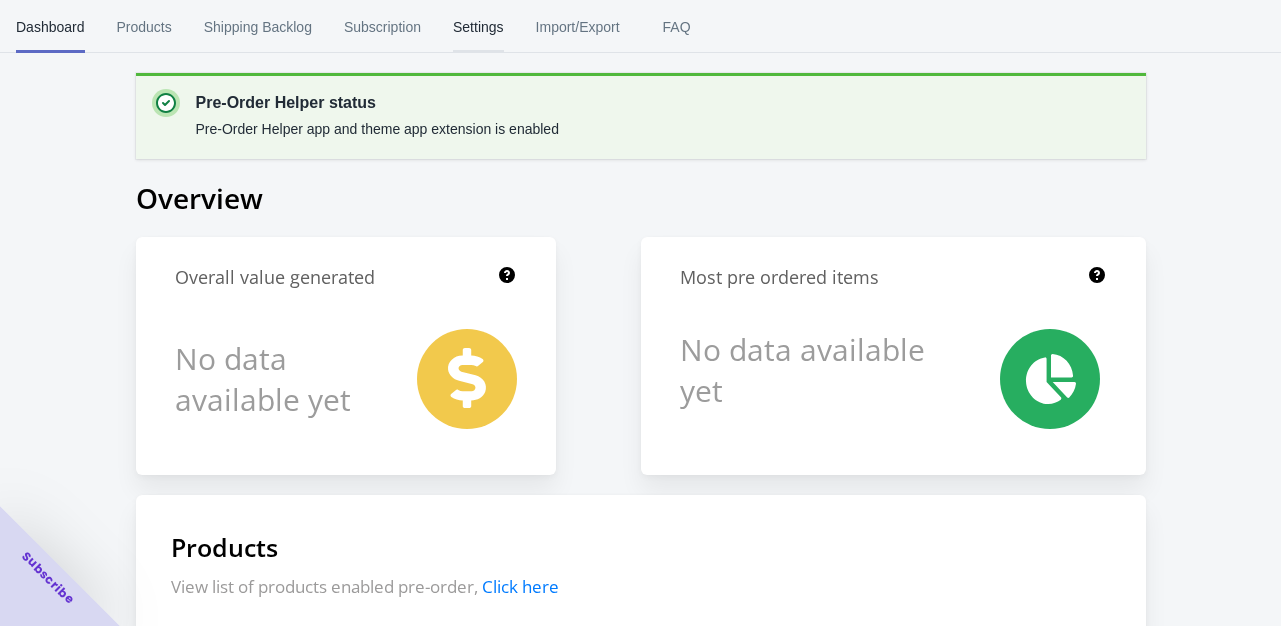 click on "Settings" at bounding box center [478, 27] 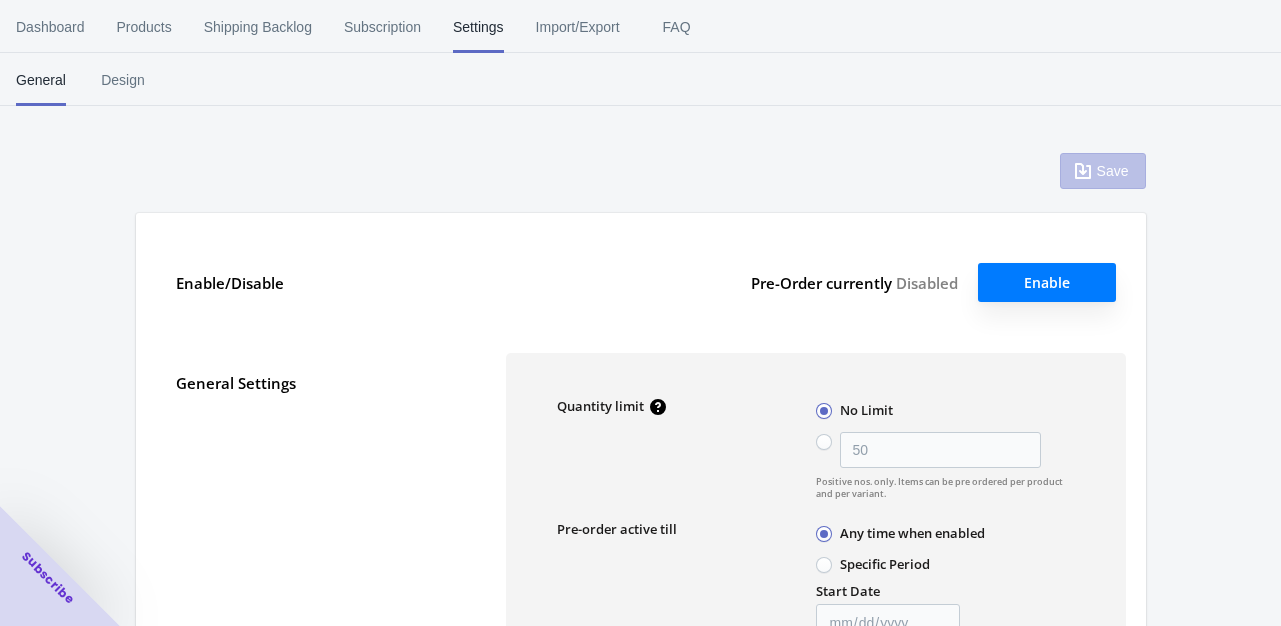type on "50" 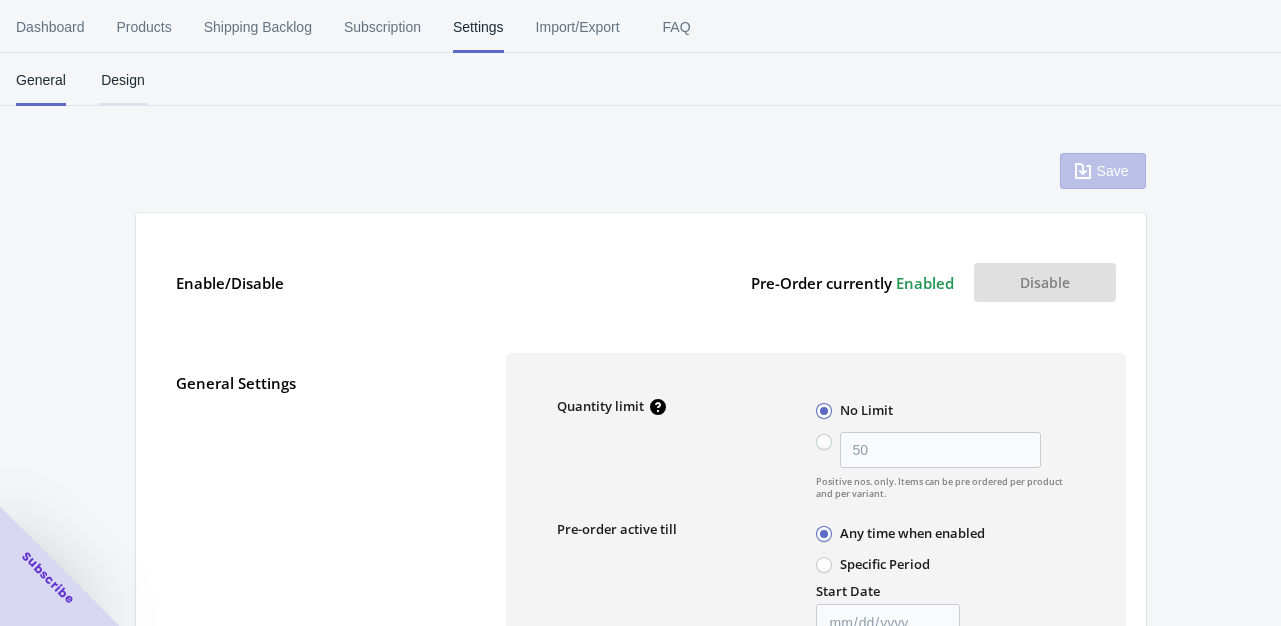 click on "Design" at bounding box center (123, 80) 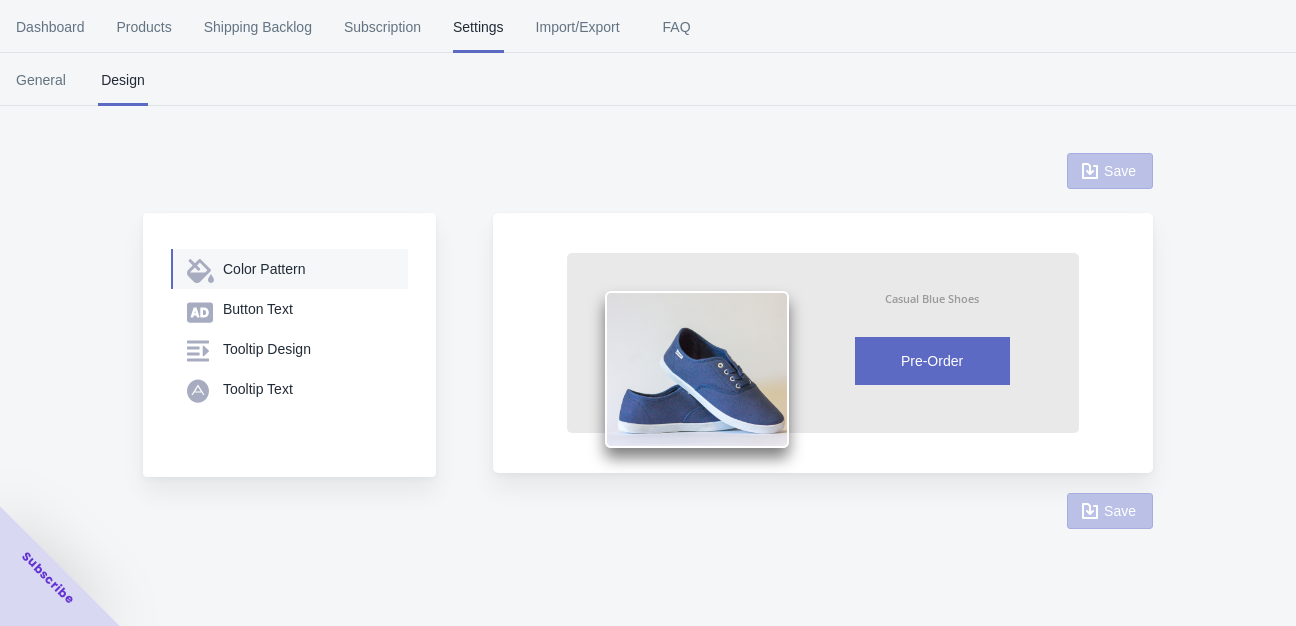 drag, startPoint x: 272, startPoint y: 264, endPoint x: 281, endPoint y: 269, distance: 10.29563 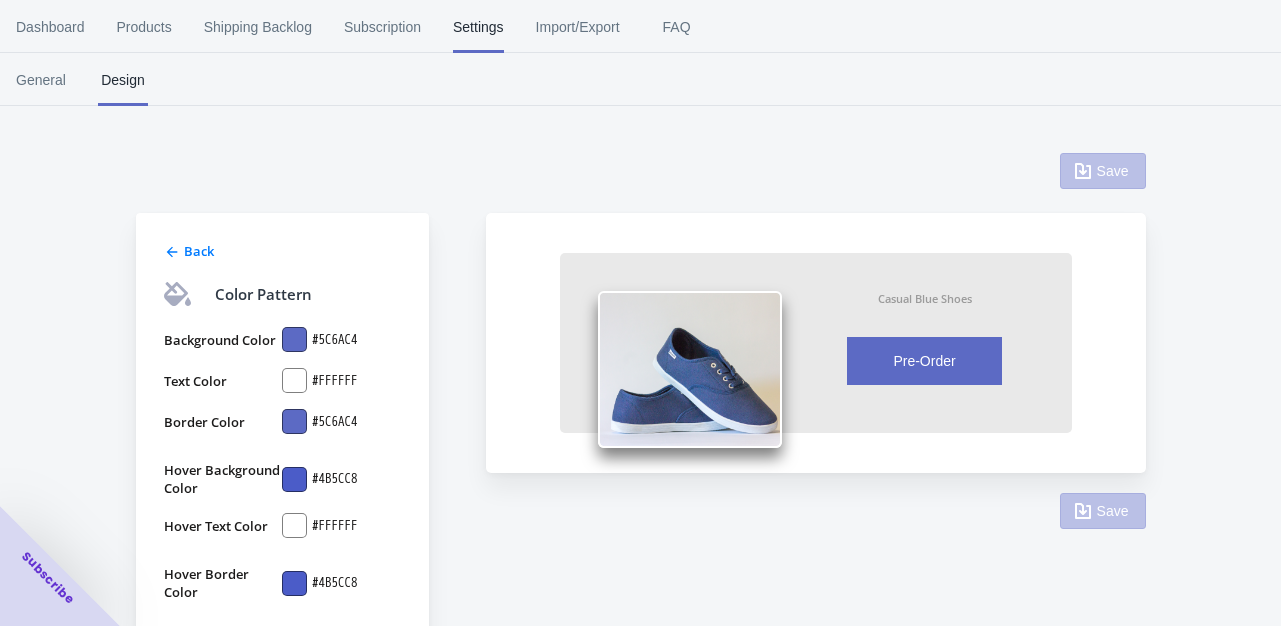 click on "#5C6AC4" at bounding box center [335, 340] 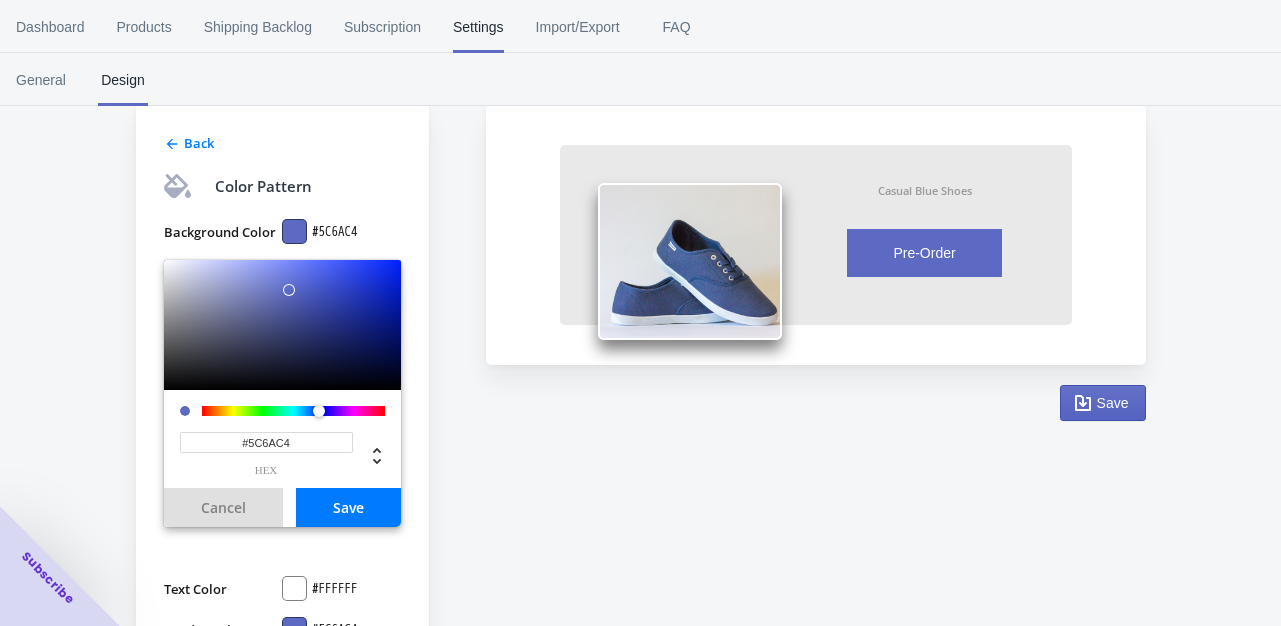 scroll, scrollTop: 200, scrollLeft: 0, axis: vertical 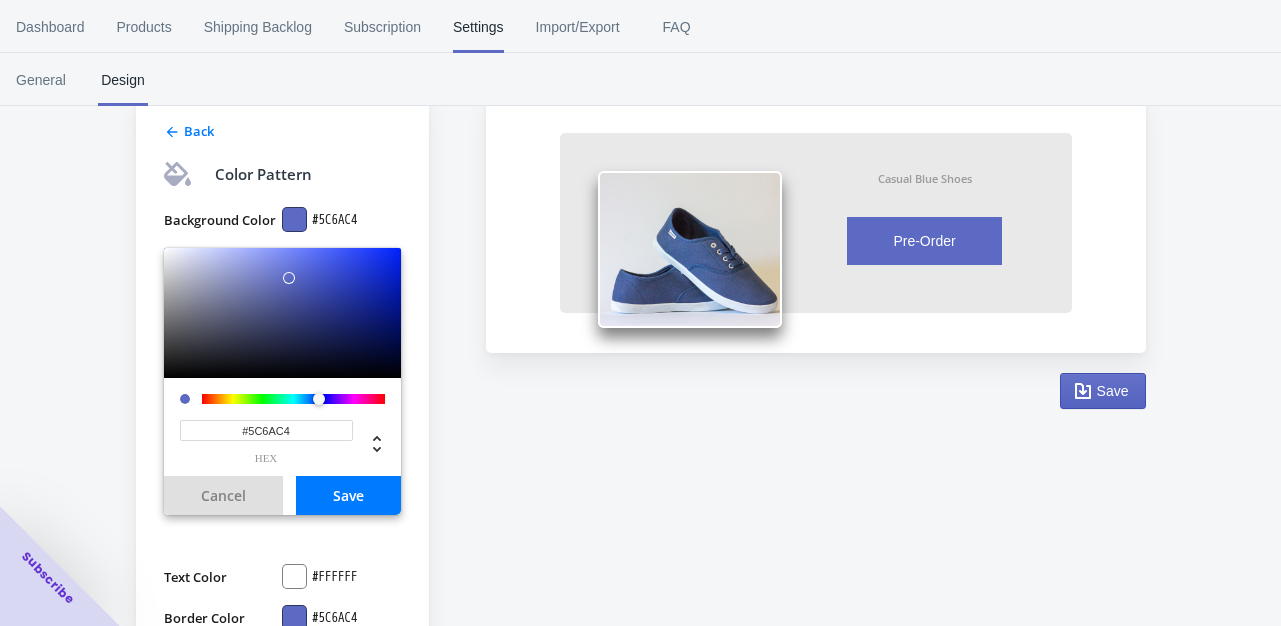 drag, startPoint x: 291, startPoint y: 432, endPoint x: 232, endPoint y: 434, distance: 59.03389 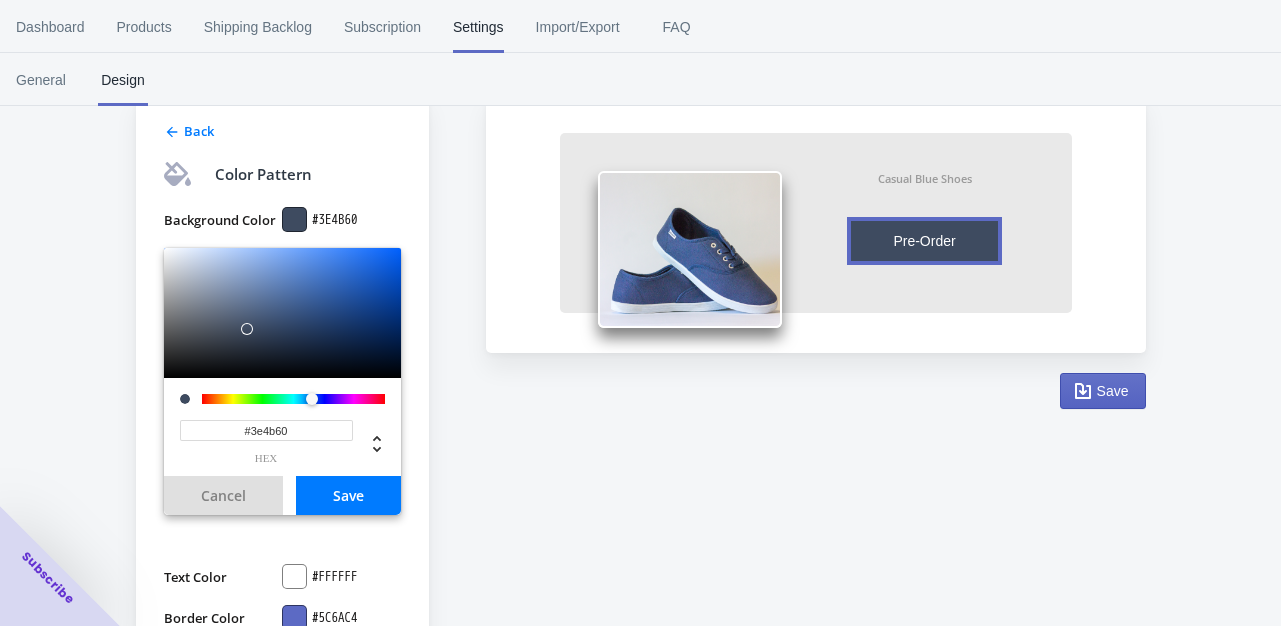 type on "#3E4B60" 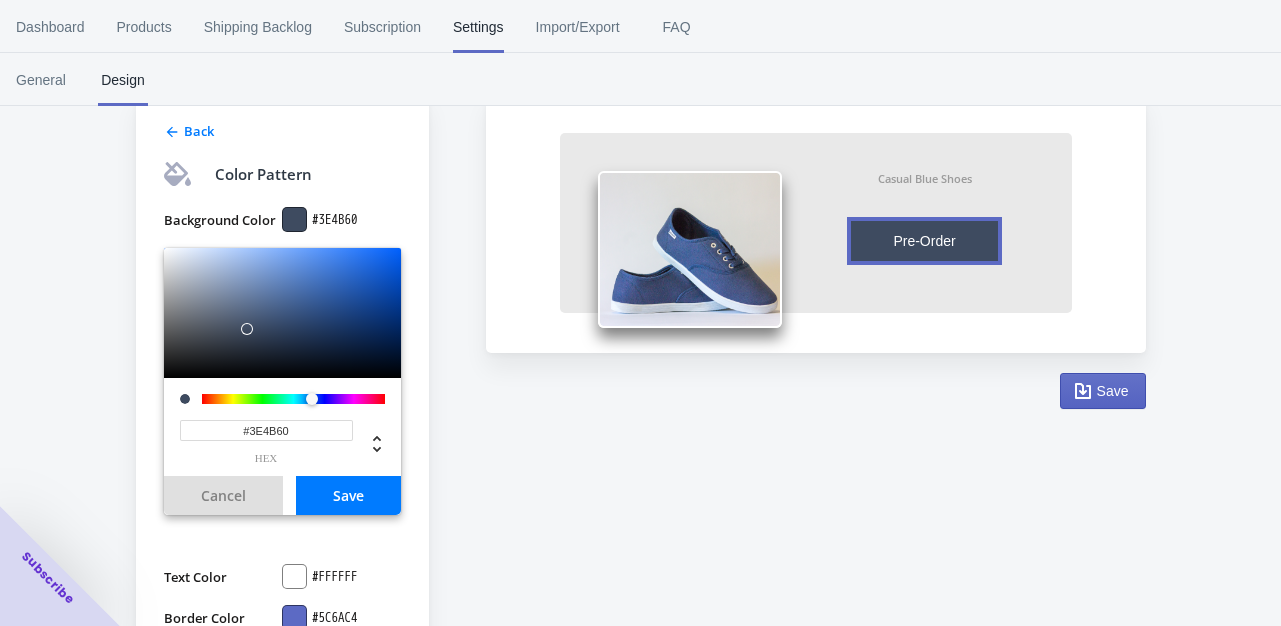 click on "Save" at bounding box center (348, 495) 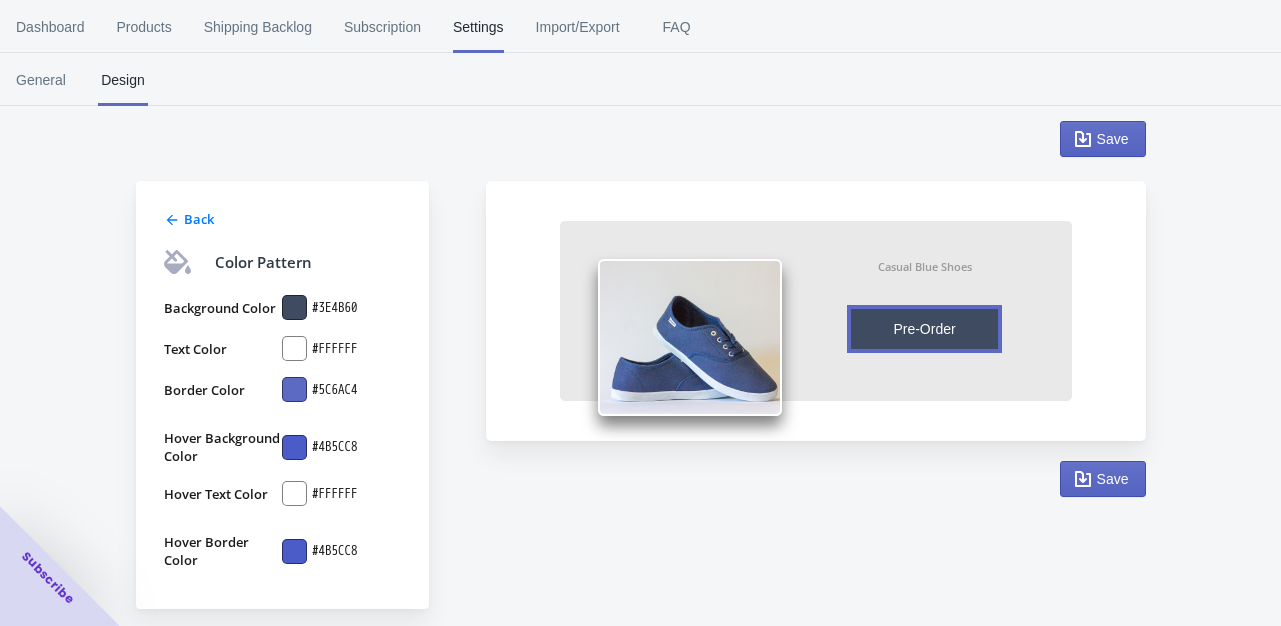 click at bounding box center (294, 389) 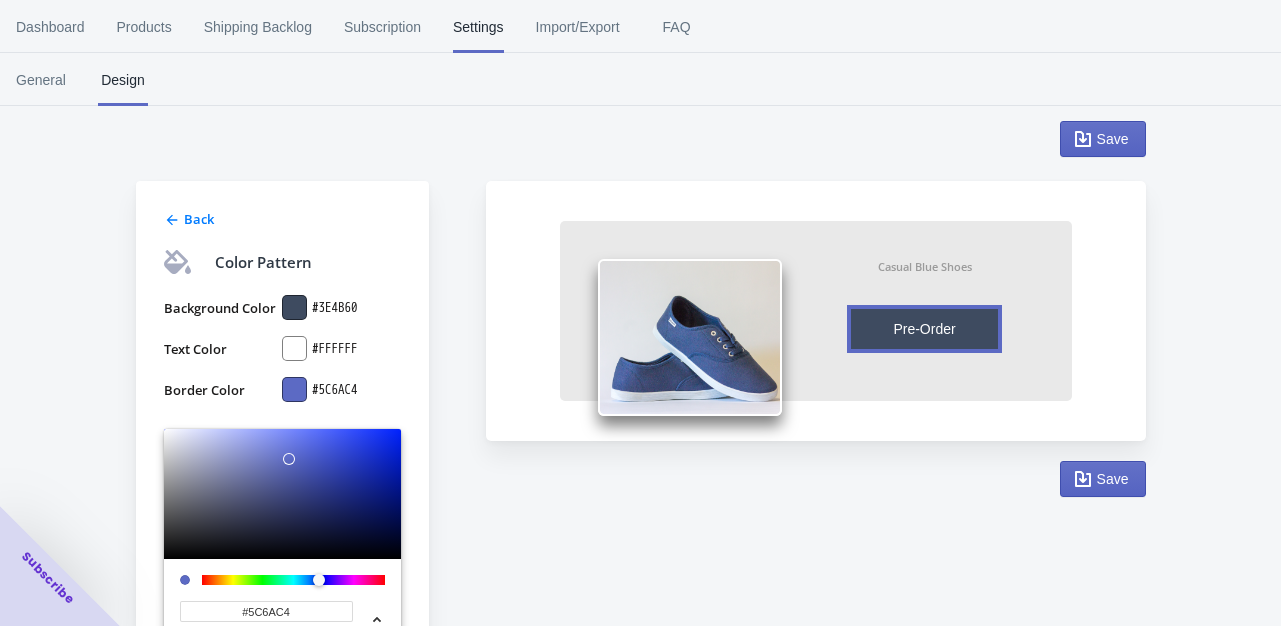 drag, startPoint x: 292, startPoint y: 600, endPoint x: 239, endPoint y: 597, distance: 53.08484 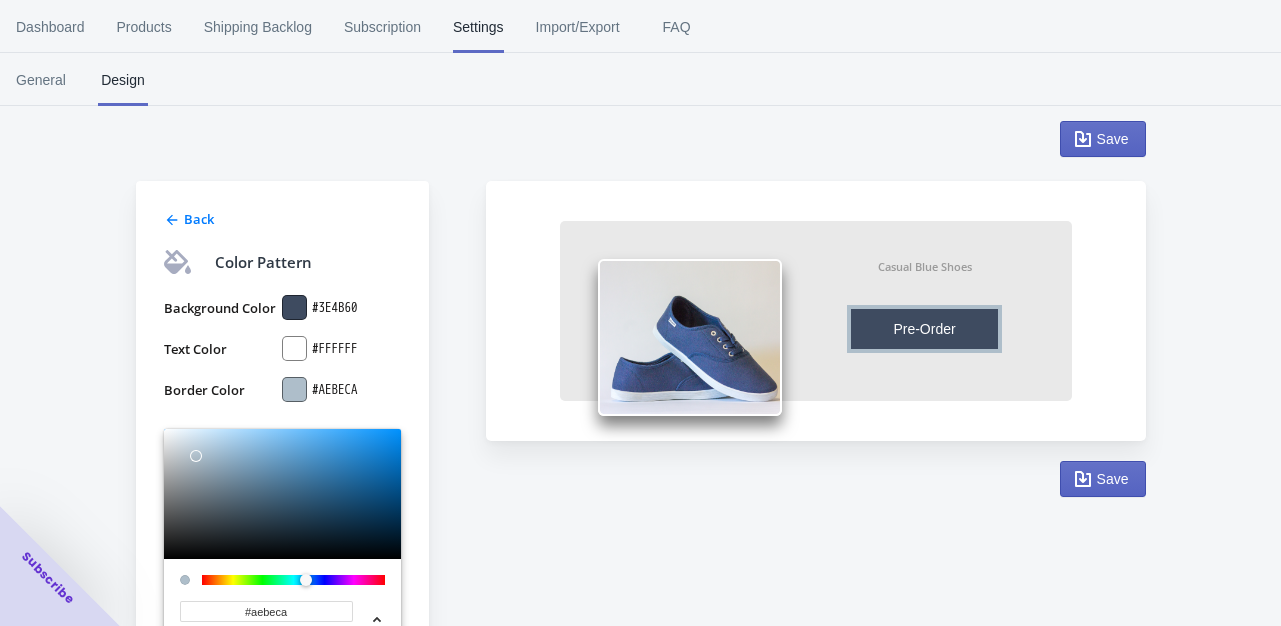 scroll, scrollTop: 312, scrollLeft: 0, axis: vertical 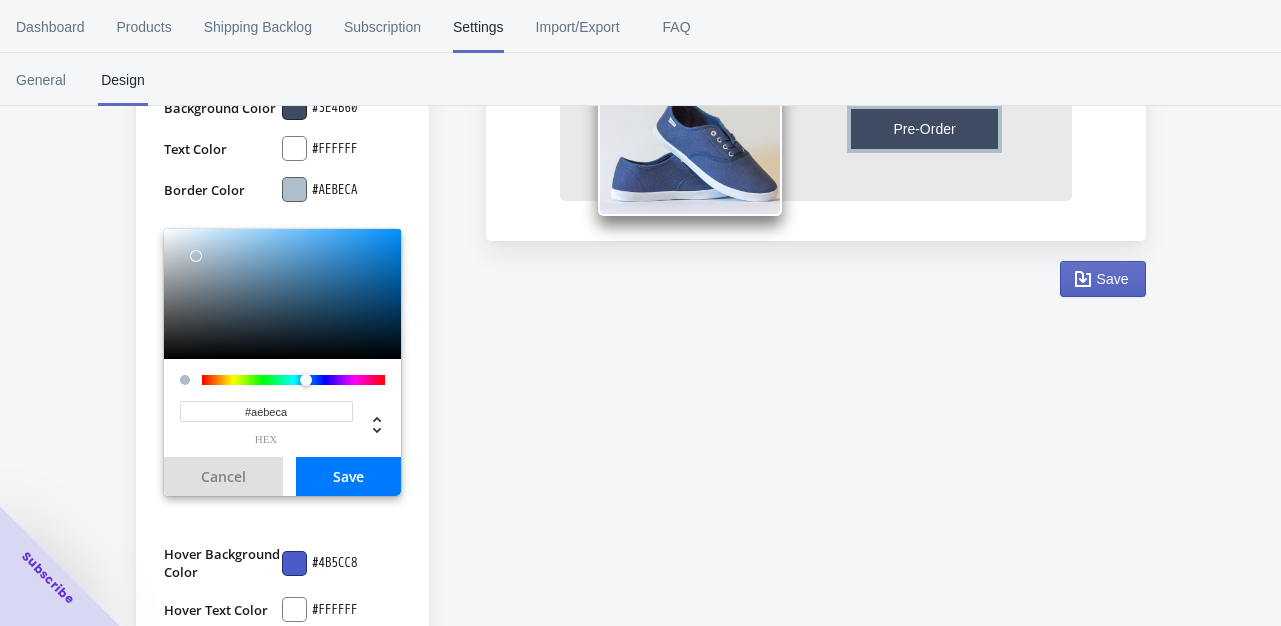 type on "#AEBECA" 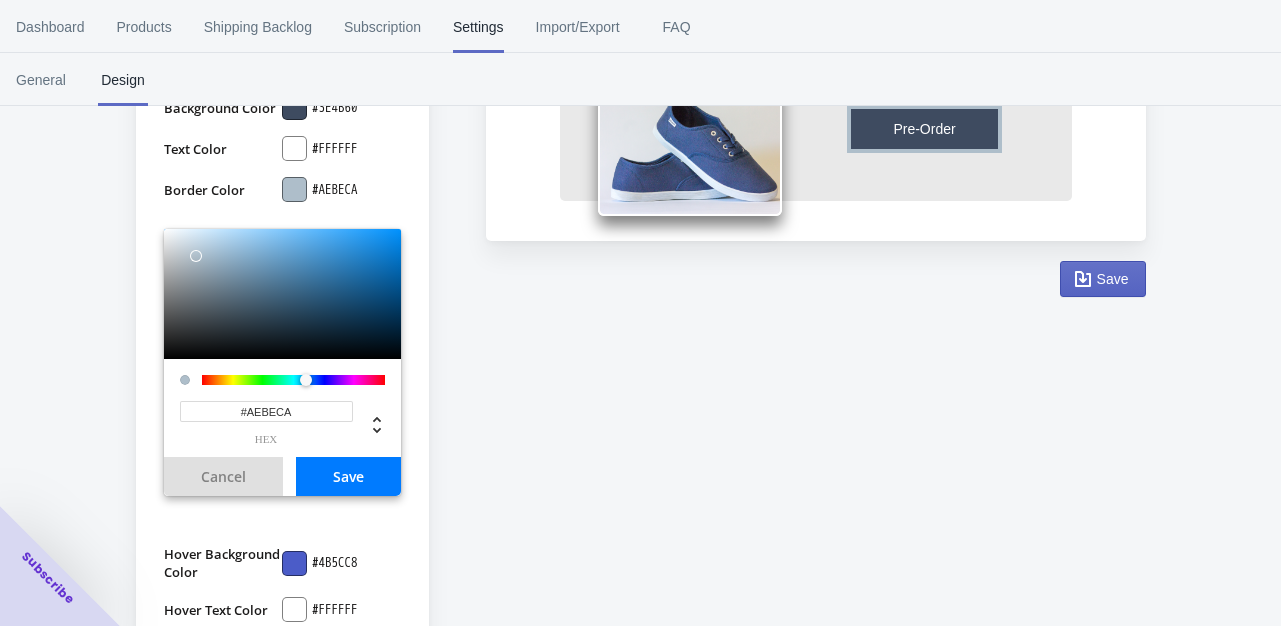 click on "Save" at bounding box center [348, 476] 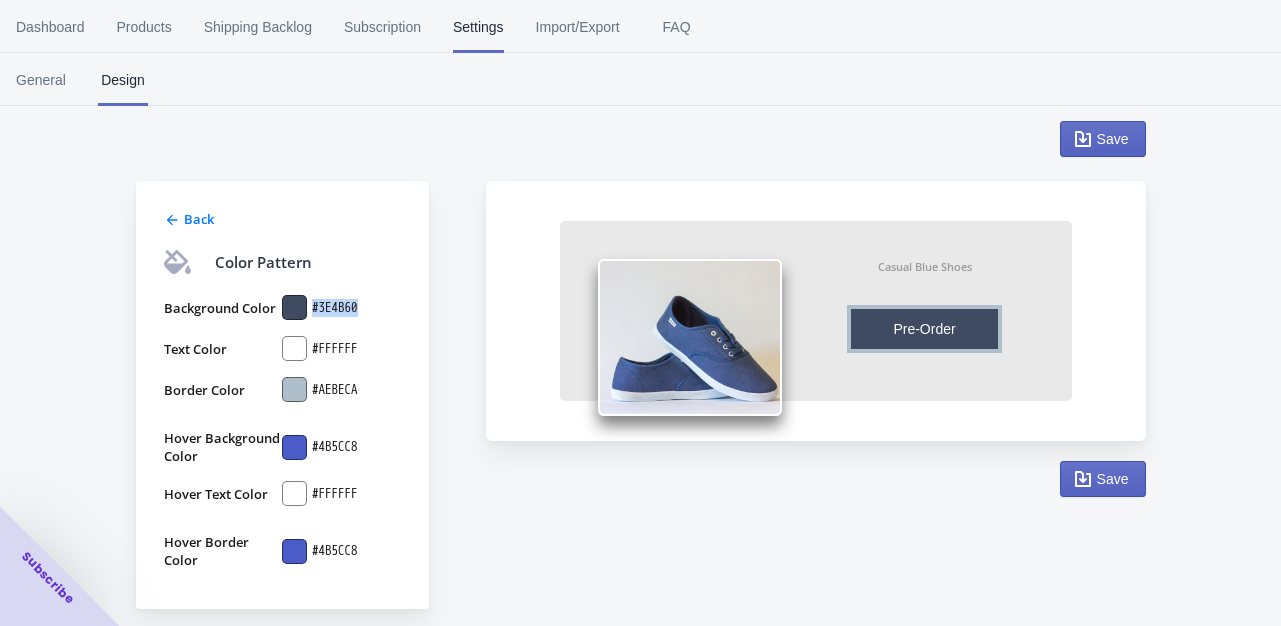 drag, startPoint x: 373, startPoint y: 308, endPoint x: 314, endPoint y: 313, distance: 59.211487 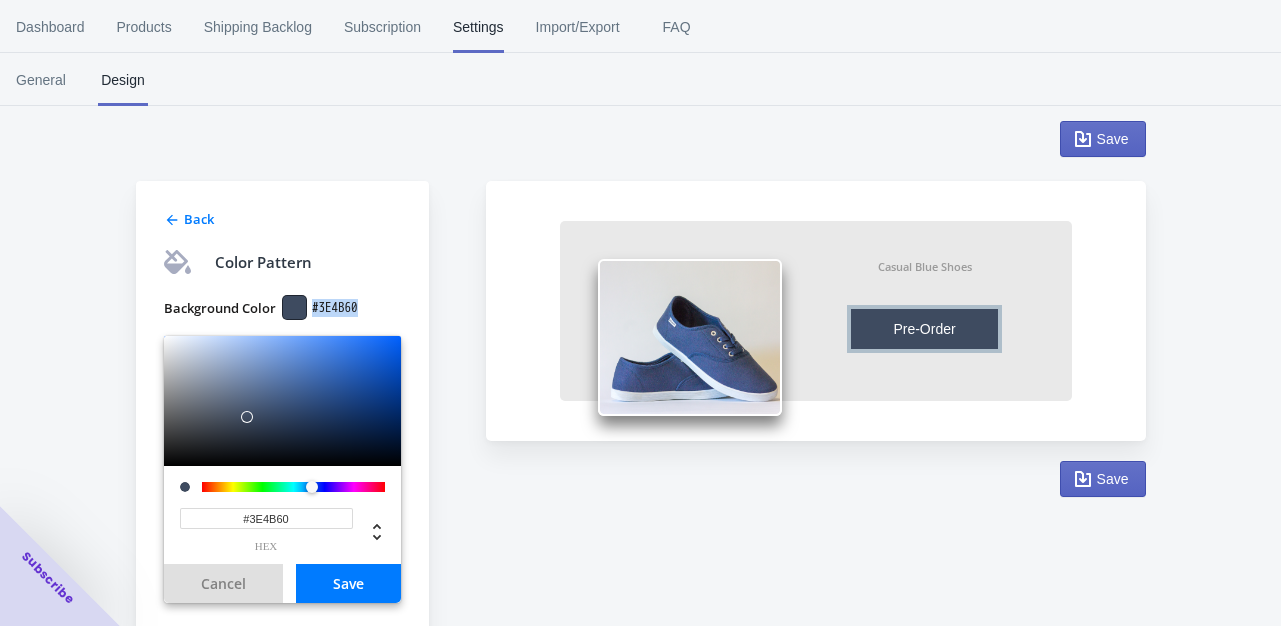 copy on "#3E4B60" 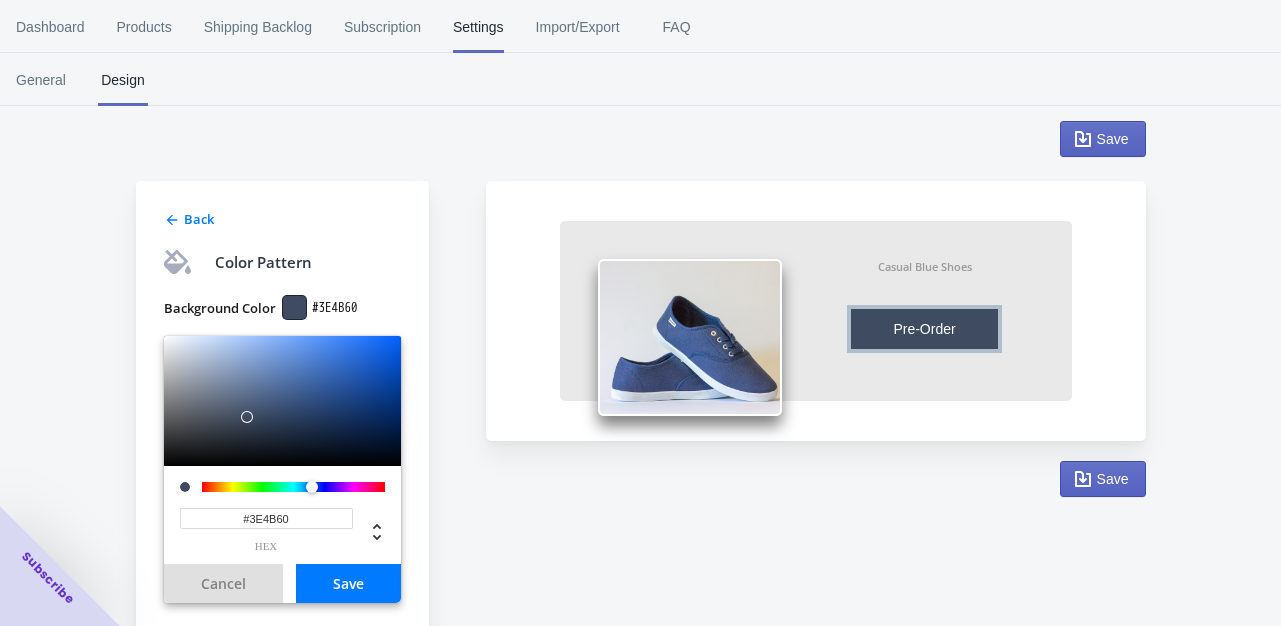 click on "Back Color Pattern Background Color #3E4B60 #3E4B60 hex Cancel Save Text Color #FFFFFF Border Color #AEBECA Hover Background Color #4B5CC8 Hover Text Color #FFFFFF Hover Border Color #4B5CC8 Save Casual Blue Shoes Pre-Order Item will be fulfilled as soon as it becomes available Save" at bounding box center [631, 513] 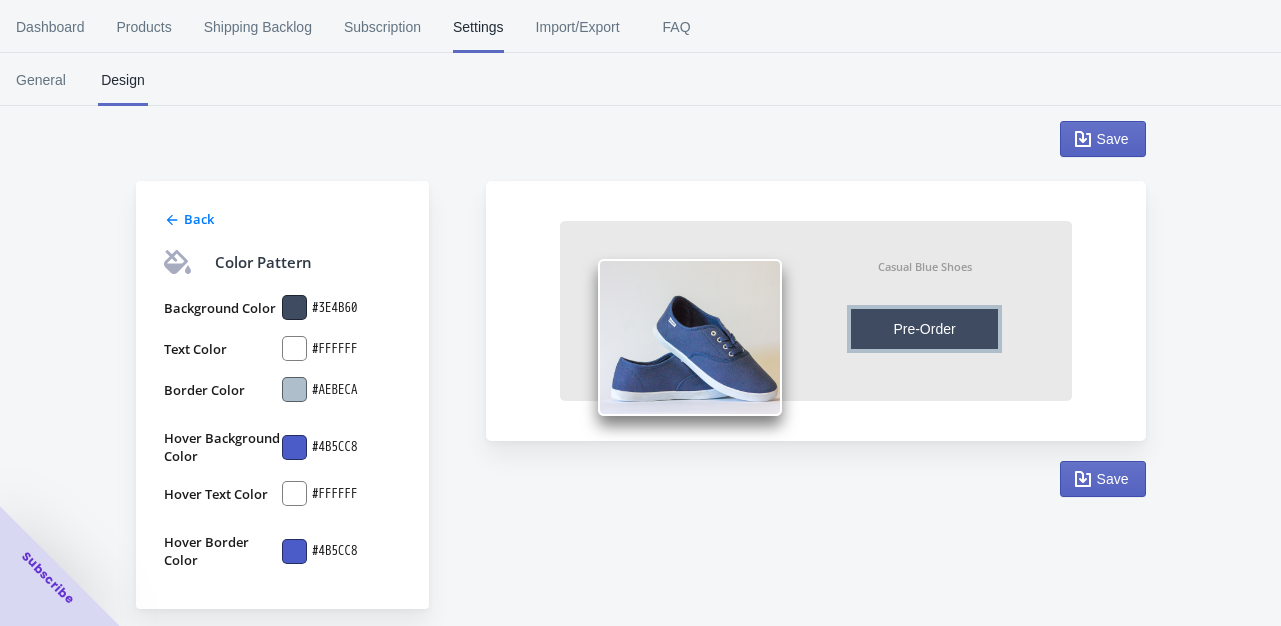 click at bounding box center (294, 447) 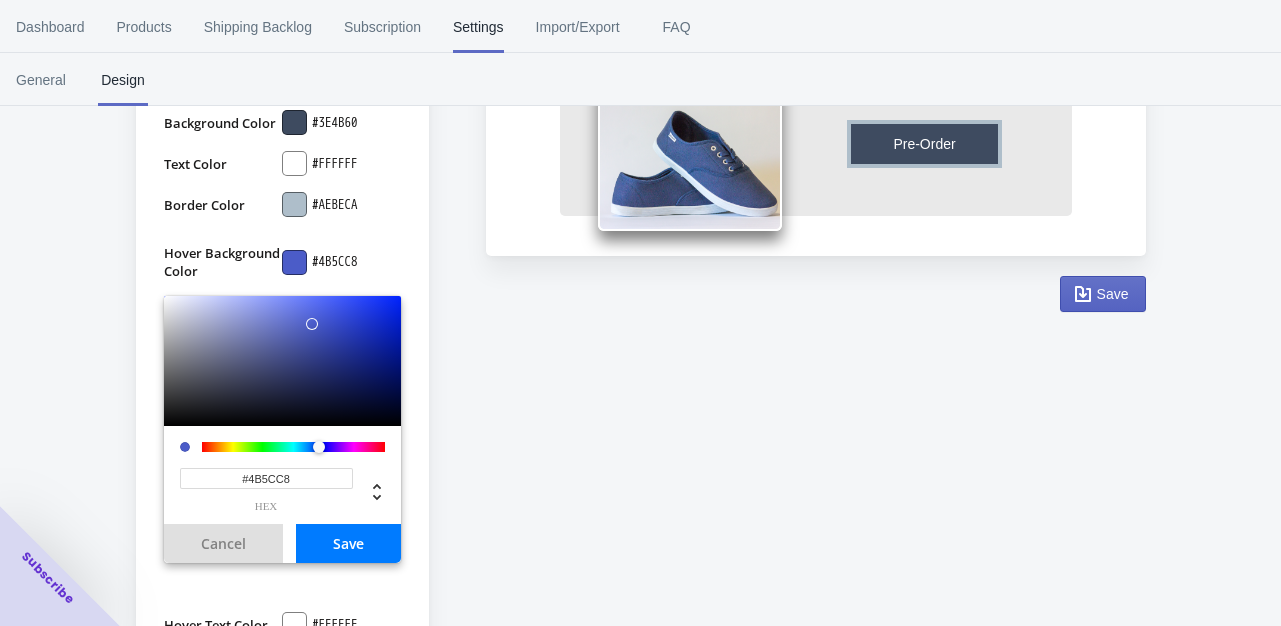 scroll, scrollTop: 428, scrollLeft: 0, axis: vertical 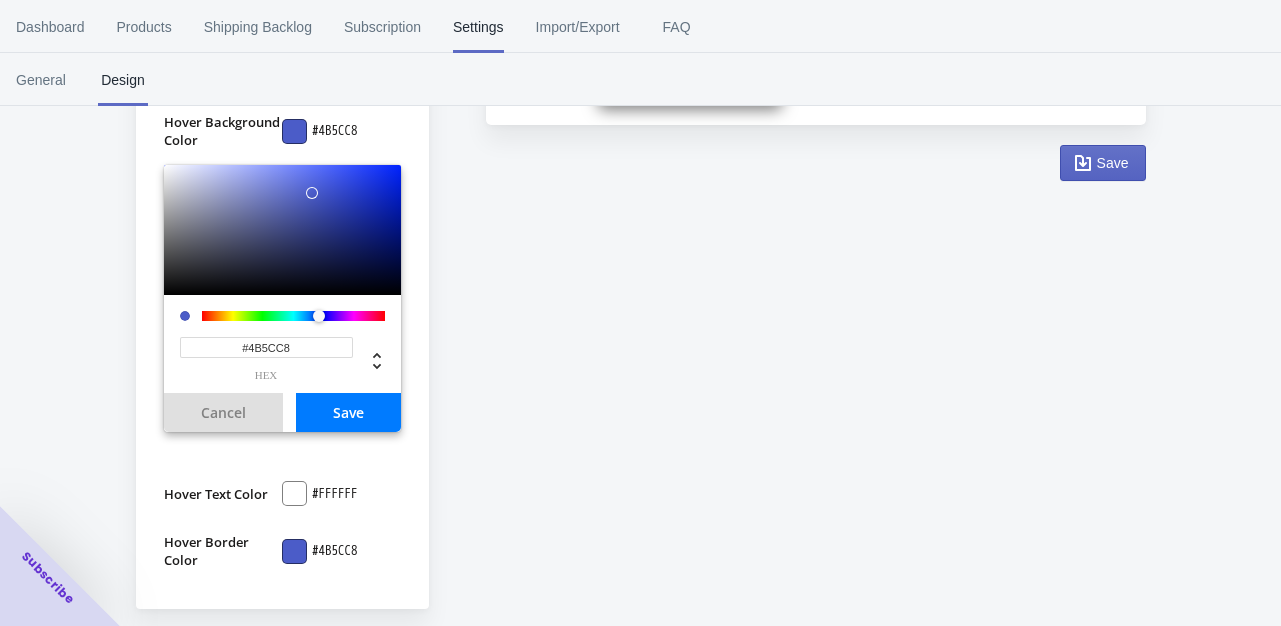 drag, startPoint x: 300, startPoint y: 334, endPoint x: 242, endPoint y: 335, distance: 58.00862 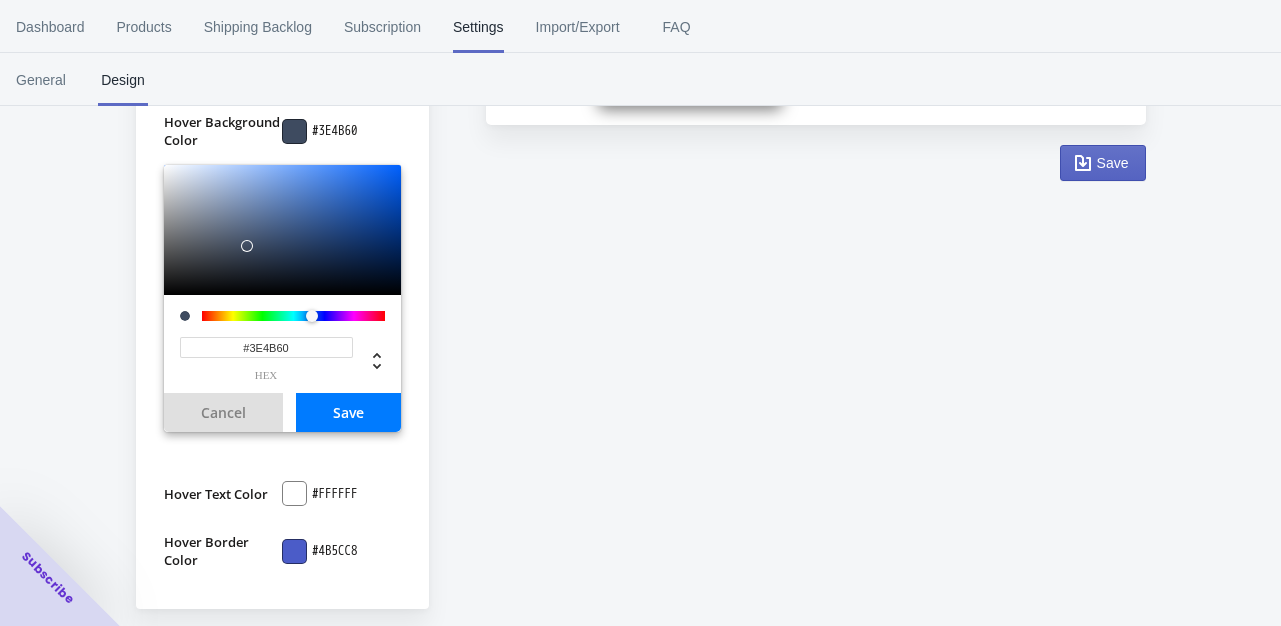 type on "#3E4B60" 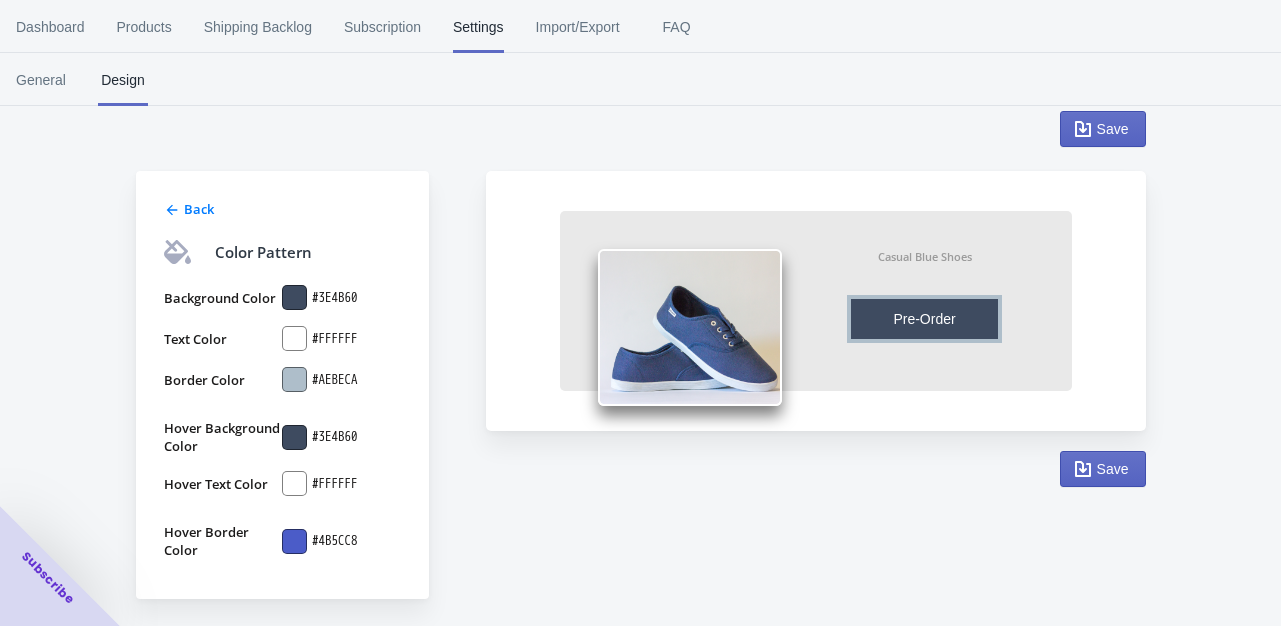 scroll, scrollTop: 112, scrollLeft: 0, axis: vertical 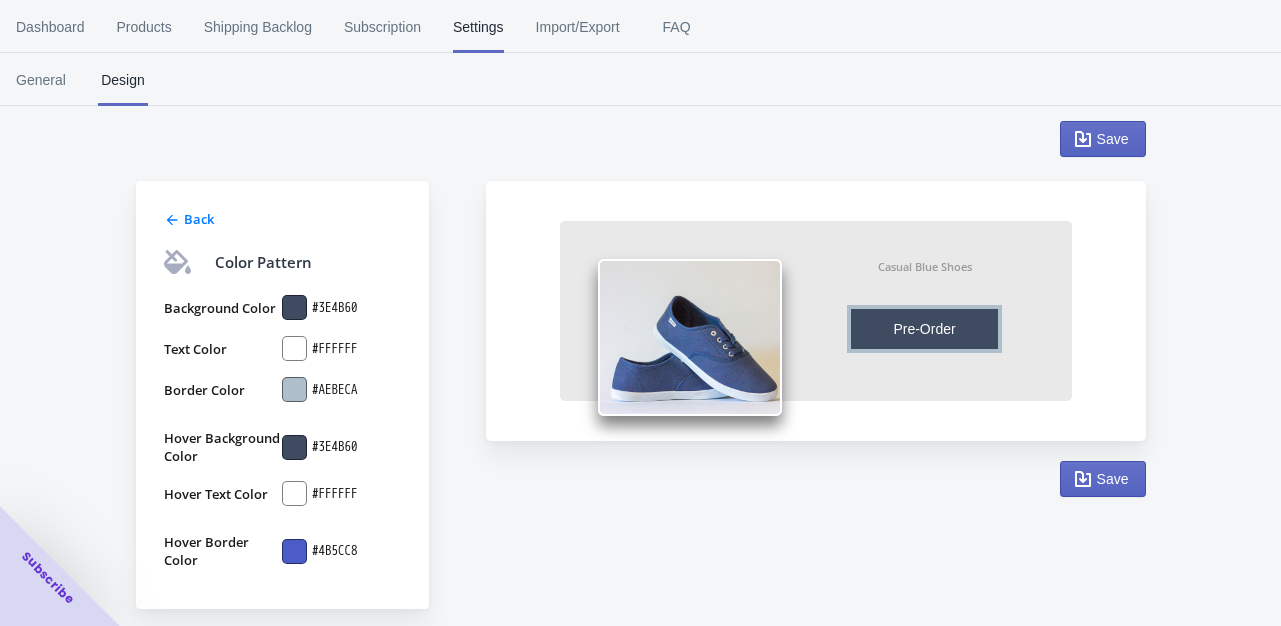click on "#3E4B60" at bounding box center (335, 447) 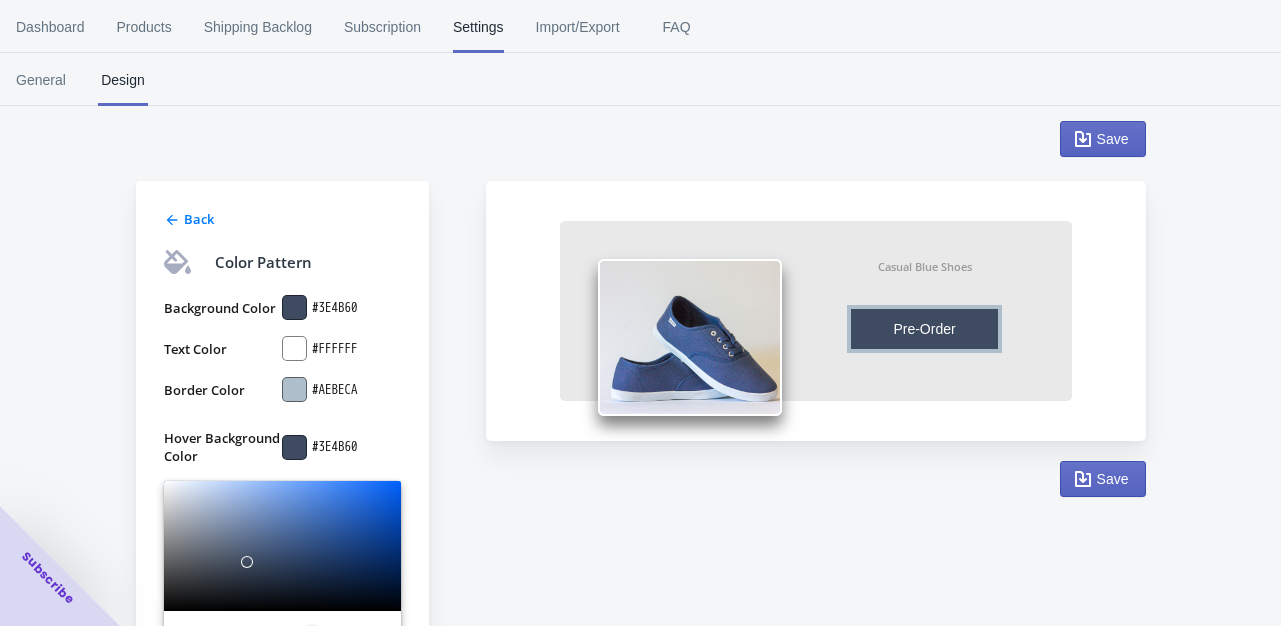 scroll, scrollTop: 428, scrollLeft: 0, axis: vertical 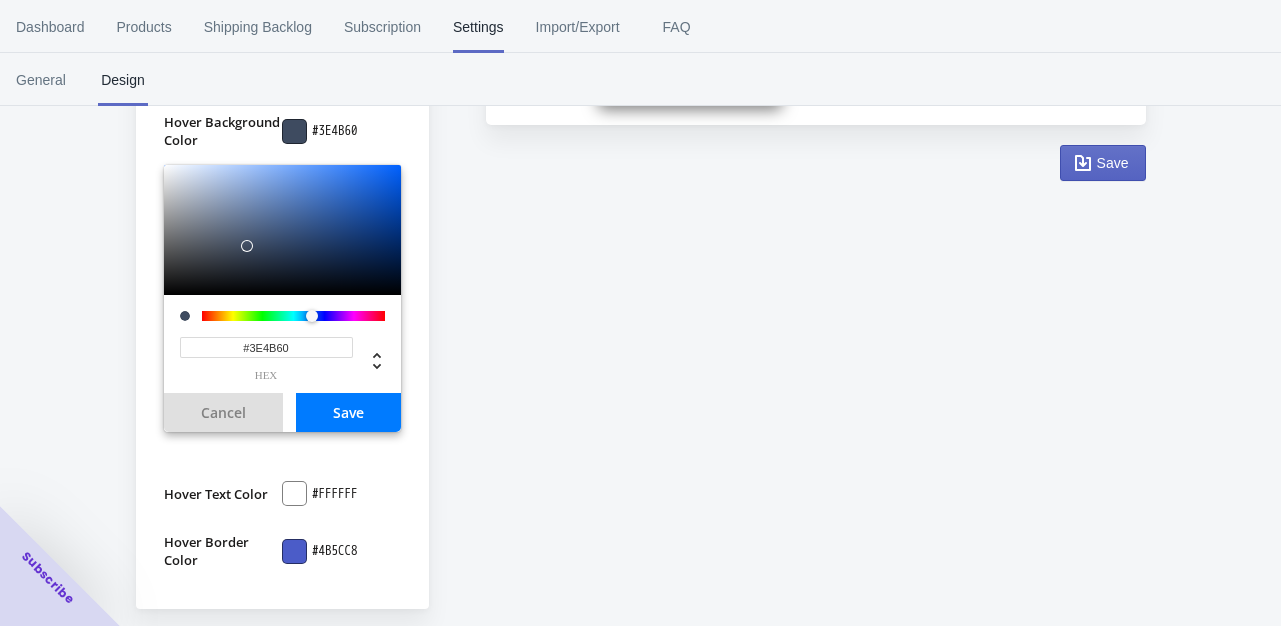 drag, startPoint x: 305, startPoint y: 330, endPoint x: 237, endPoint y: 338, distance: 68.46897 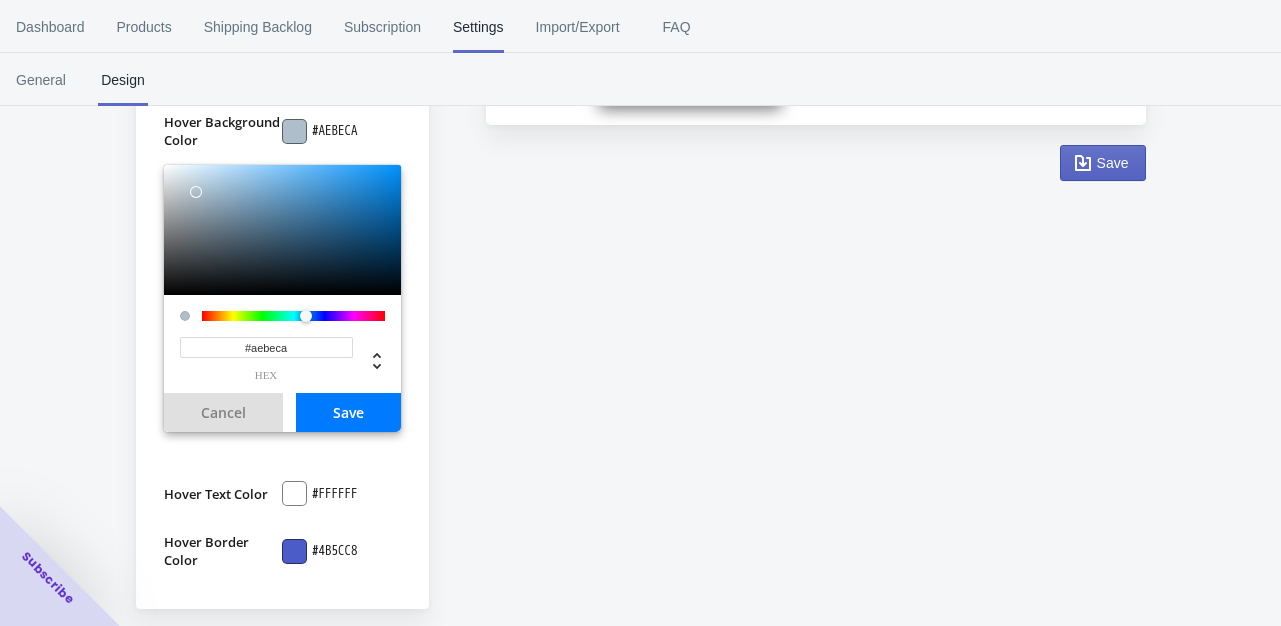 type on "#AEBECA" 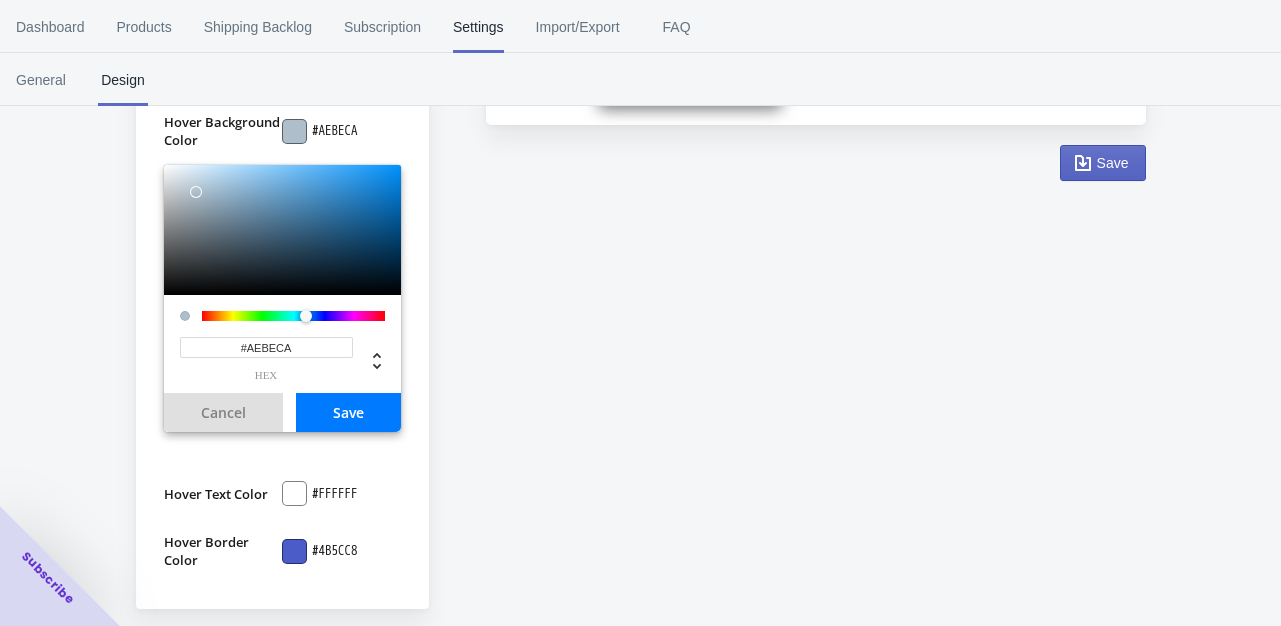 click on "Save" at bounding box center (348, 412) 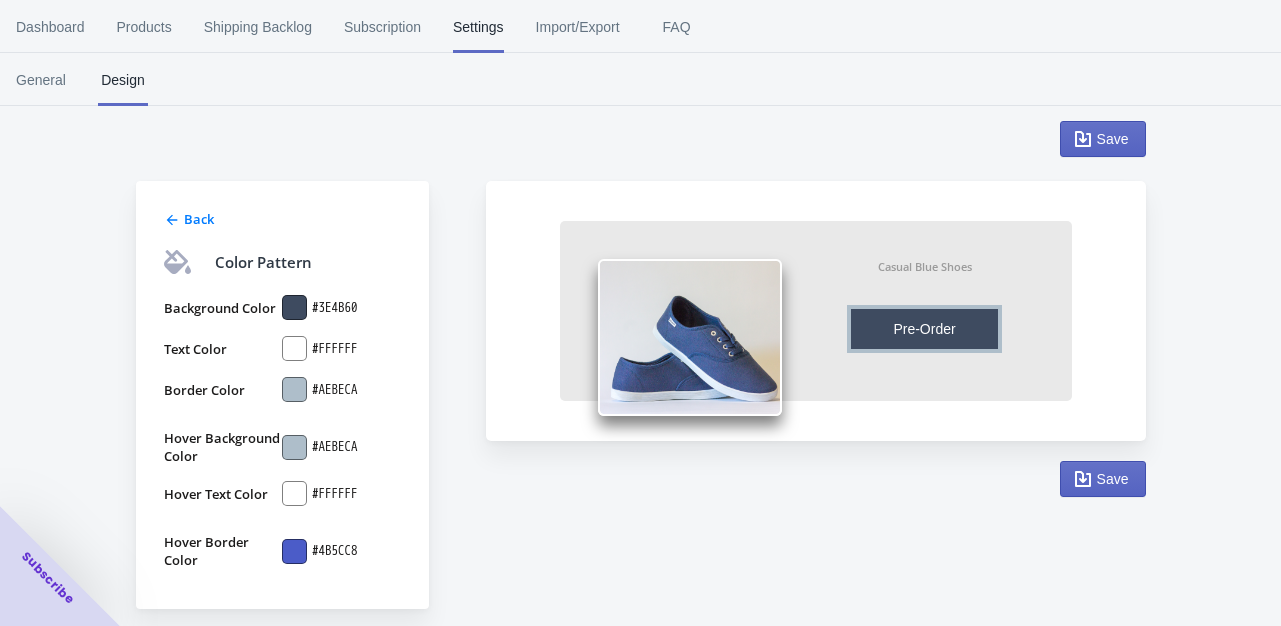 click on "#FFFFFF" at bounding box center [335, 494] 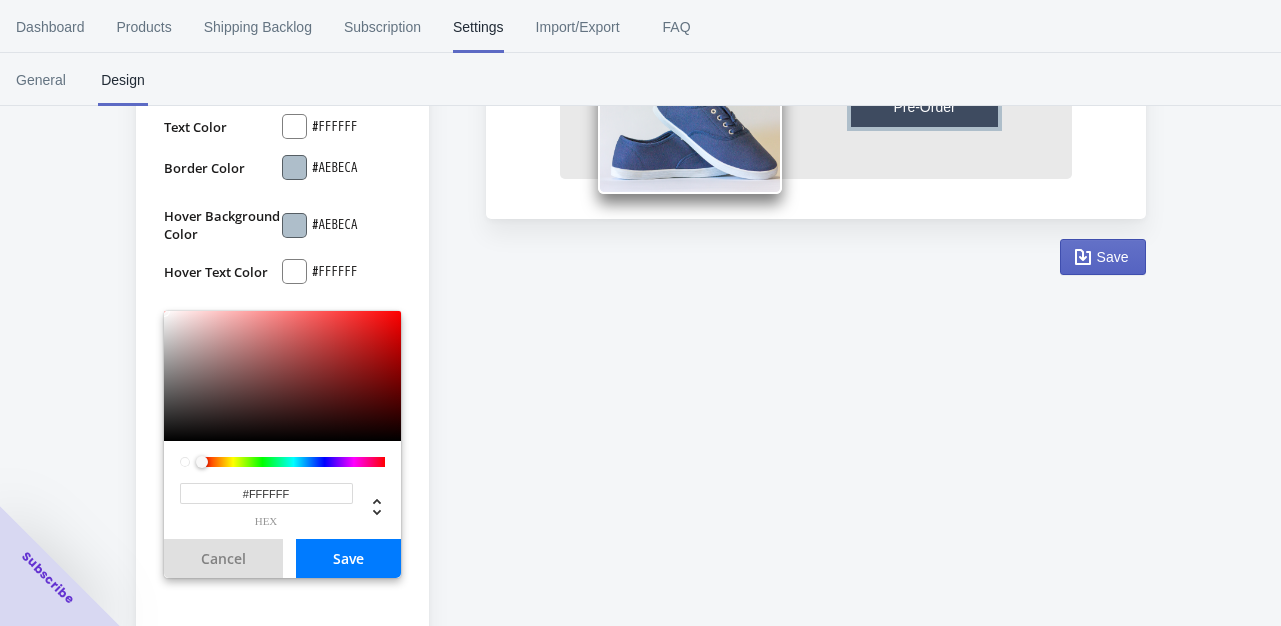 scroll, scrollTop: 428, scrollLeft: 0, axis: vertical 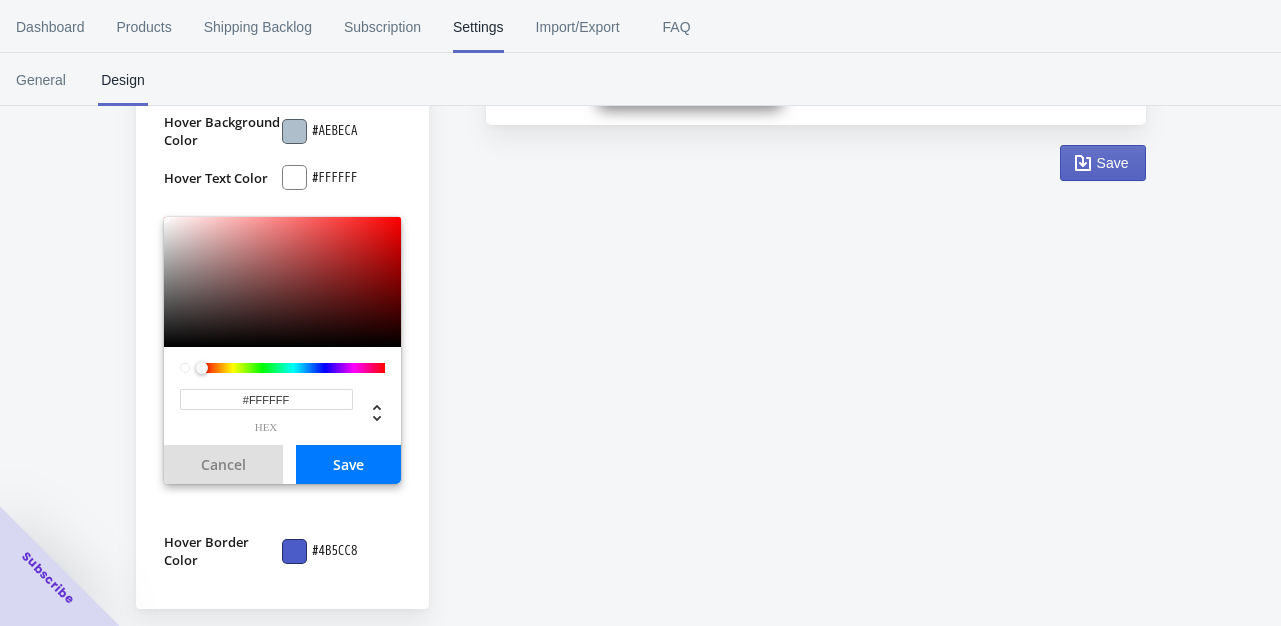drag, startPoint x: 302, startPoint y: 385, endPoint x: 232, endPoint y: 384, distance: 70.00714 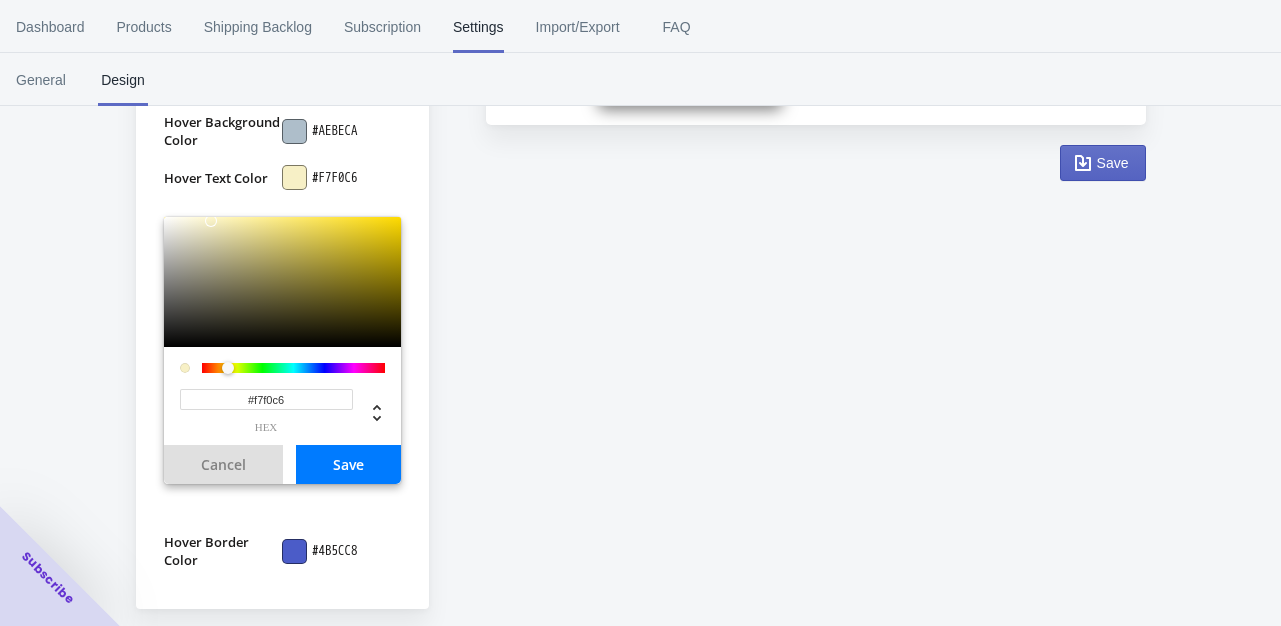 type on "#F7F0C6" 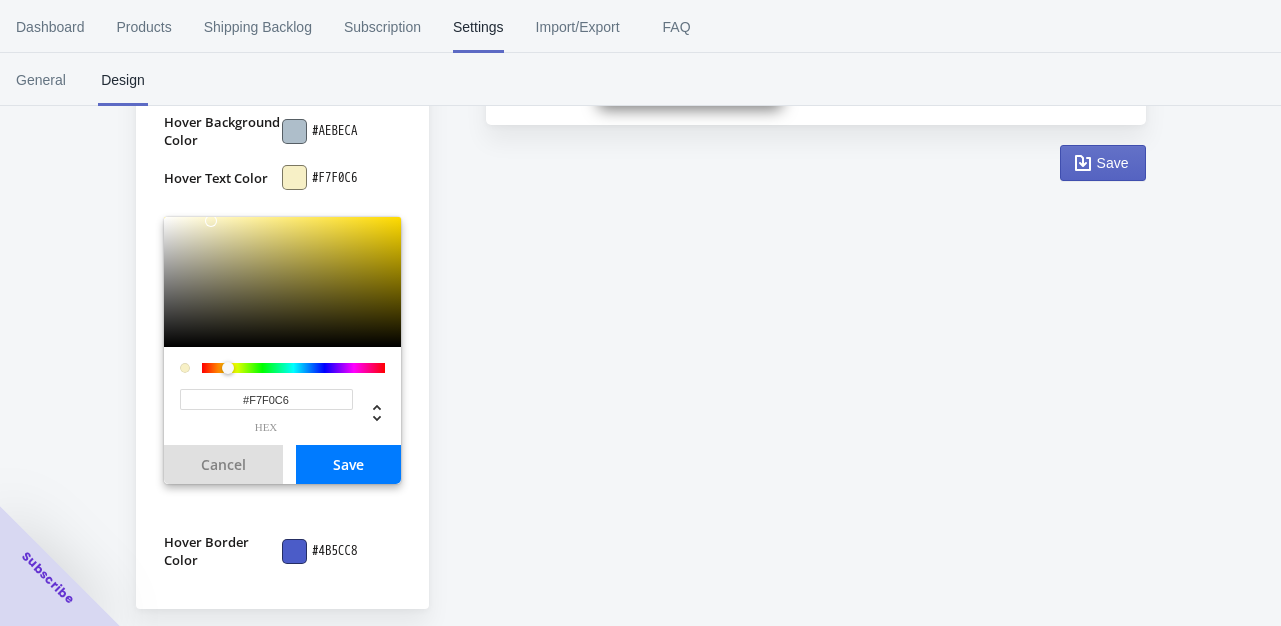 click on "Save" at bounding box center [348, 464] 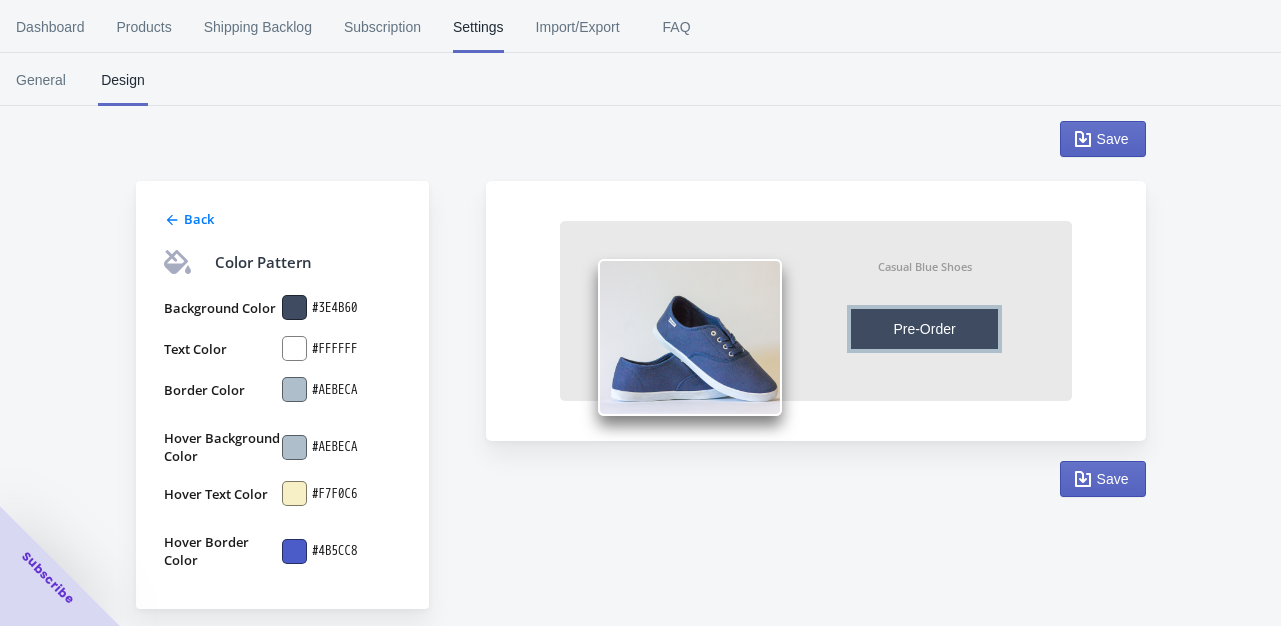 click on "#F7F0C6" at bounding box center [335, 494] 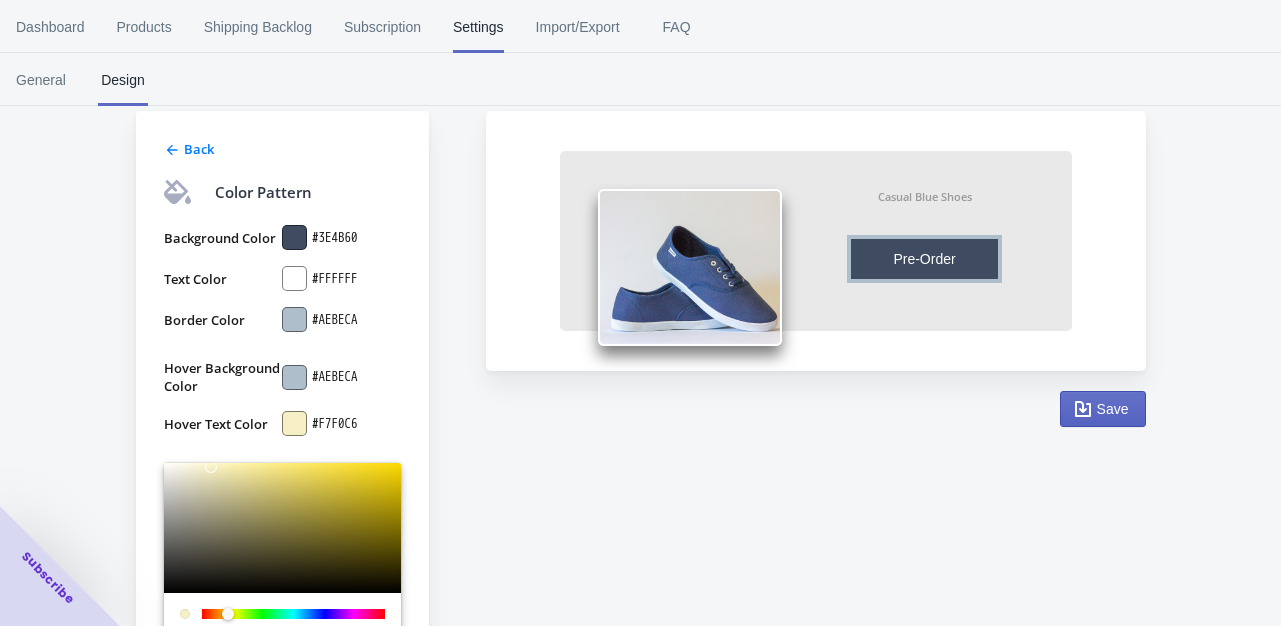 scroll, scrollTop: 312, scrollLeft: 0, axis: vertical 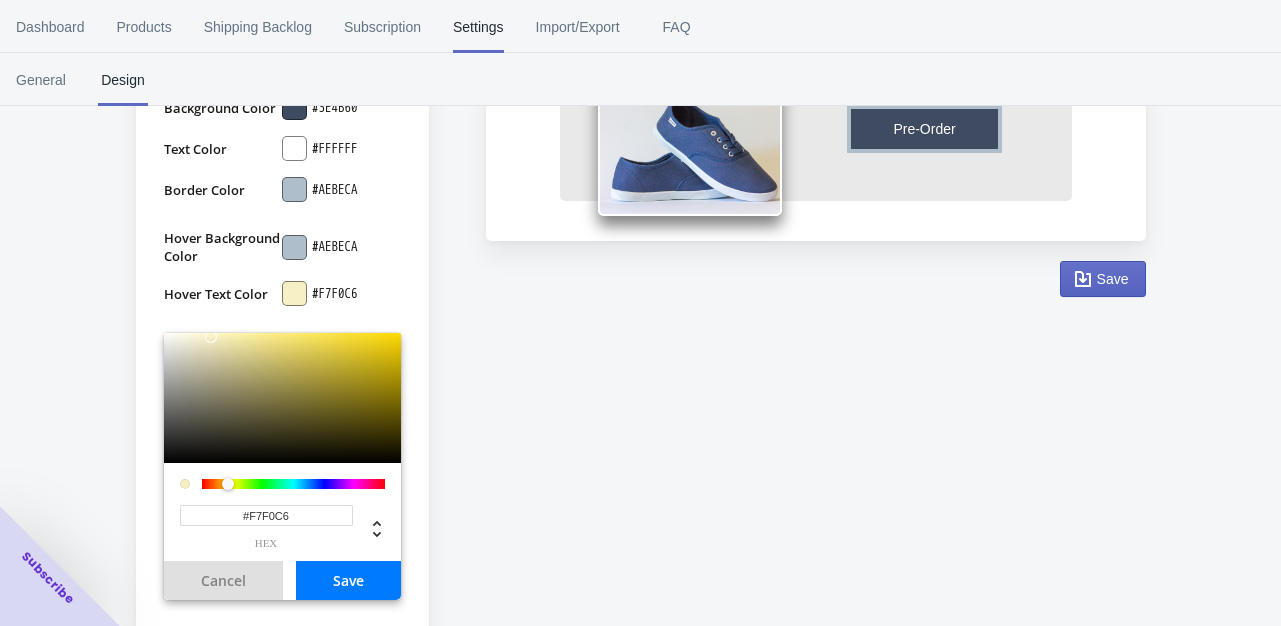 drag, startPoint x: 301, startPoint y: 509, endPoint x: 238, endPoint y: 509, distance: 63 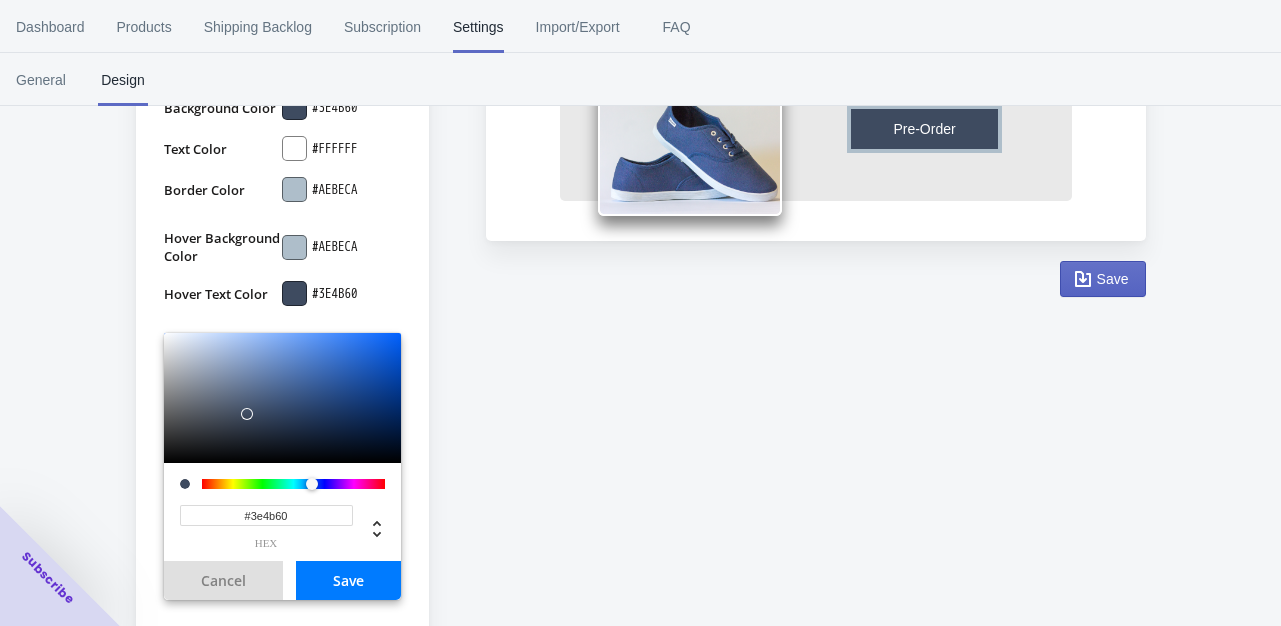type on "#3E4B60" 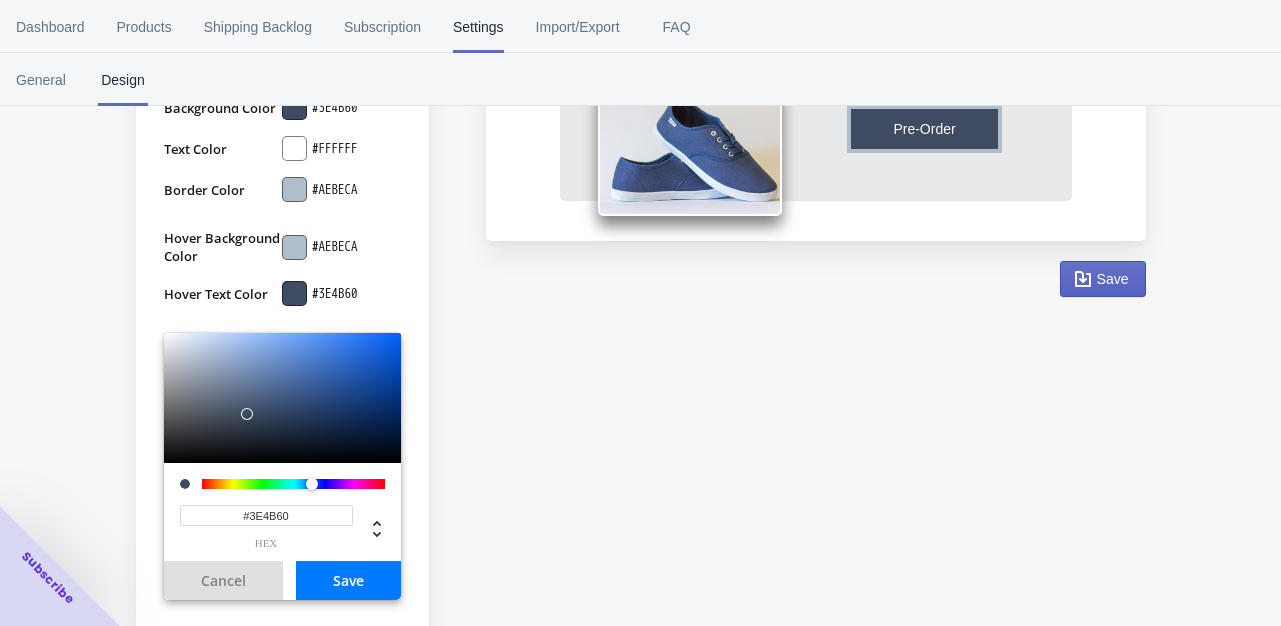 click on "Save" at bounding box center [348, 580] 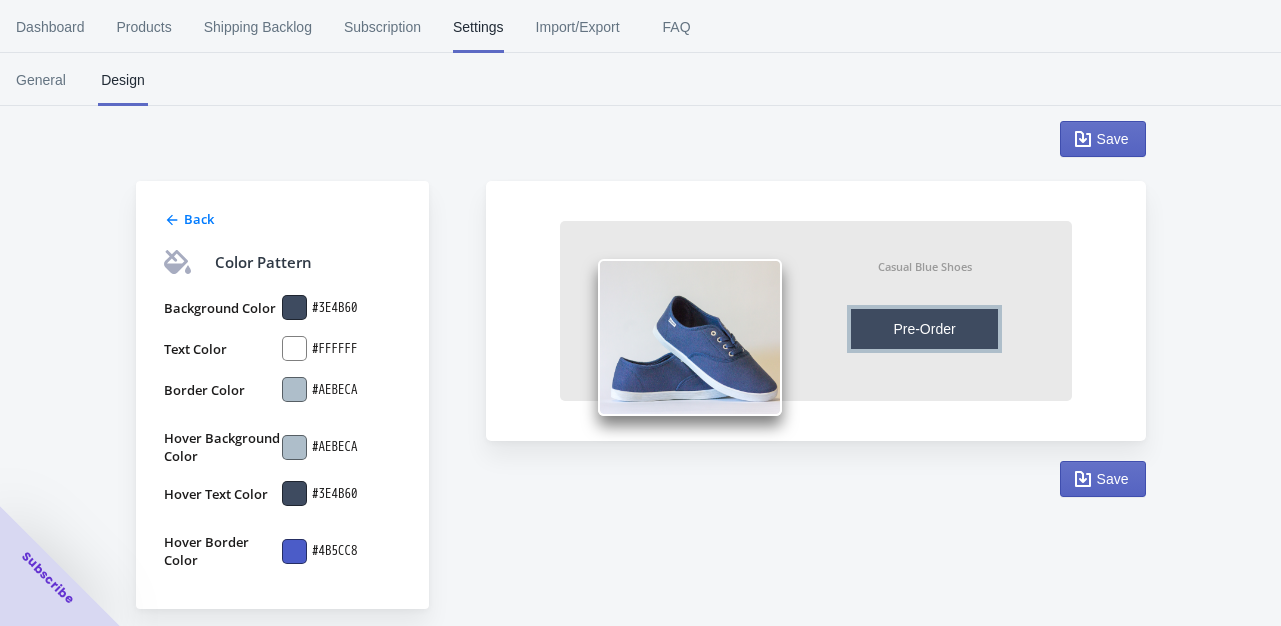 click on "#4B5CC8" at bounding box center [341, 551] 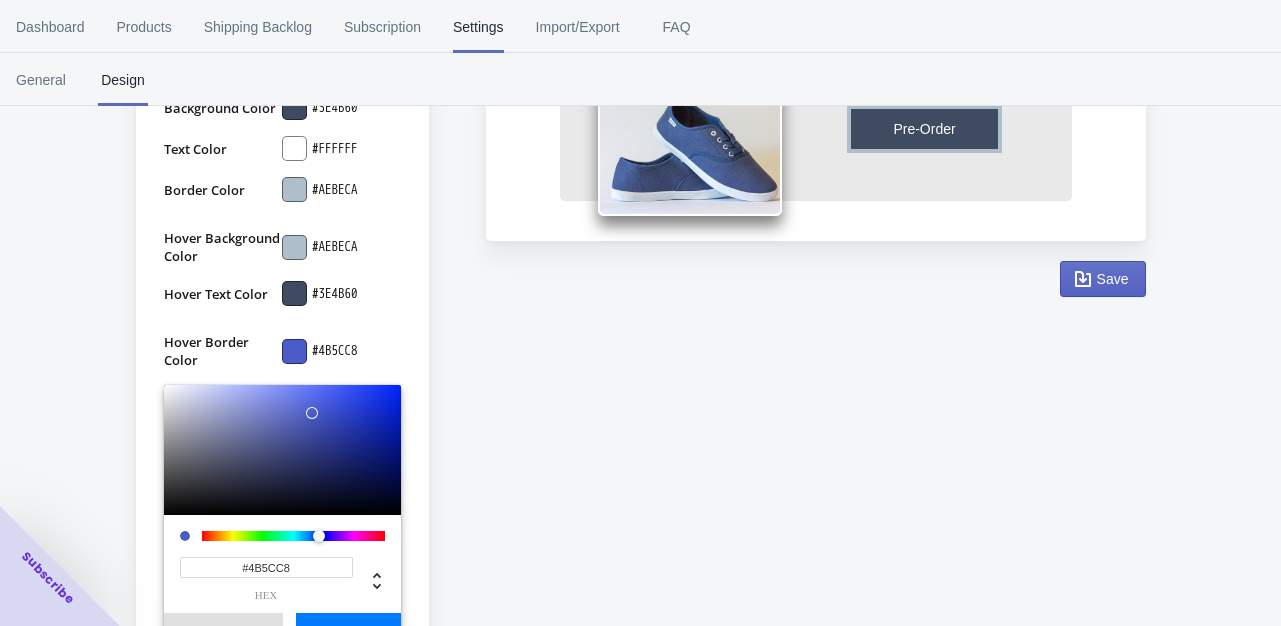 scroll, scrollTop: 428, scrollLeft: 0, axis: vertical 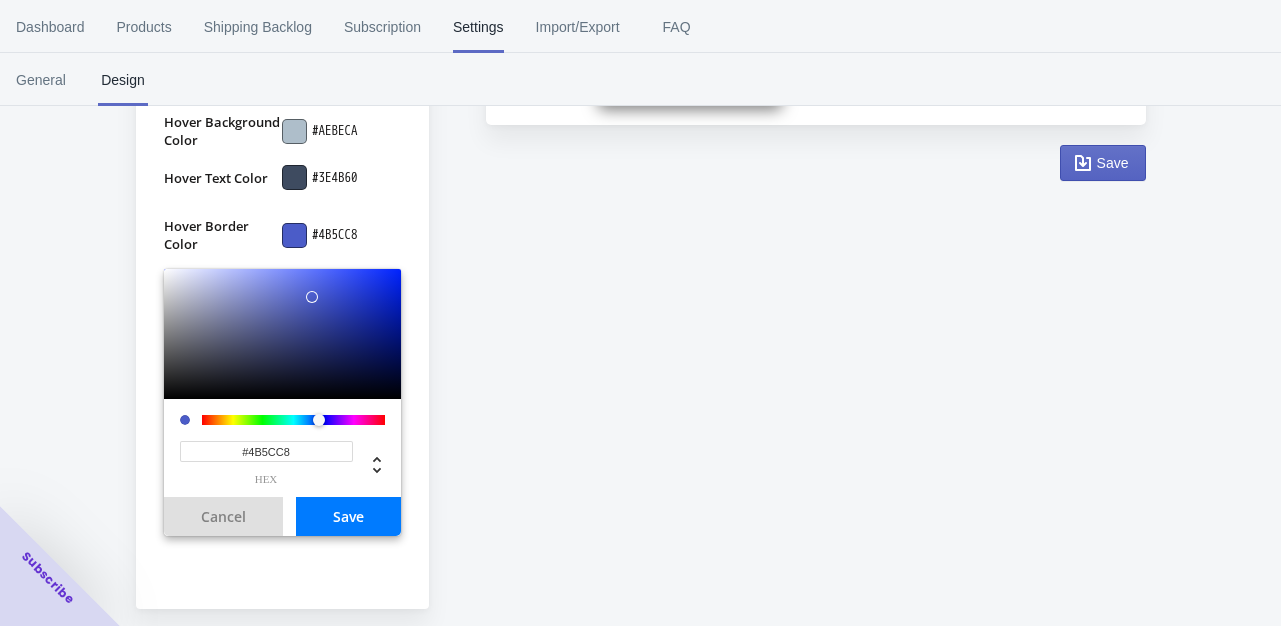 drag, startPoint x: 292, startPoint y: 443, endPoint x: 235, endPoint y: 442, distance: 57.00877 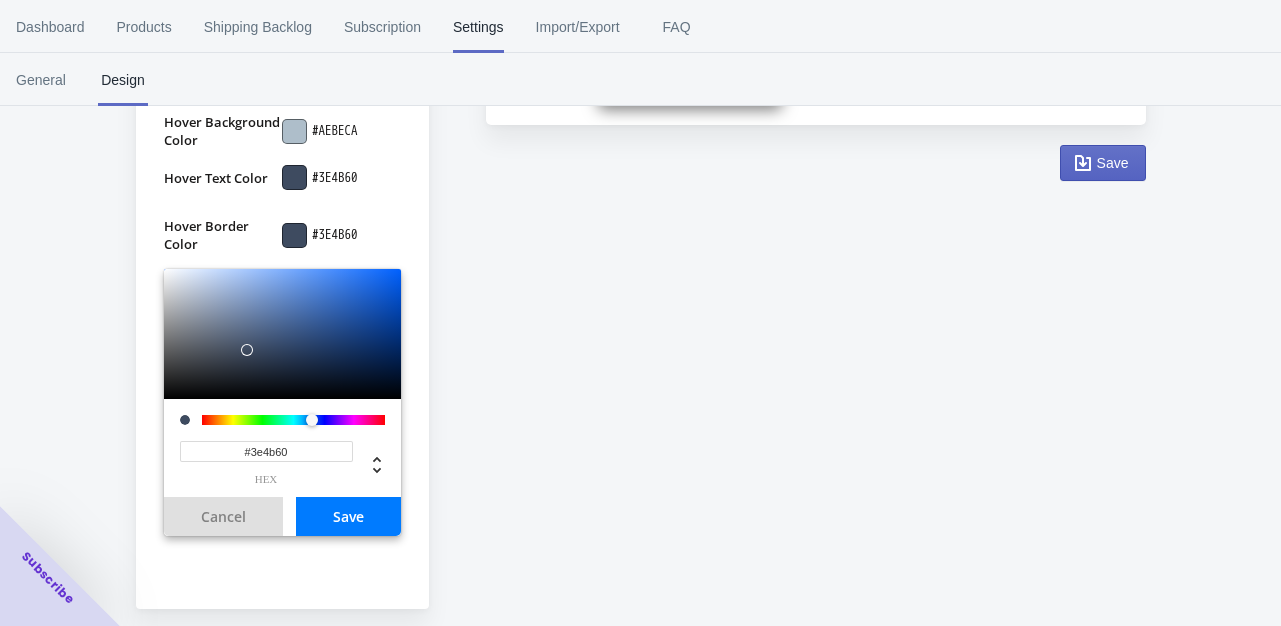 type on "#3E4B60" 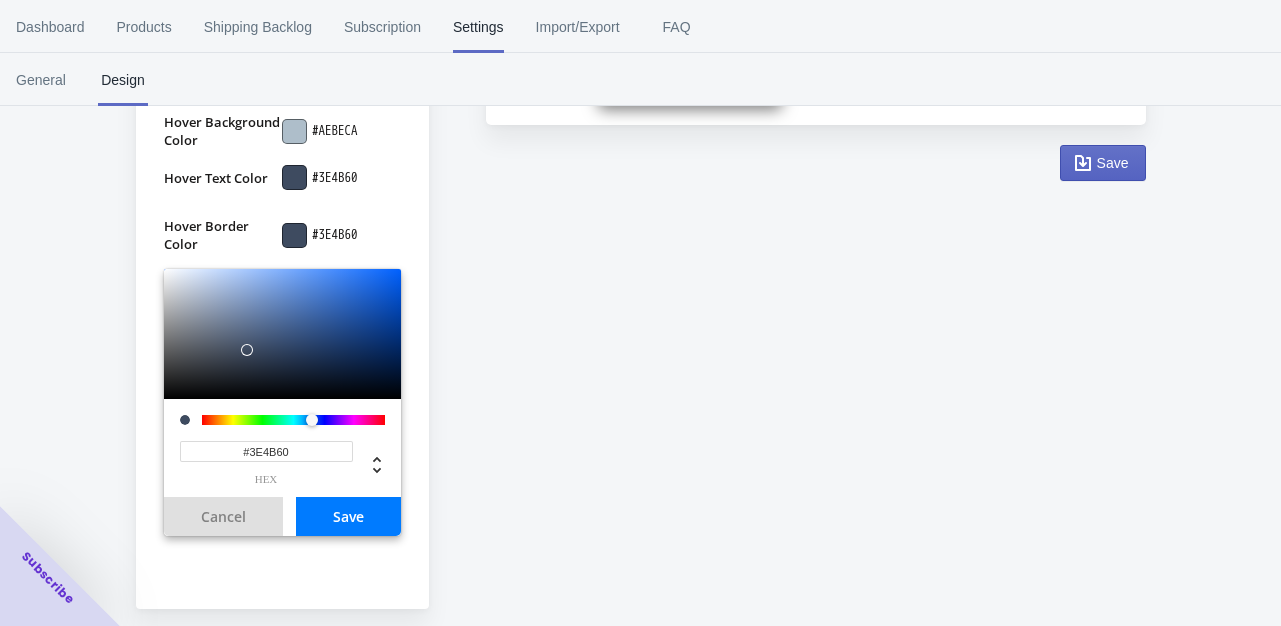 click on "Save" at bounding box center [348, 516] 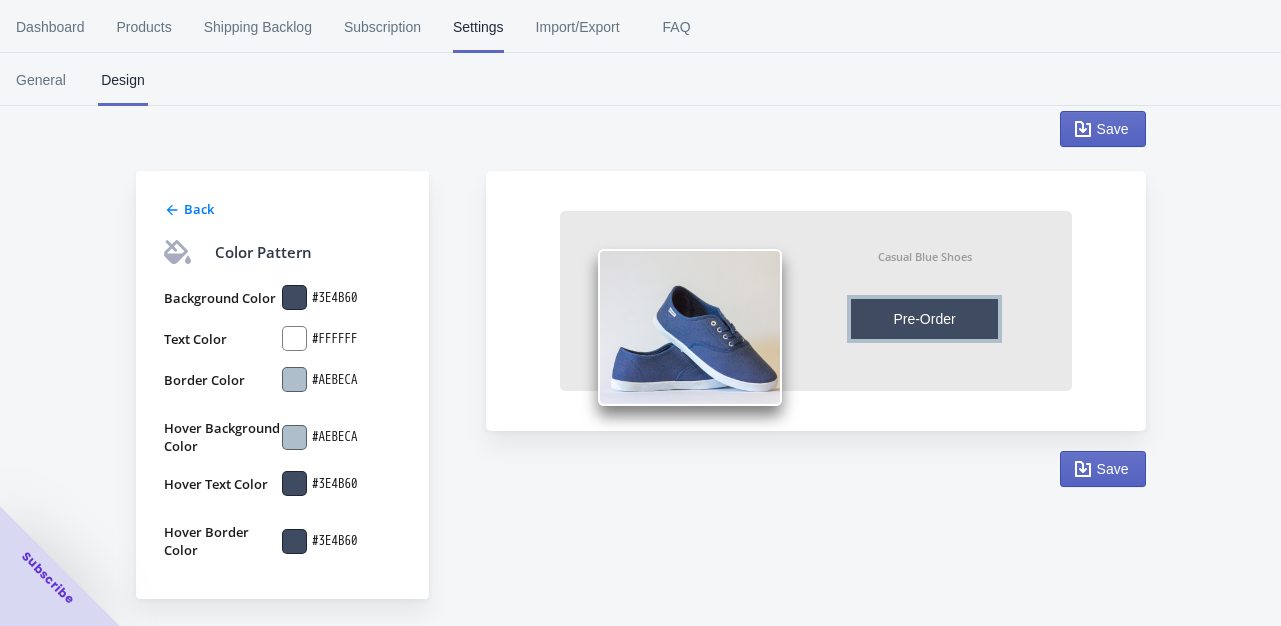 scroll, scrollTop: 112, scrollLeft: 0, axis: vertical 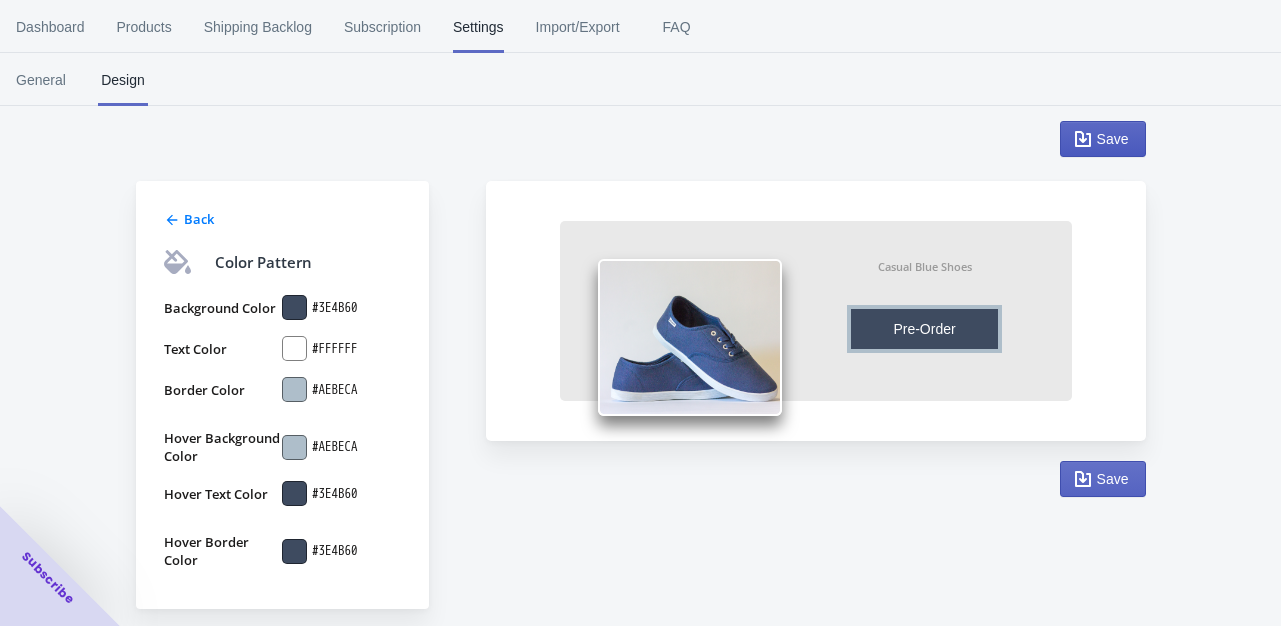 click on "Save" at bounding box center (1113, 139) 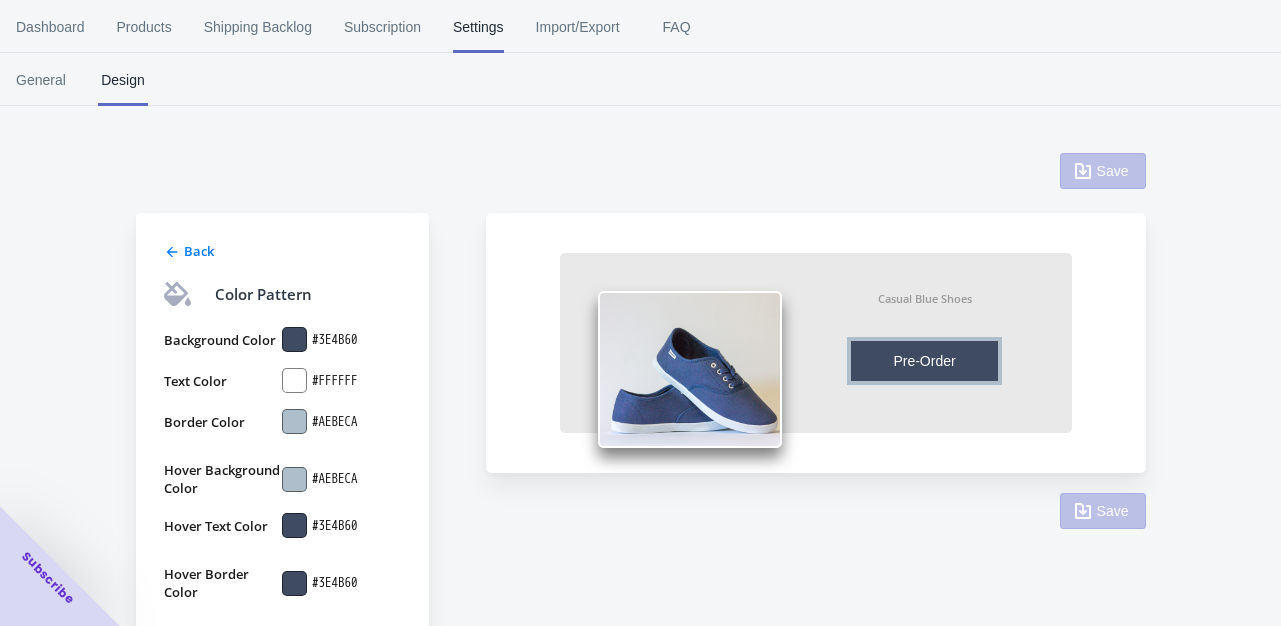 scroll, scrollTop: 32, scrollLeft: 0, axis: vertical 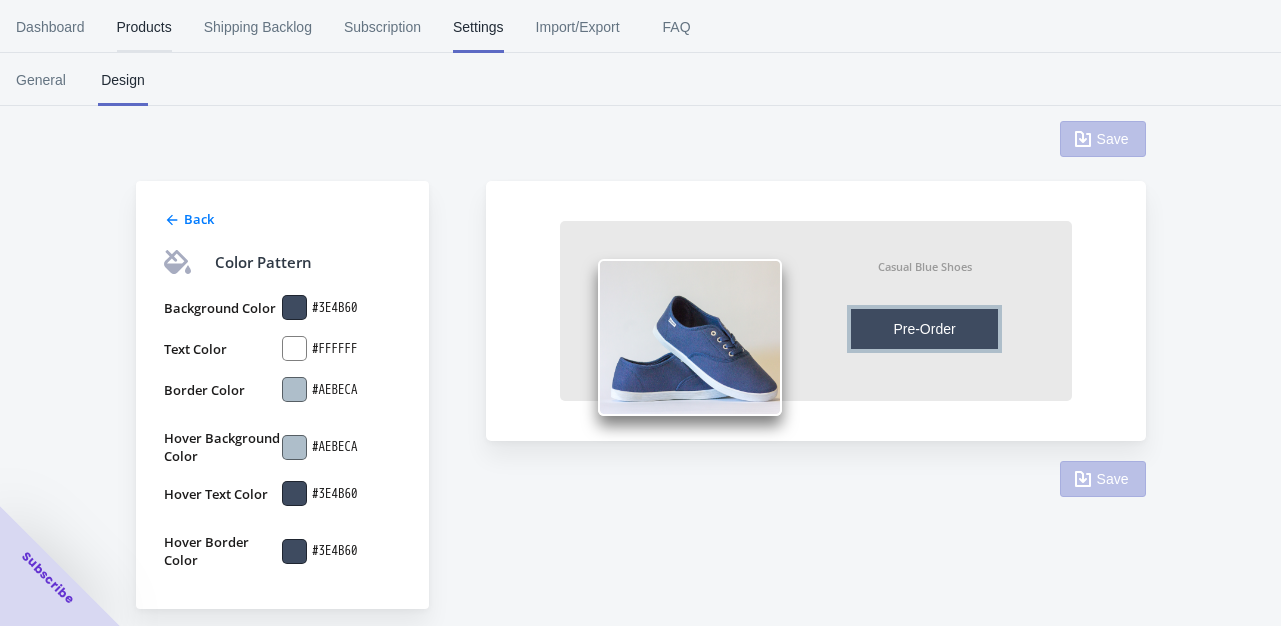 click on "Products" at bounding box center (144, 27) 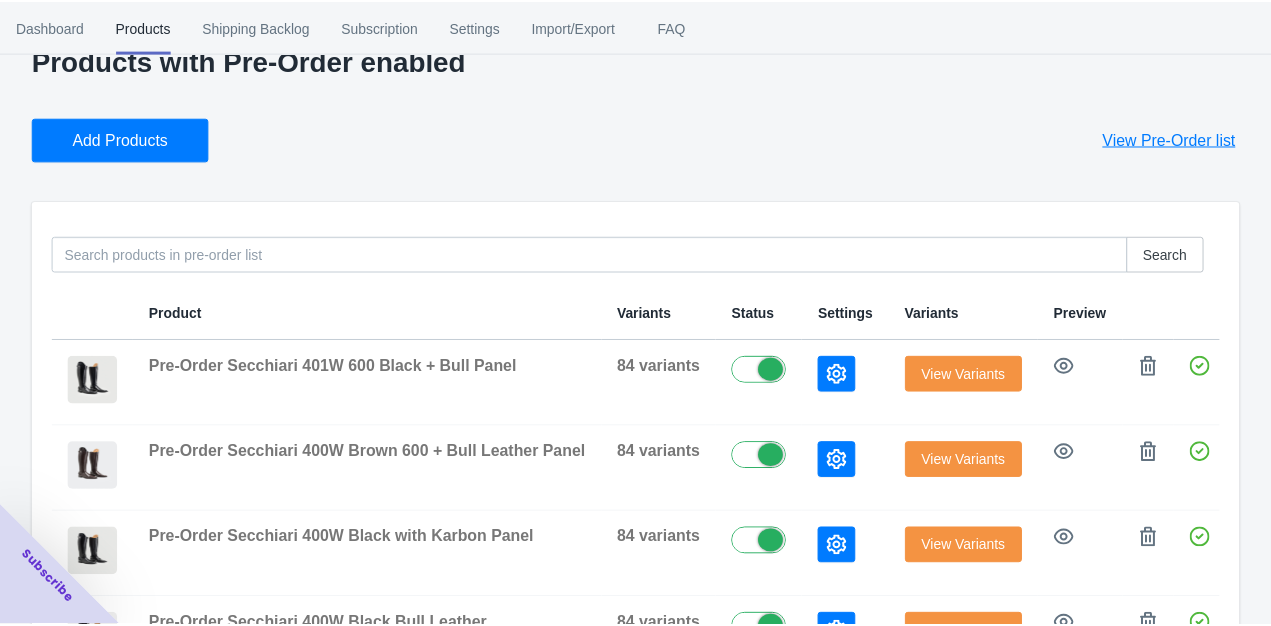 scroll, scrollTop: 0, scrollLeft: 0, axis: both 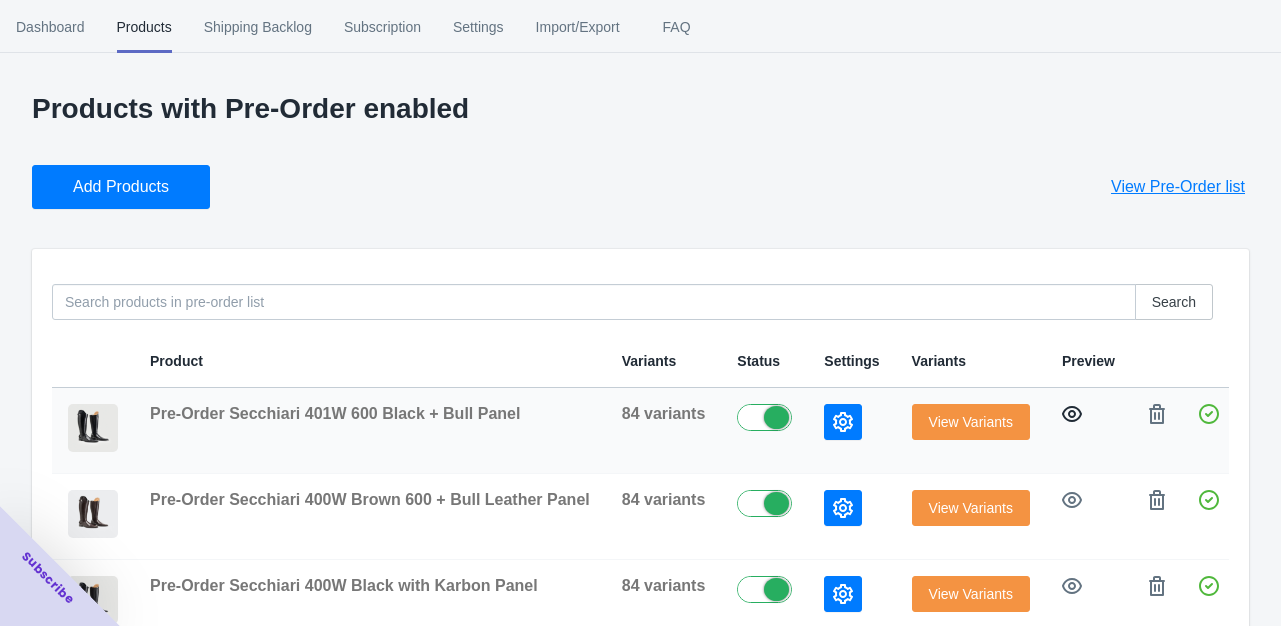 click 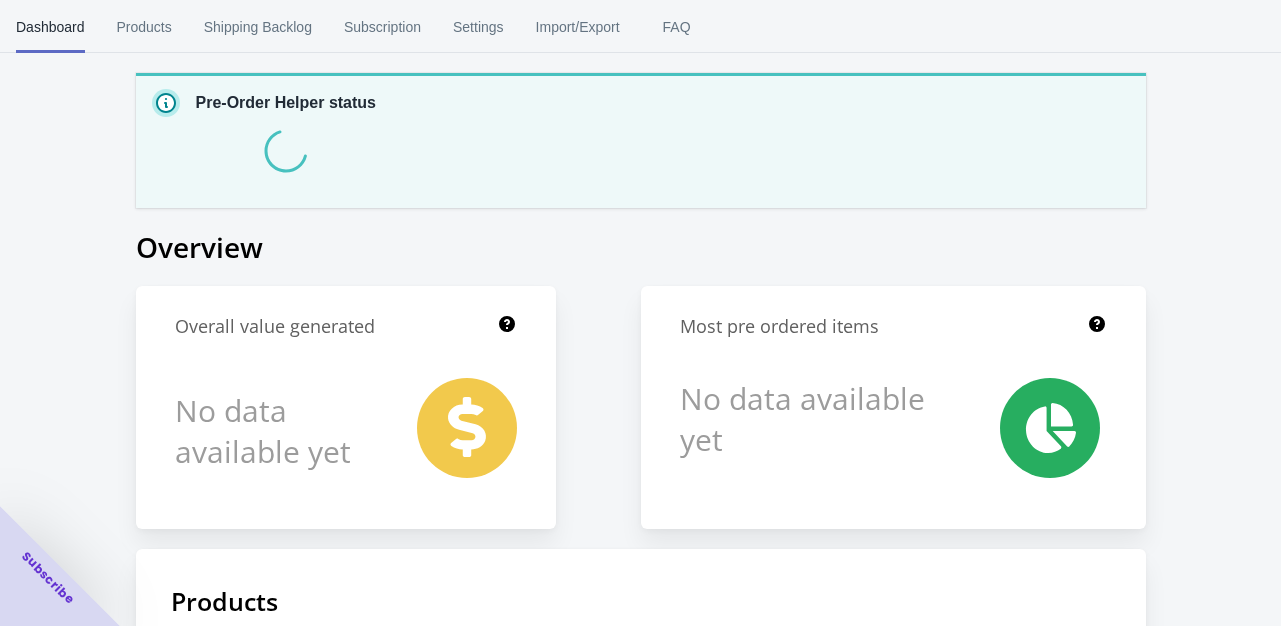 scroll, scrollTop: 0, scrollLeft: 0, axis: both 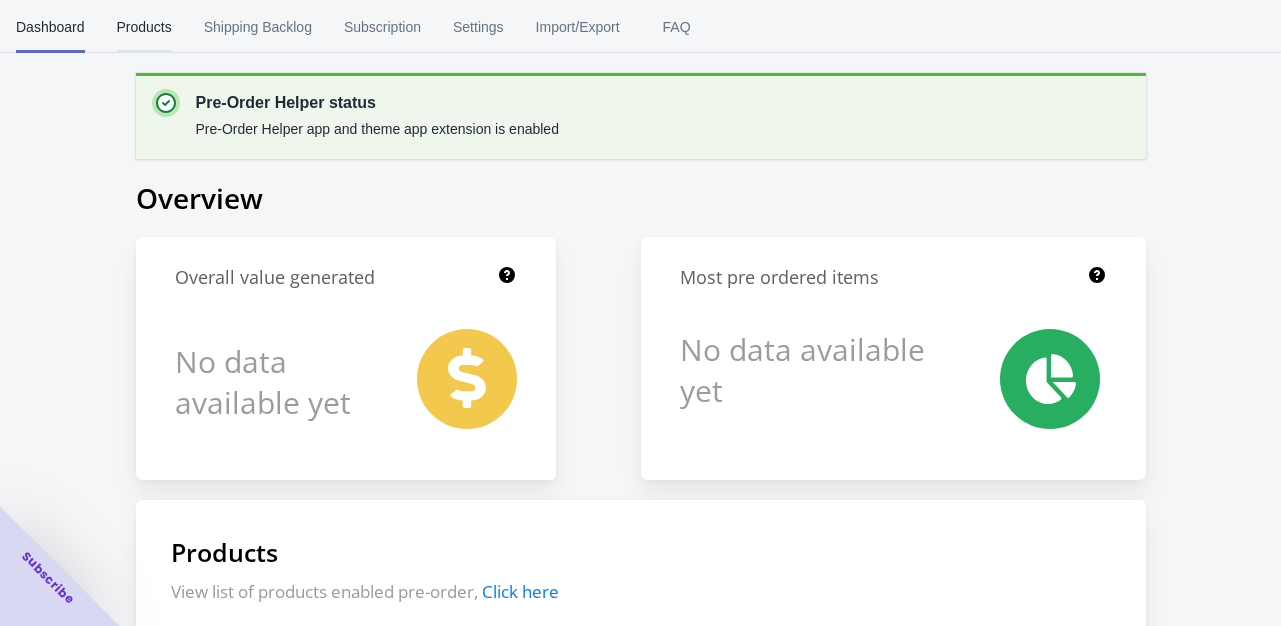 click on "Products" at bounding box center (144, 27) 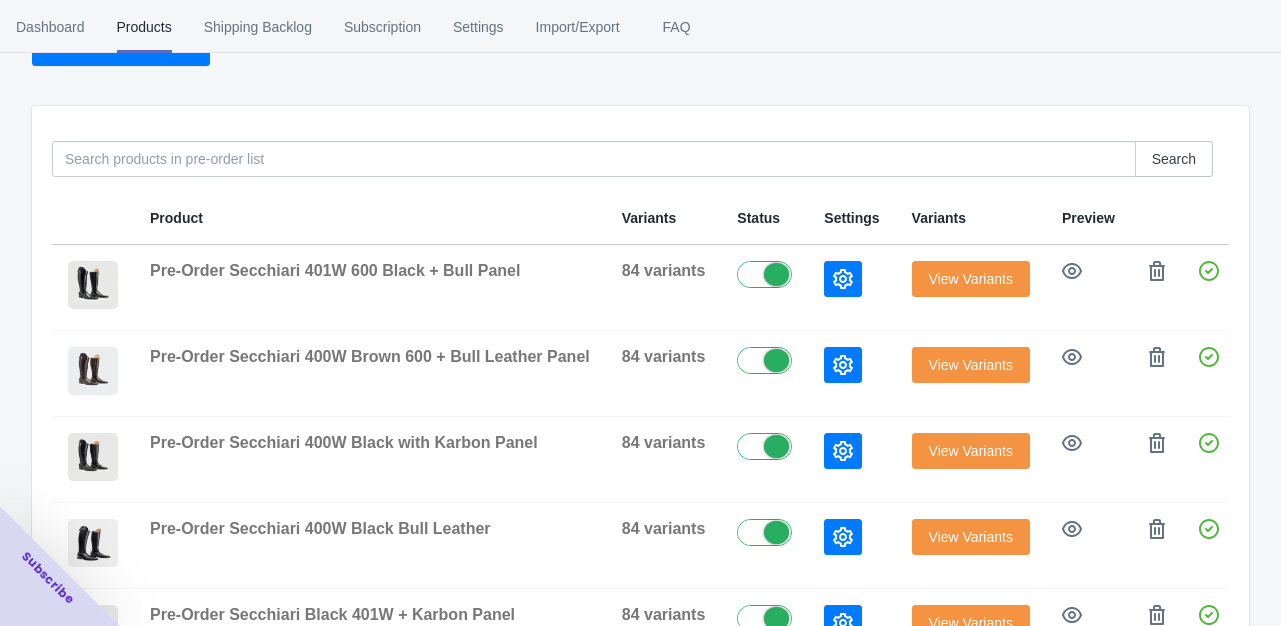 scroll, scrollTop: 65, scrollLeft: 0, axis: vertical 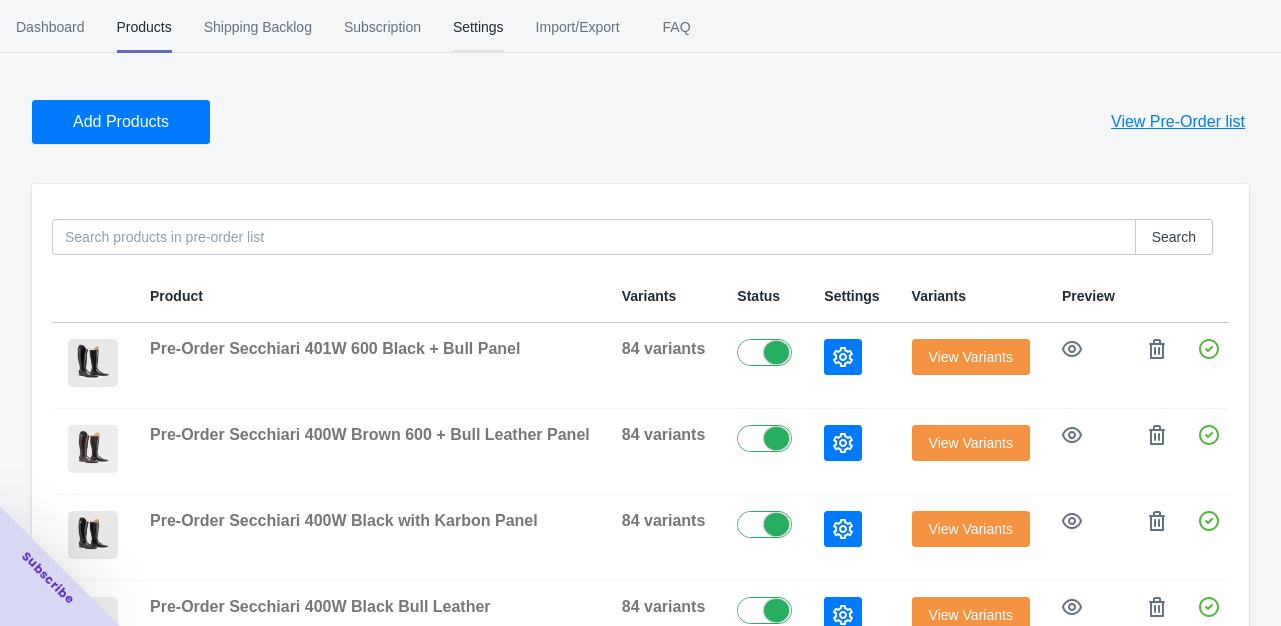 click on "Settings" at bounding box center [478, 27] 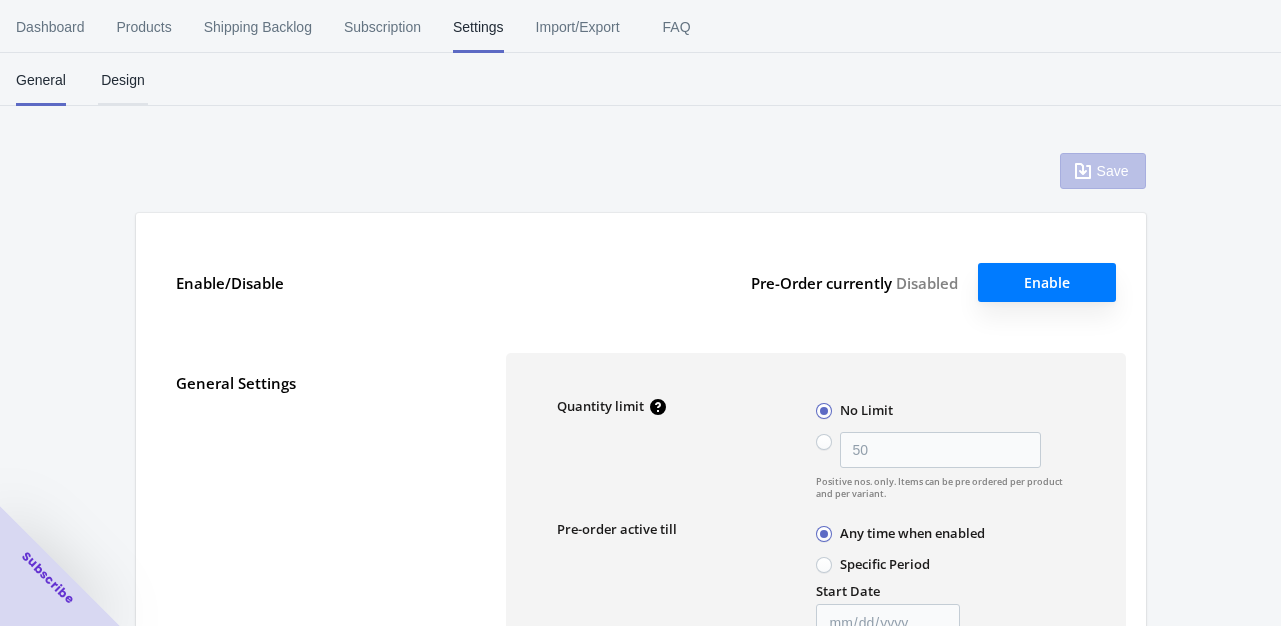type on "50" 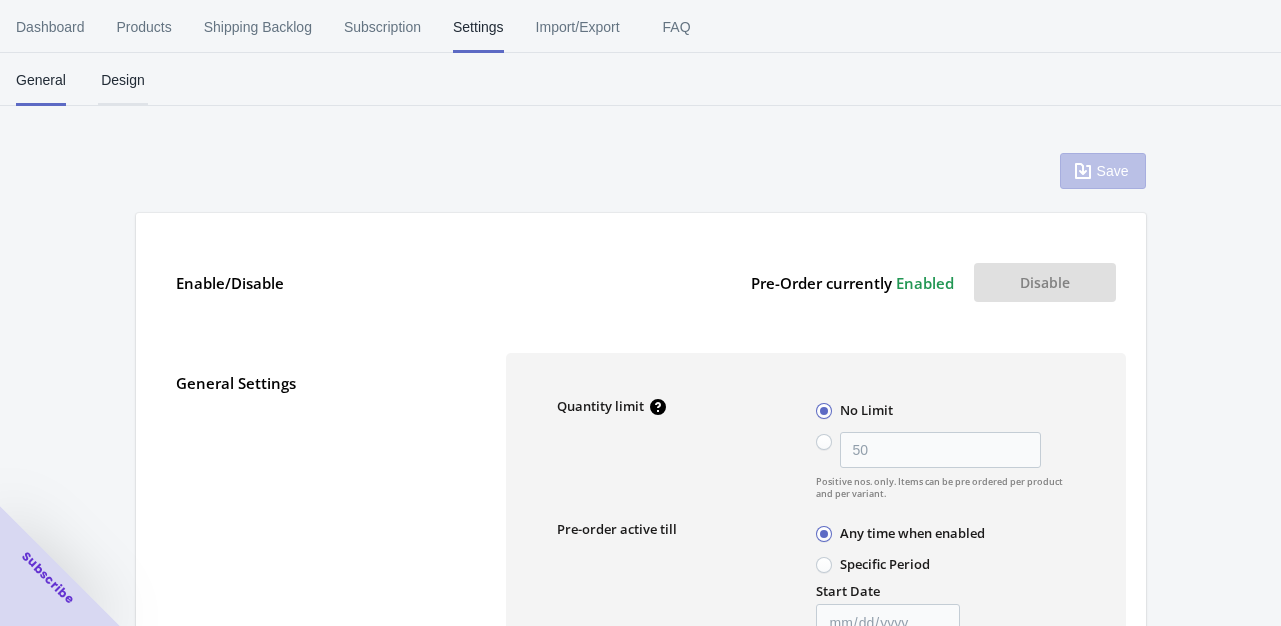click on "Design" at bounding box center (123, 80) 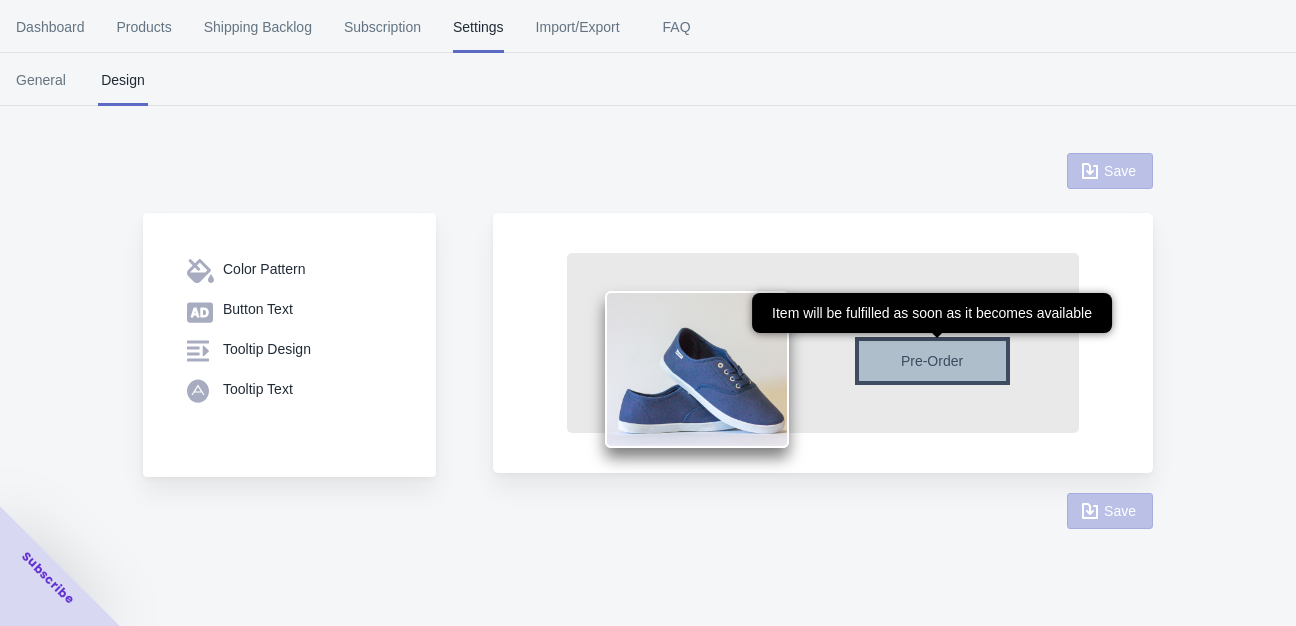 click on "Pre-Order" at bounding box center [932, 361] 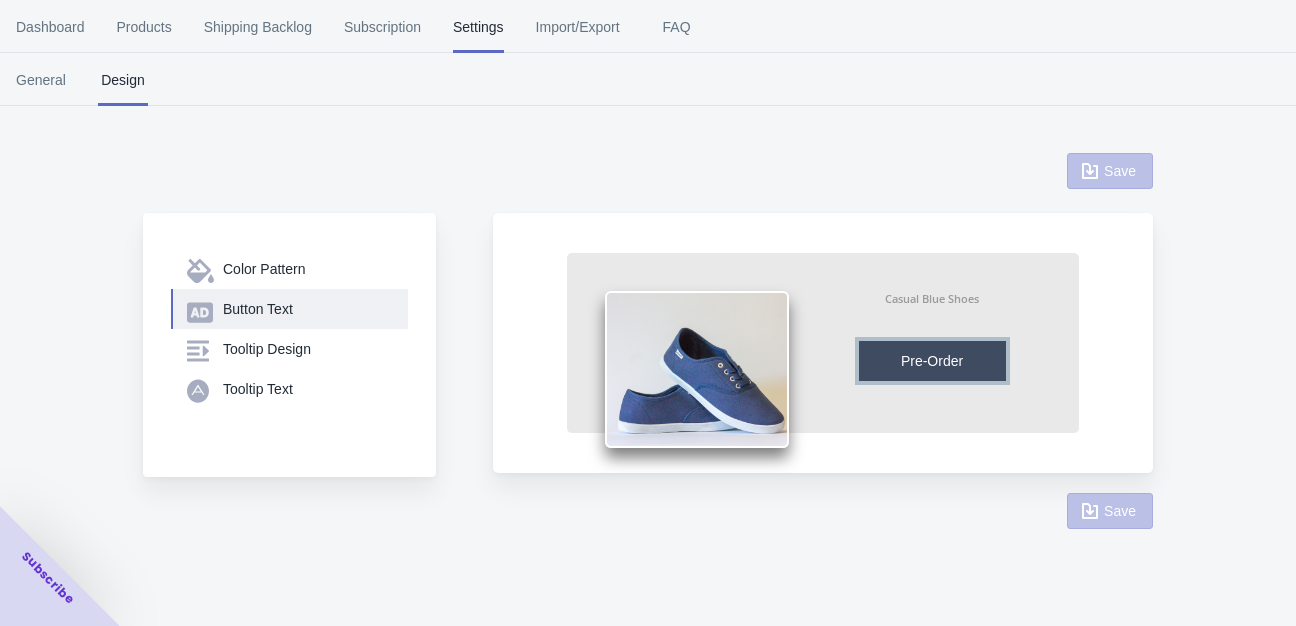 click on "Button Text" at bounding box center [307, 309] 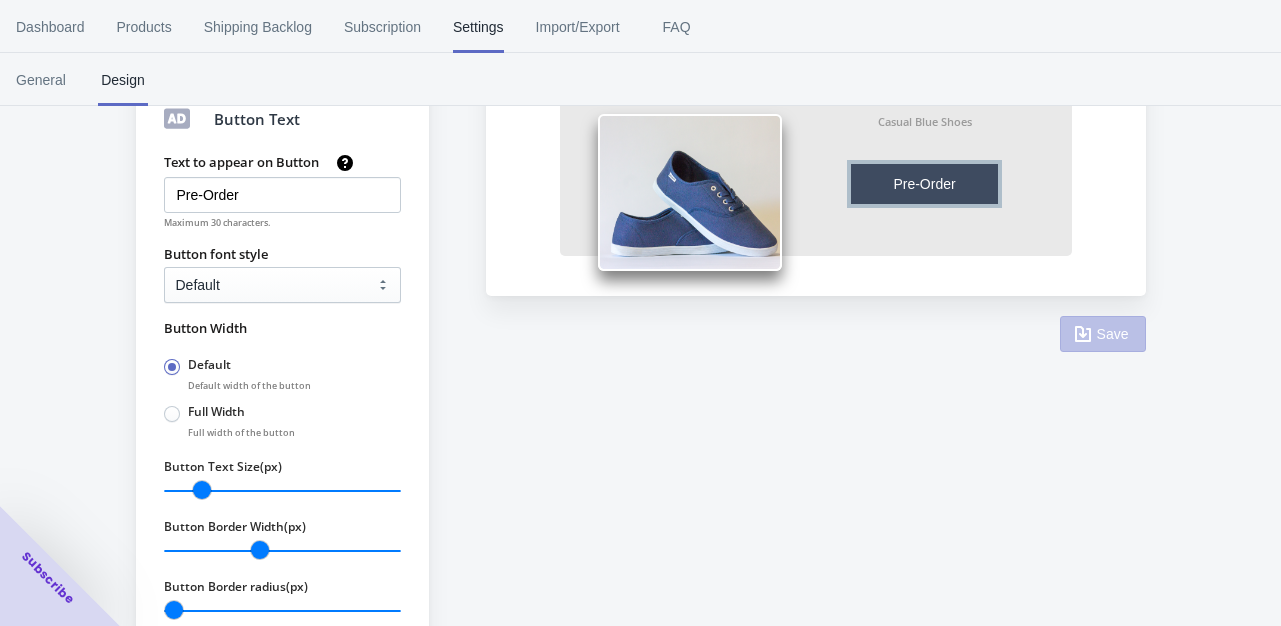 scroll, scrollTop: 175, scrollLeft: 0, axis: vertical 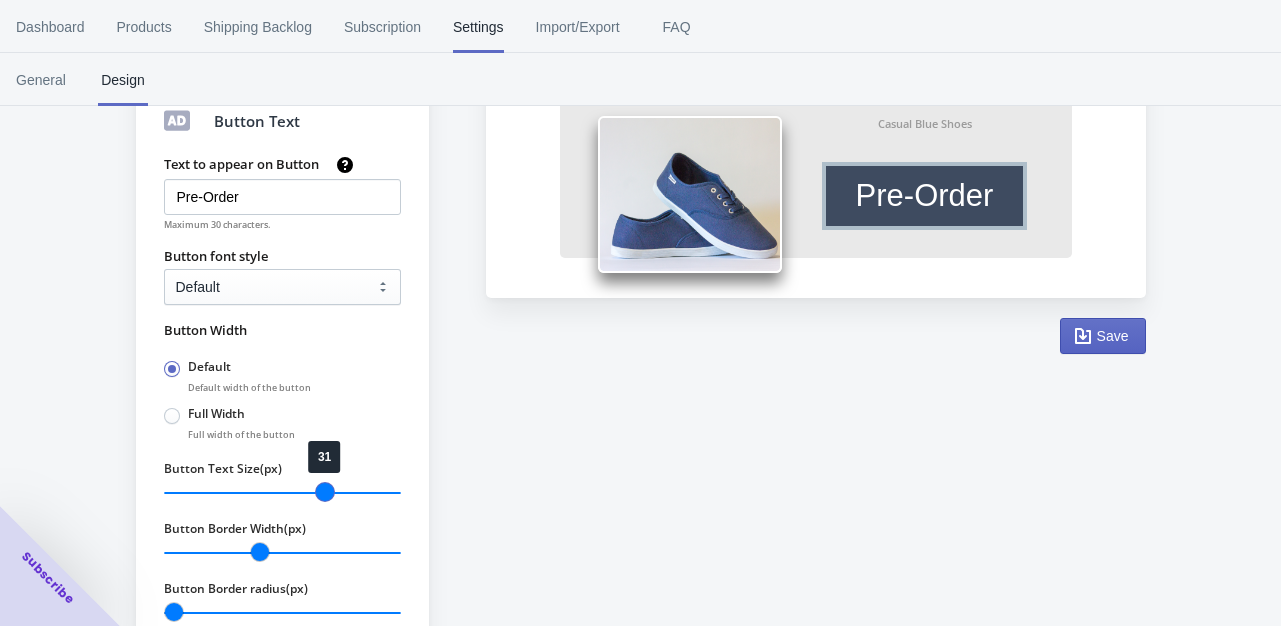 drag, startPoint x: 206, startPoint y: 485, endPoint x: 328, endPoint y: 483, distance: 122.016396 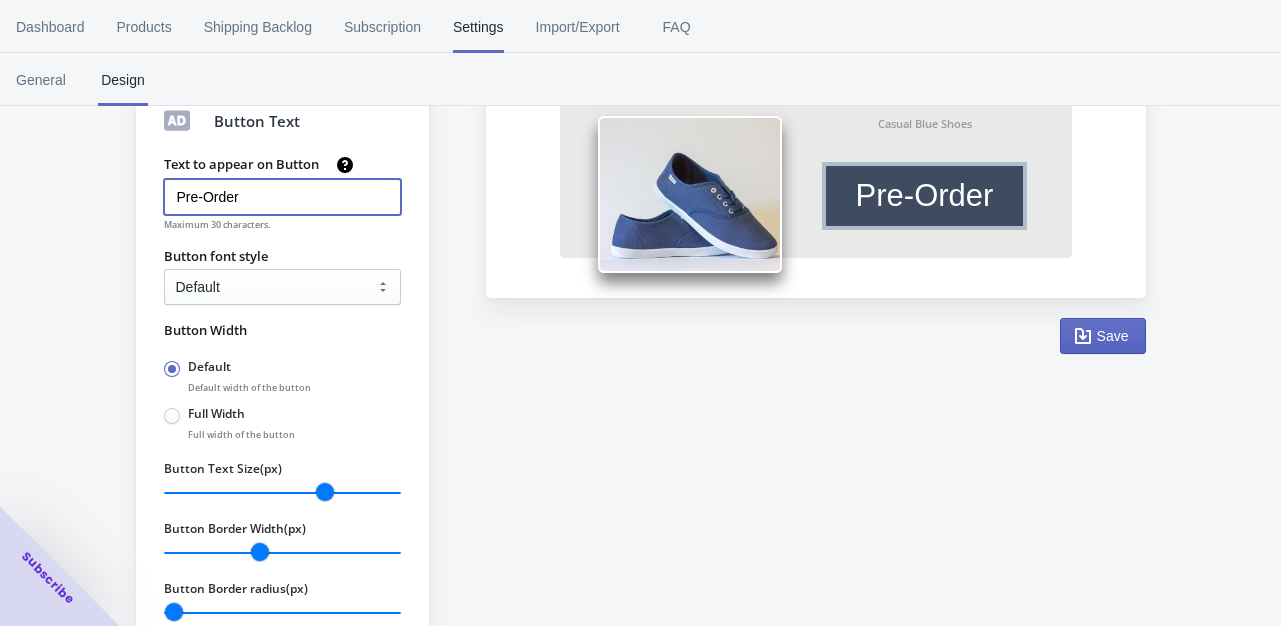 click on "Pre-Order" at bounding box center [282, 197] 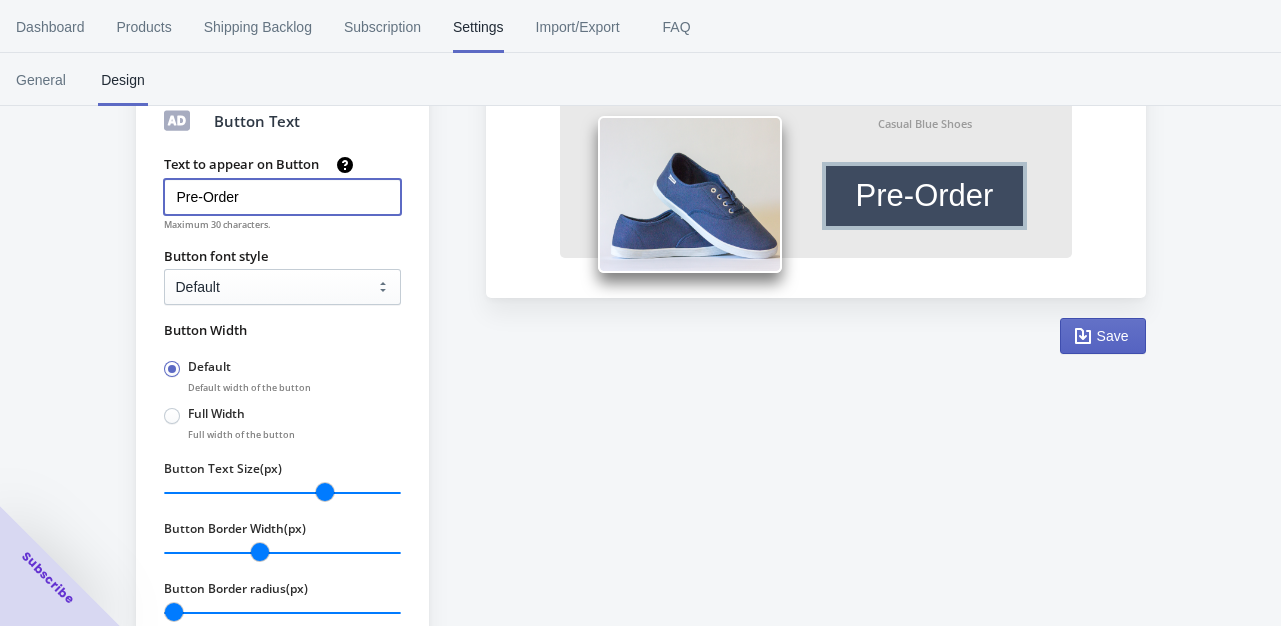 drag, startPoint x: 196, startPoint y: 203, endPoint x: 185, endPoint y: 205, distance: 11.18034 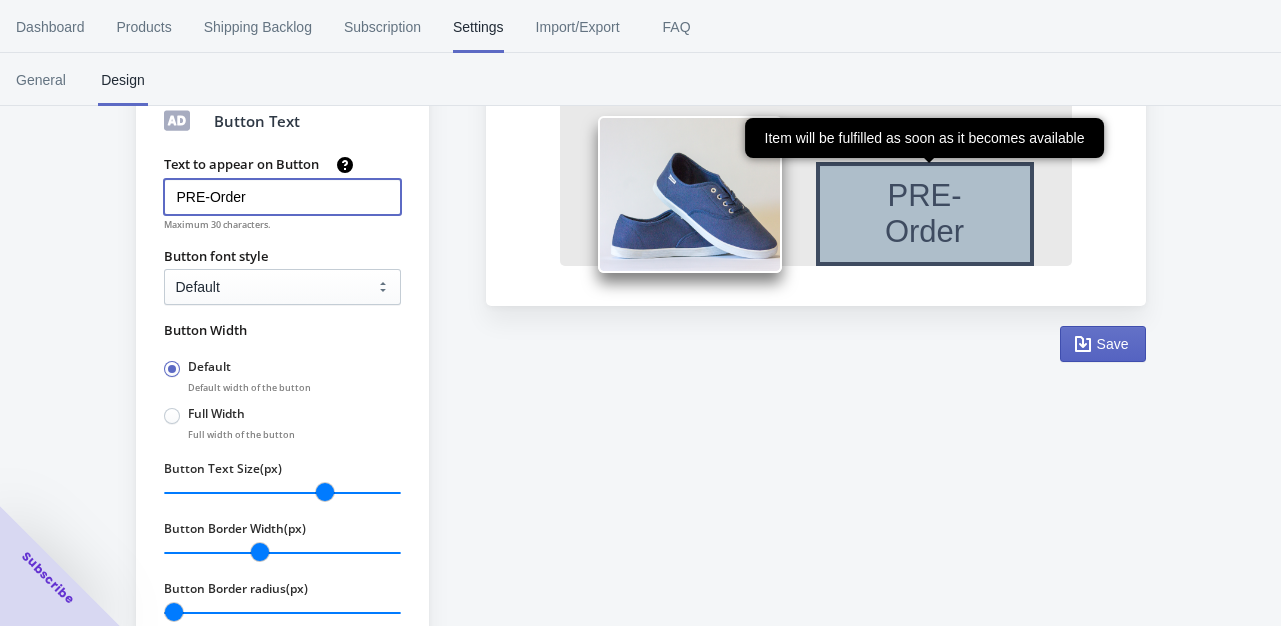 click on "PRE-Order" at bounding box center [925, 214] 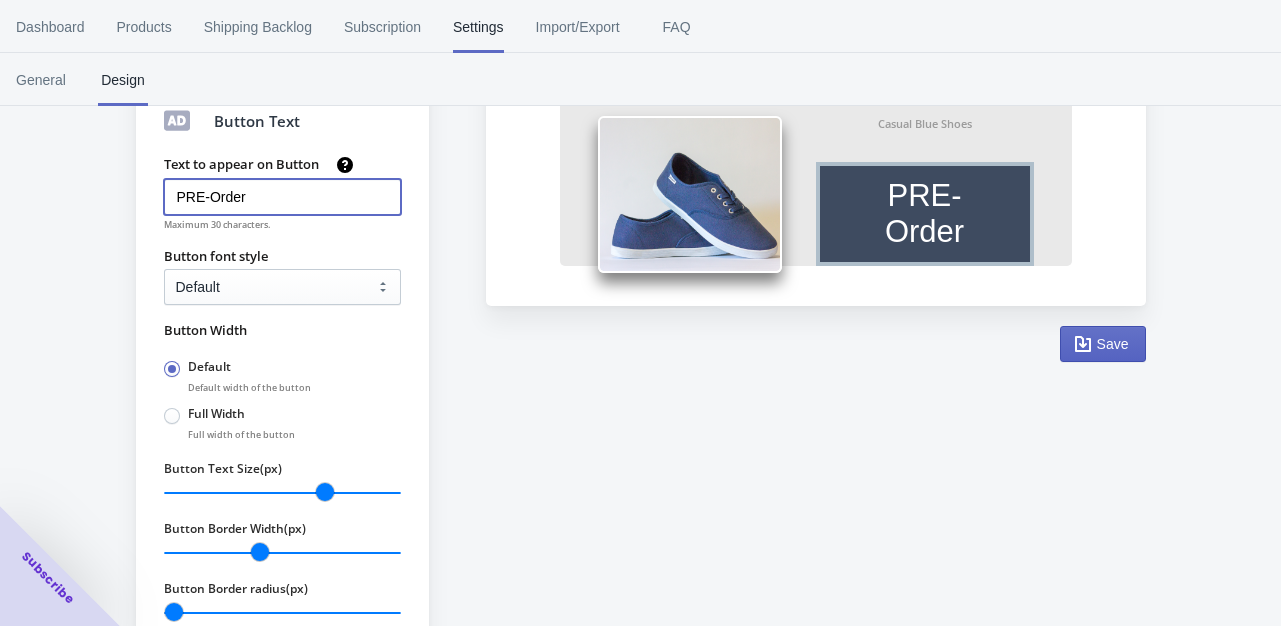drag, startPoint x: 245, startPoint y: 197, endPoint x: 213, endPoint y: 199, distance: 32.06244 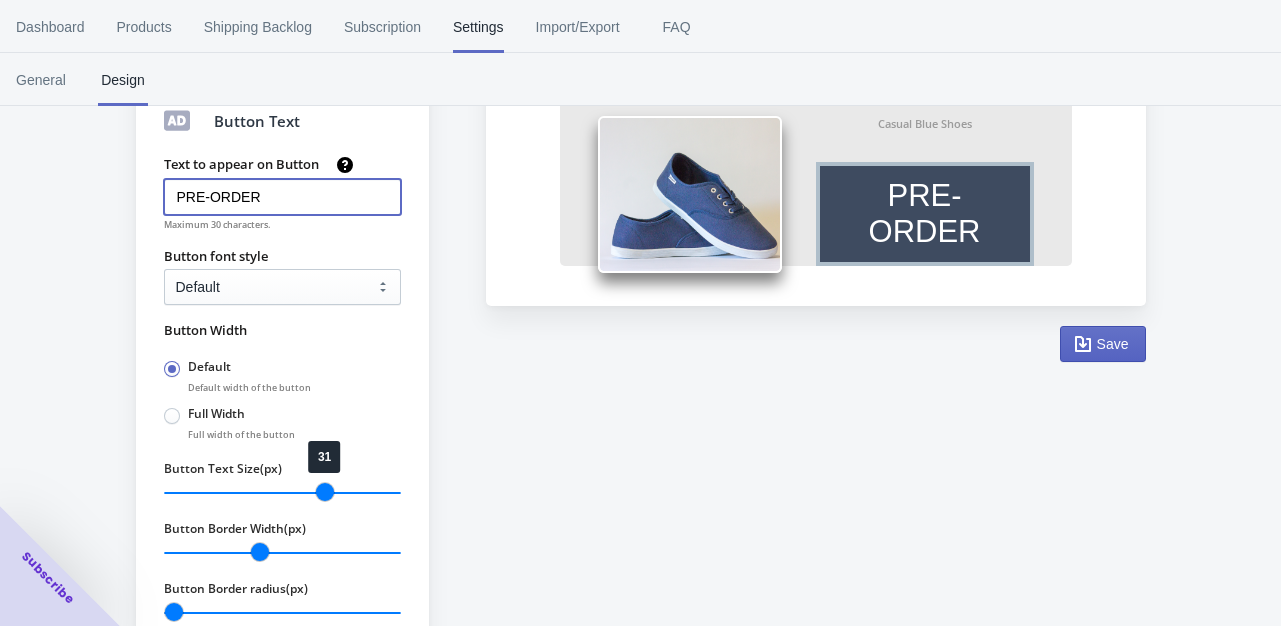 type on "PRE-ORDER" 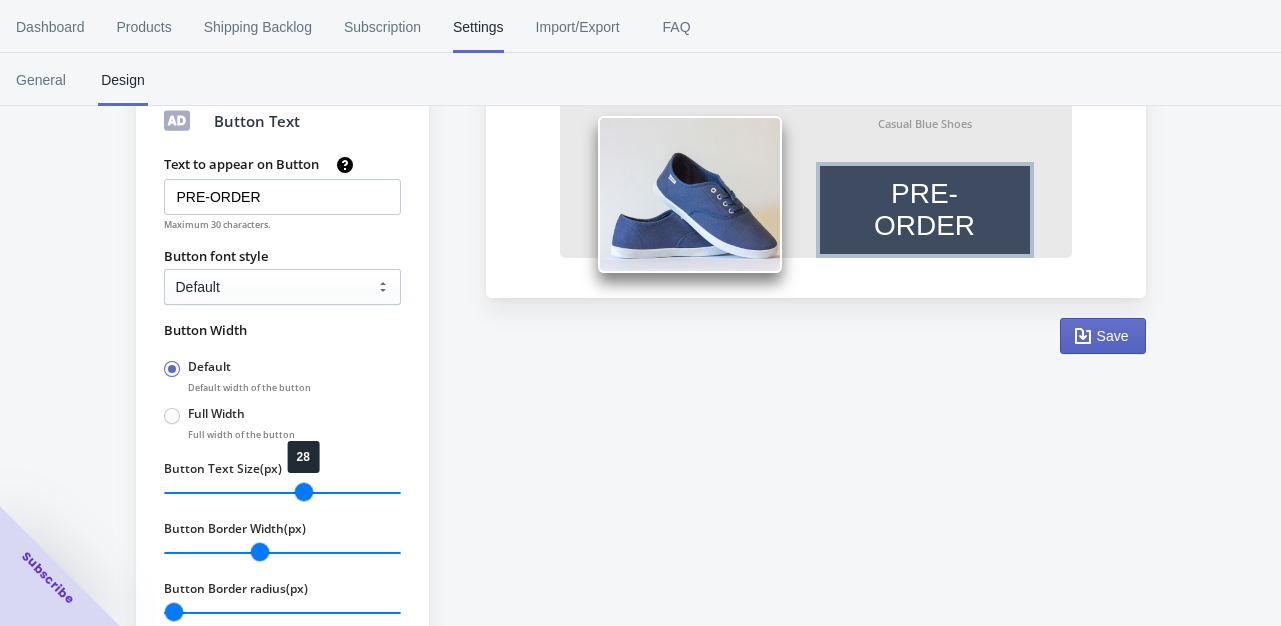 drag, startPoint x: 325, startPoint y: 488, endPoint x: 302, endPoint y: 486, distance: 23.086792 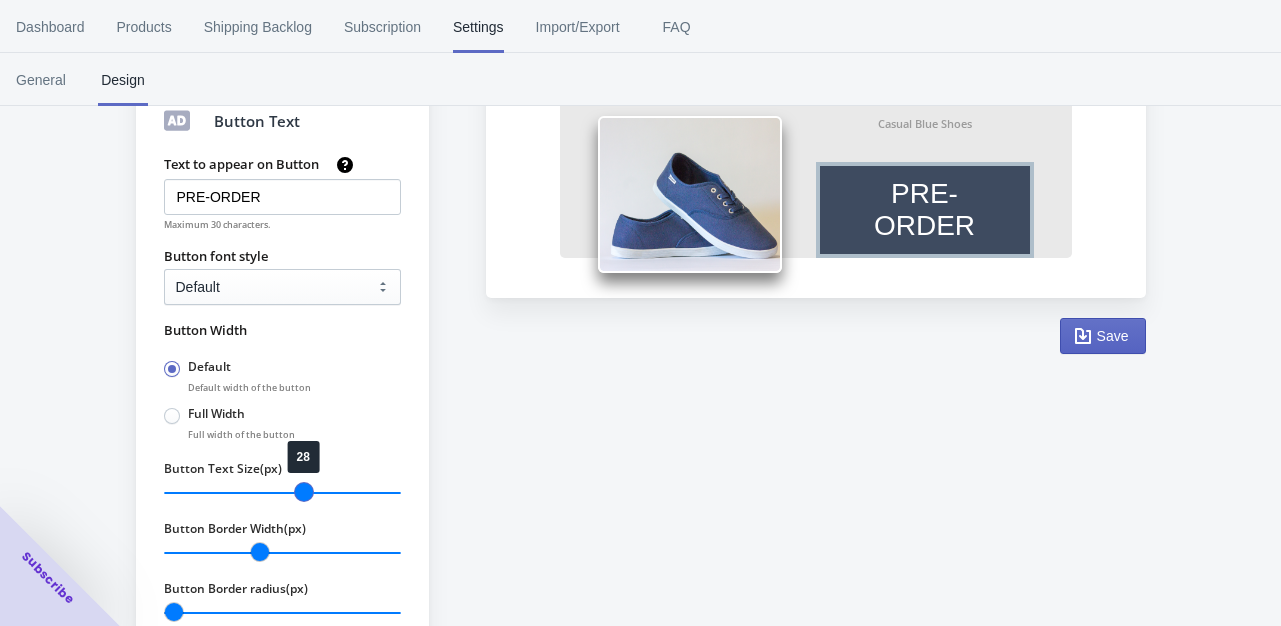 type on "28" 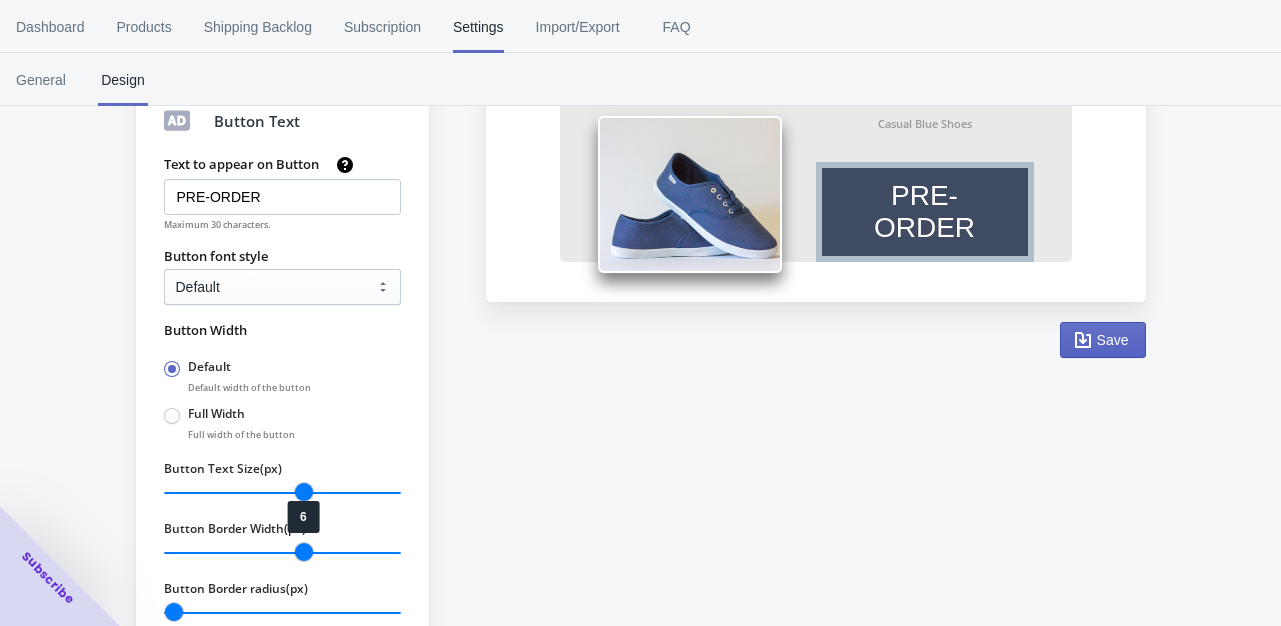 drag, startPoint x: 262, startPoint y: 545, endPoint x: 298, endPoint y: 537, distance: 36.878178 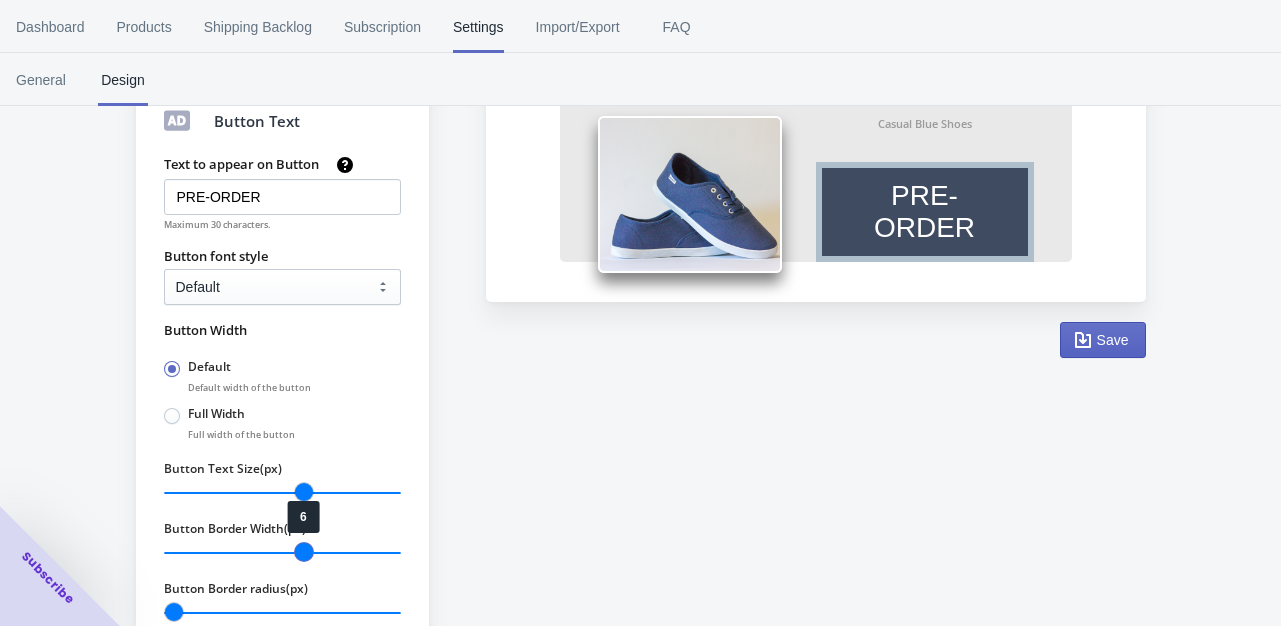 type on "6" 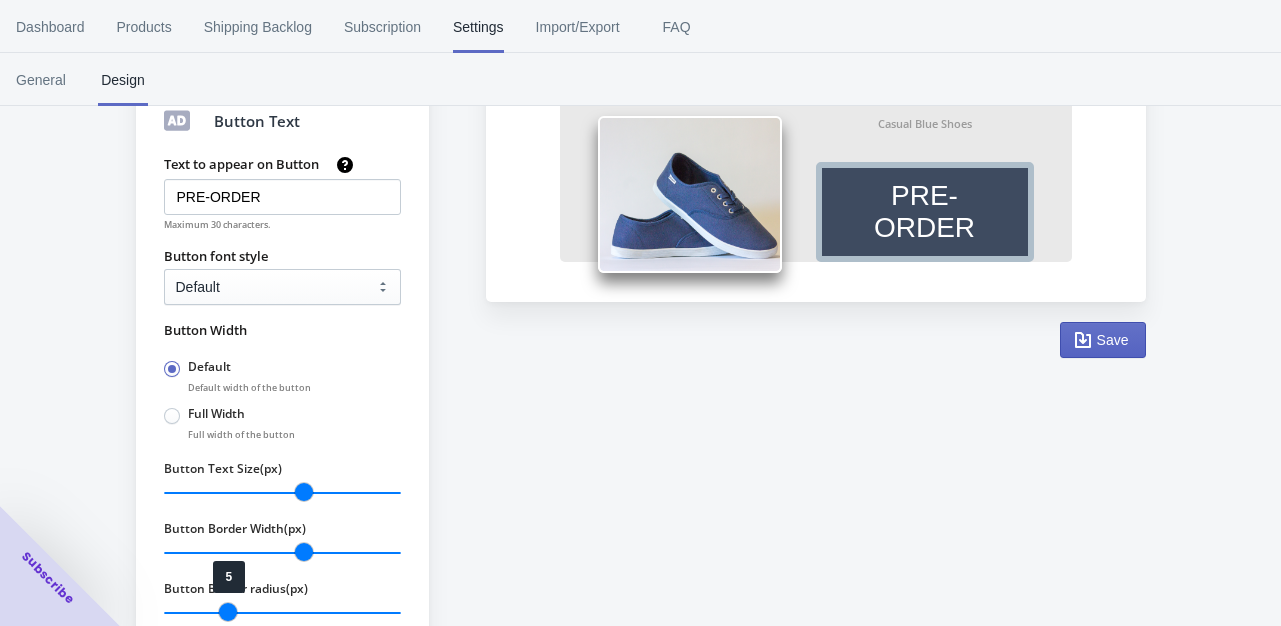 drag, startPoint x: 184, startPoint y: 602, endPoint x: 231, endPoint y: 600, distance: 47.042534 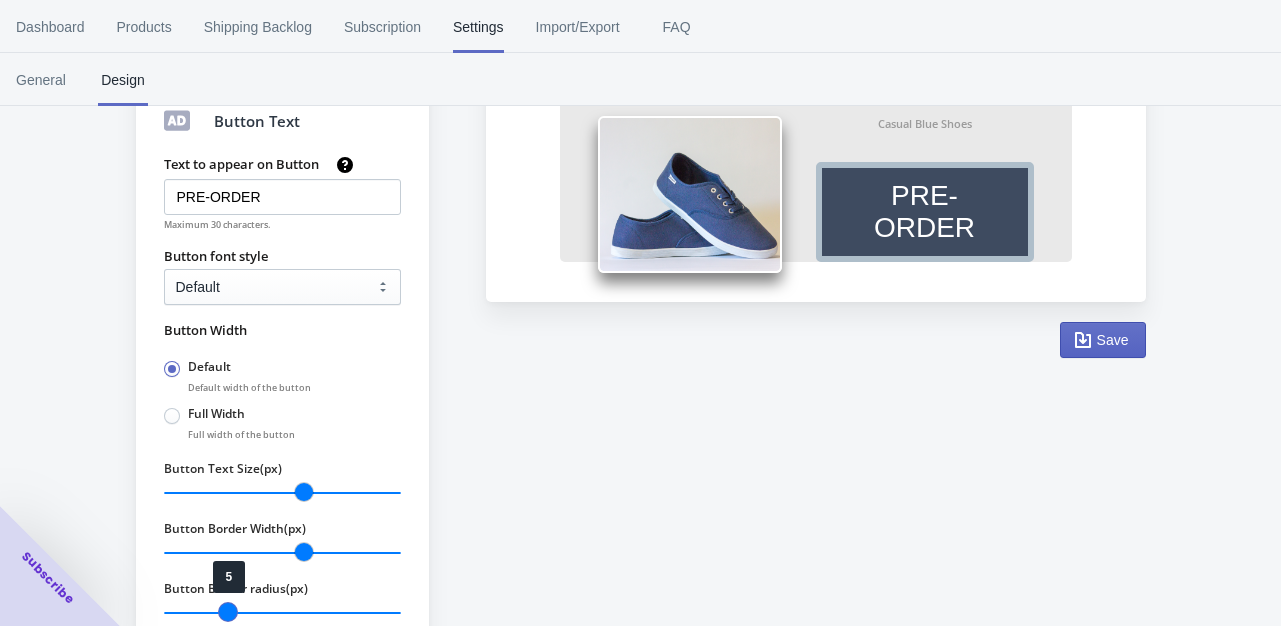 click on "Button Border radius(px)" at bounding box center (282, 613) 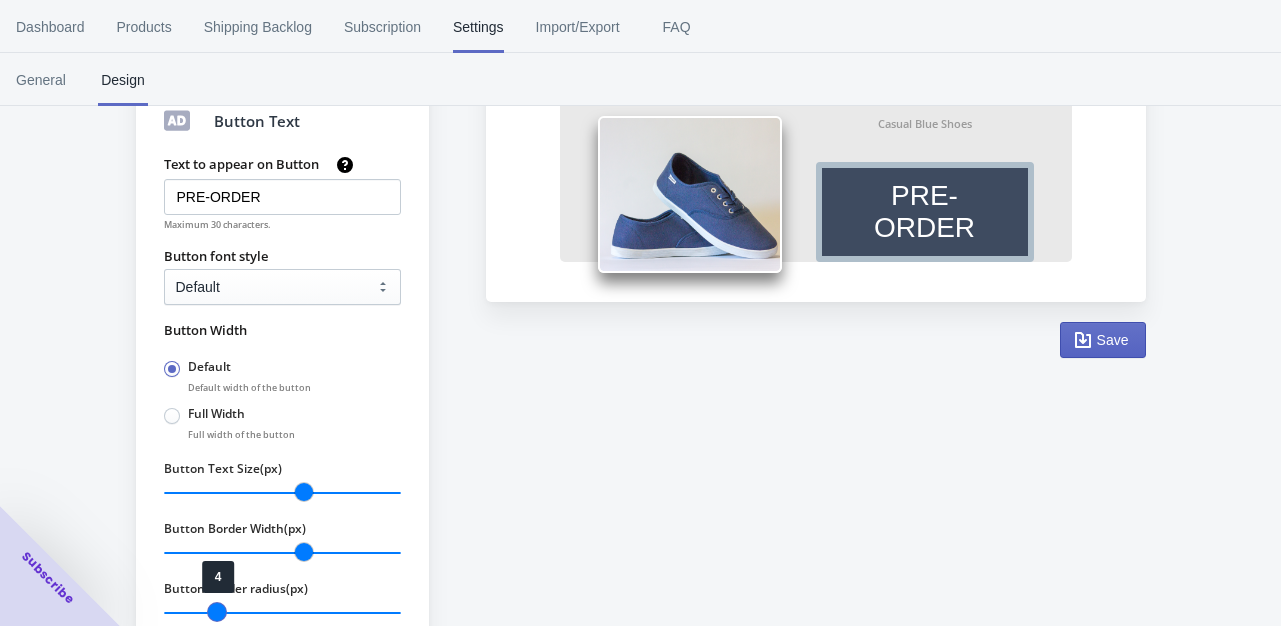 drag, startPoint x: 232, startPoint y: 600, endPoint x: 214, endPoint y: 597, distance: 18.248287 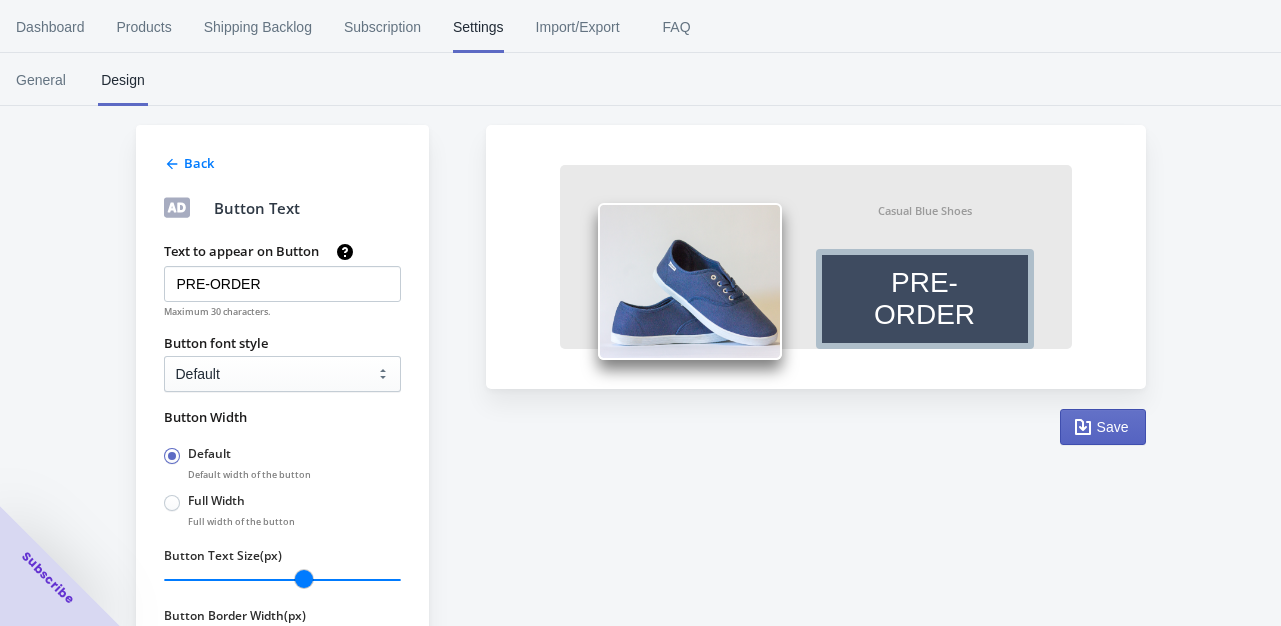 scroll, scrollTop: 165, scrollLeft: 0, axis: vertical 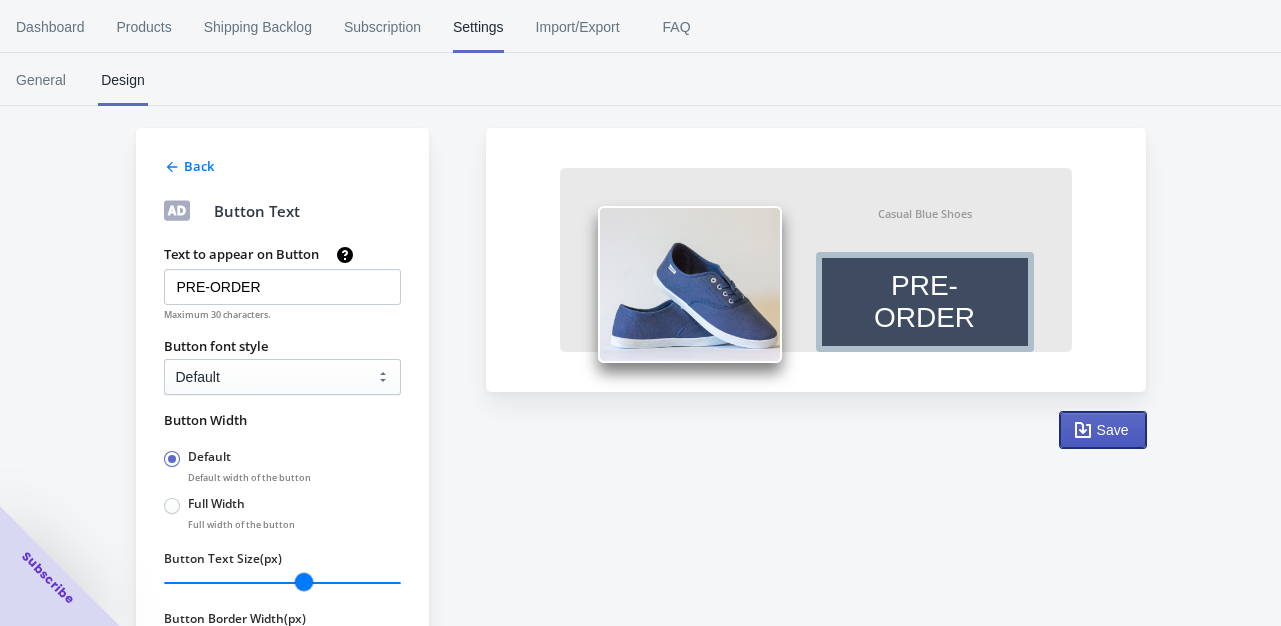 click on "Save" at bounding box center (1113, 430) 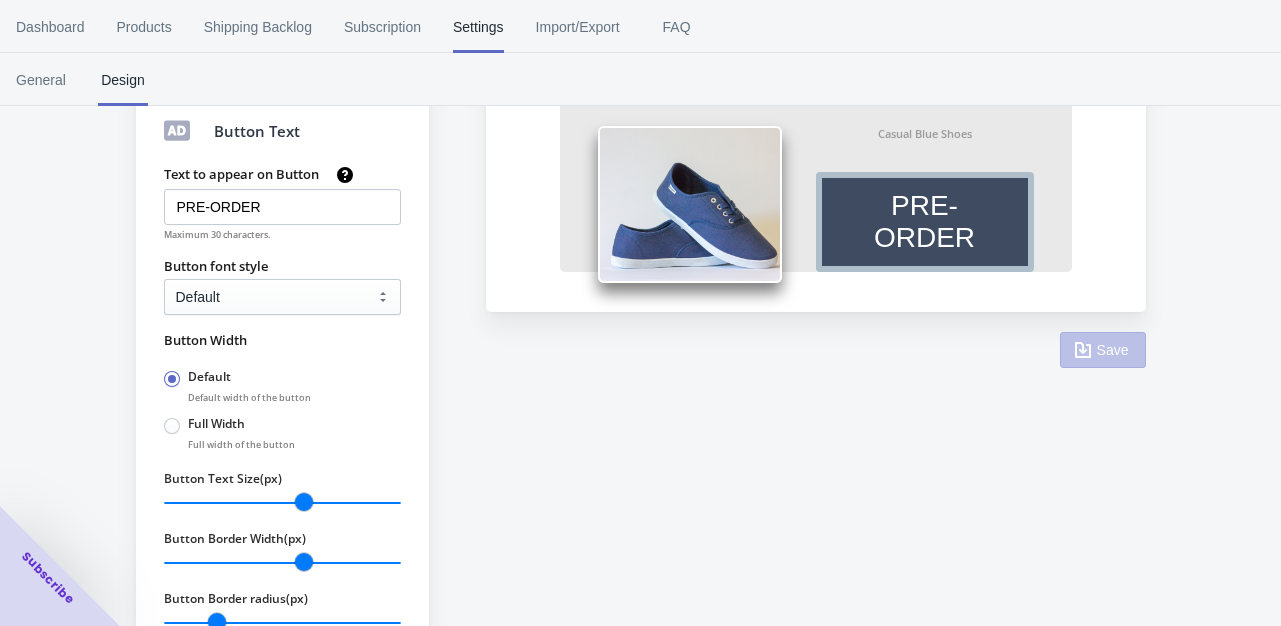 scroll, scrollTop: 0, scrollLeft: 0, axis: both 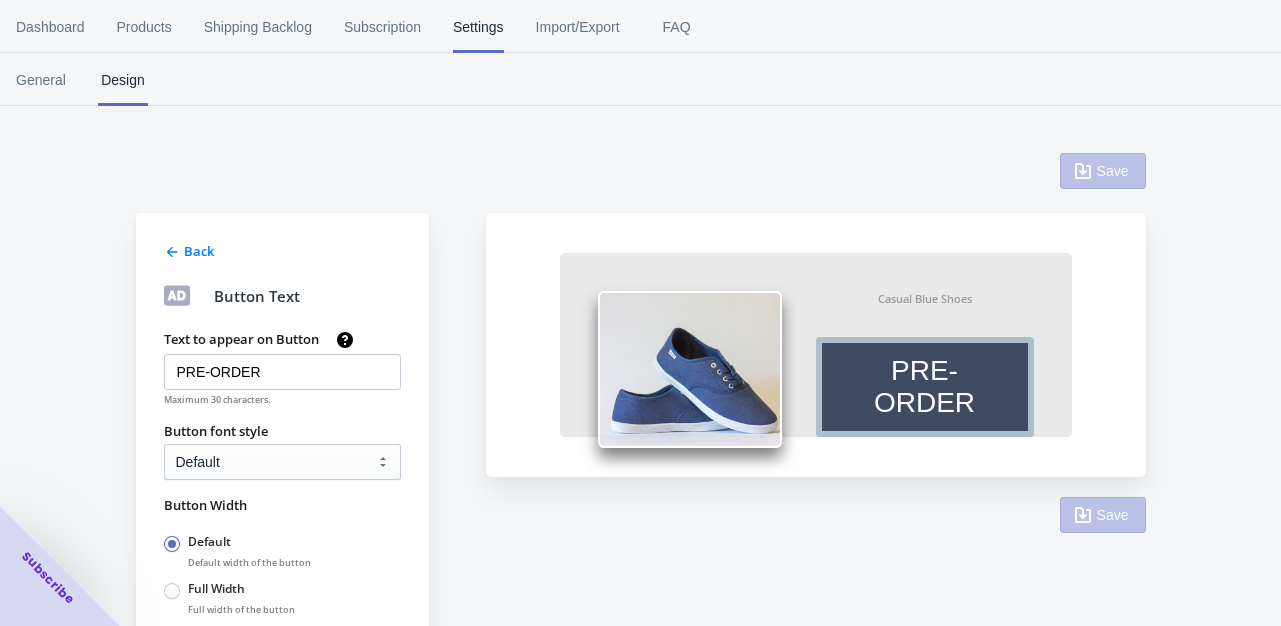 click on "Back" at bounding box center [280, 249] 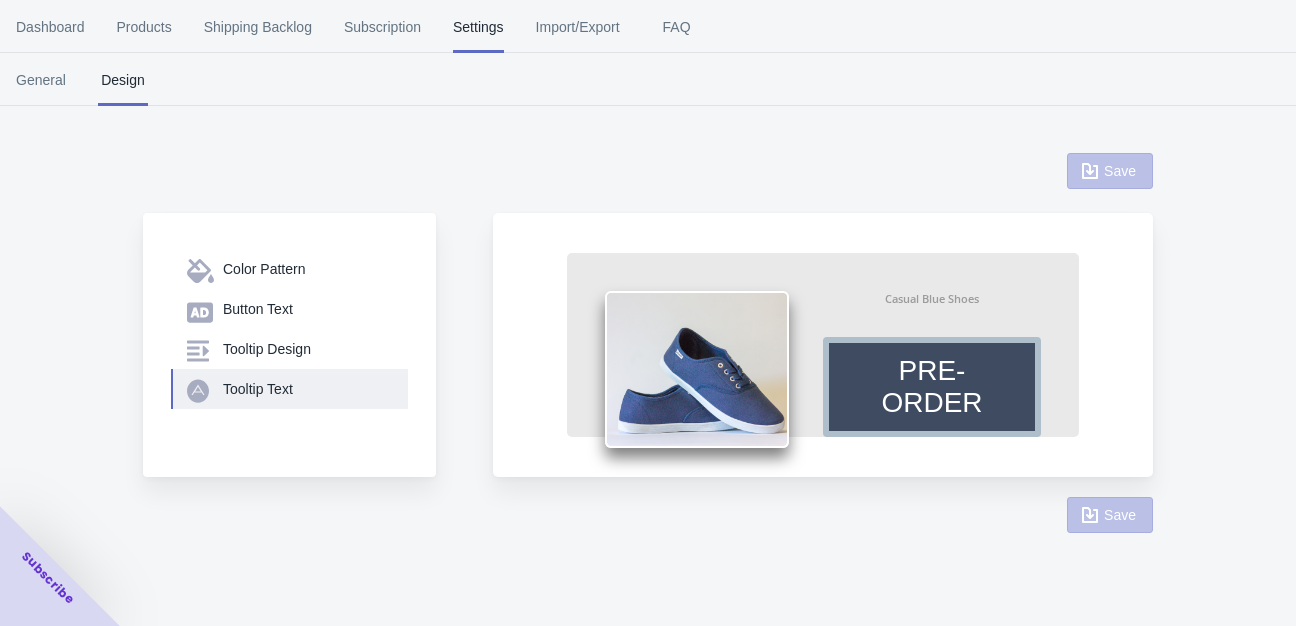 click on "Tooltip Text" at bounding box center (307, 389) 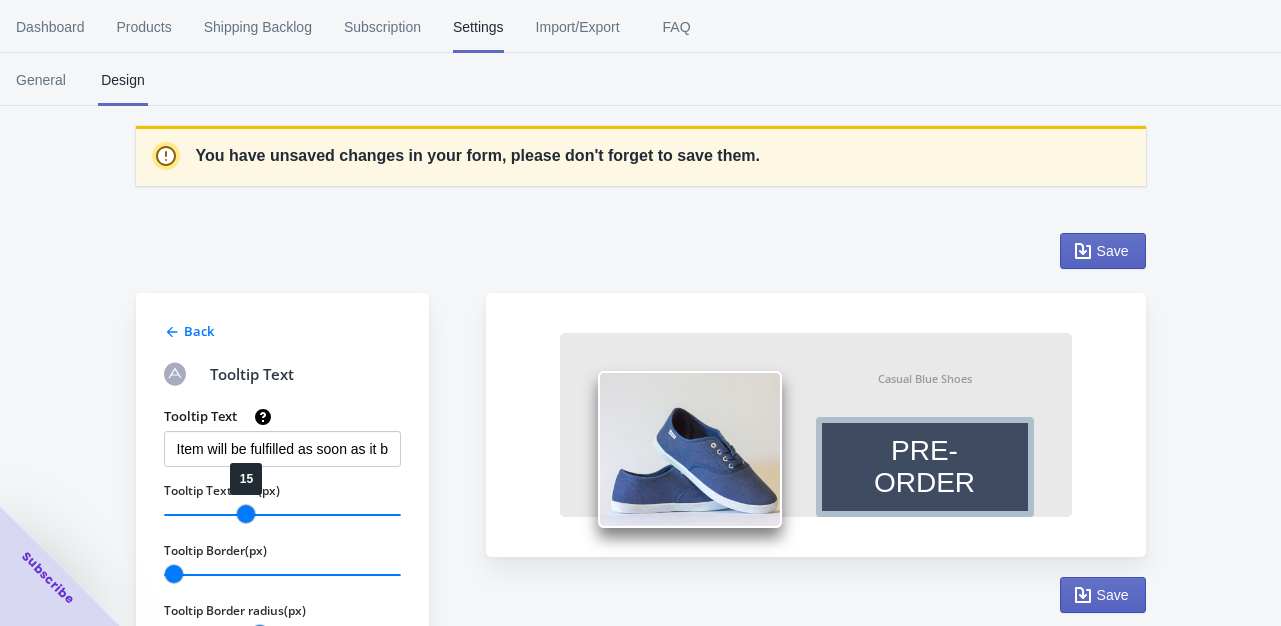 drag, startPoint x: 234, startPoint y: 434, endPoint x: 252, endPoint y: 433, distance: 18.027756 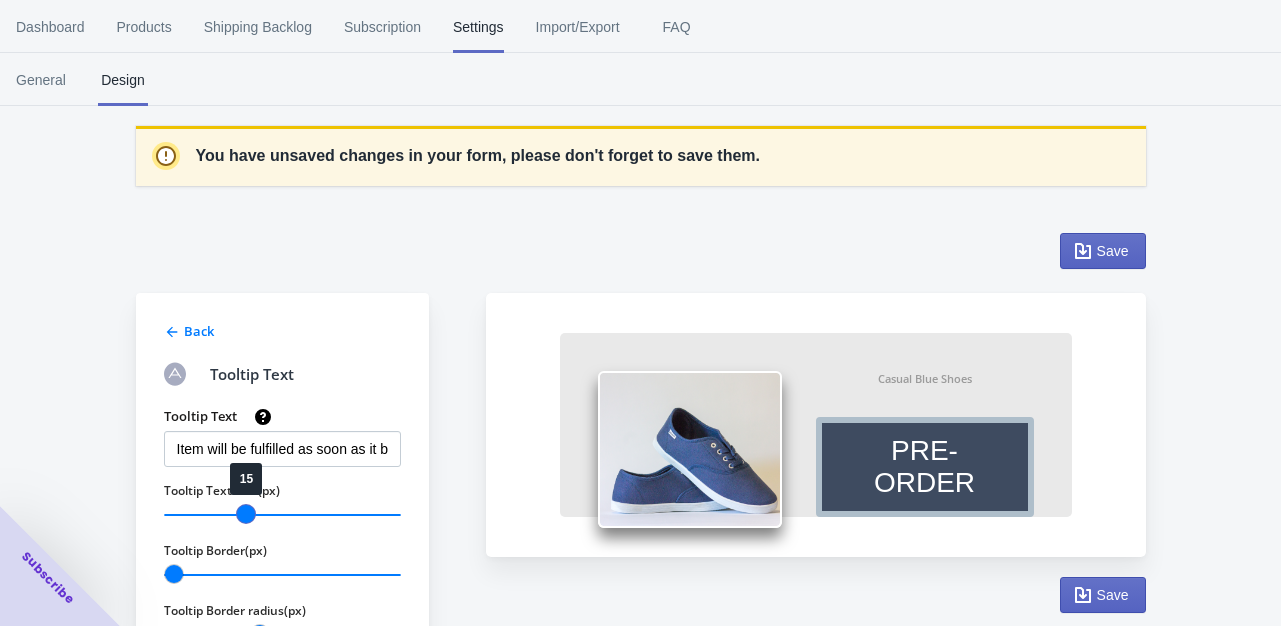 click on "Tooltip Text Size(px)" at bounding box center [282, 515] 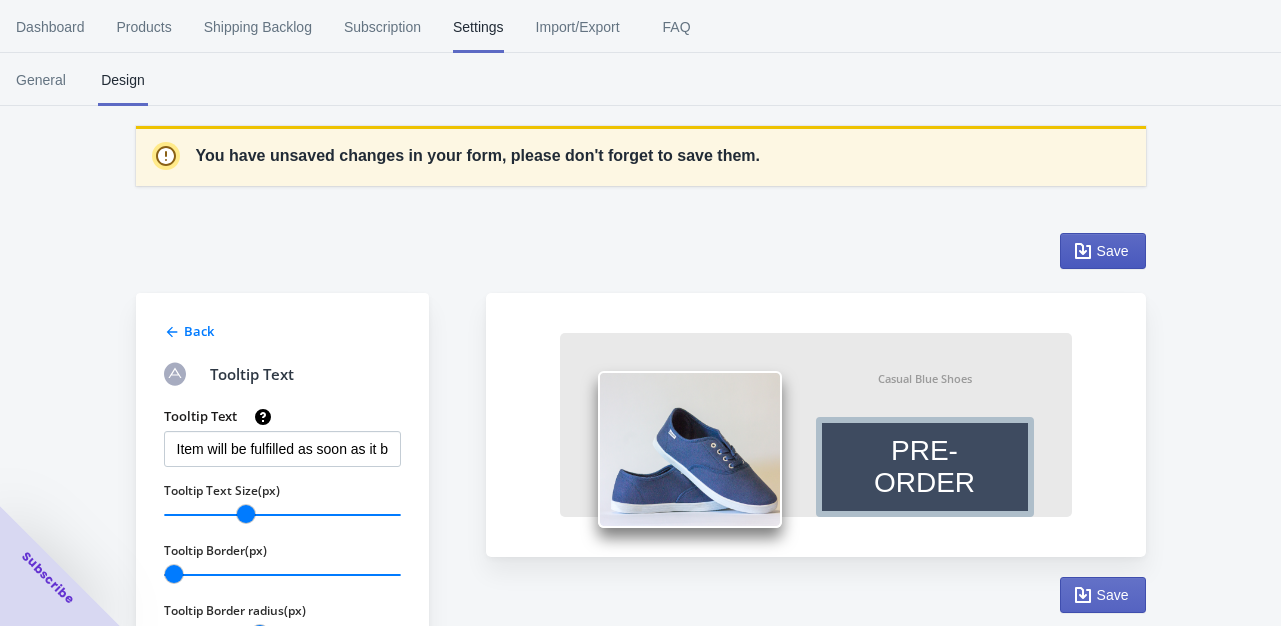 click on "Save" at bounding box center [1113, 251] 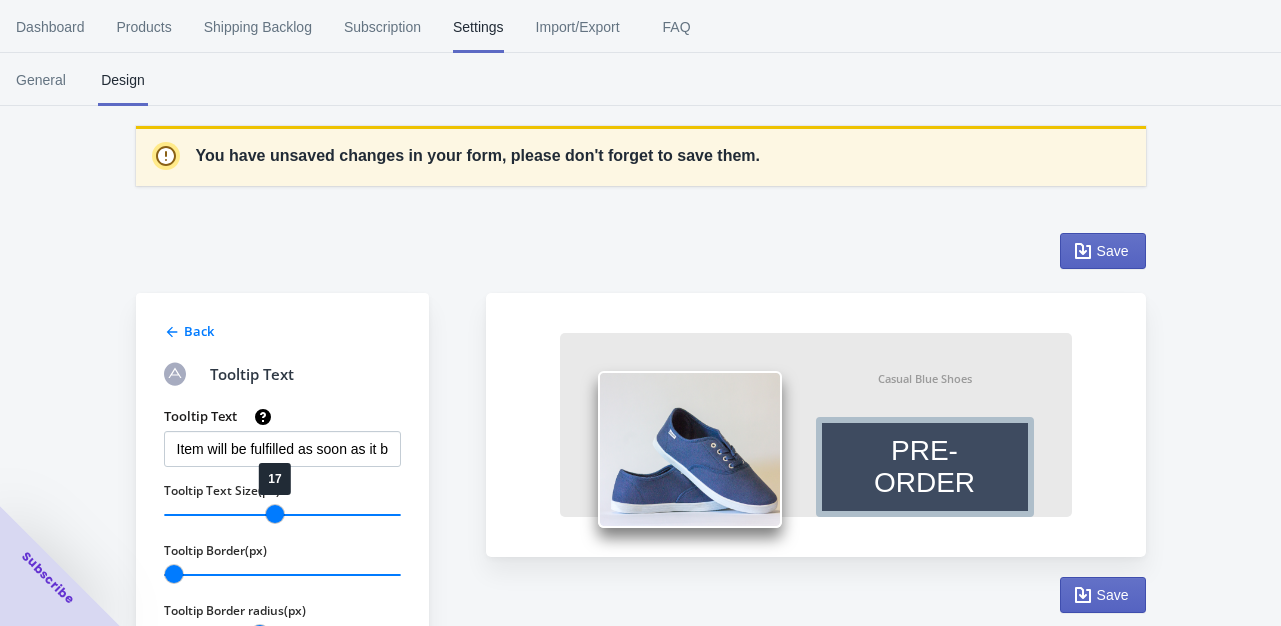 drag, startPoint x: 247, startPoint y: 433, endPoint x: 267, endPoint y: 433, distance: 20 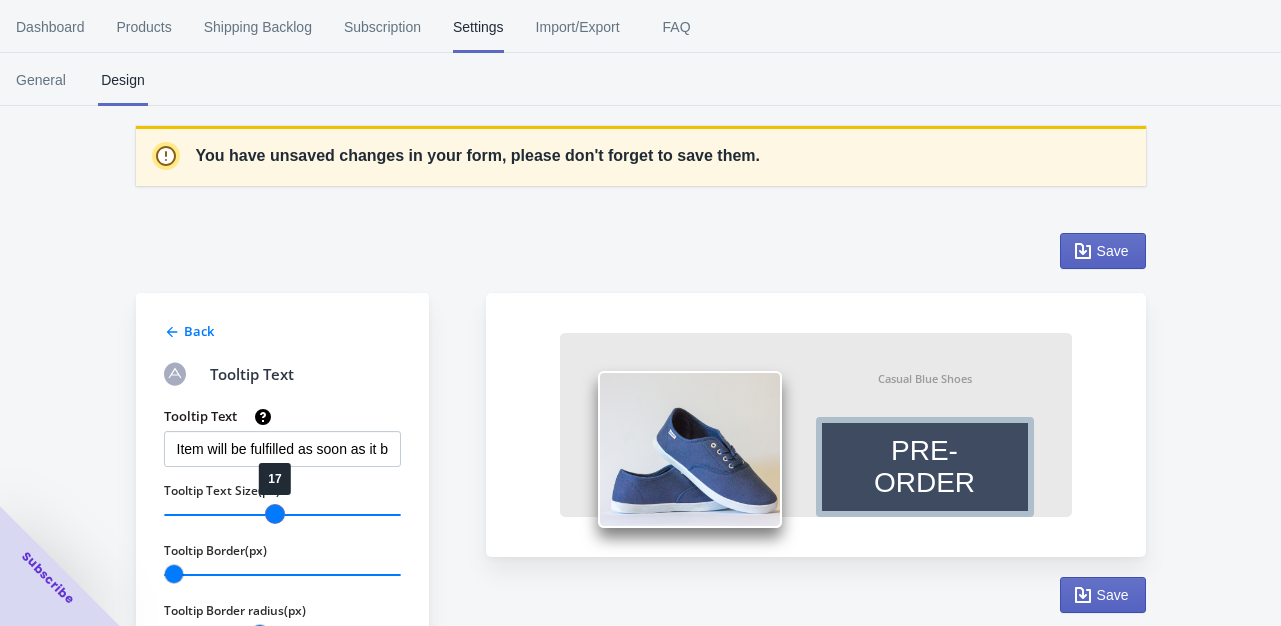 type on "17" 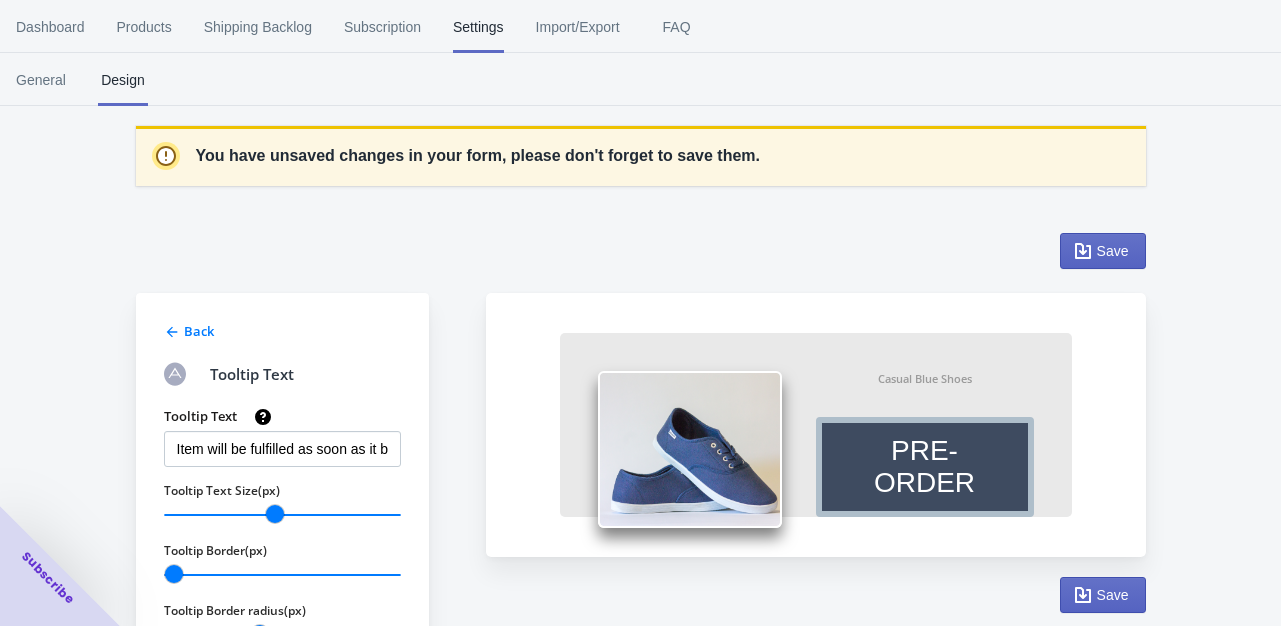 click on "Back Tooltip Text Tooltip Text Item will be fulfilled as soon as it becomes available Tooltip Text Size(px) 17 Tooltip Border(px) 0 Tooltip Border radius(px) 8" at bounding box center [301, 470] 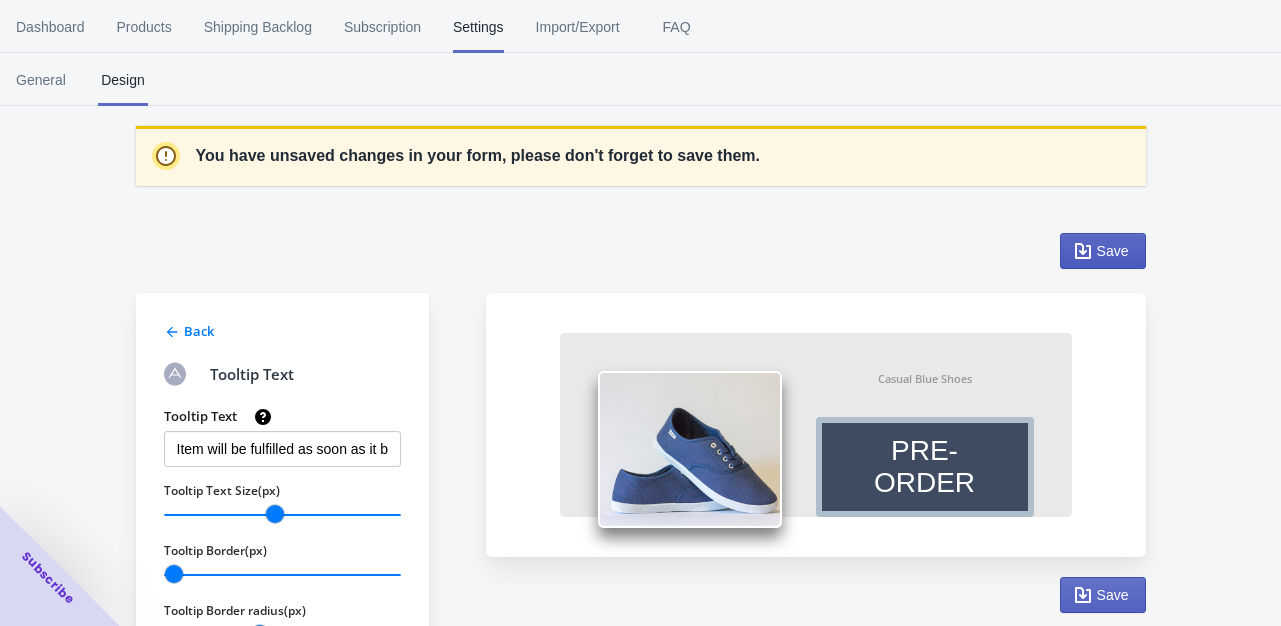 click on "Save" at bounding box center [1103, 251] 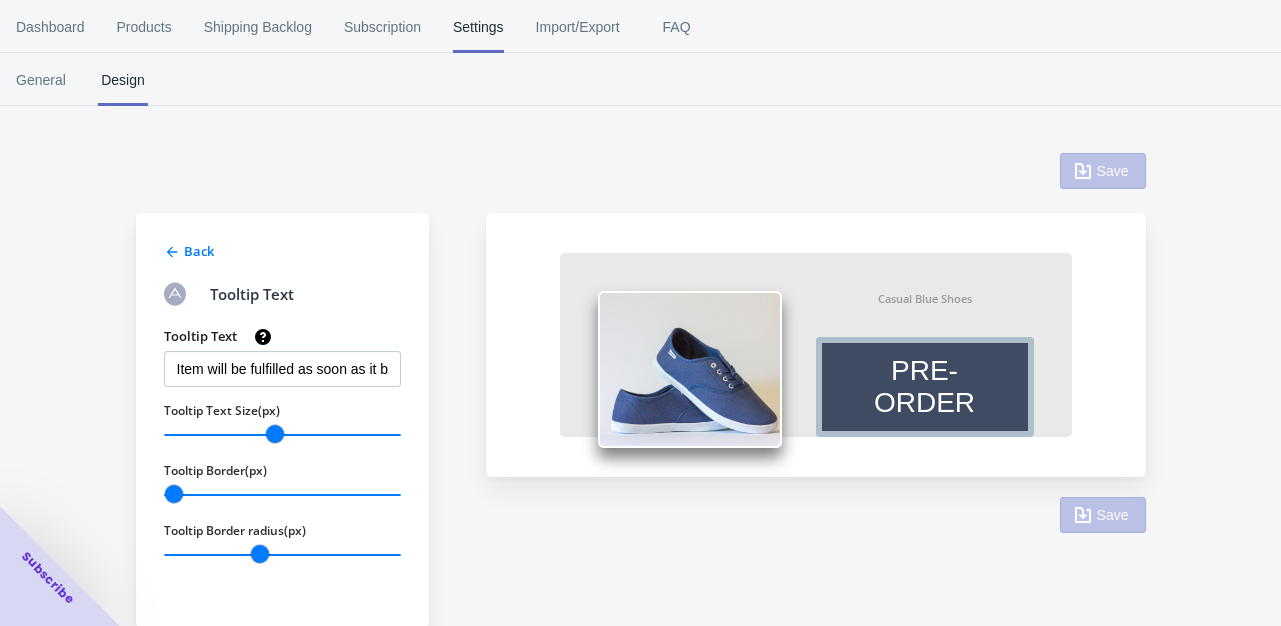 click 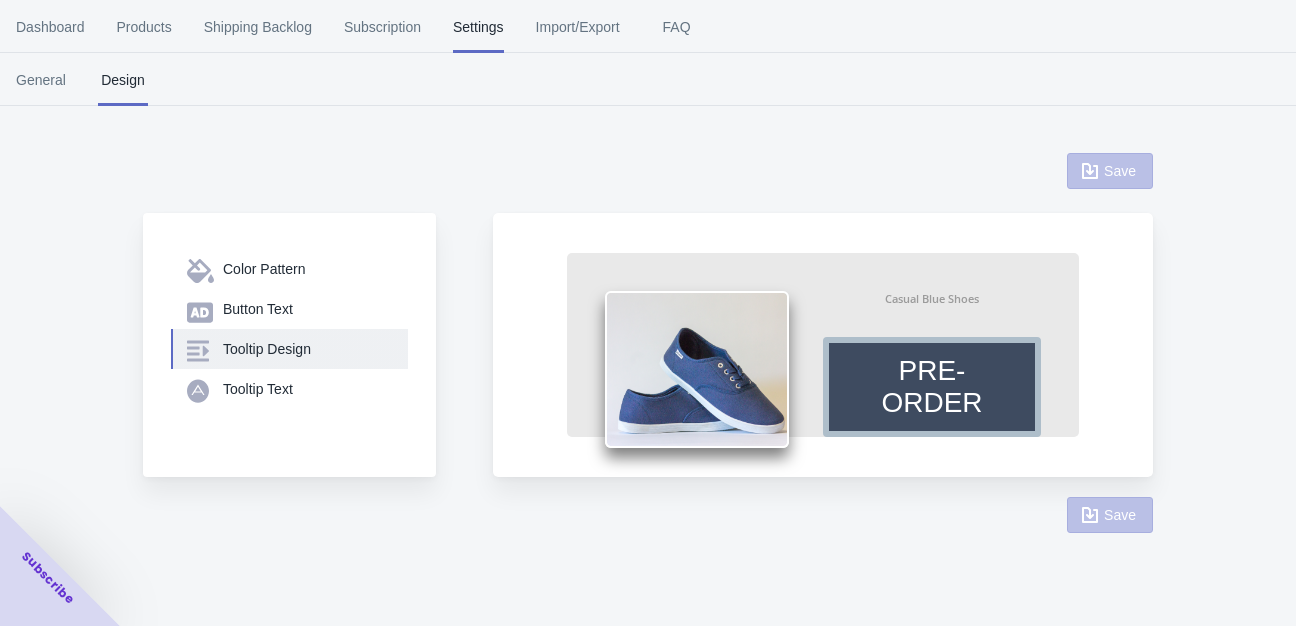 click on "Tooltip Design" at bounding box center (307, 349) 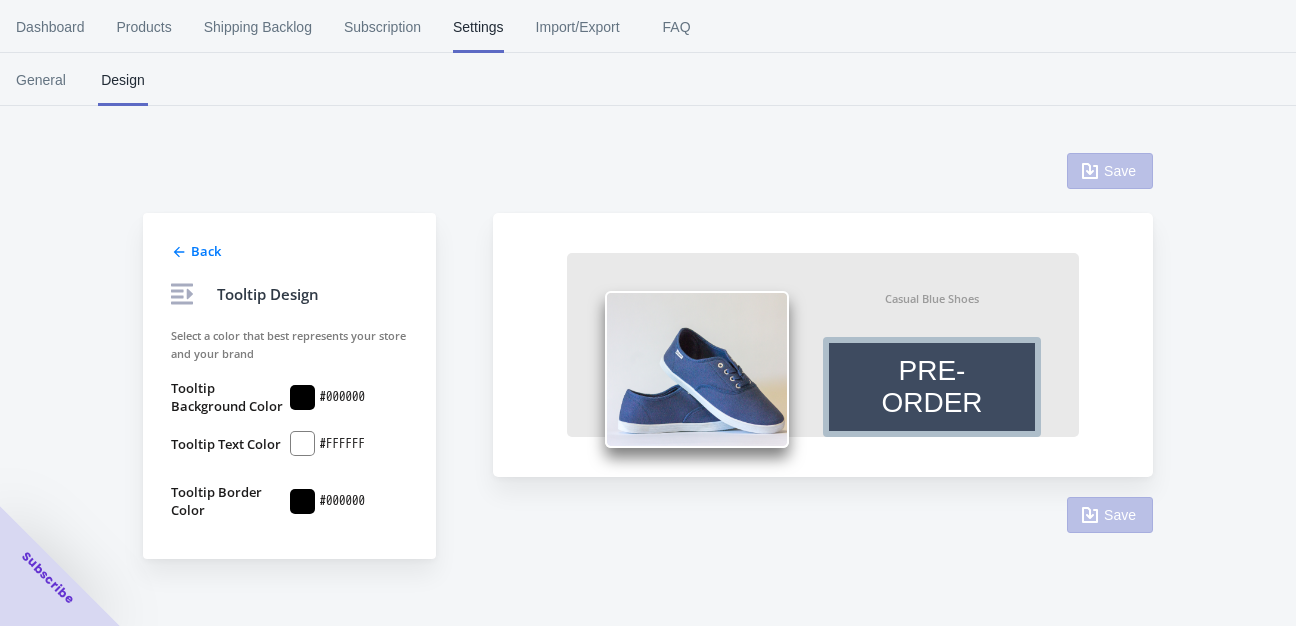 click 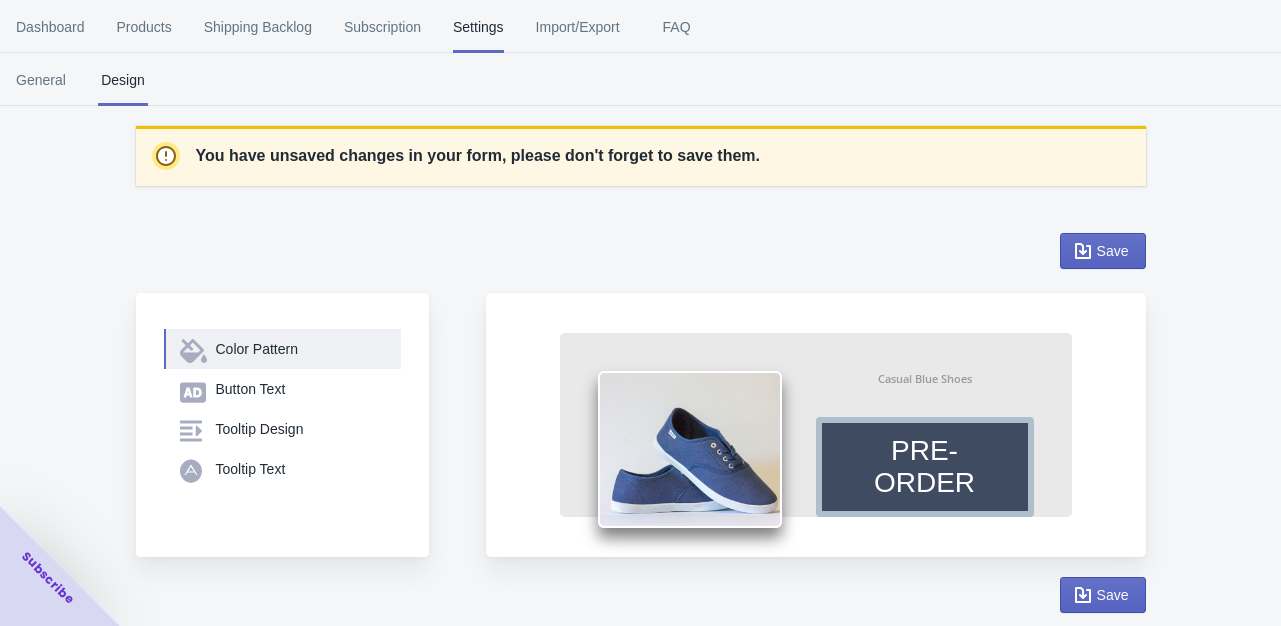 click on "Color Pattern" at bounding box center (300, 349) 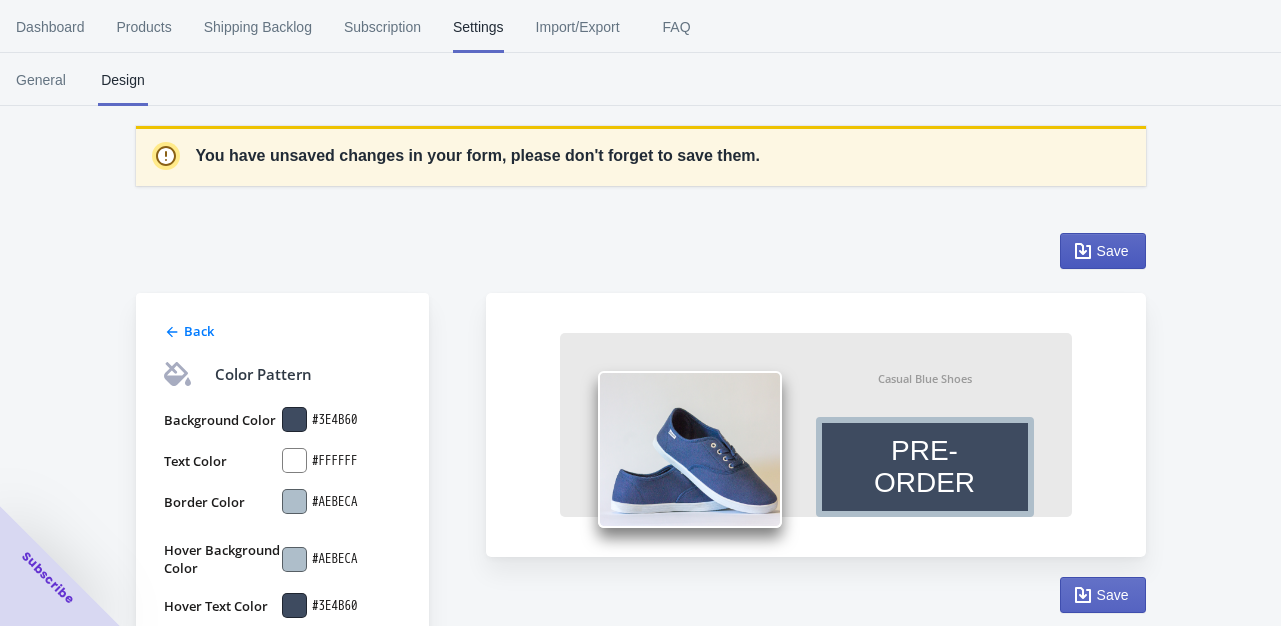 click on "Save" at bounding box center (1113, 251) 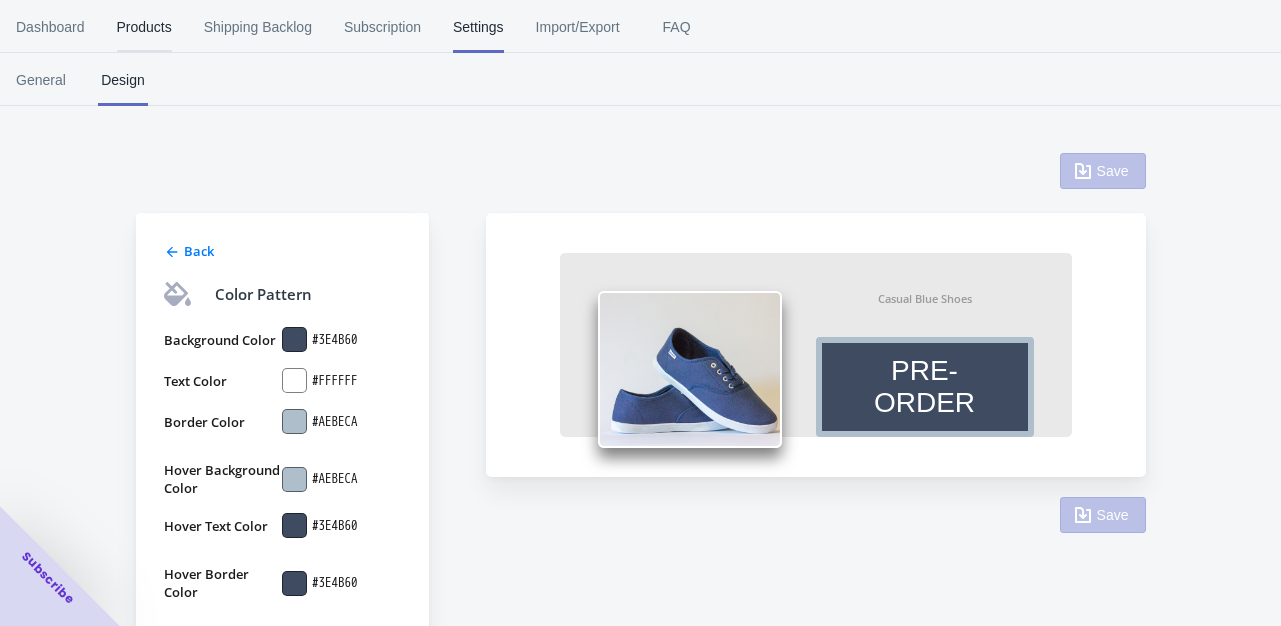 click on "Products" at bounding box center (144, 27) 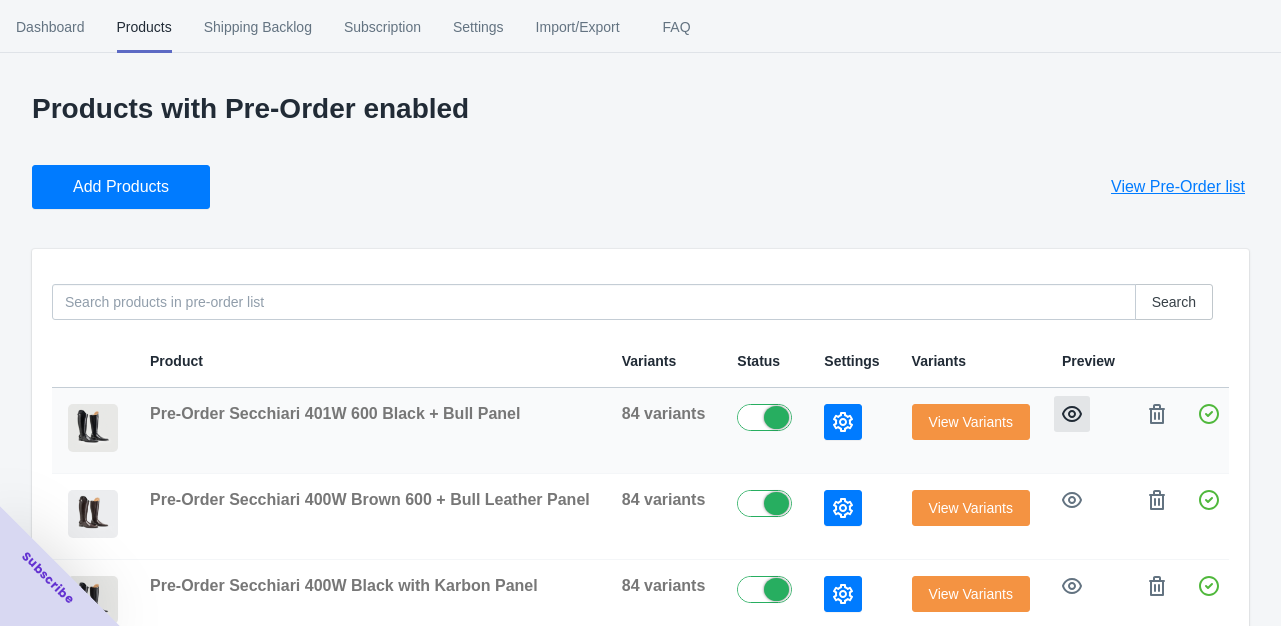 click 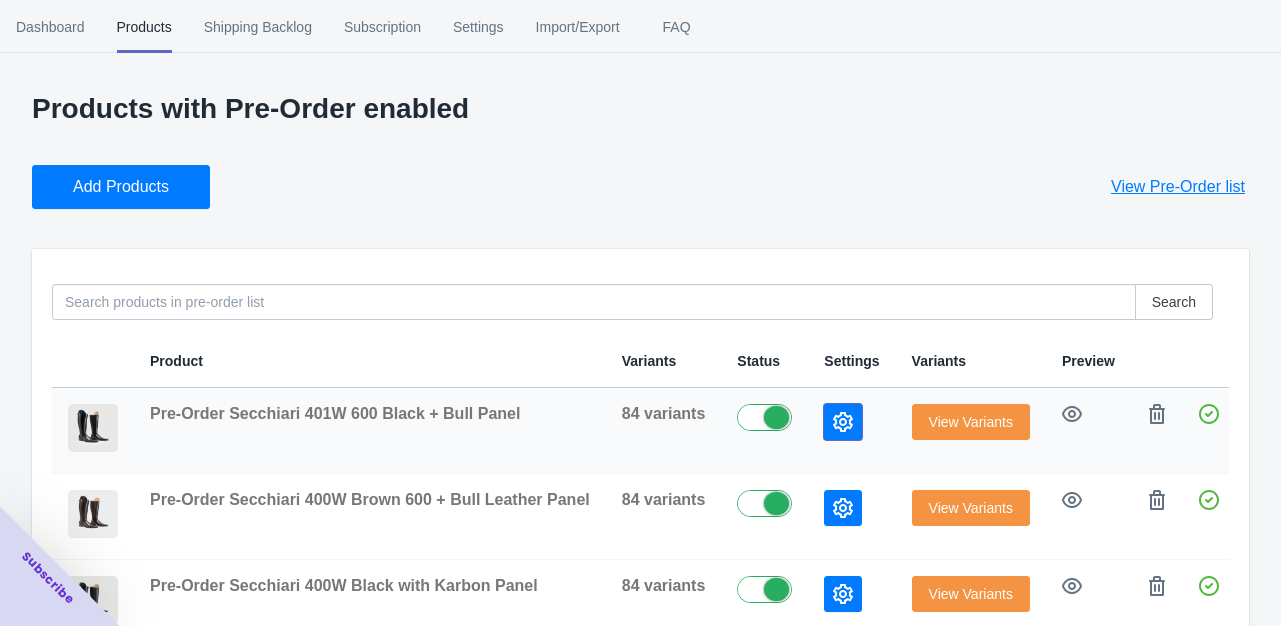 click 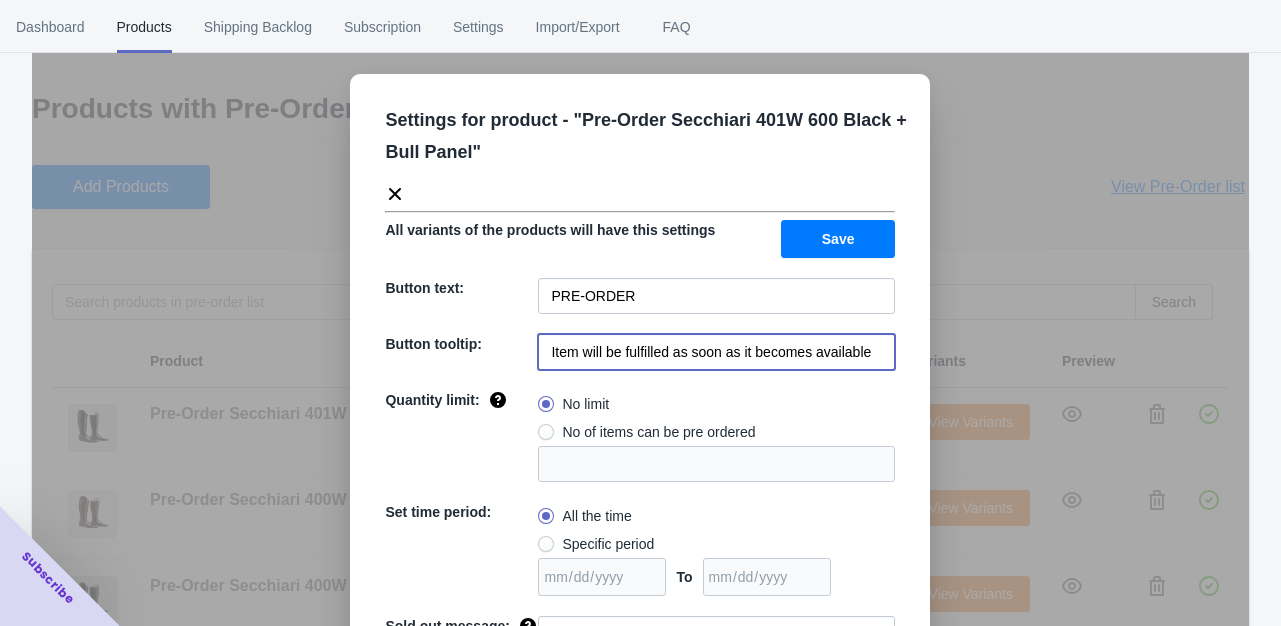 drag, startPoint x: 866, startPoint y: 352, endPoint x: 518, endPoint y: 350, distance: 348.00574 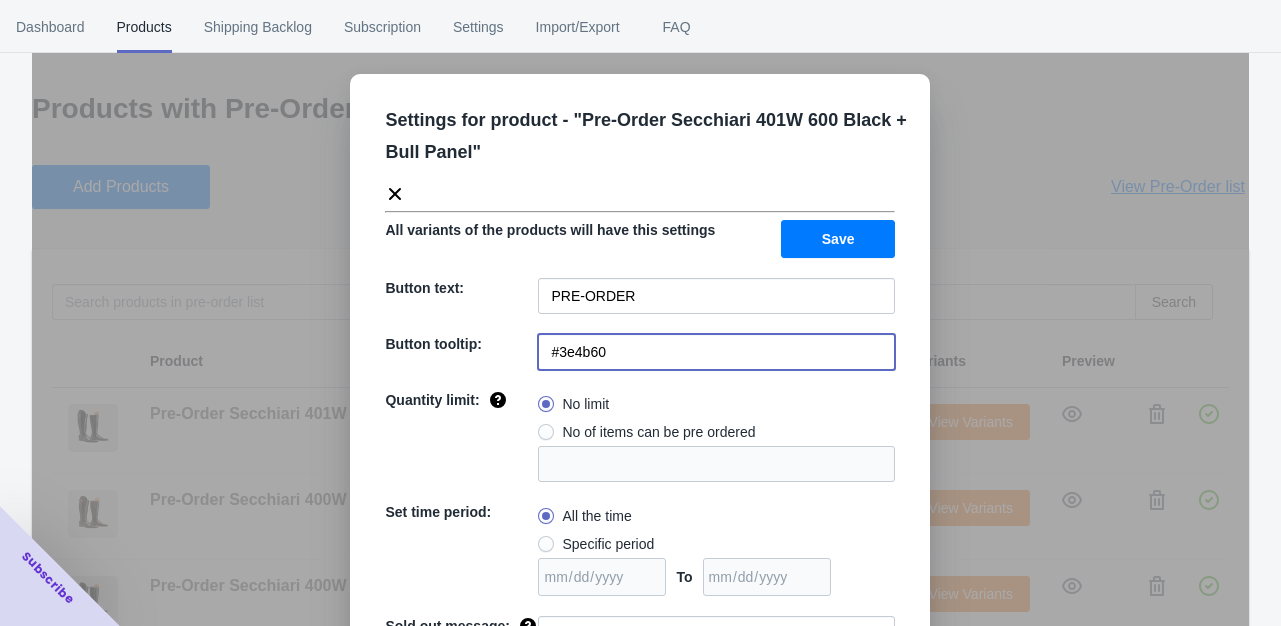 drag, startPoint x: 576, startPoint y: 345, endPoint x: 476, endPoint y: 348, distance: 100.04499 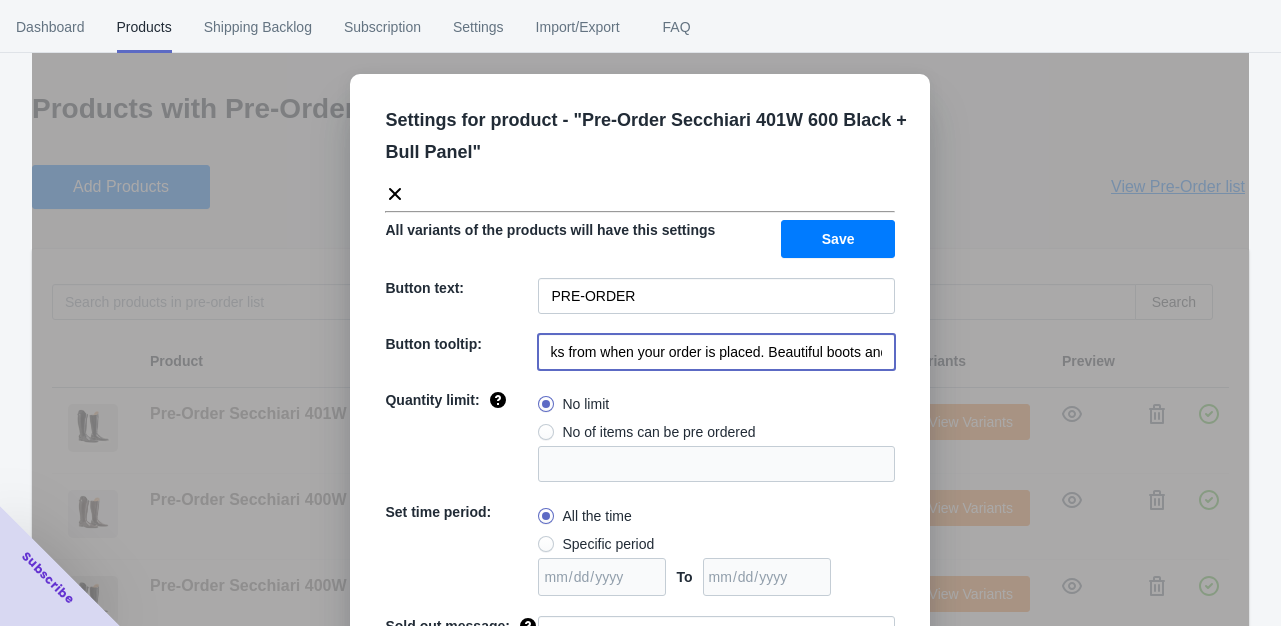 scroll, scrollTop: 0, scrollLeft: 781, axis: horizontal 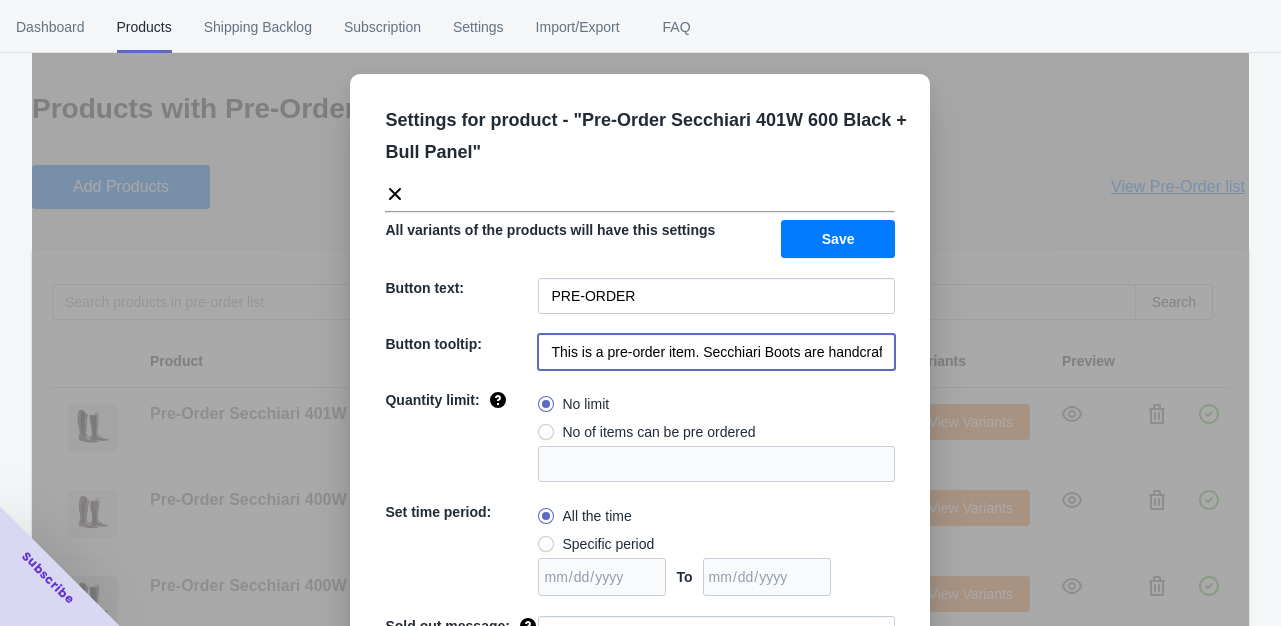 drag, startPoint x: 878, startPoint y: 349, endPoint x: 523, endPoint y: 338, distance: 355.17038 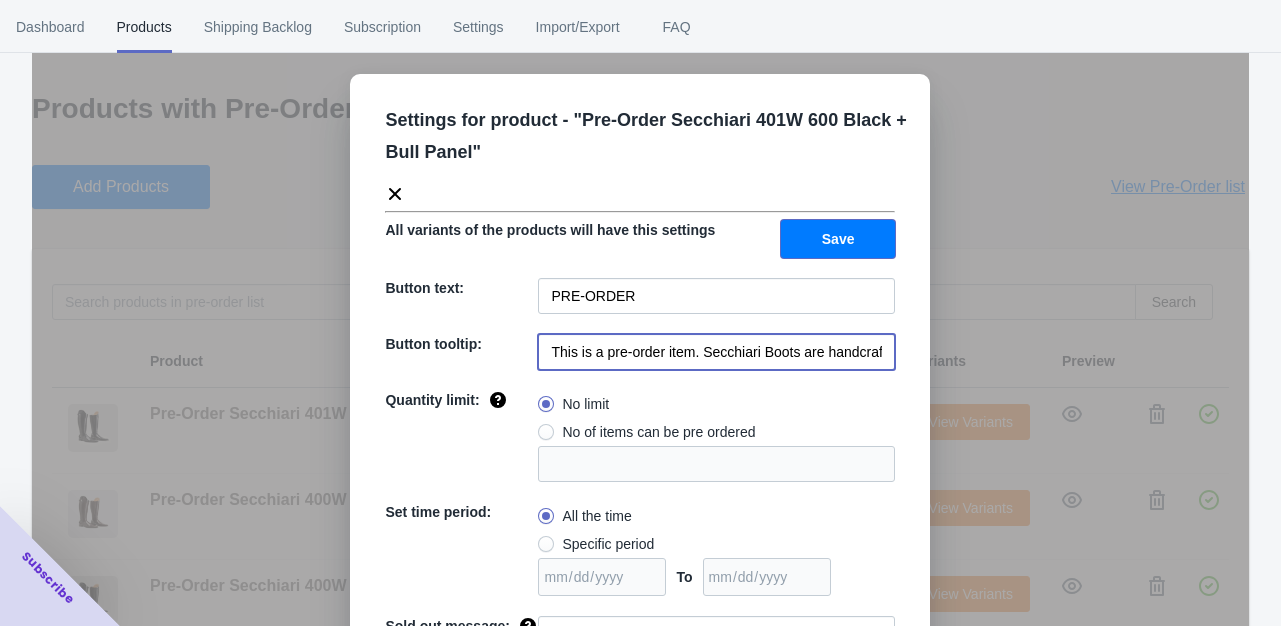click on "Save" at bounding box center (838, 239) 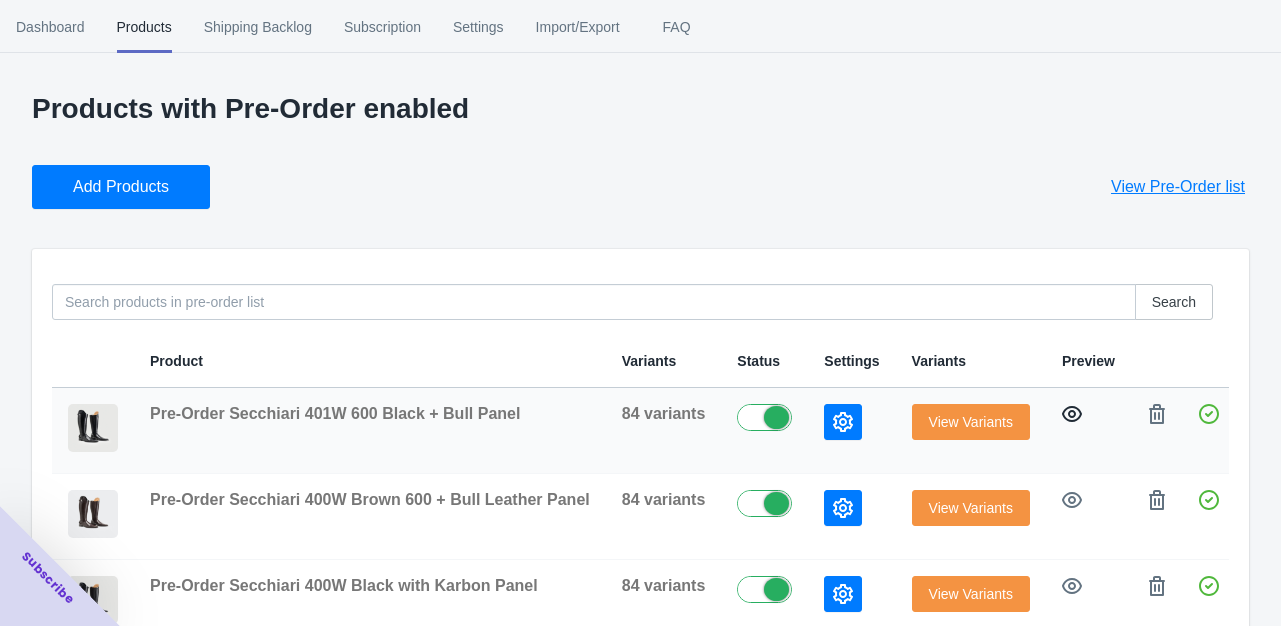 click 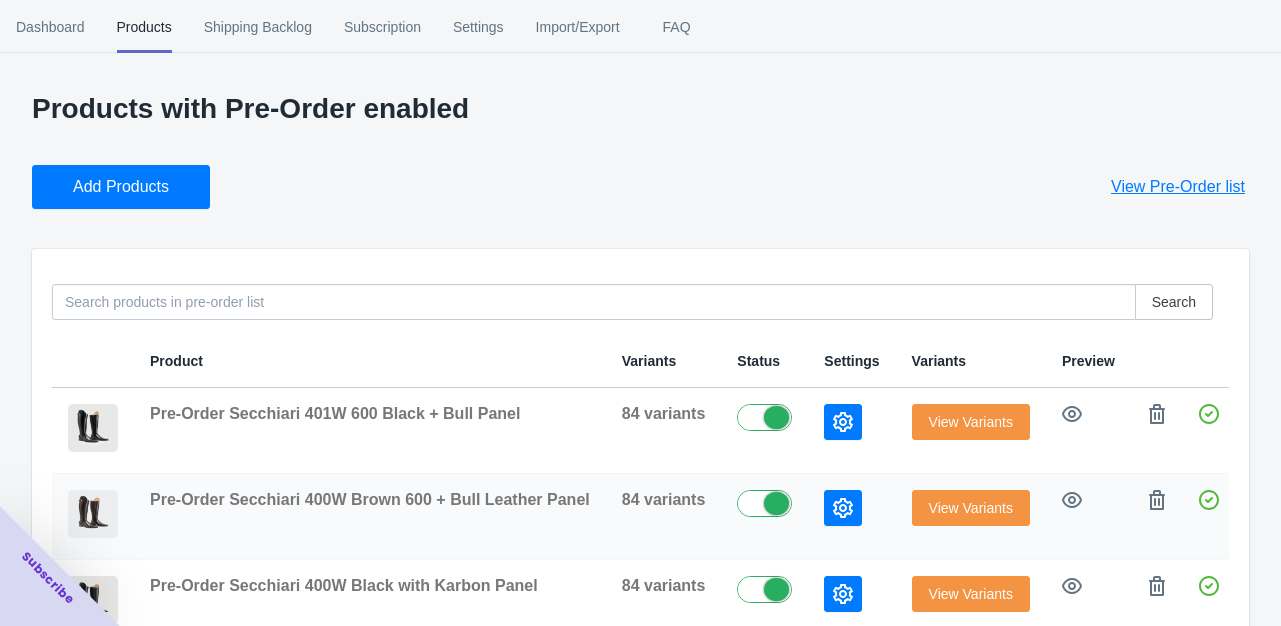click 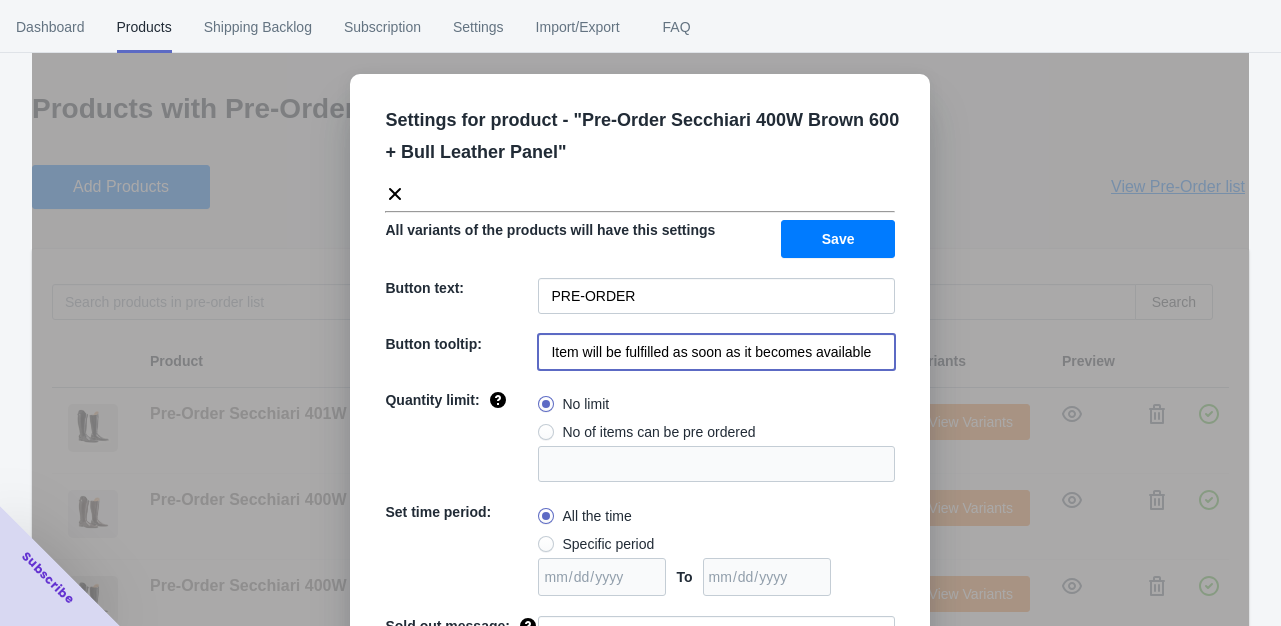 drag, startPoint x: 540, startPoint y: 353, endPoint x: 874, endPoint y: 346, distance: 334.07333 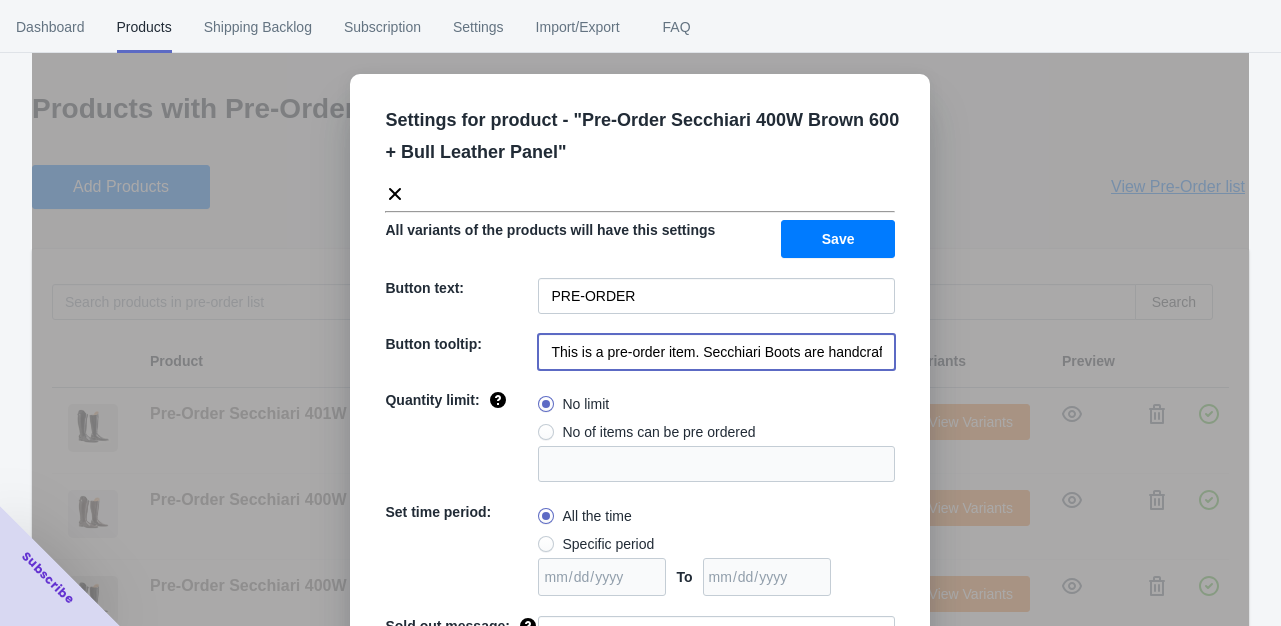 scroll, scrollTop: 0, scrollLeft: 781, axis: horizontal 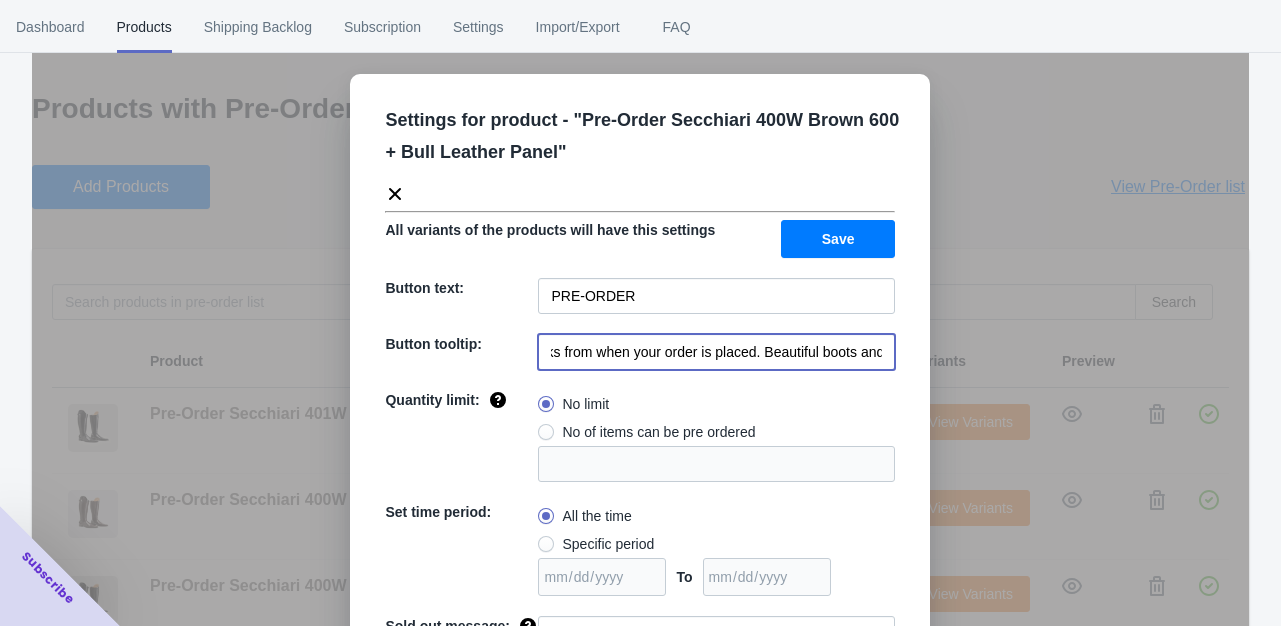 type on "This is a pre-order item. Secchiari Boots are handcrafted in Italy with an expected delivery time of 6-8 weeks from when your order is placed. Beautiful boots and well worth the wait!" 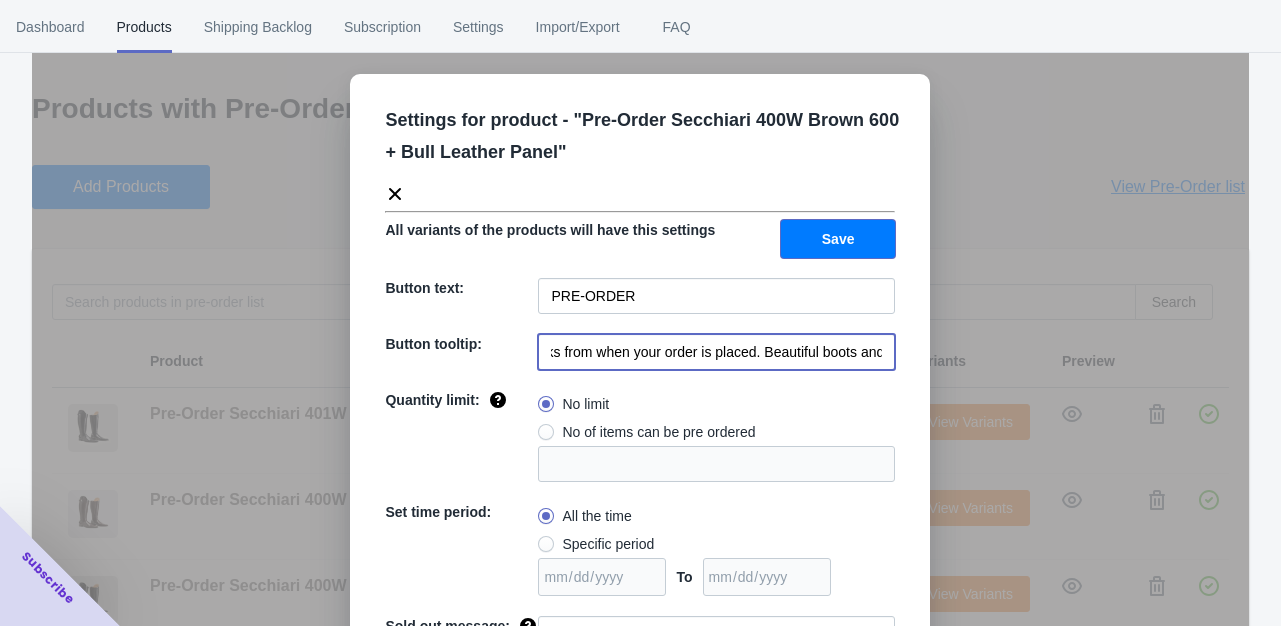 click on "Save" at bounding box center [838, 239] 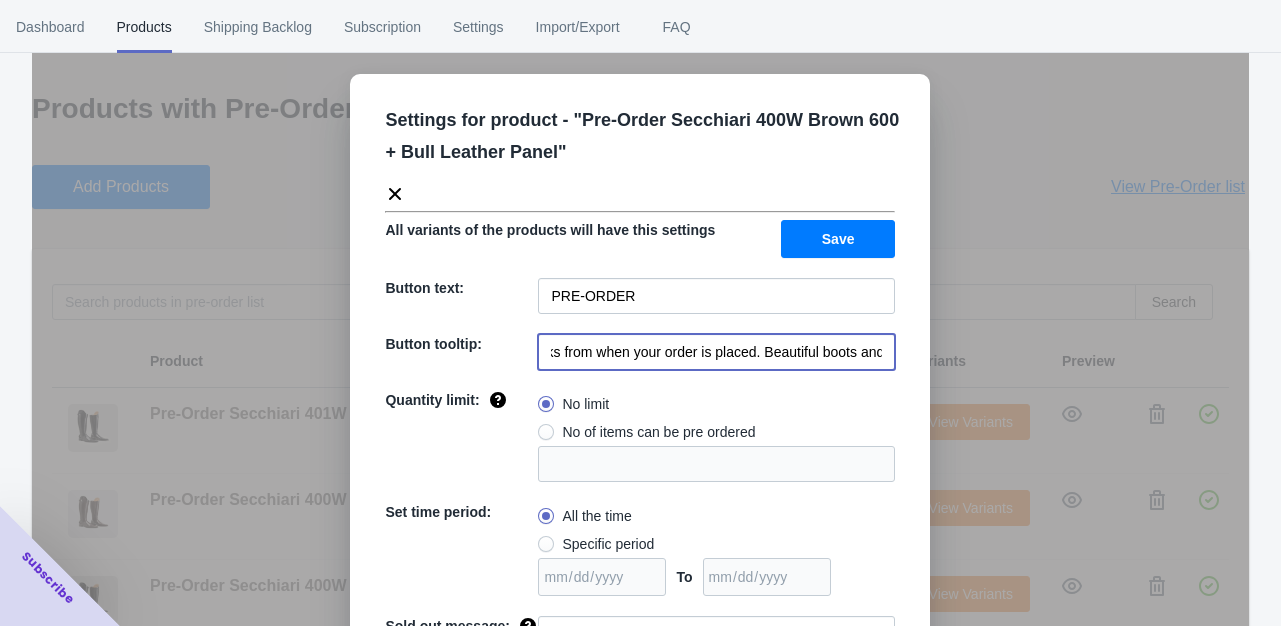 scroll, scrollTop: 0, scrollLeft: 0, axis: both 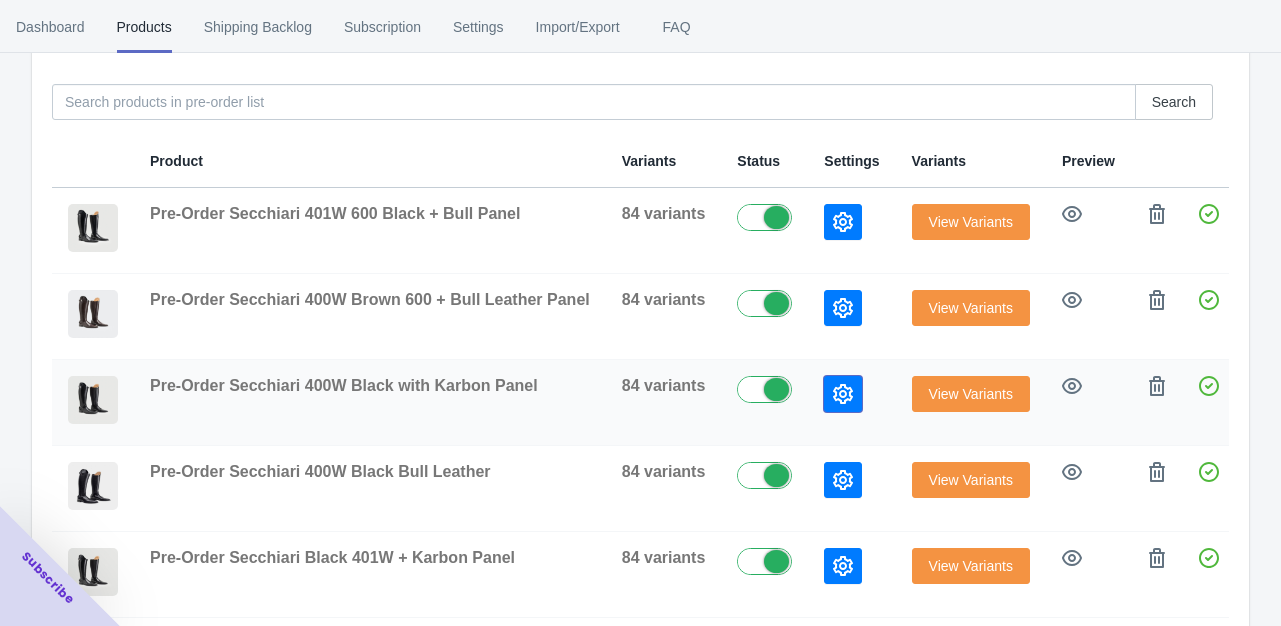click 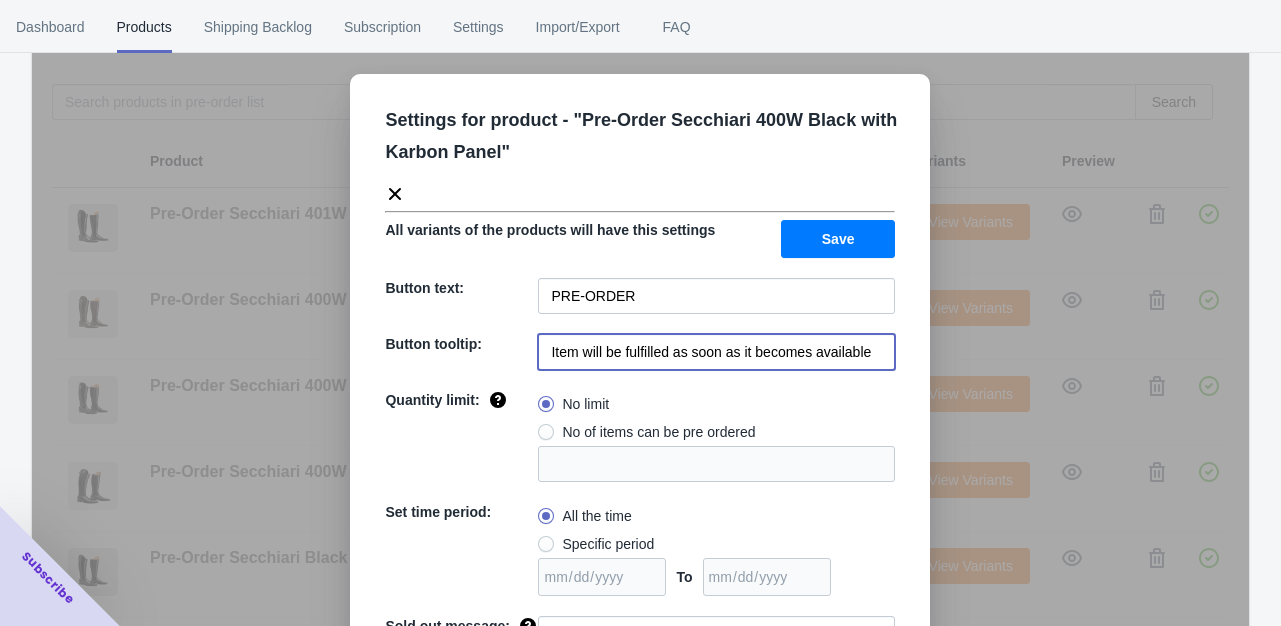 drag, startPoint x: 537, startPoint y: 350, endPoint x: 798, endPoint y: 353, distance: 261.01724 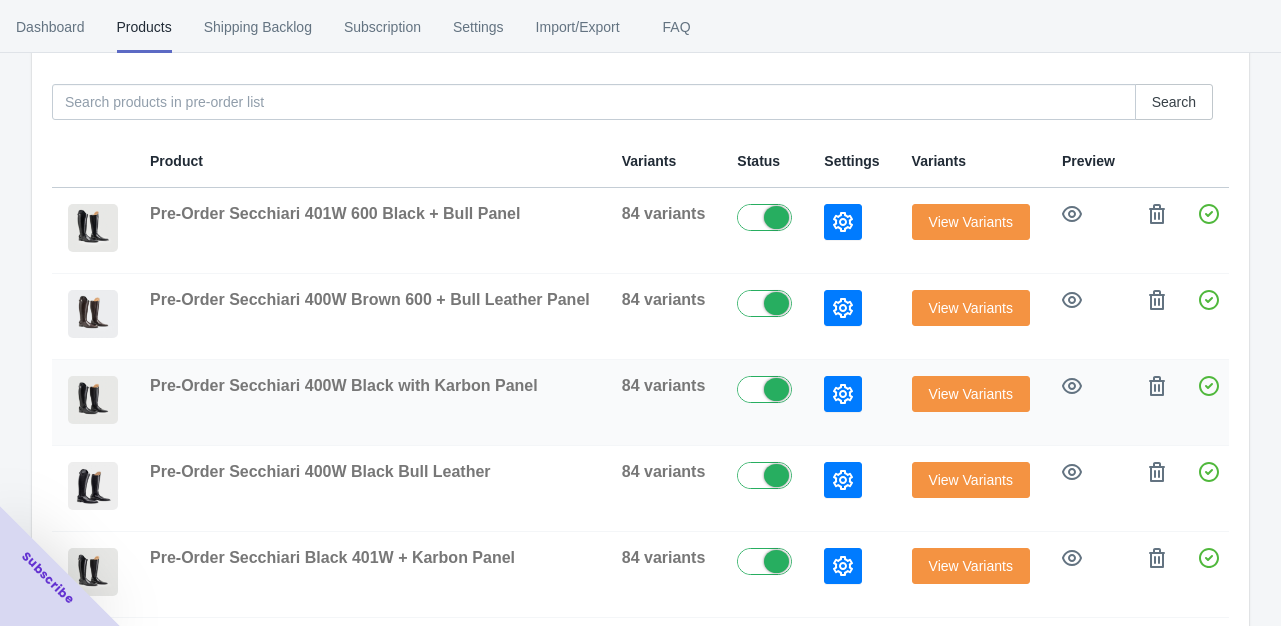 click at bounding box center (843, 394) 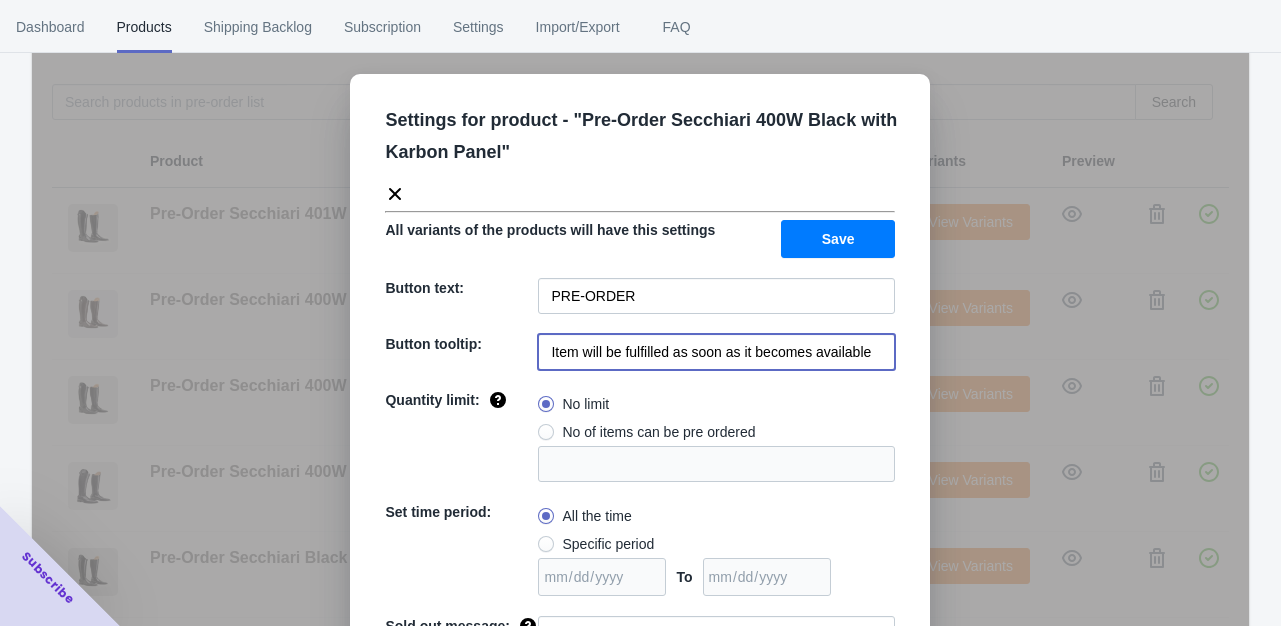 drag, startPoint x: 538, startPoint y: 353, endPoint x: 867, endPoint y: 342, distance: 329.18384 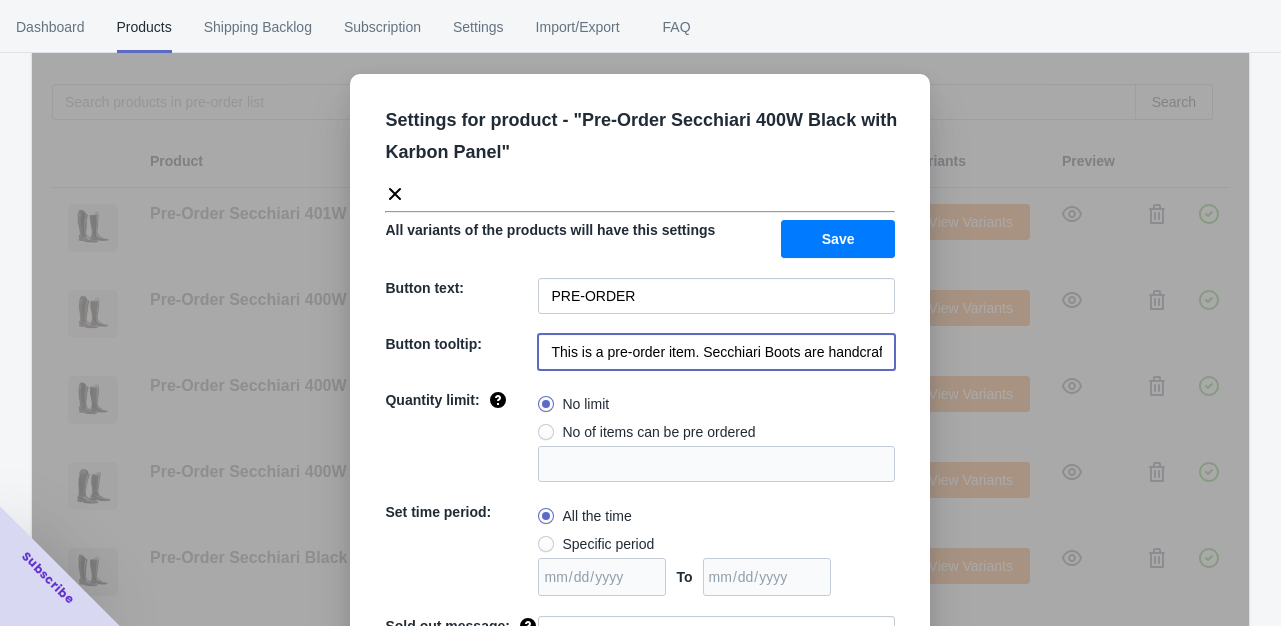 scroll, scrollTop: 0, scrollLeft: 781, axis: horizontal 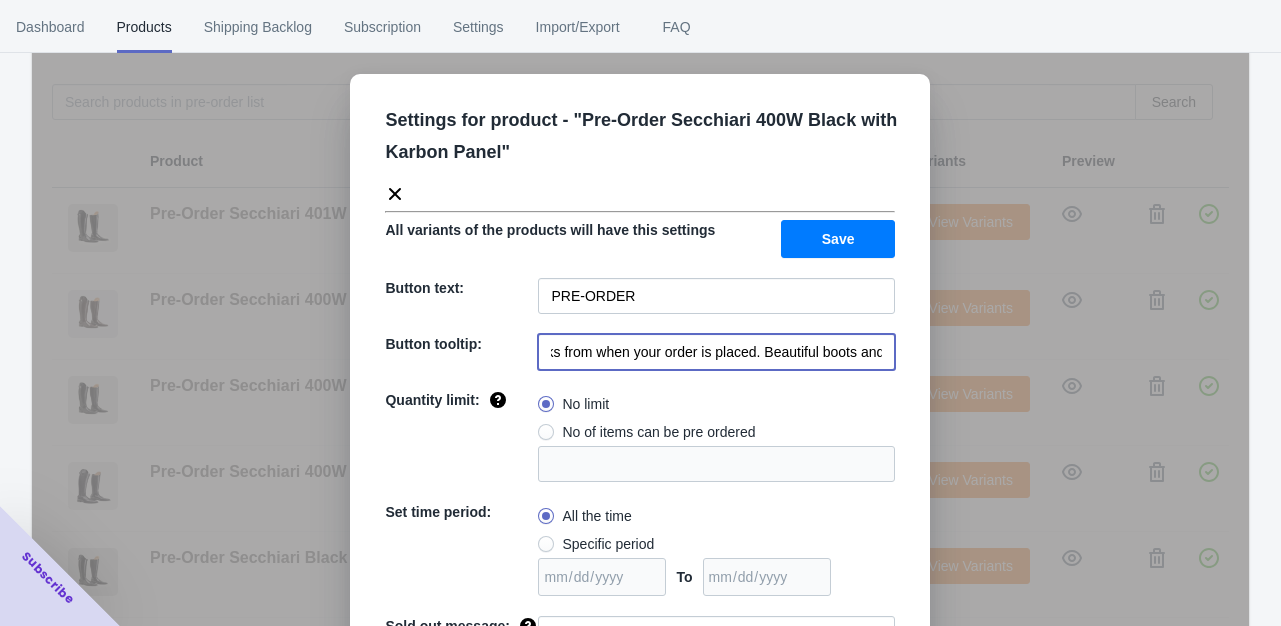 type on "This is a pre-order item. Secchiari Boots are handcrafted in Italy with an expected delivery time of 6-8 weeks from when your order is placed. Beautiful boots and well worth the wait!" 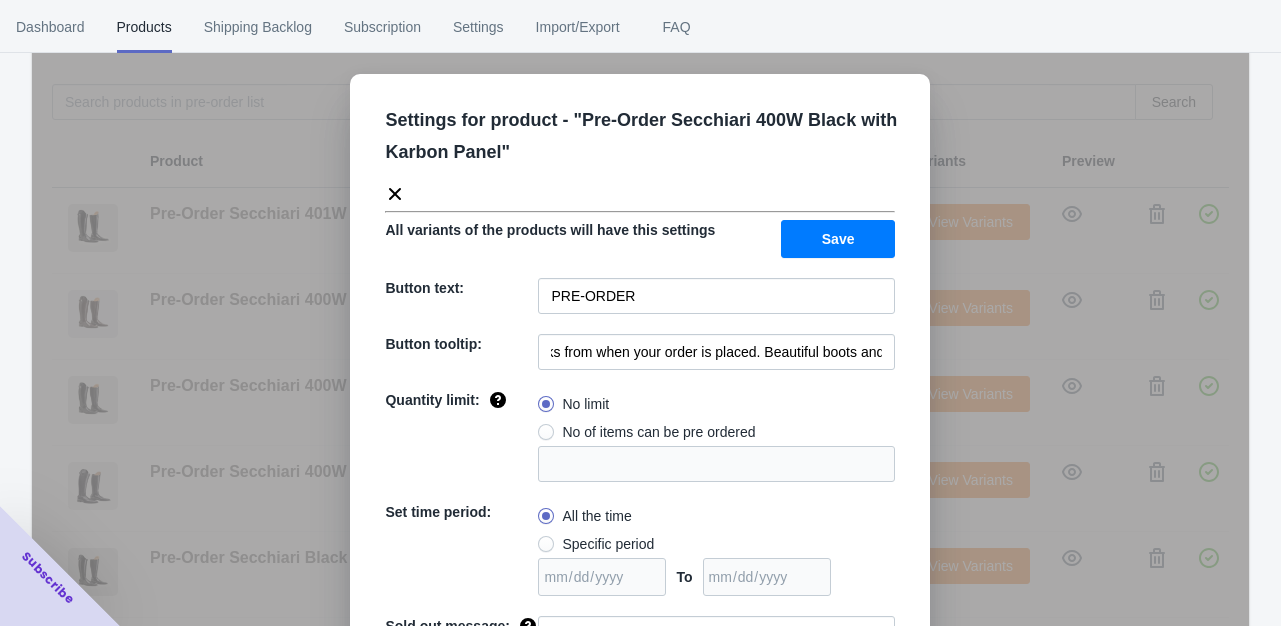 click on "Save" at bounding box center (838, 239) 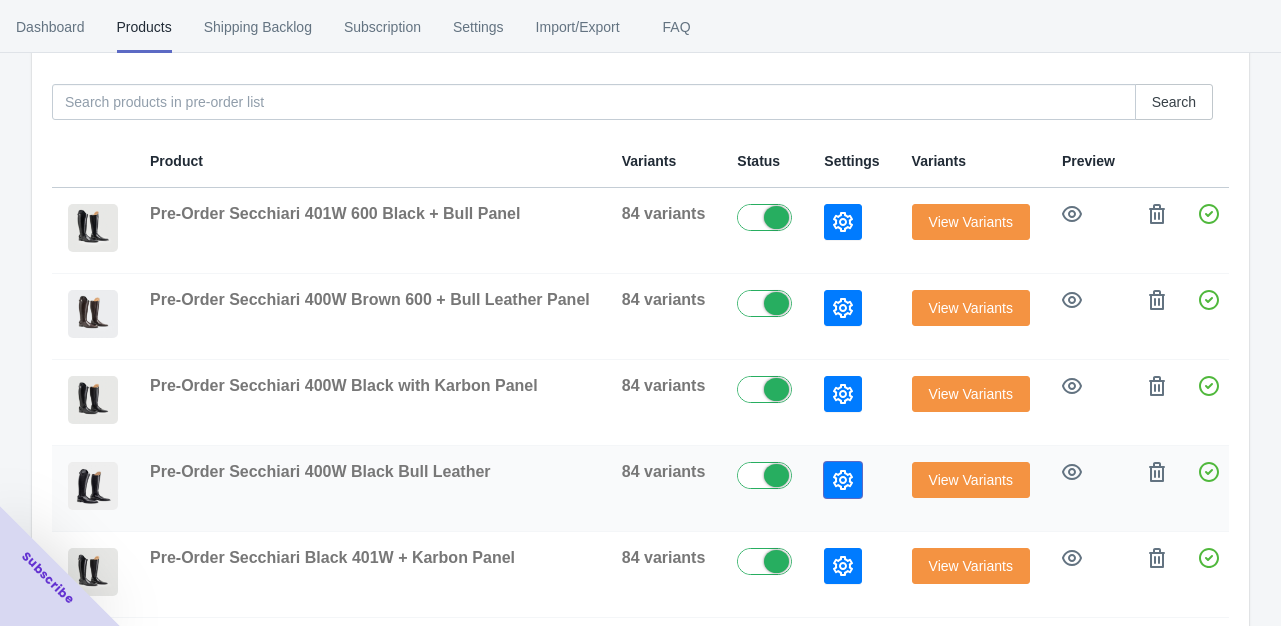 click 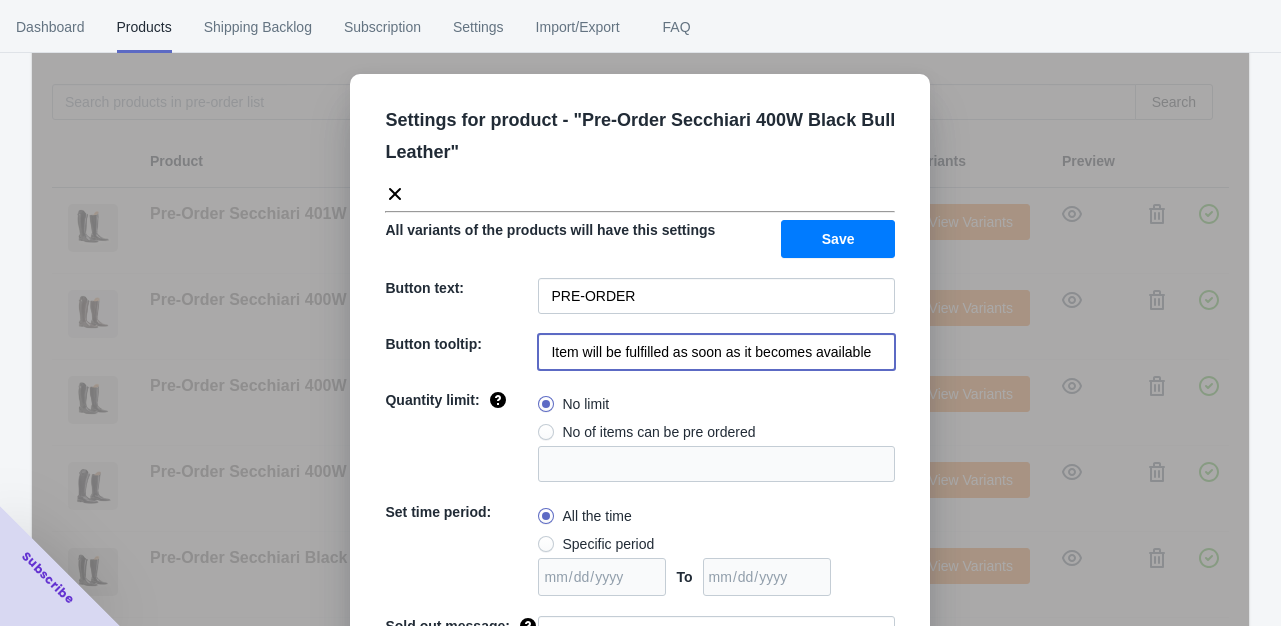 drag, startPoint x: 537, startPoint y: 353, endPoint x: 897, endPoint y: 345, distance: 360.08887 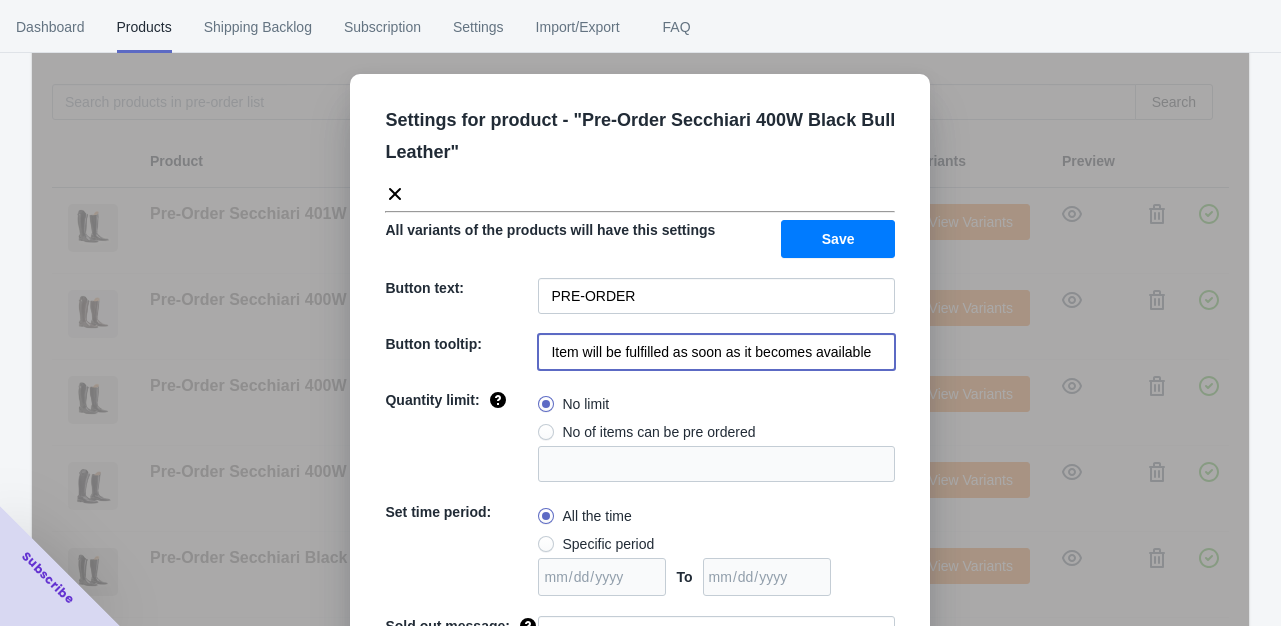 paste on "This is a pre-order item. Secchiari Boots are handcrafted in Italy with an expected delivery time of 6-8 weeks from when your order is placed. Beautiful boots and well worth the wait!" 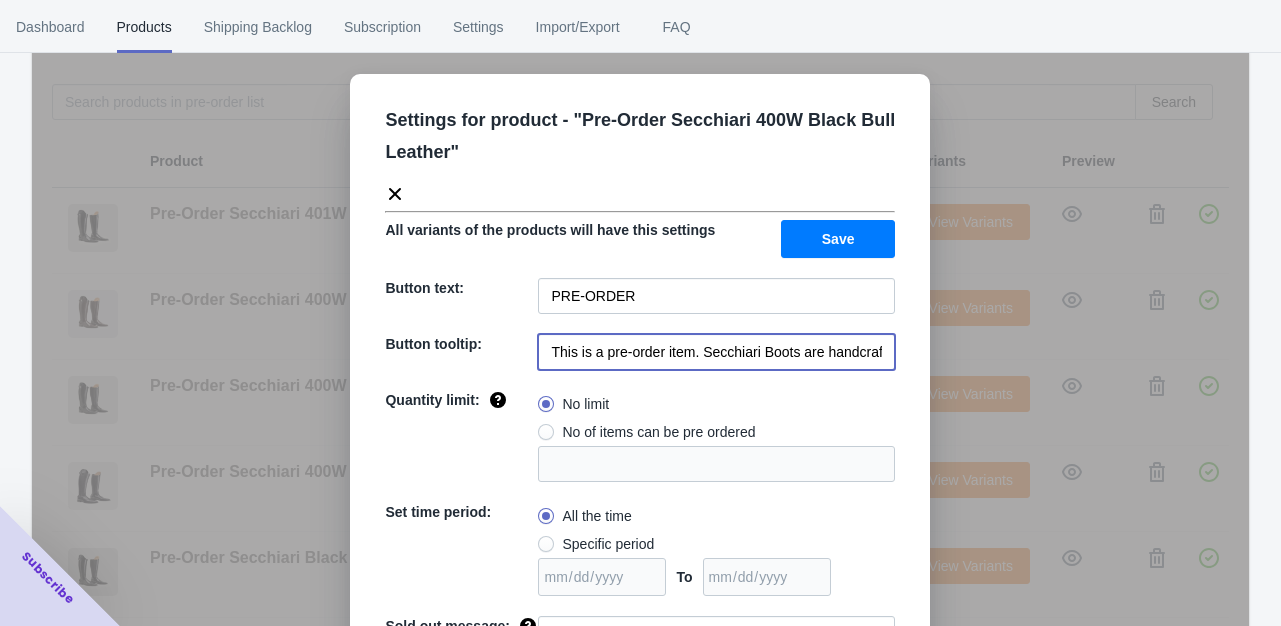scroll, scrollTop: 0, scrollLeft: 781, axis: horizontal 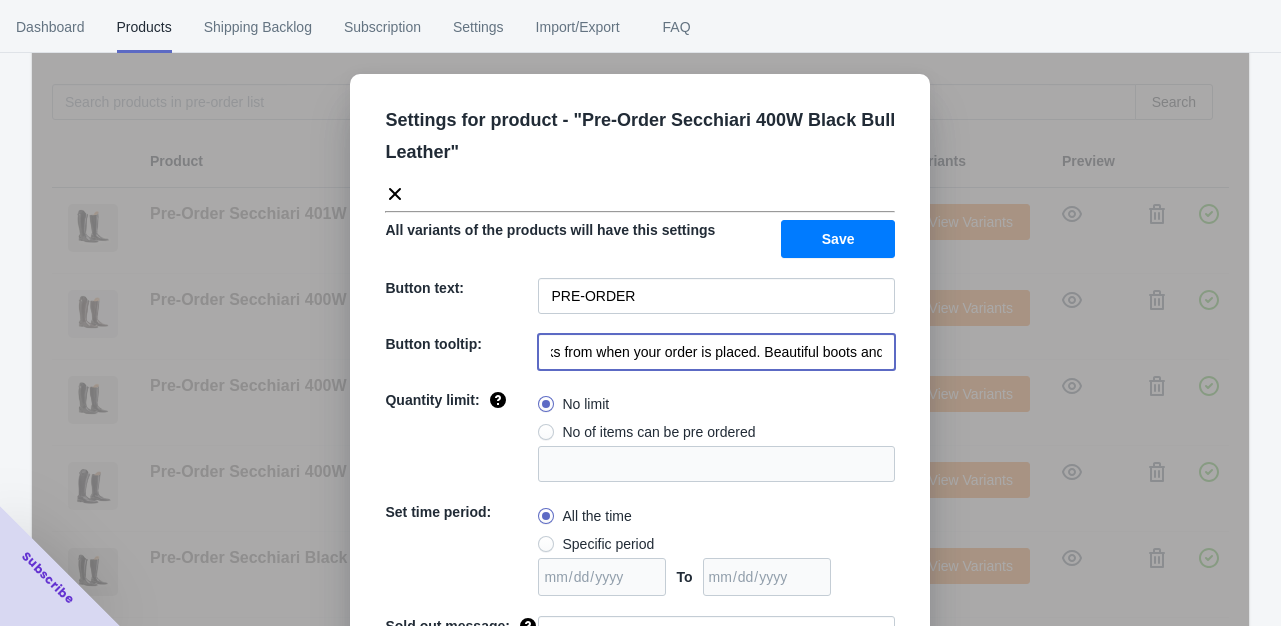 type on "This is a pre-order item. Secchiari Boots are handcrafted in Italy with an expected delivery time of 6-8 weeks from when your order is placed. Beautiful boots and well worth the wait!" 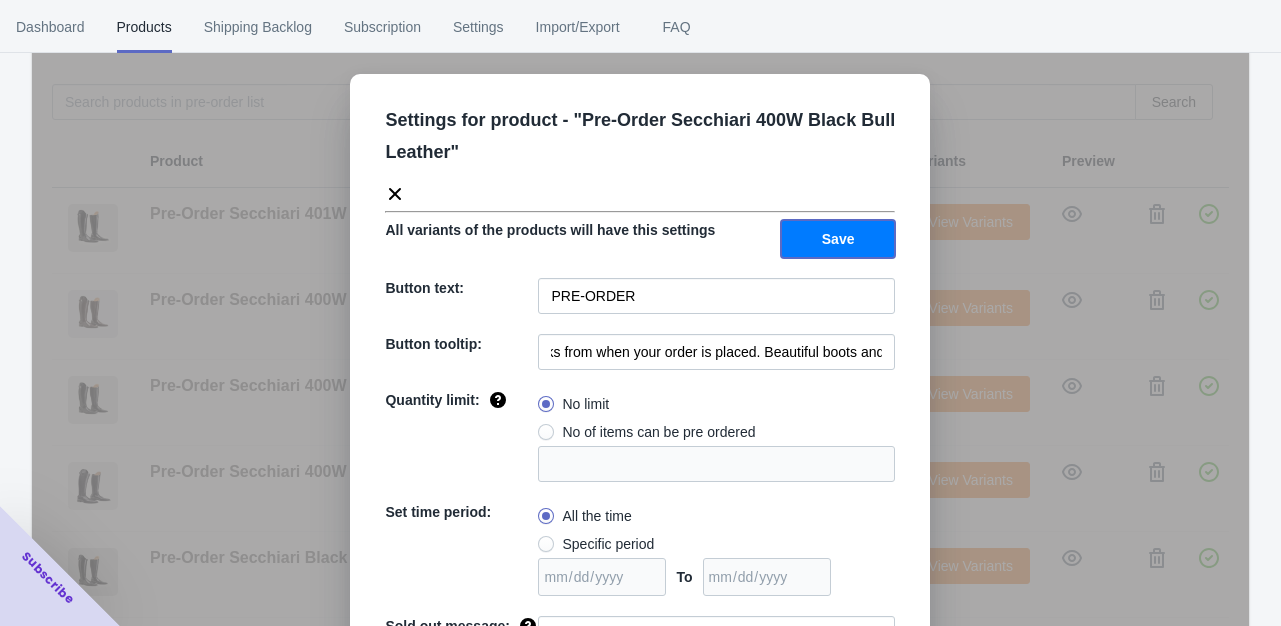 scroll, scrollTop: 0, scrollLeft: 0, axis: both 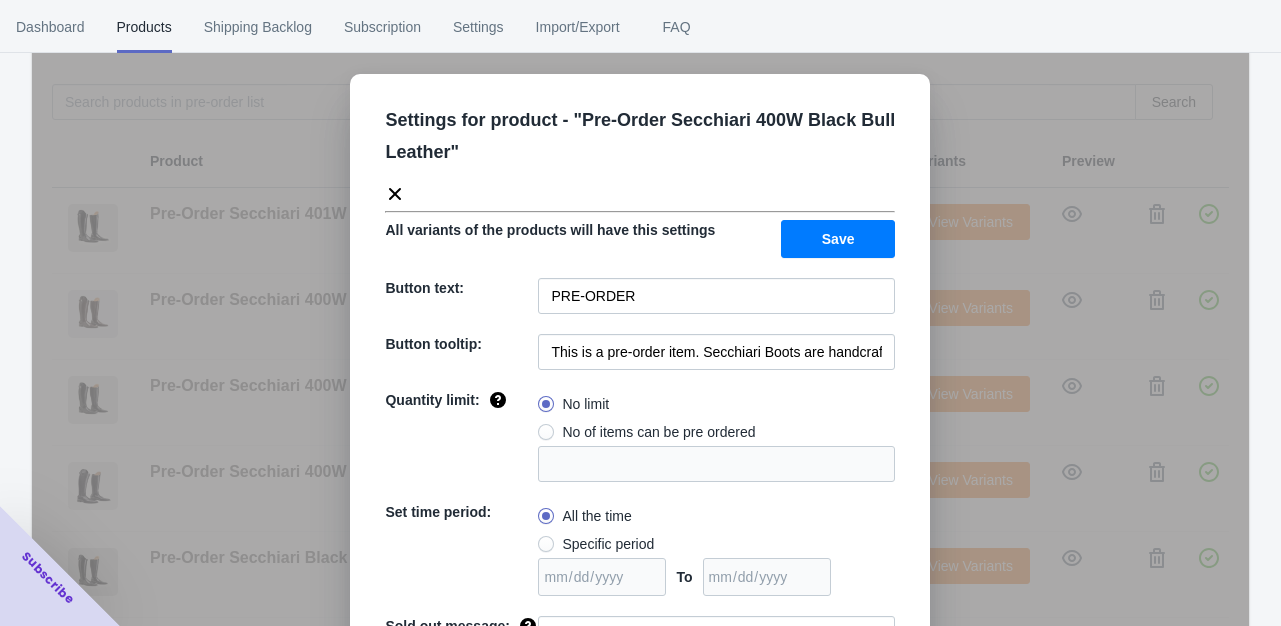 click on "Save" at bounding box center (838, 239) 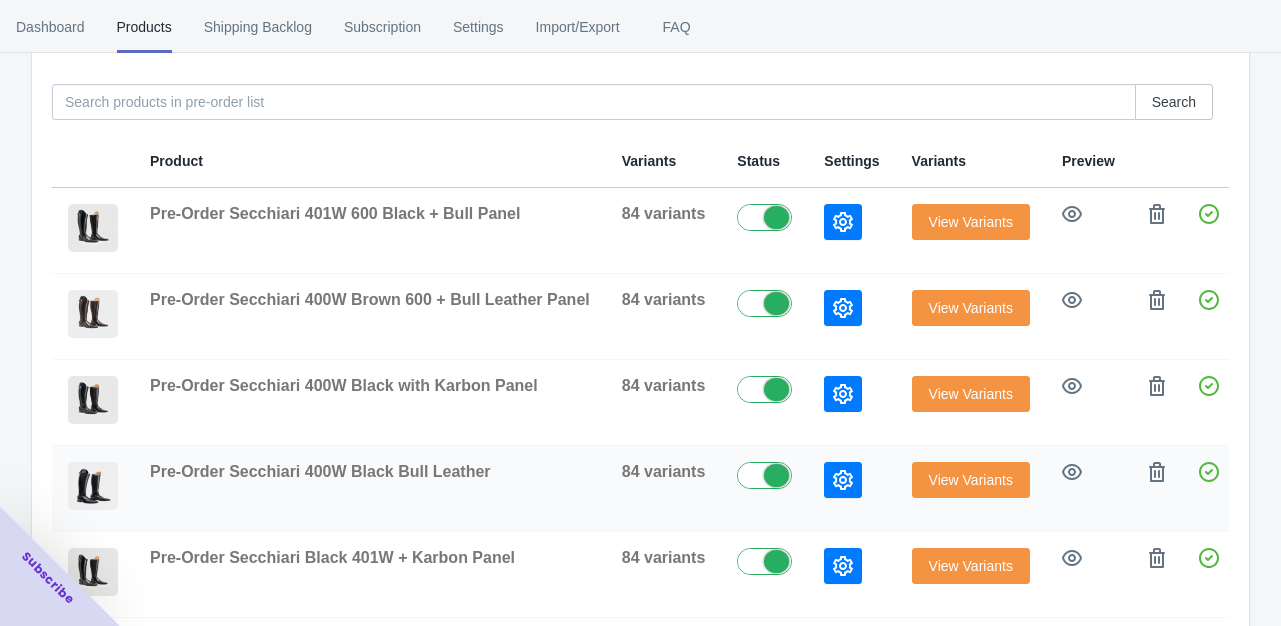 click at bounding box center [843, 480] 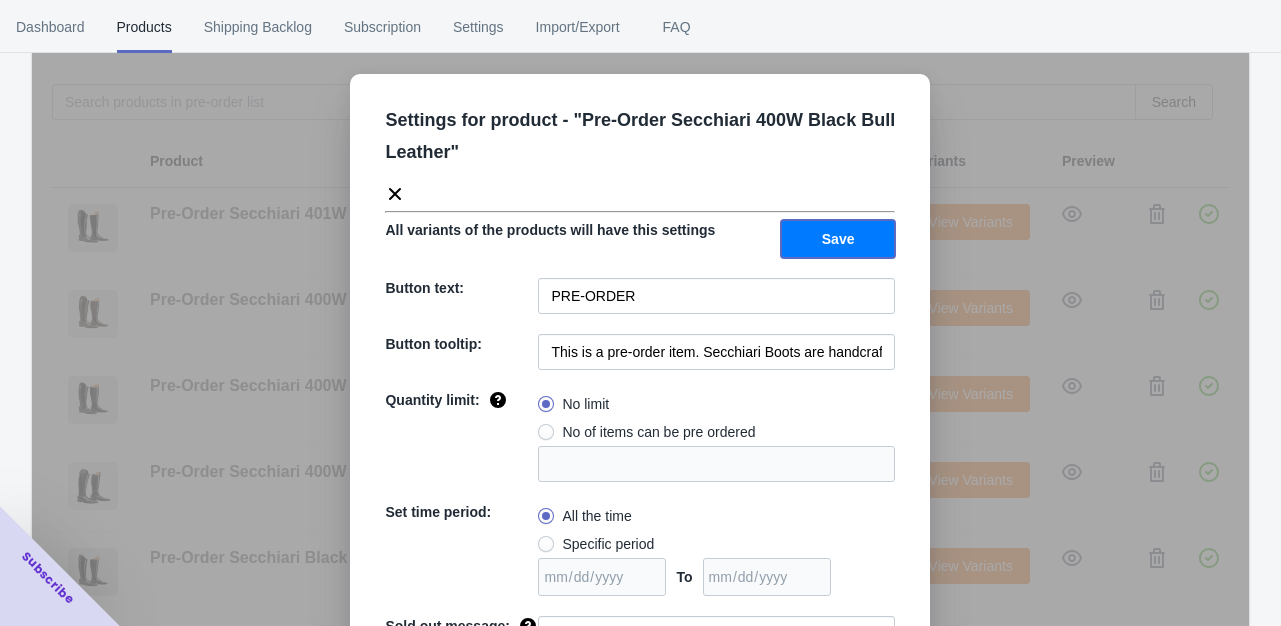 click on "Save" at bounding box center [838, 239] 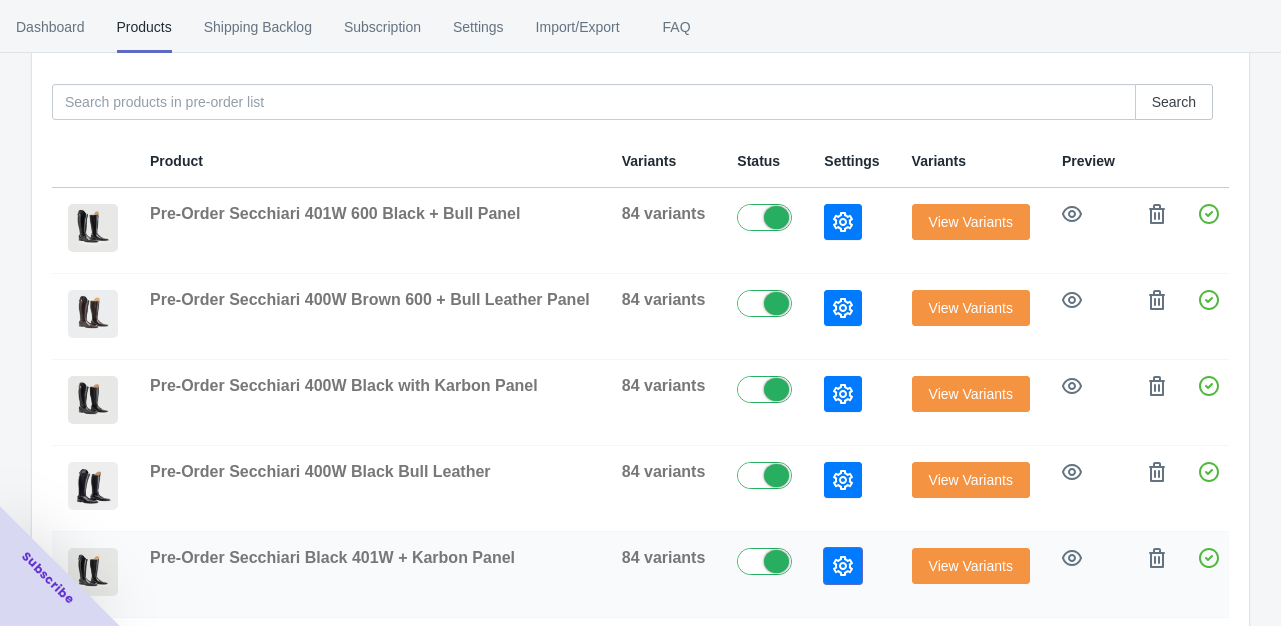 click 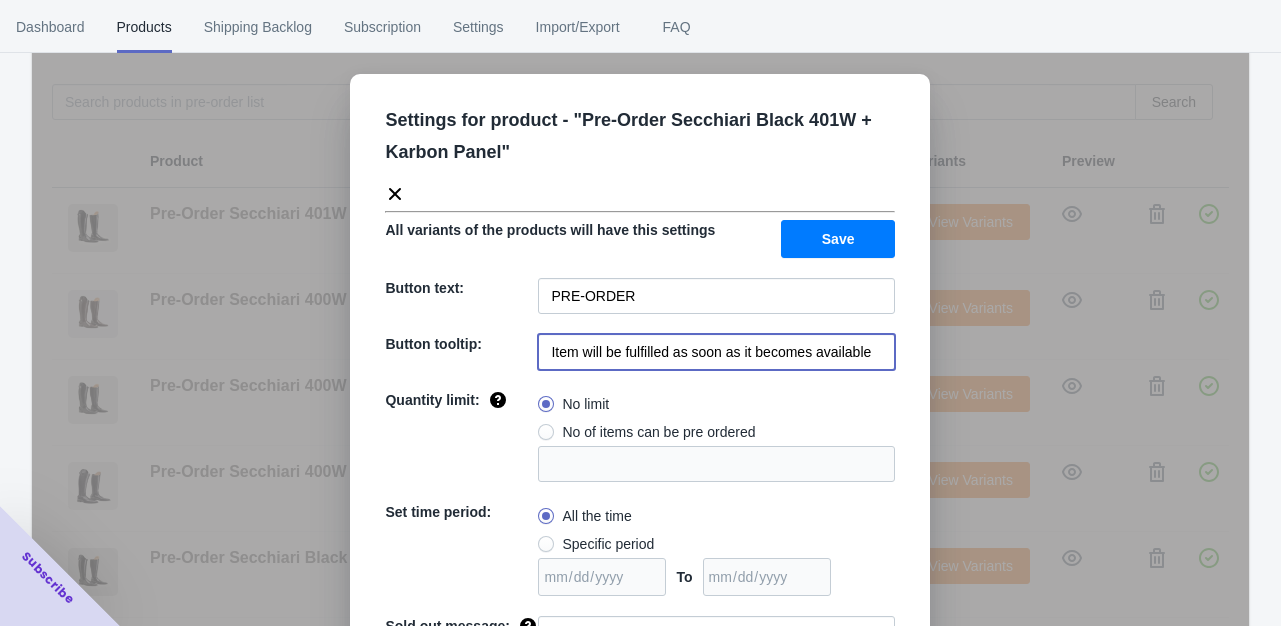 drag, startPoint x: 536, startPoint y: 352, endPoint x: 645, endPoint y: 349, distance: 109.041275 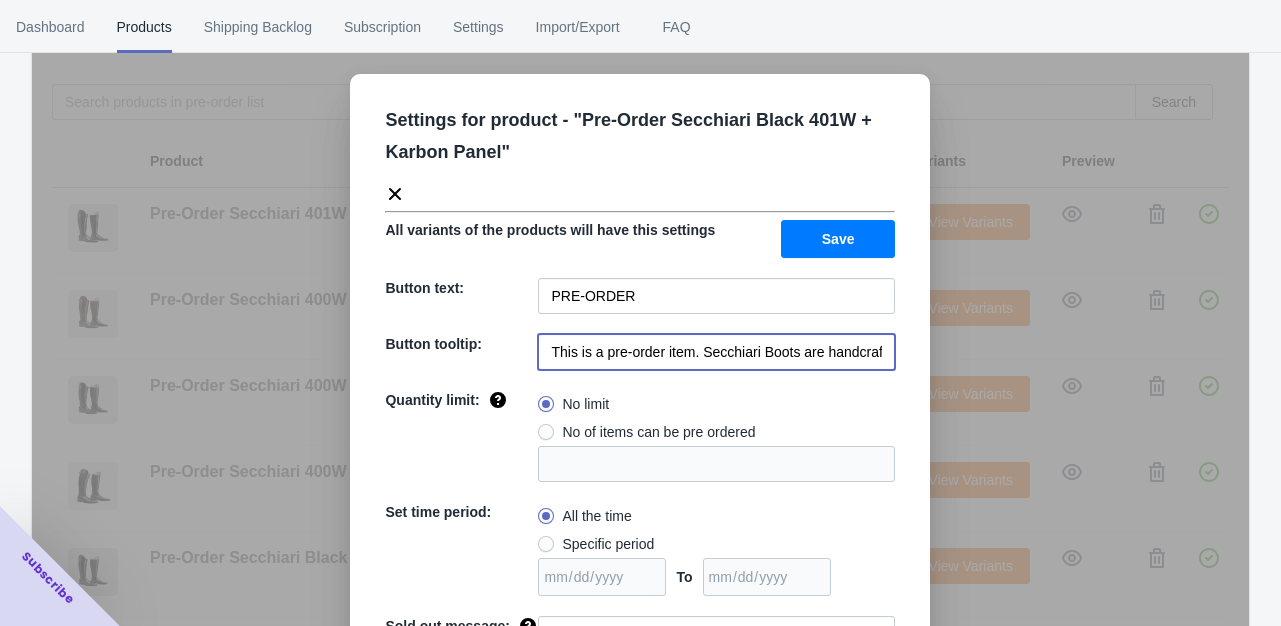 scroll, scrollTop: 0, scrollLeft: 781, axis: horizontal 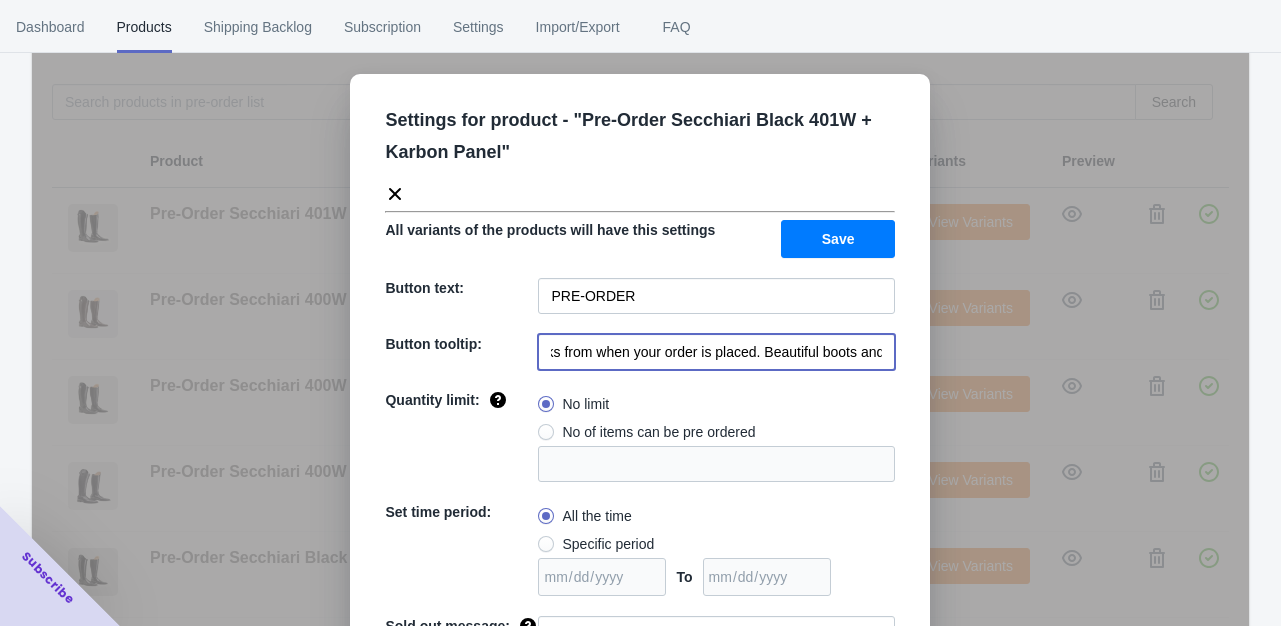 type on "This is a pre-order item. Secchiari Boots are handcrafted in Italy with an expected delivery time of 6-8 weeks from when your order is placed. Beautiful boots and well worth the wait!" 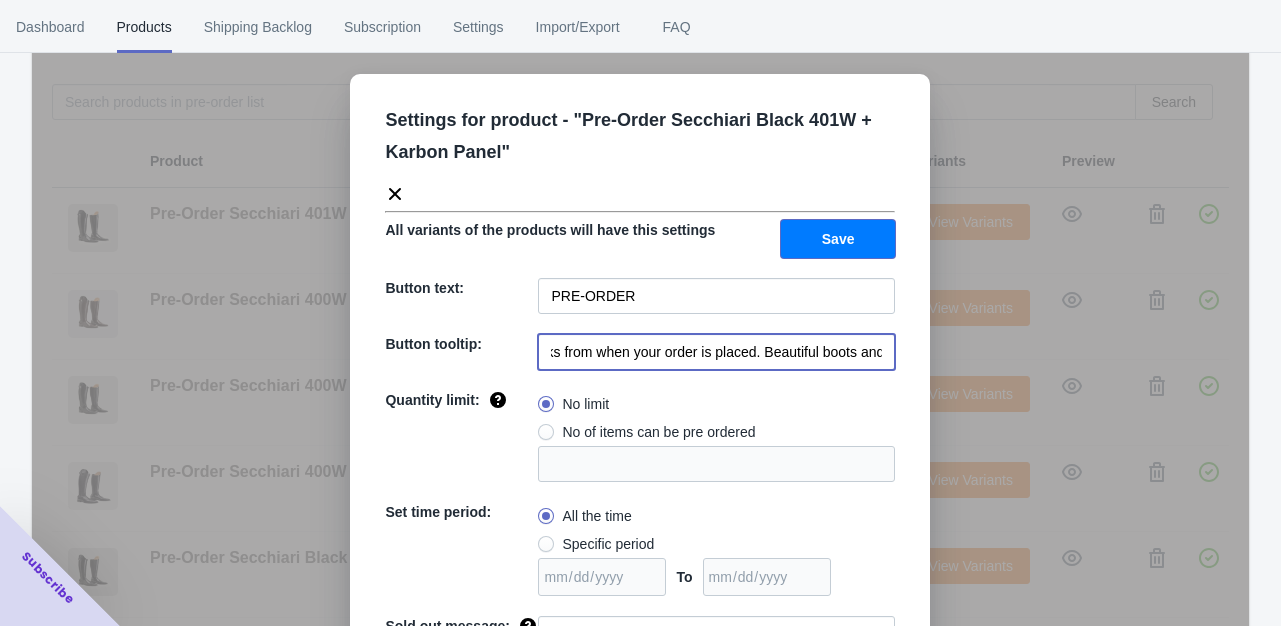 click on "Save" at bounding box center (838, 239) 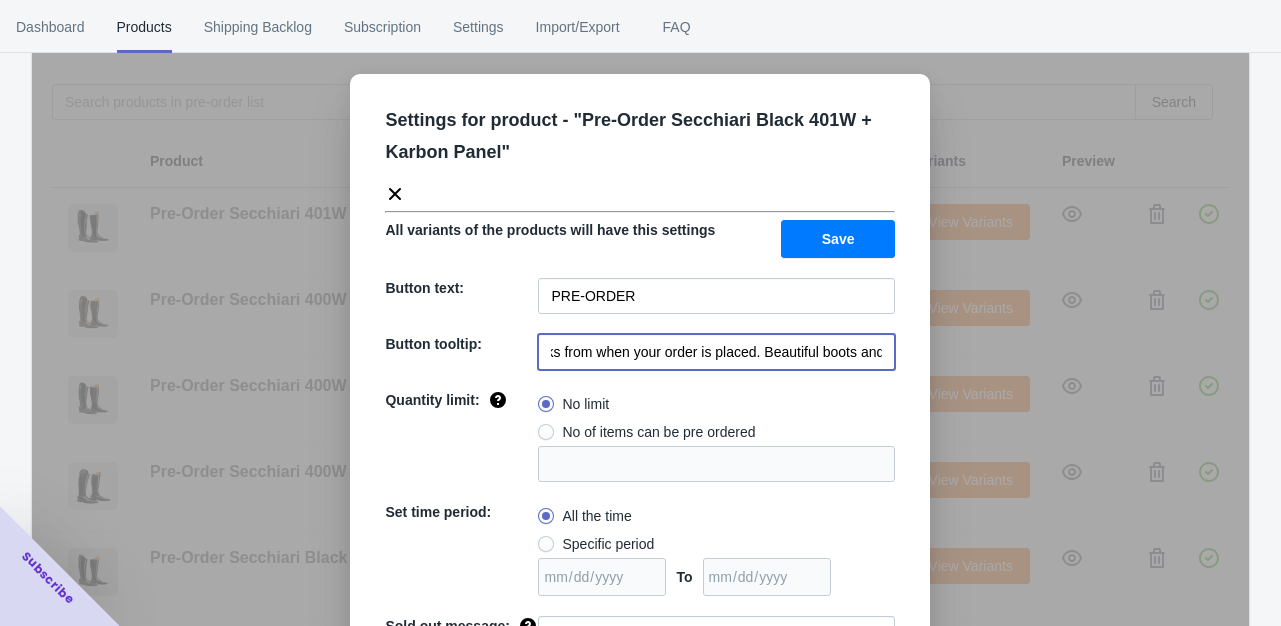 scroll, scrollTop: 0, scrollLeft: 0, axis: both 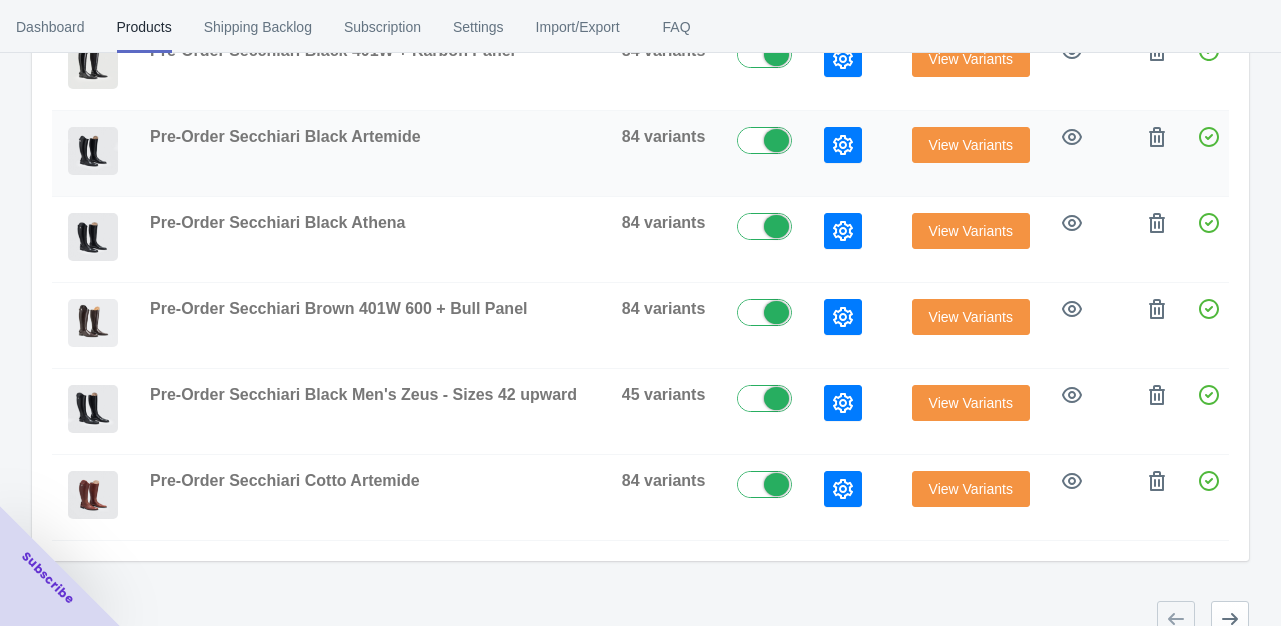 click 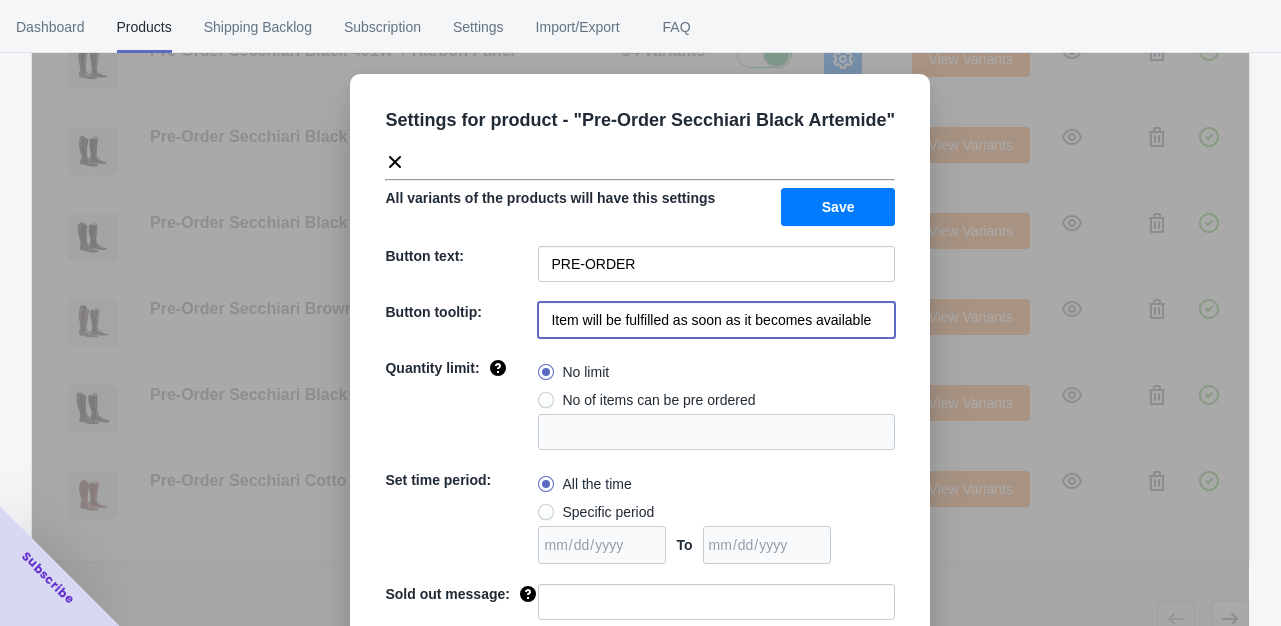 drag, startPoint x: 539, startPoint y: 321, endPoint x: 880, endPoint y: 321, distance: 341 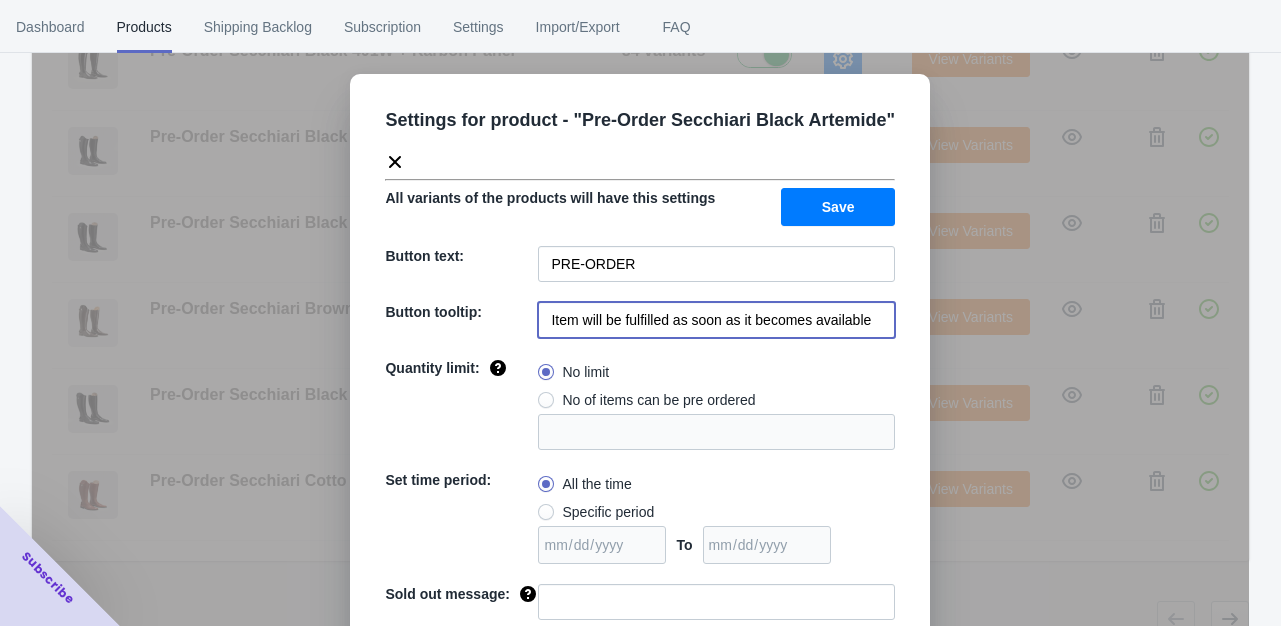 click on "Item will be fulfilled as soon as it becomes available" at bounding box center (716, 320) 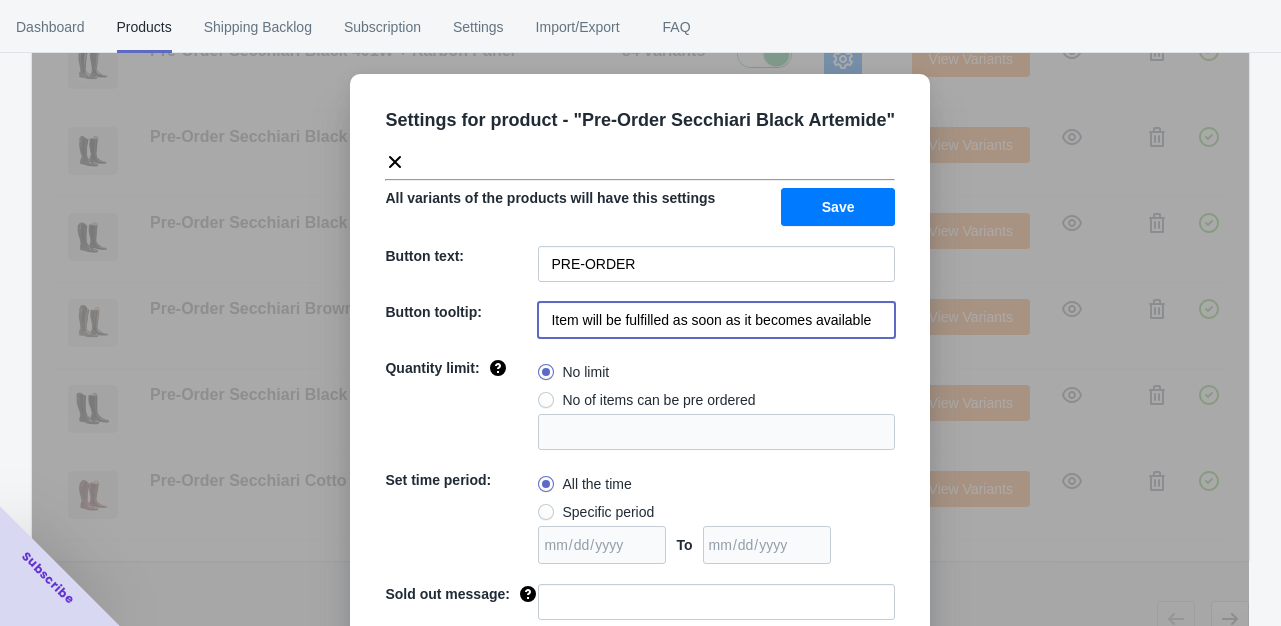 paste on "This is a pre-order item. Secchiari Boots are handcrafted in Italy with an expected delivery time of 6-8 weeks from when your order is placed. Beautiful boots and well worth the wait!" 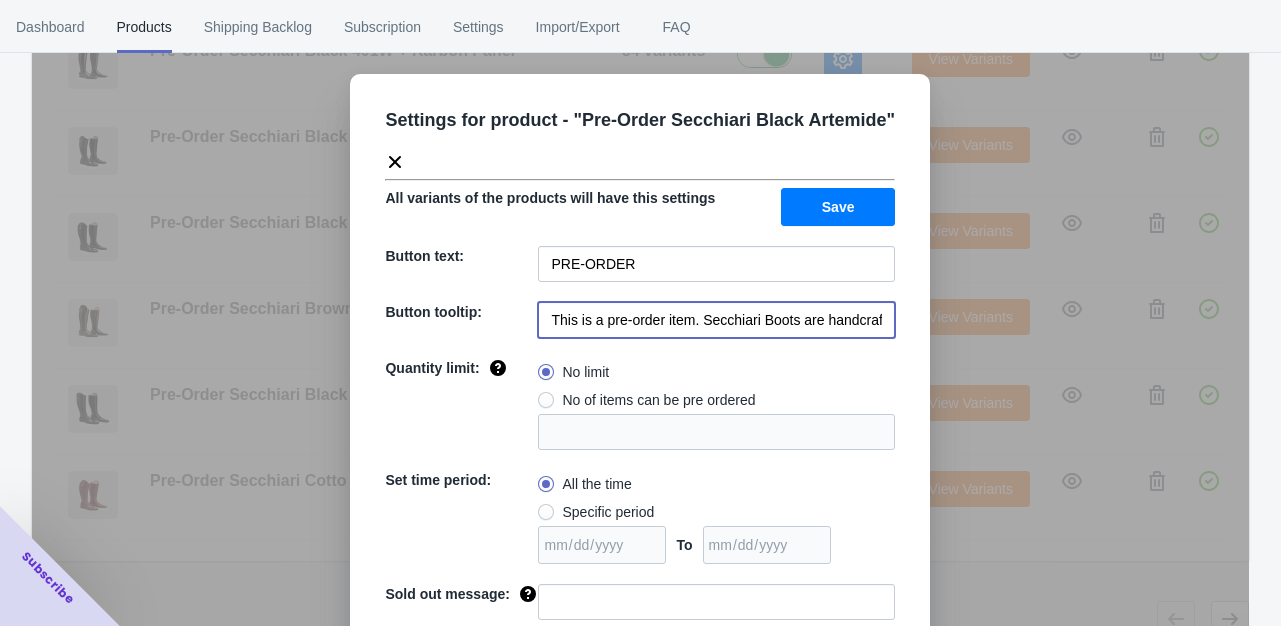 scroll, scrollTop: 0, scrollLeft: 781, axis: horizontal 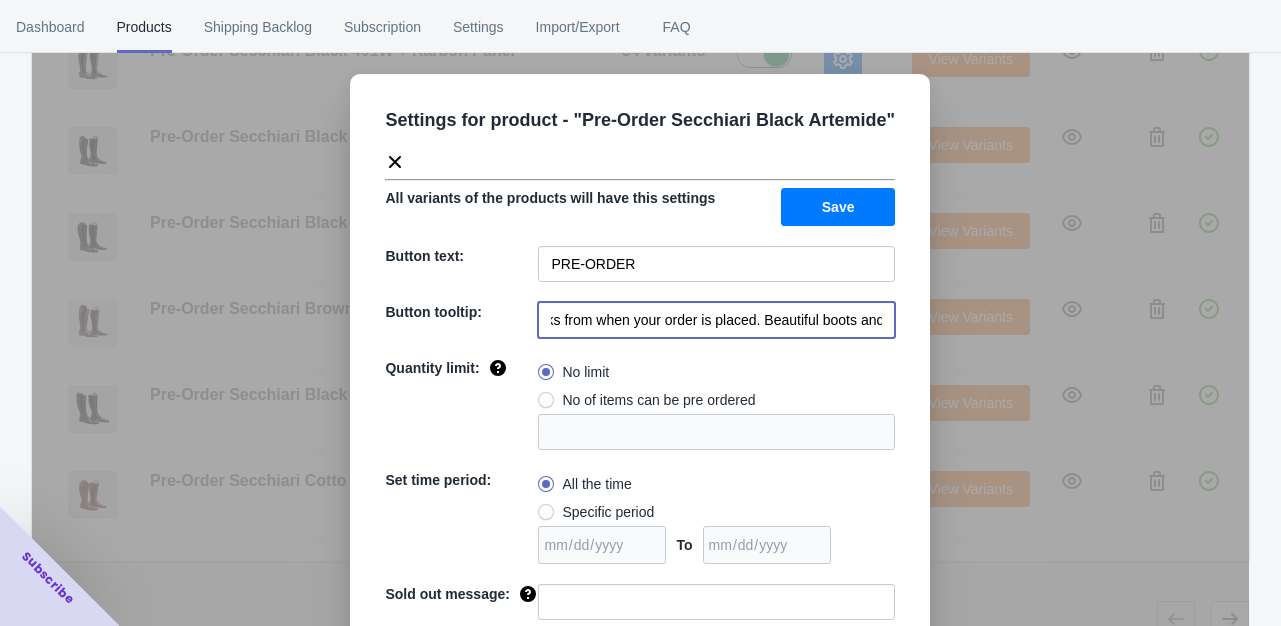 type on "This is a pre-order item. Secchiari Boots are handcrafted in Italy with an expected delivery time of 6-8 weeks from when your order is placed. Beautiful boots and well worth the wait!" 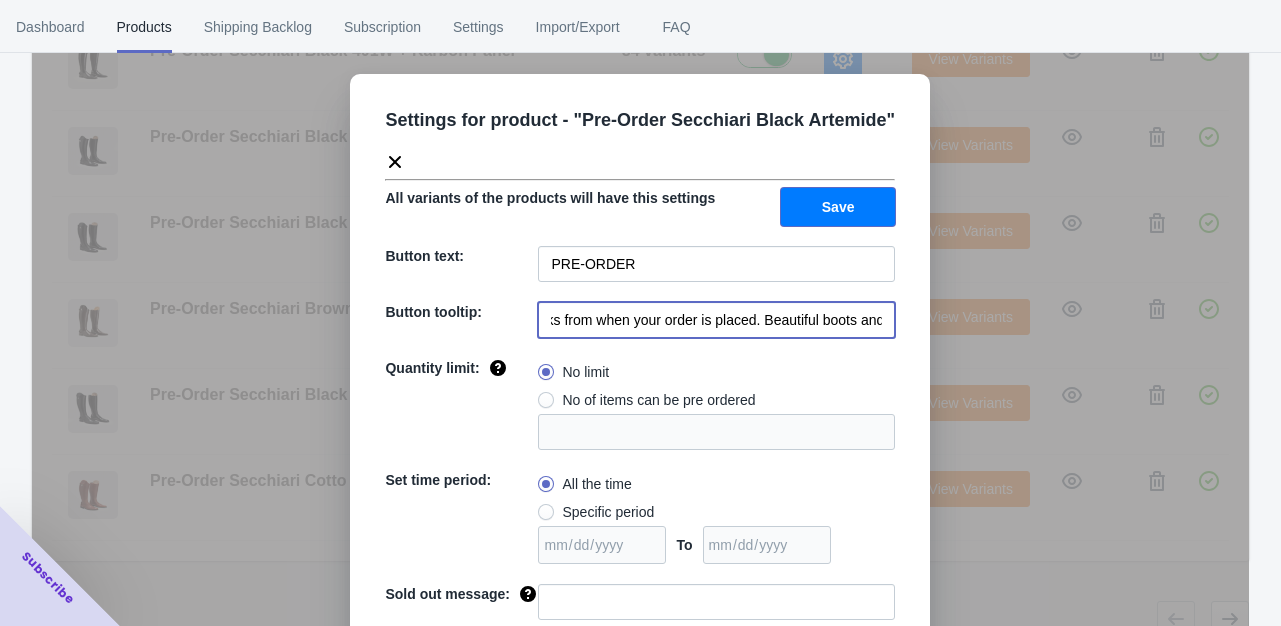 click on "Save" at bounding box center (838, 207) 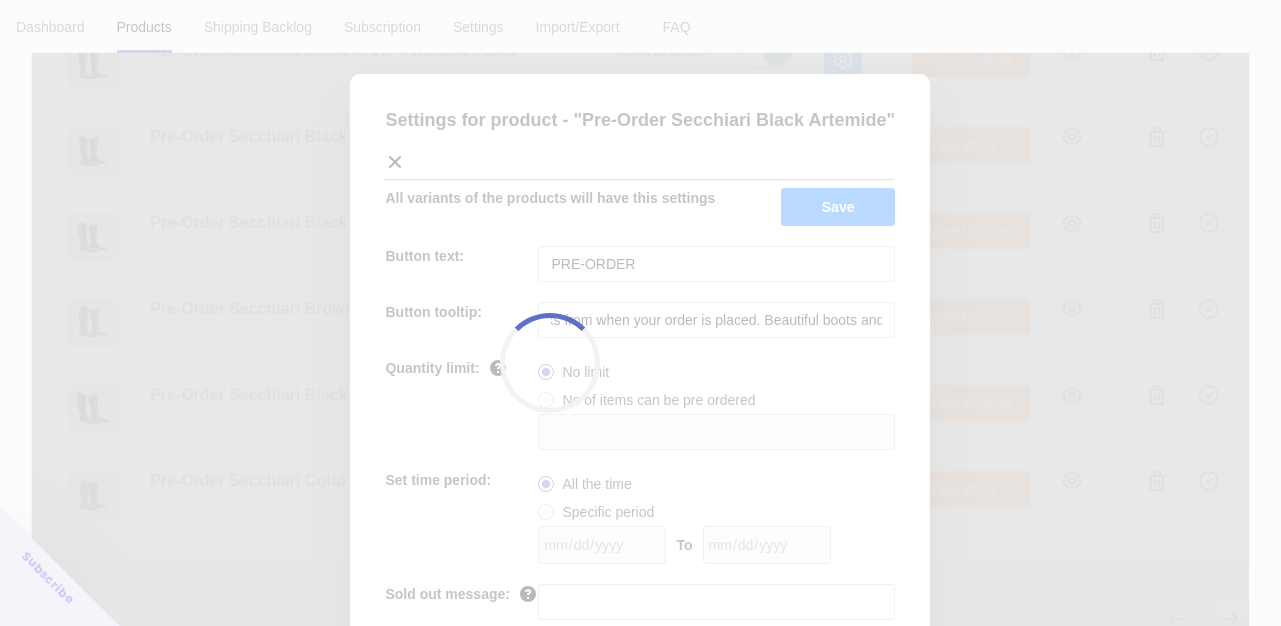 scroll, scrollTop: 0, scrollLeft: 0, axis: both 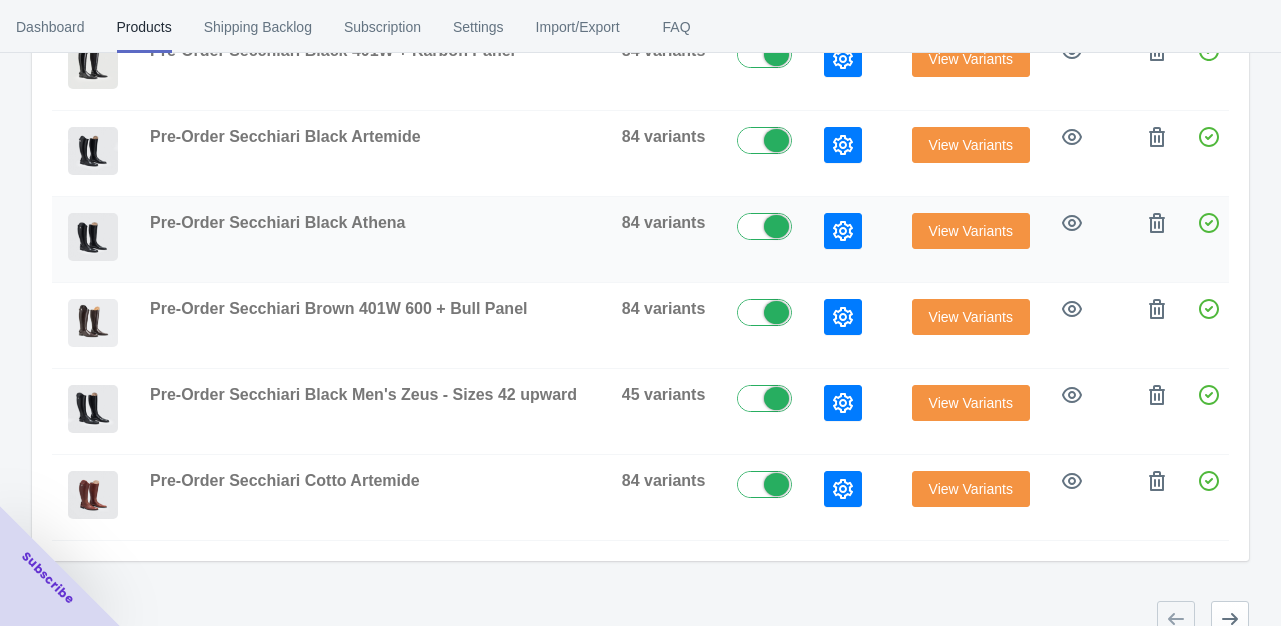 click 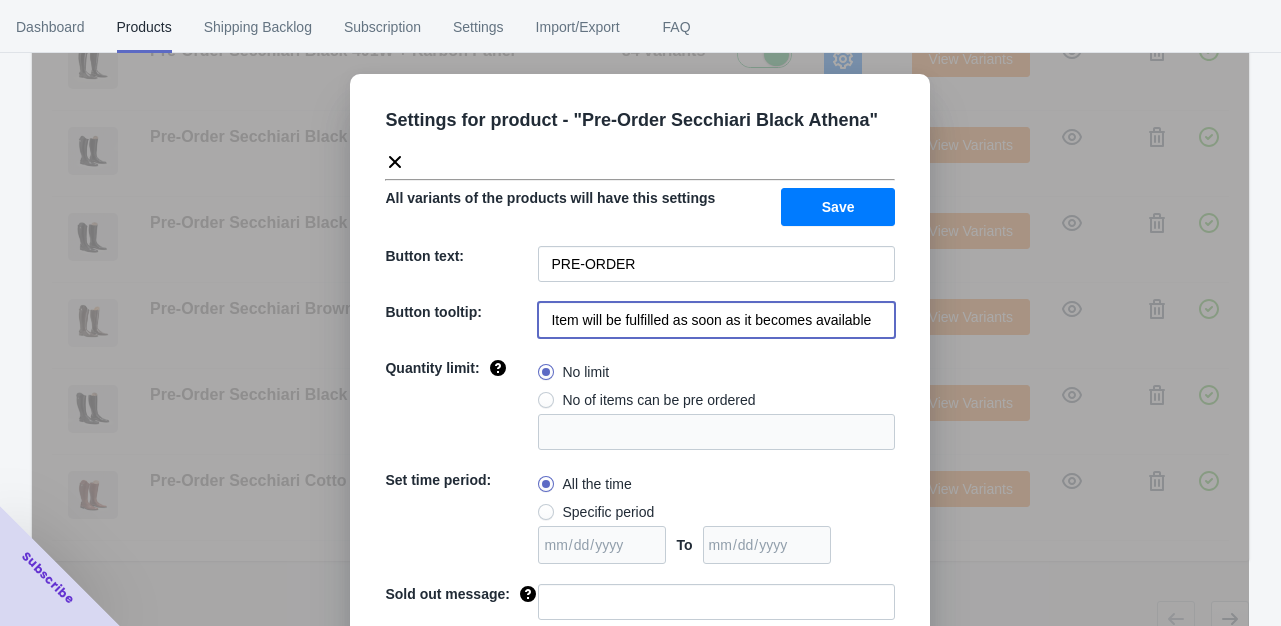drag, startPoint x: 540, startPoint y: 317, endPoint x: 878, endPoint y: 321, distance: 338.02368 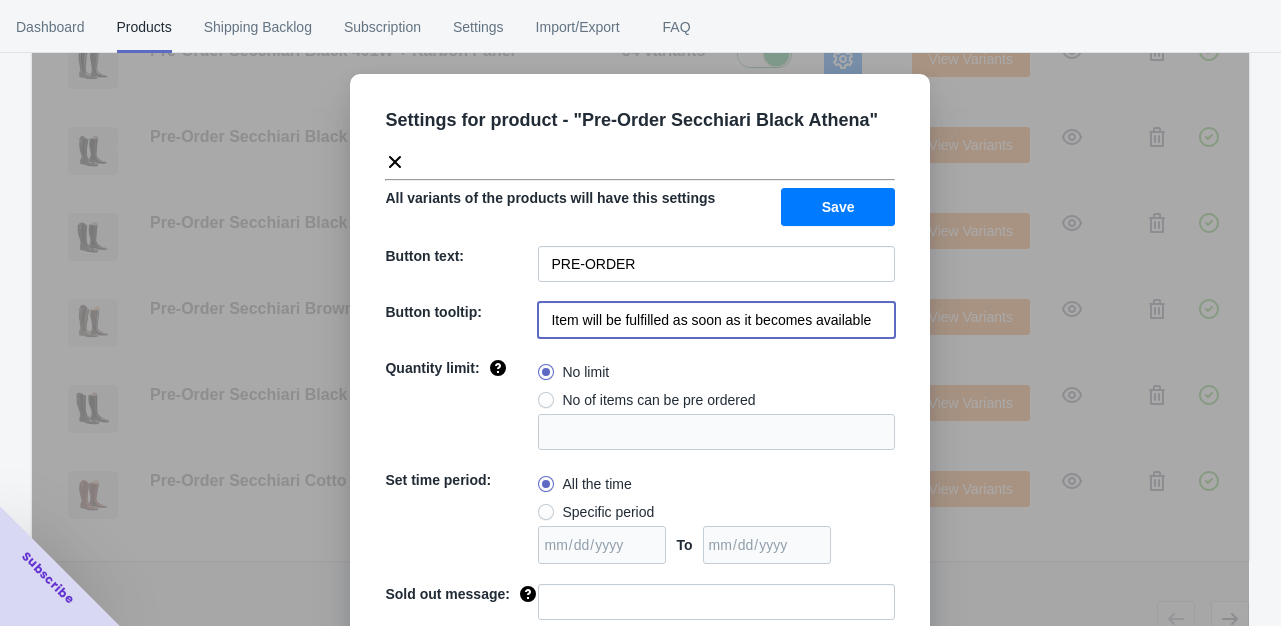 click on "Item will be fulfilled as soon as it becomes available" at bounding box center [716, 320] 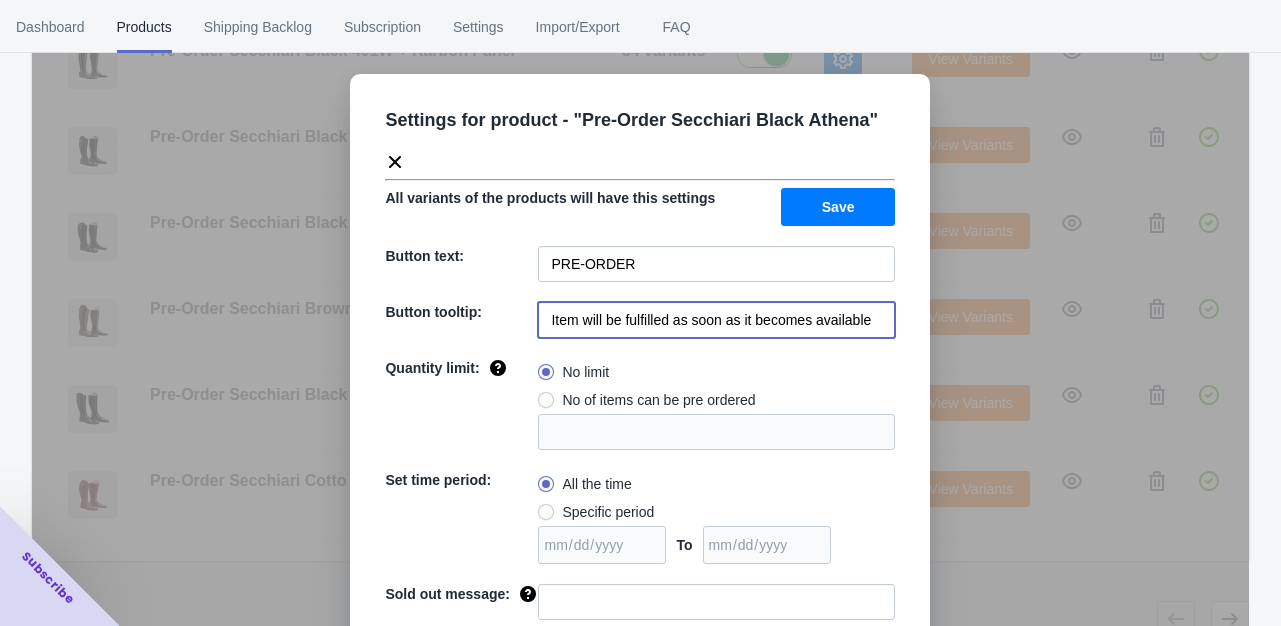 paste on "This is a pre-order item. Secchiari Boots are handcrafted in Italy with an expected delivery time of 6-8 weeks from when your order is placed. Beautiful boots and well worth the wait!" 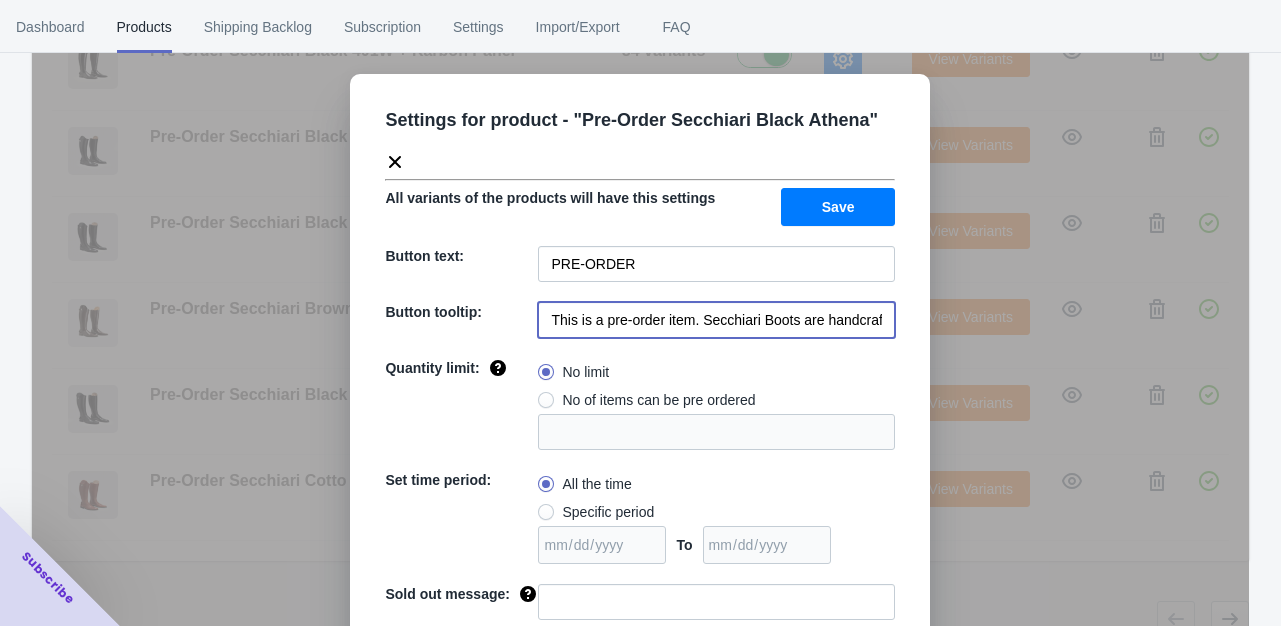 scroll, scrollTop: 0, scrollLeft: 781, axis: horizontal 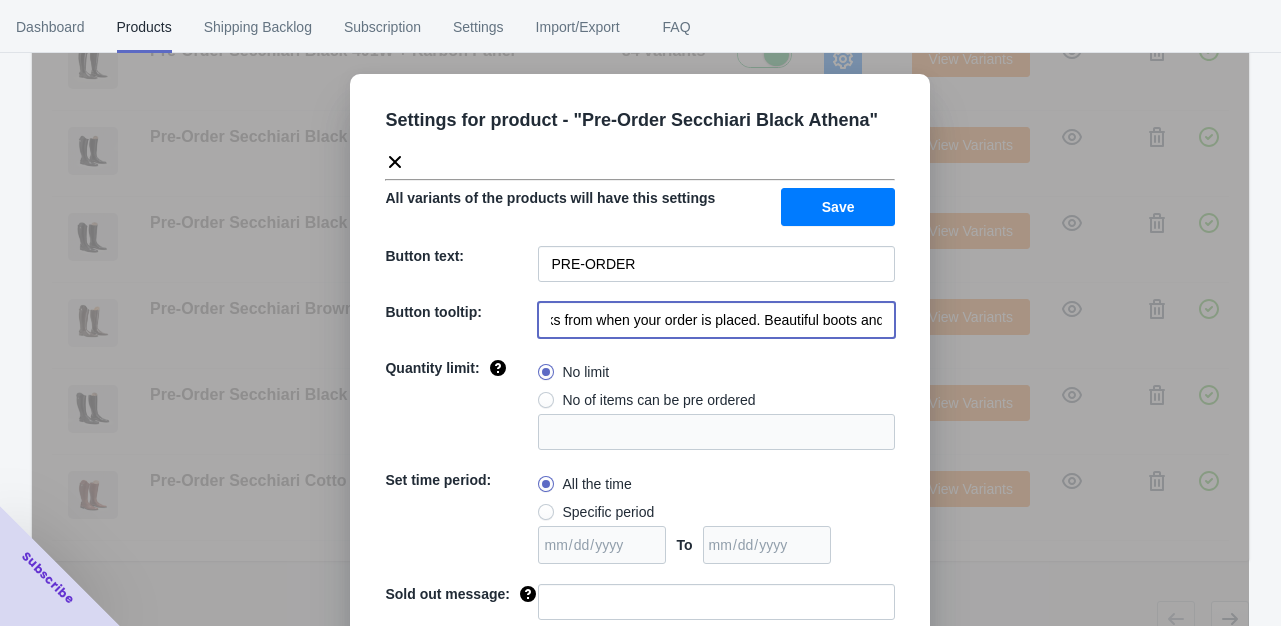 type on "This is a pre-order item. Secchiari Boots are handcrafted in Italy with an expected delivery time of 6-8 weeks from when your order is placed. Beautiful boots and well worth the wait!" 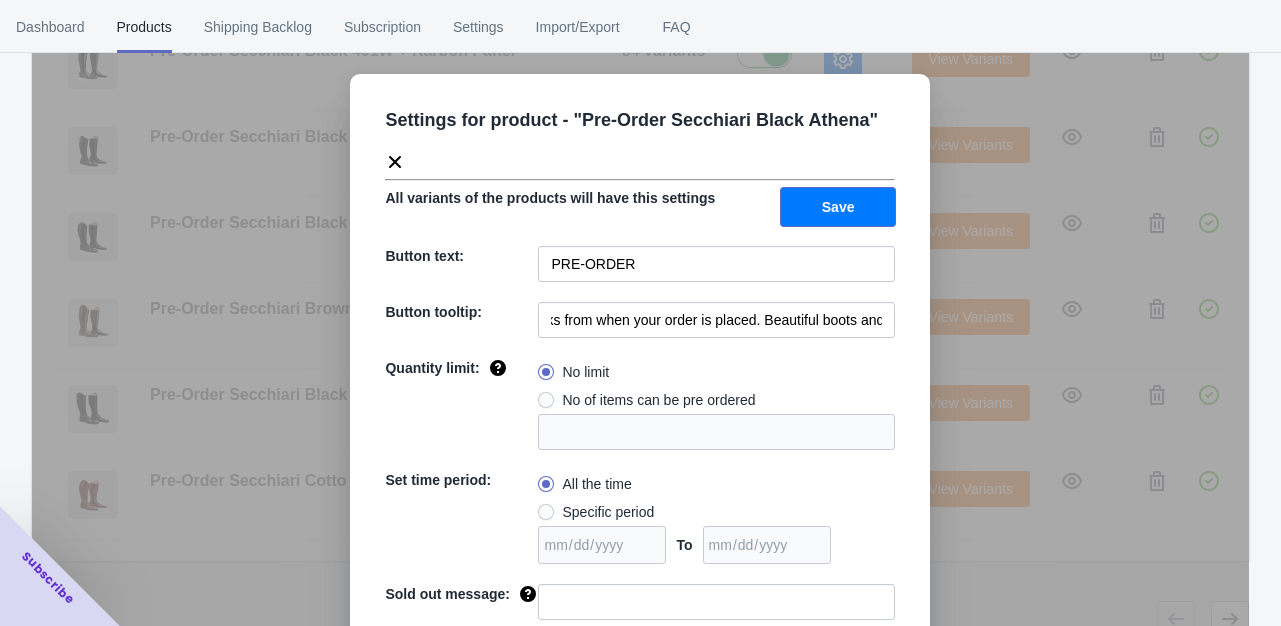 scroll, scrollTop: 0, scrollLeft: 0, axis: both 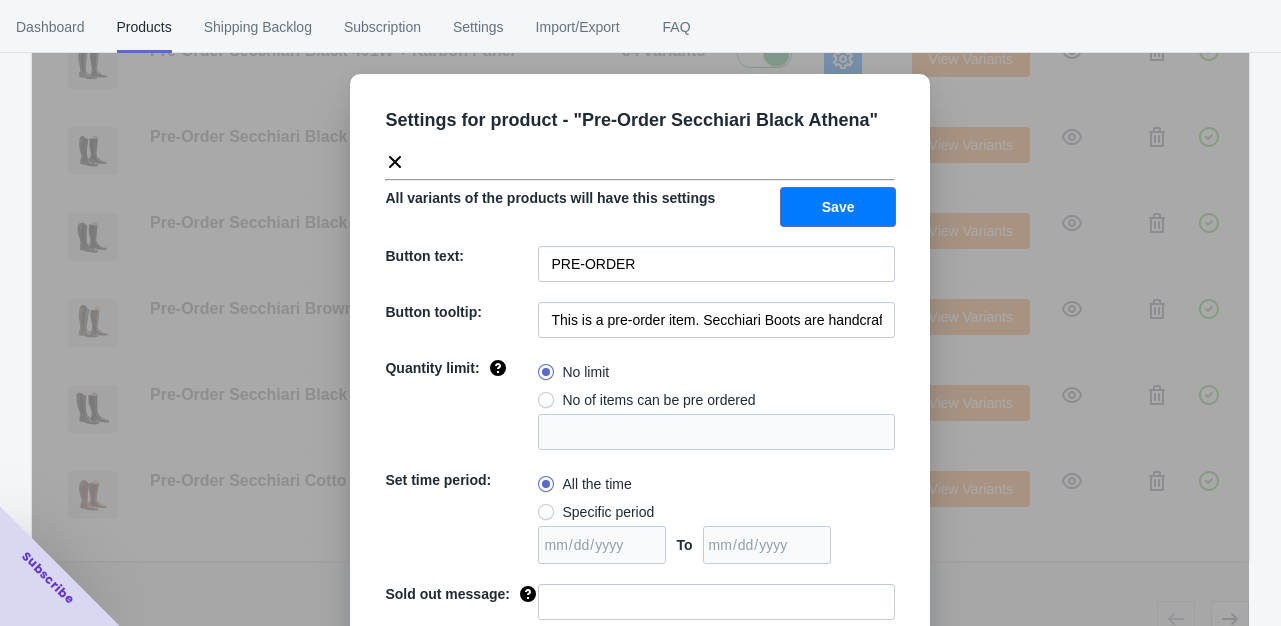 click on "Save" at bounding box center (838, 207) 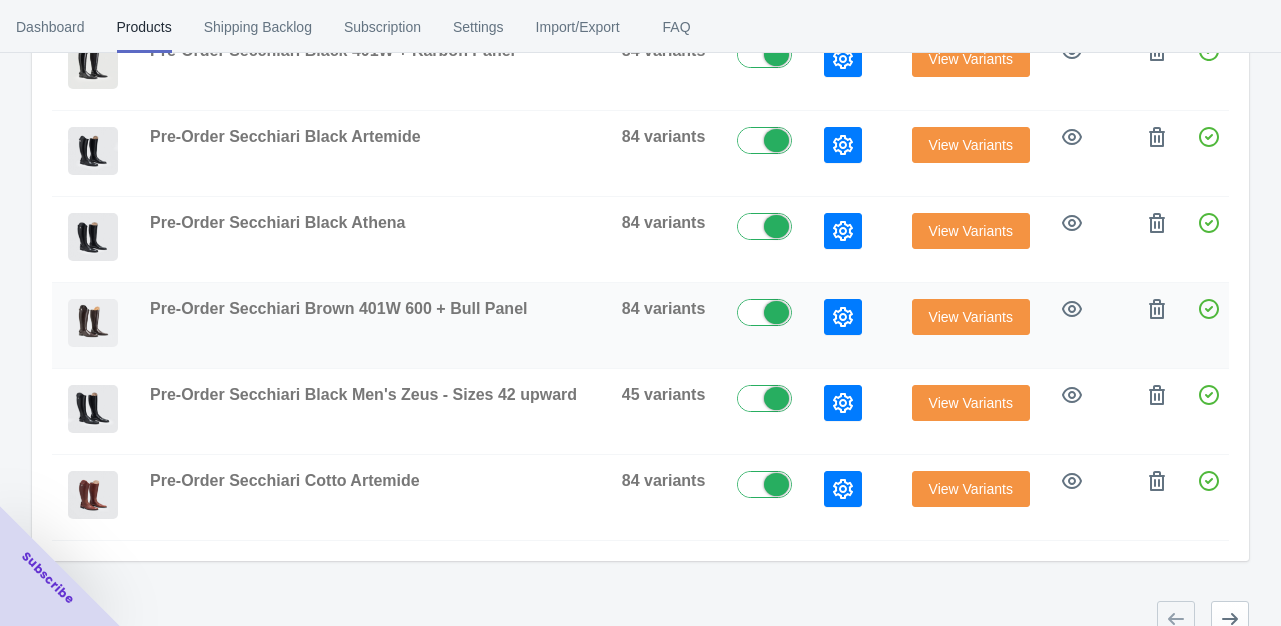 click 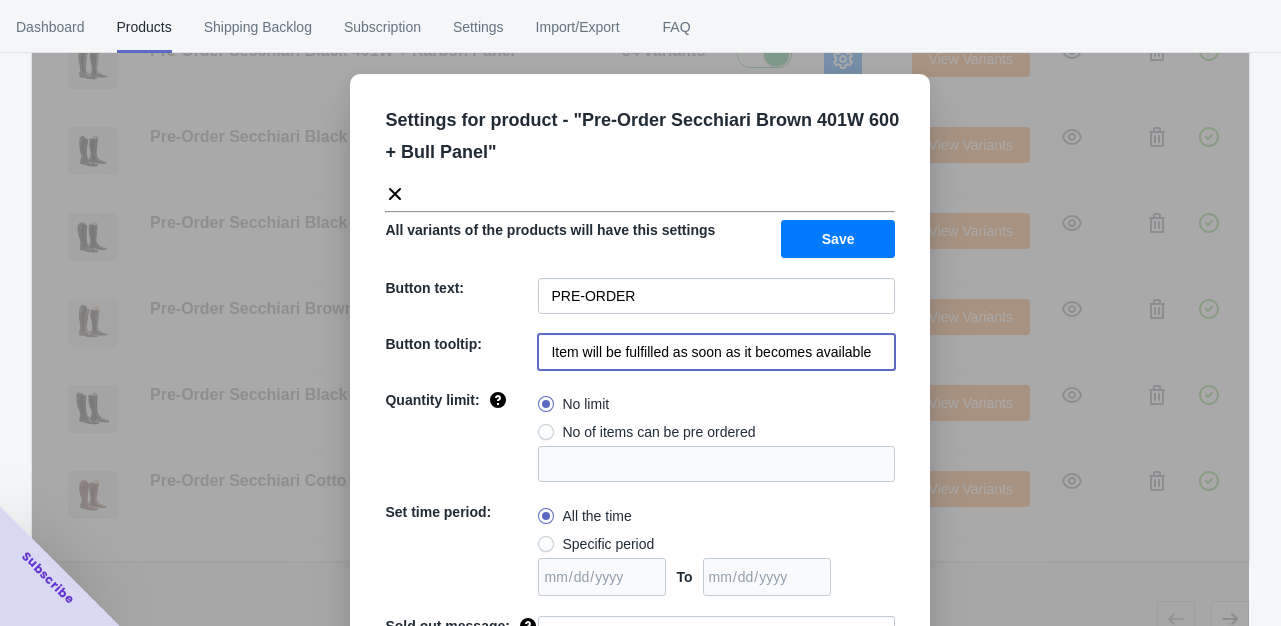 drag, startPoint x: 540, startPoint y: 352, endPoint x: 857, endPoint y: 353, distance: 317.0016 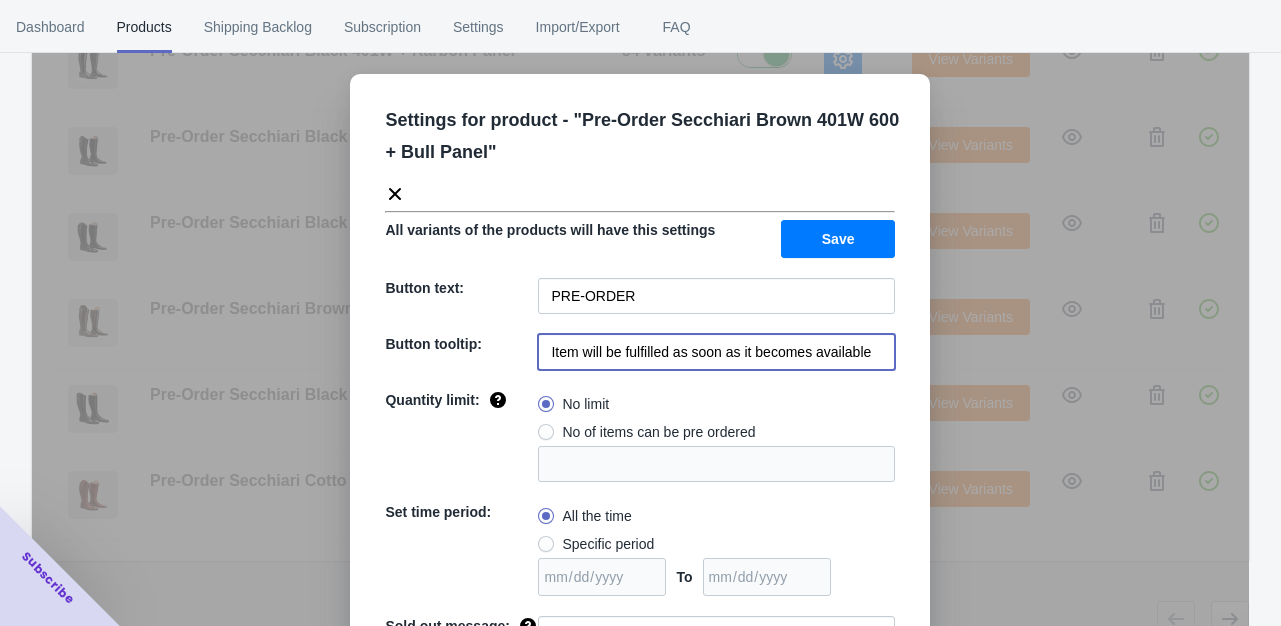 paste on "This is a pre-order item. Secchiari Boots are handcrafted in Italy with an expected delivery time of 6-8 weeks from when your order is placed. Beautiful boots and well worth the wait!" 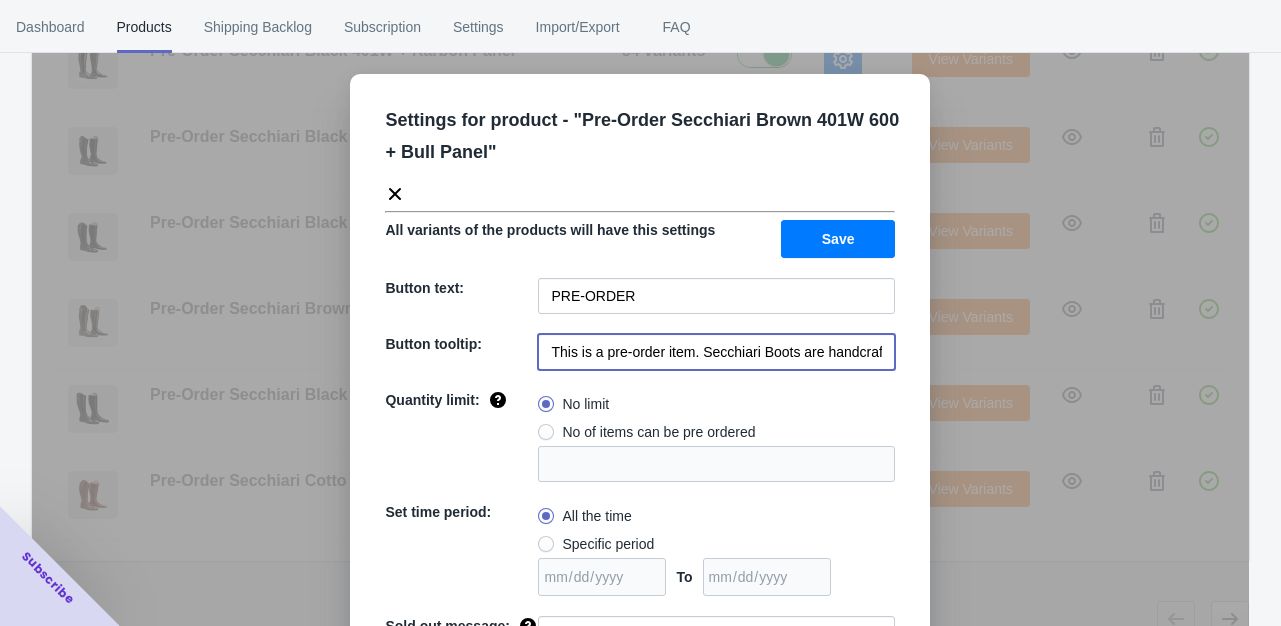 scroll, scrollTop: 0, scrollLeft: 781, axis: horizontal 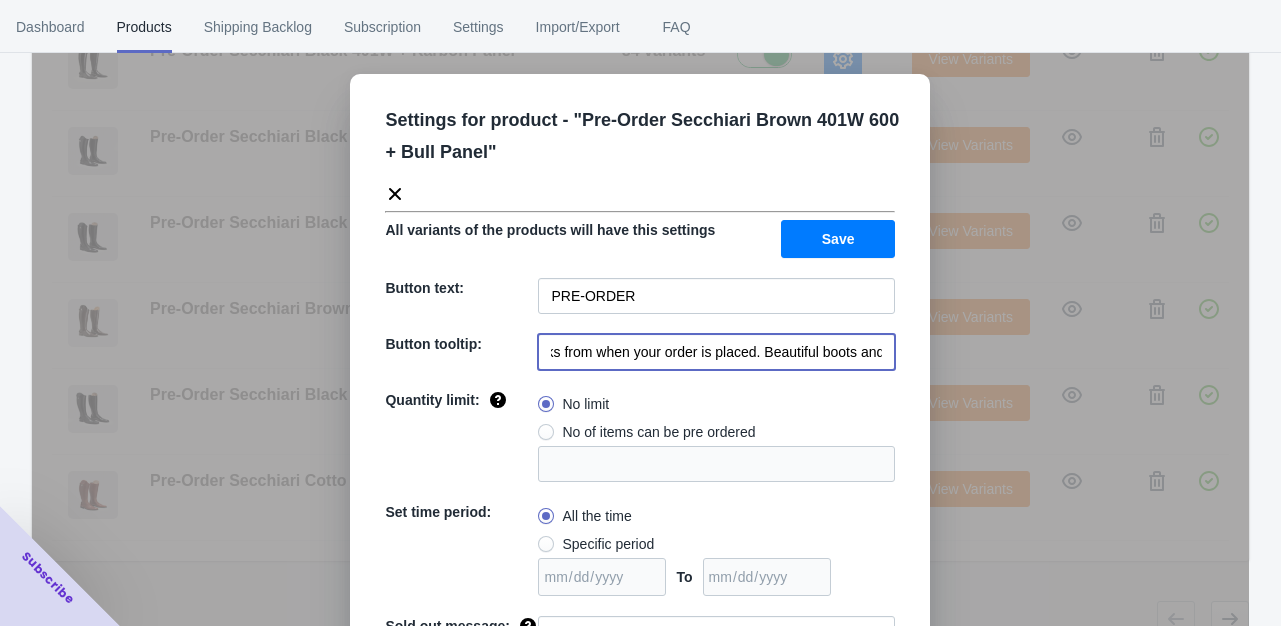 type on "This is a pre-order item. Secchiari Boots are handcrafted in Italy with an expected delivery time of 6-8 weeks from when your order is placed. Beautiful boots and well worth the wait!" 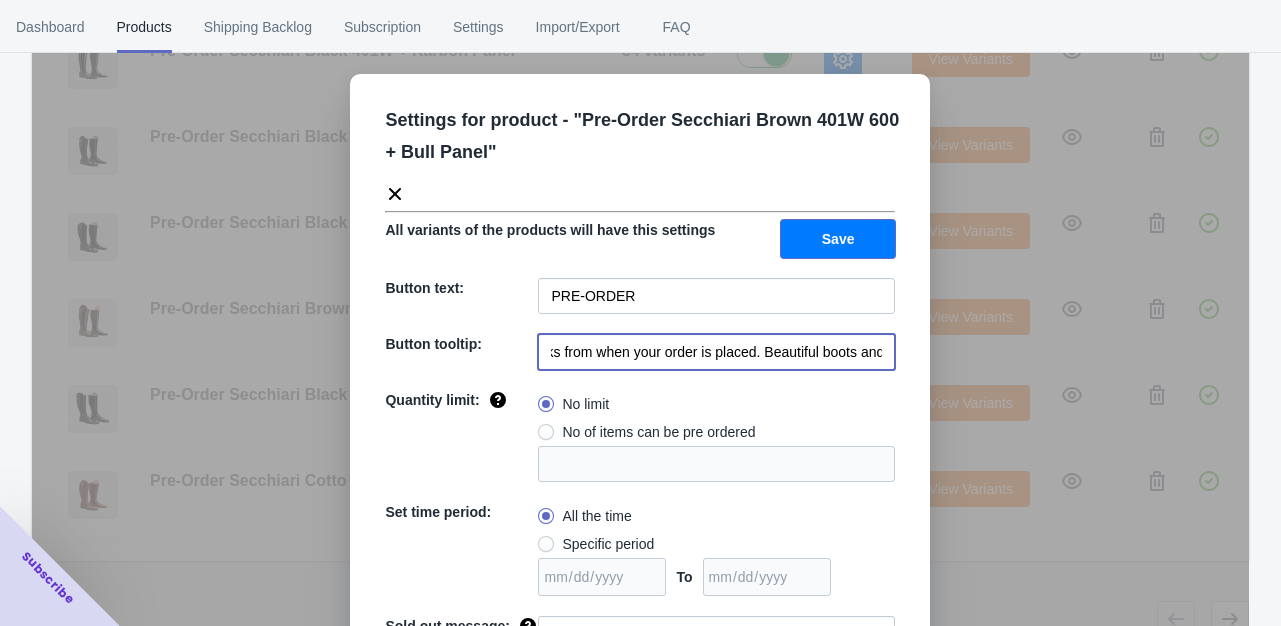 click on "Save" at bounding box center (838, 239) 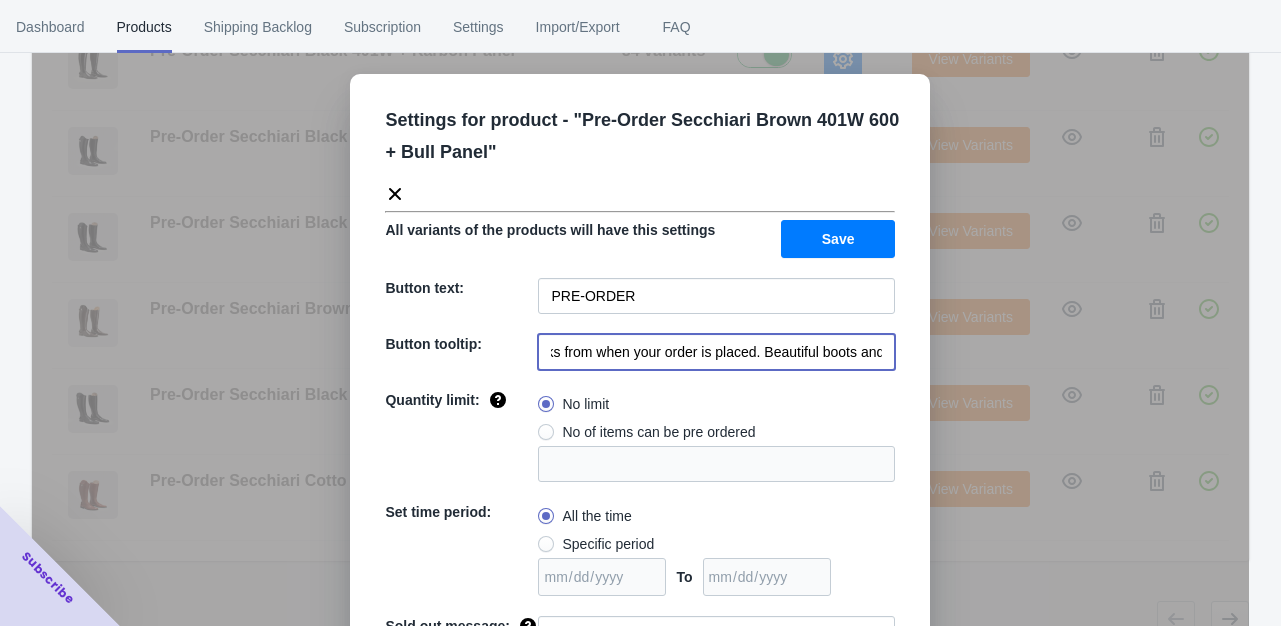 scroll, scrollTop: 0, scrollLeft: 0, axis: both 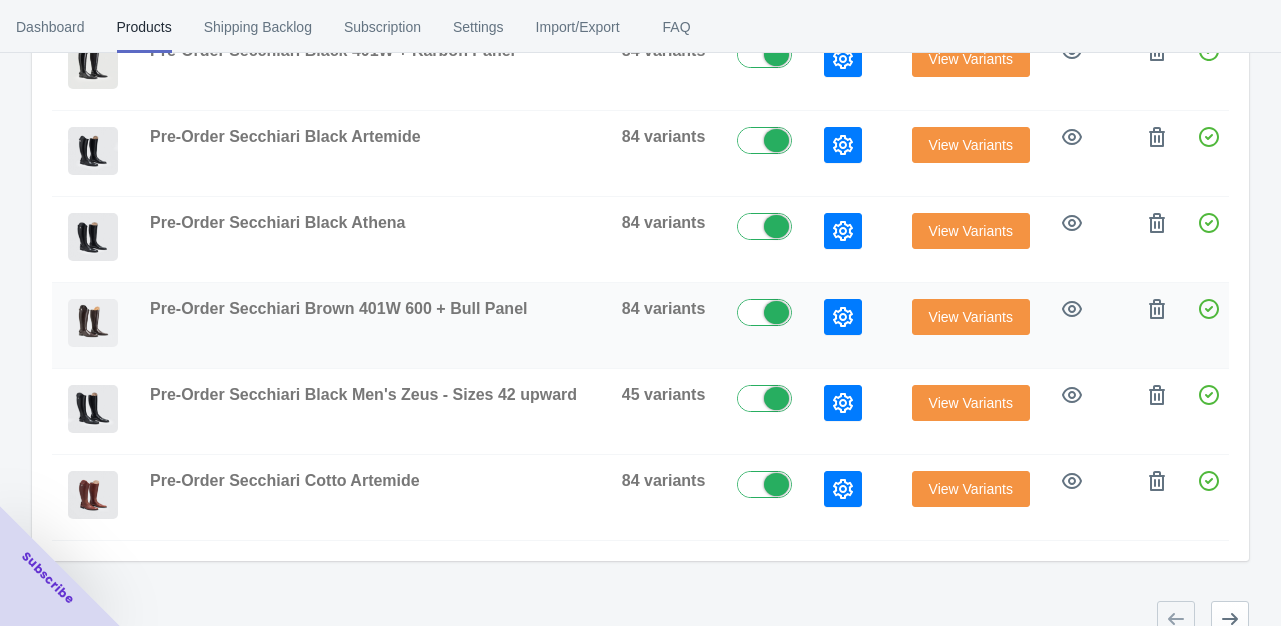 click 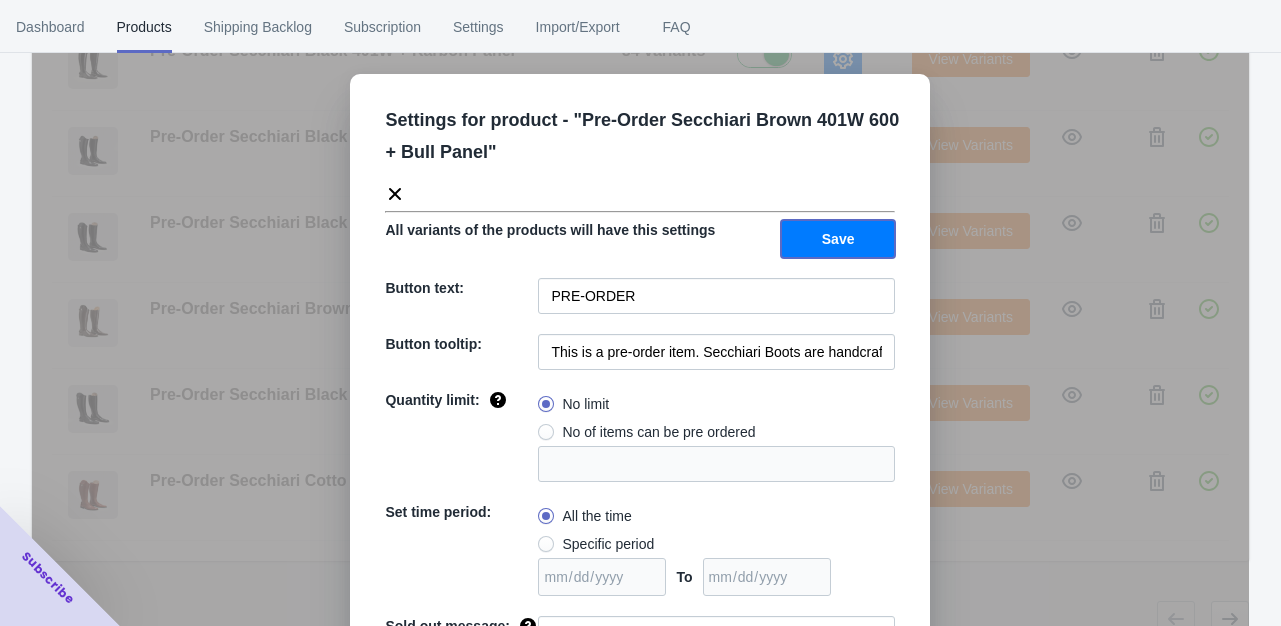 drag, startPoint x: 826, startPoint y: 242, endPoint x: 816, endPoint y: 252, distance: 14.142136 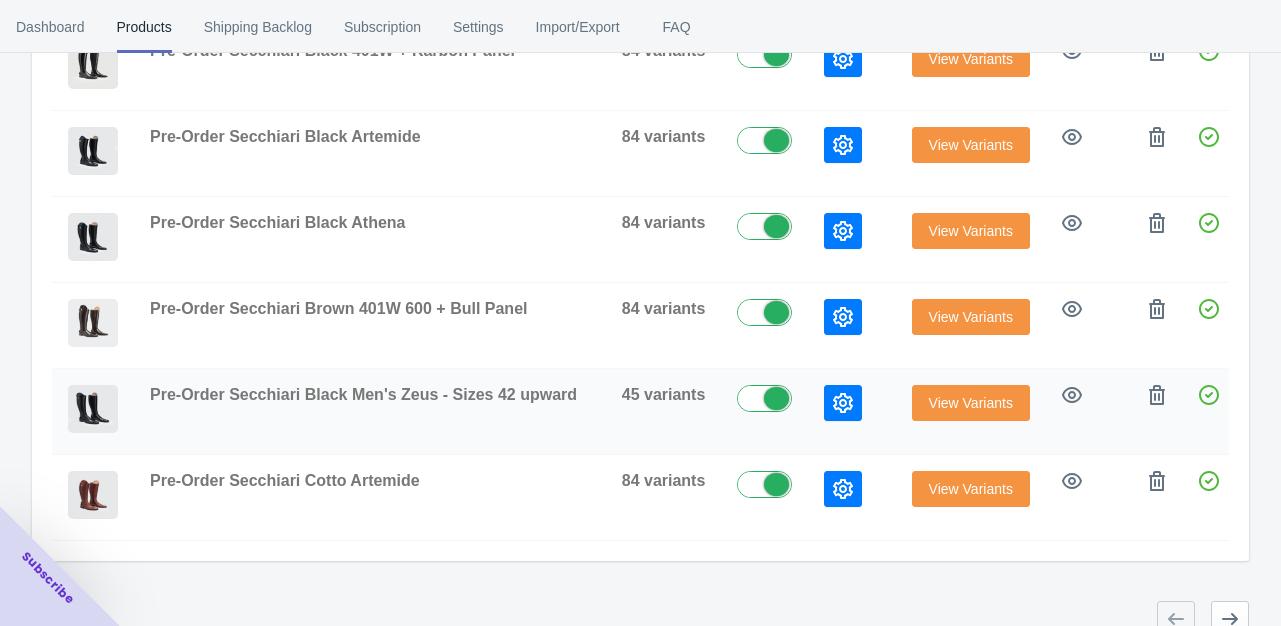 click 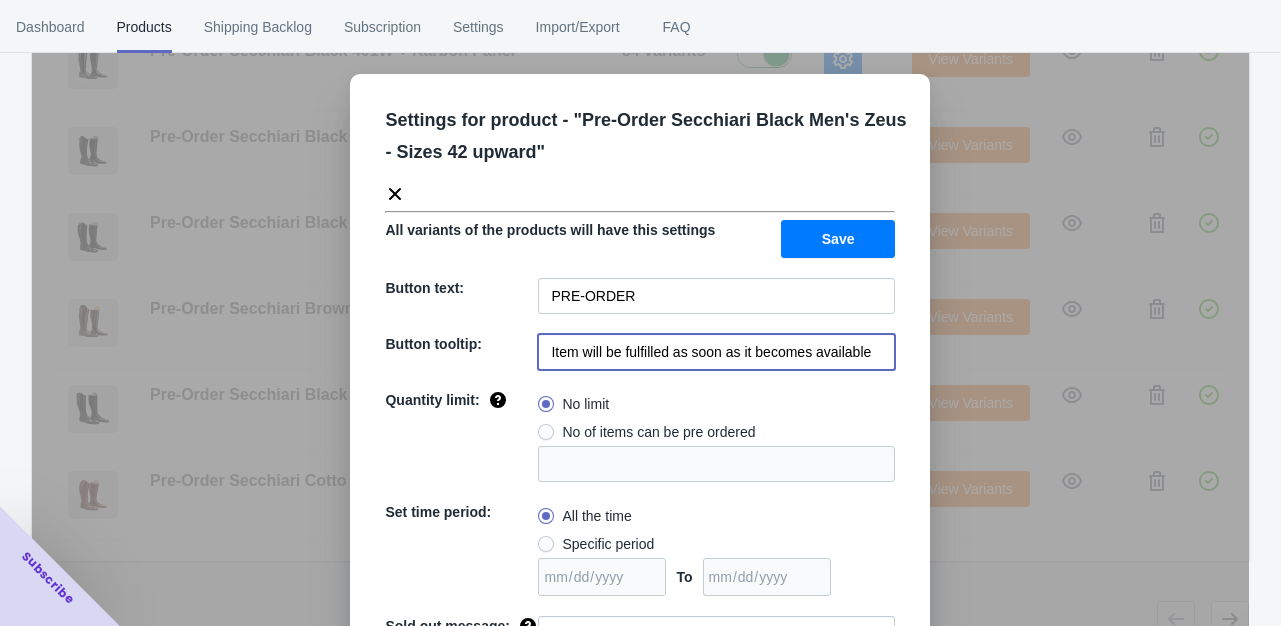 drag, startPoint x: 539, startPoint y: 353, endPoint x: 890, endPoint y: 346, distance: 351.0698 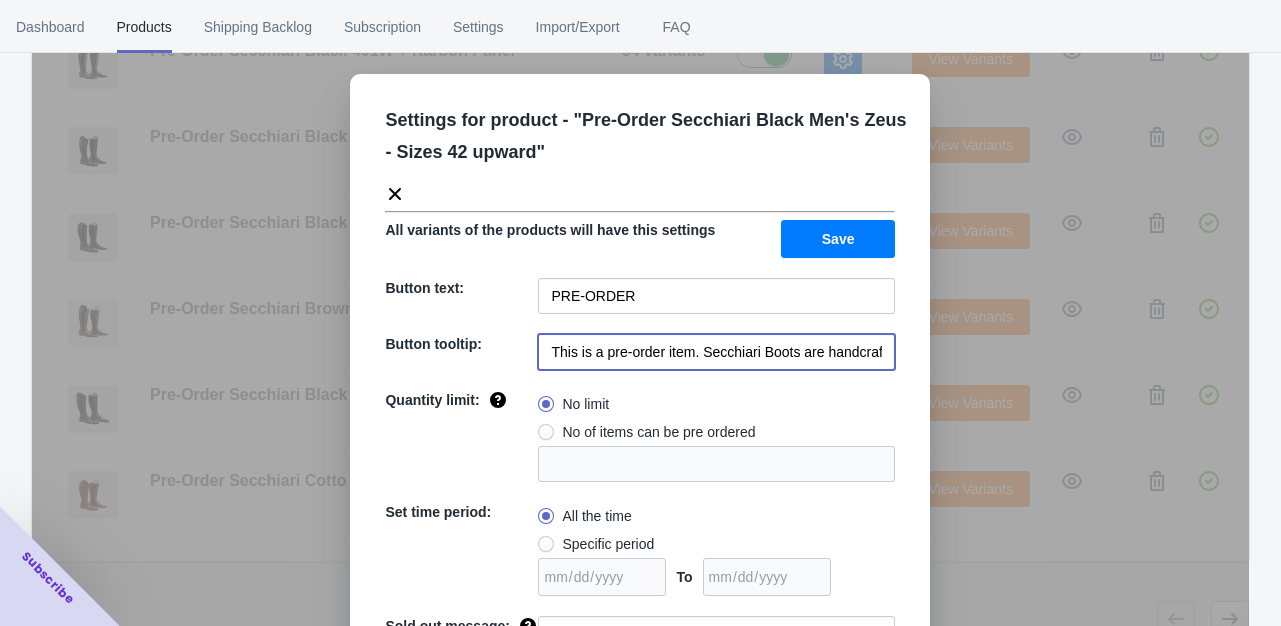 scroll, scrollTop: 0, scrollLeft: 781, axis: horizontal 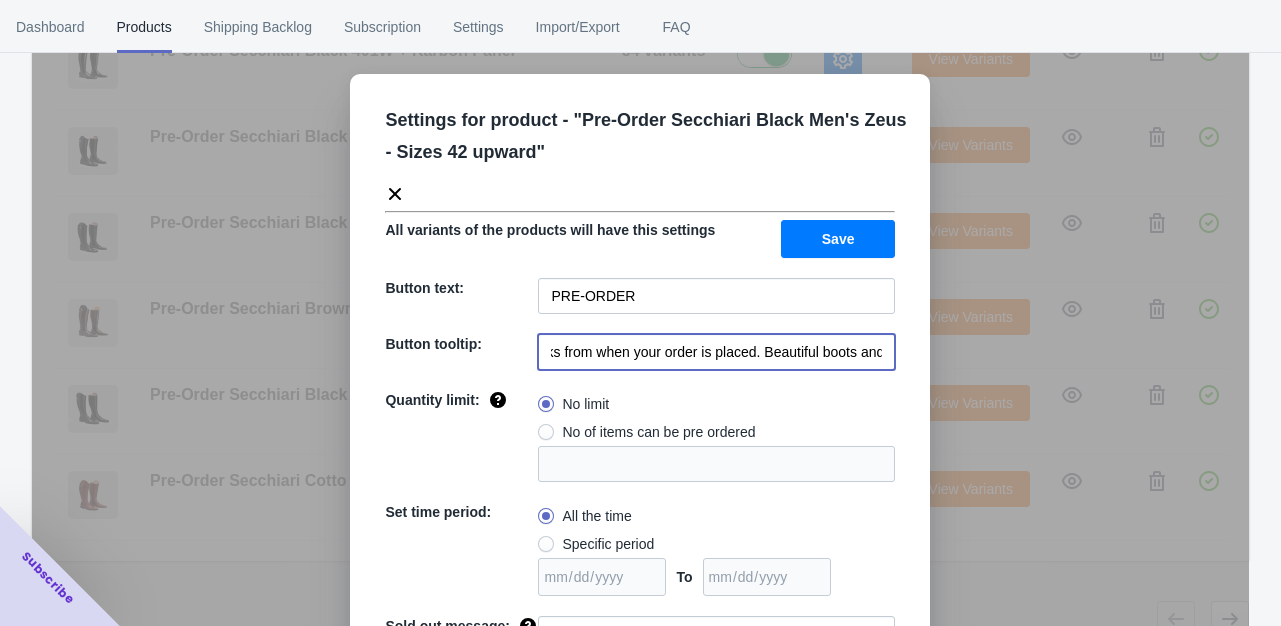 type on "This is a pre-order item. Secchiari Boots are handcrafted in Italy with an expected delivery time of 6-8 weeks from when your order is placed. Beautiful boots and well worth the wait!" 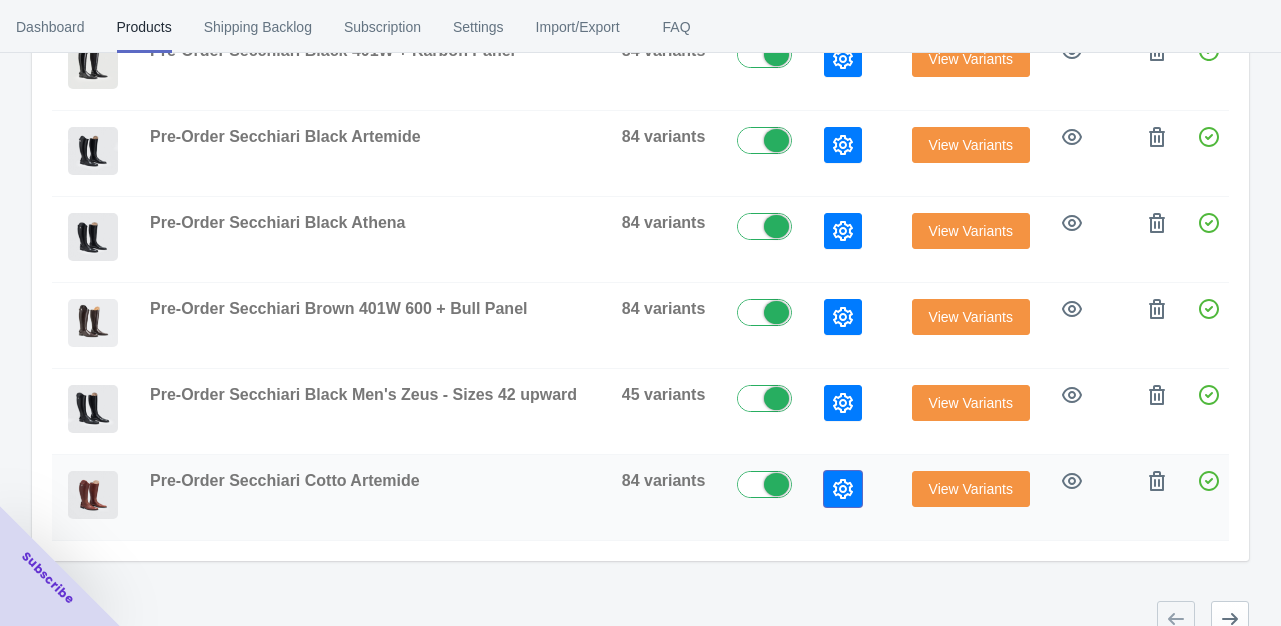 click 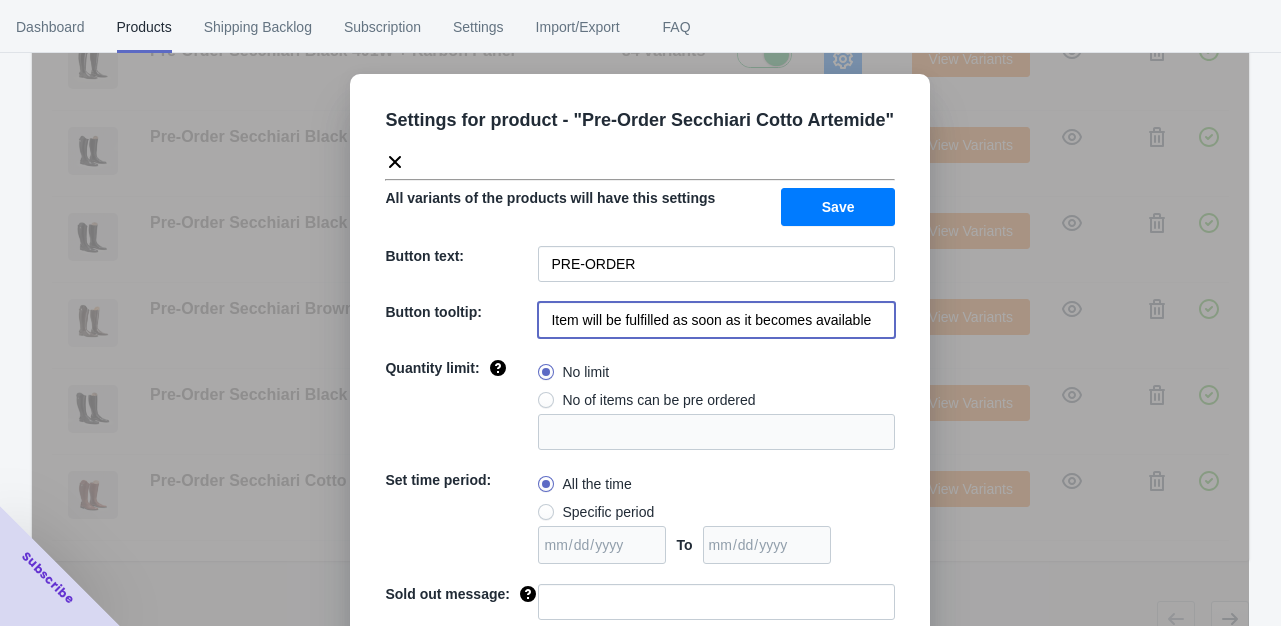 drag, startPoint x: 542, startPoint y: 321, endPoint x: 869, endPoint y: 321, distance: 327 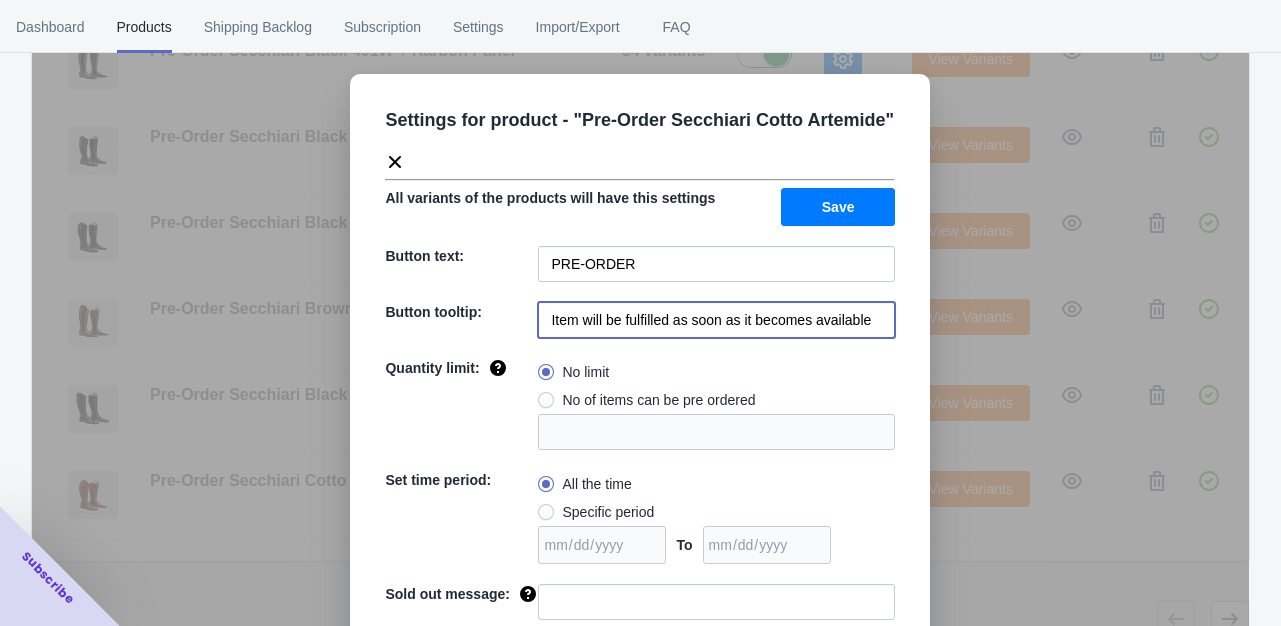 click on "Item will be fulfilled as soon as it becomes available" at bounding box center (716, 320) 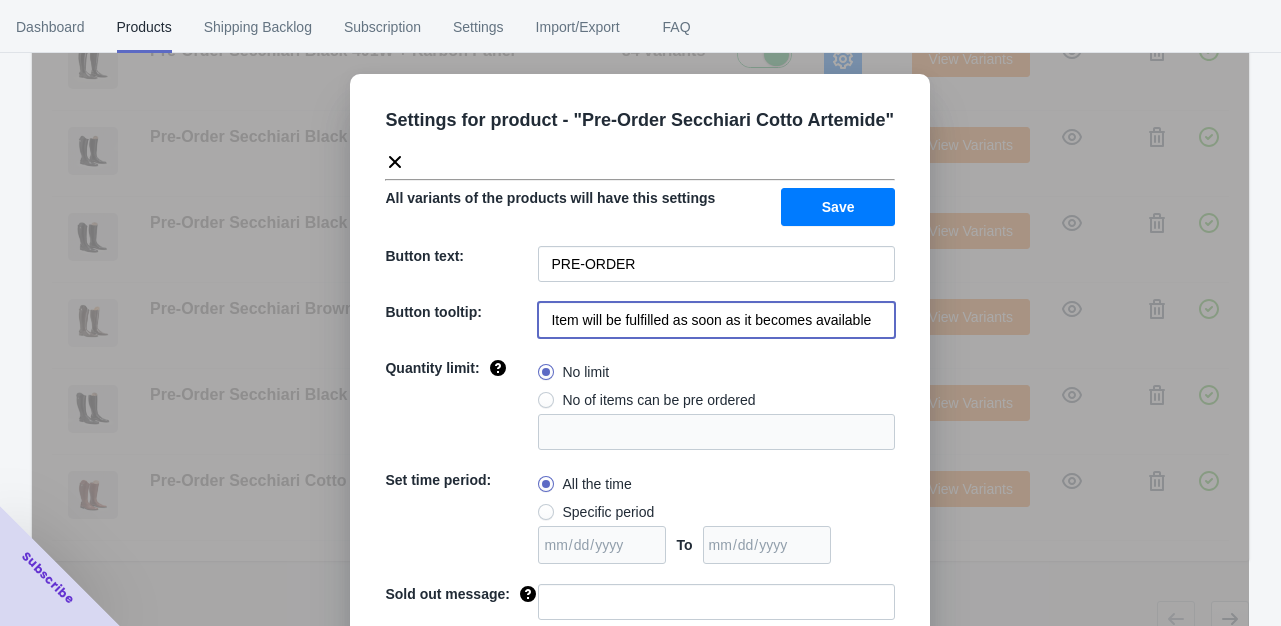 paste on "This is a pre-order item. Secchiari Boots are handcrafted in Italy with an expected delivery time of 6-8 weeks from when your order is placed. Beautiful boots and well worth the wait!" 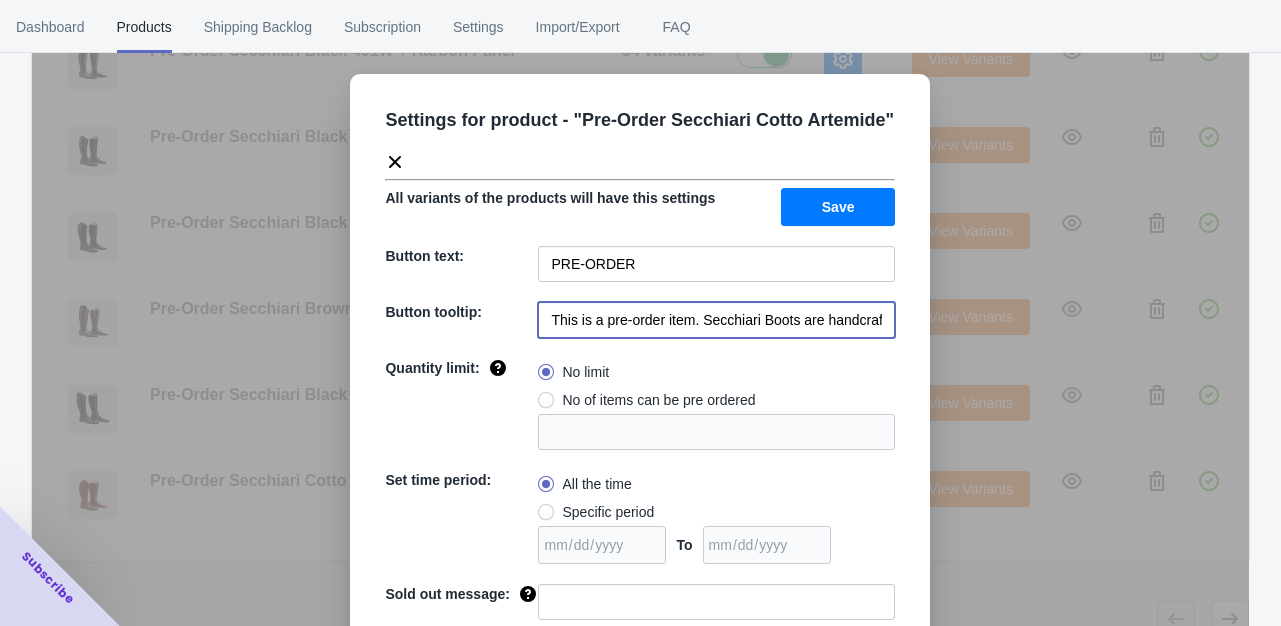 scroll, scrollTop: 0, scrollLeft: 781, axis: horizontal 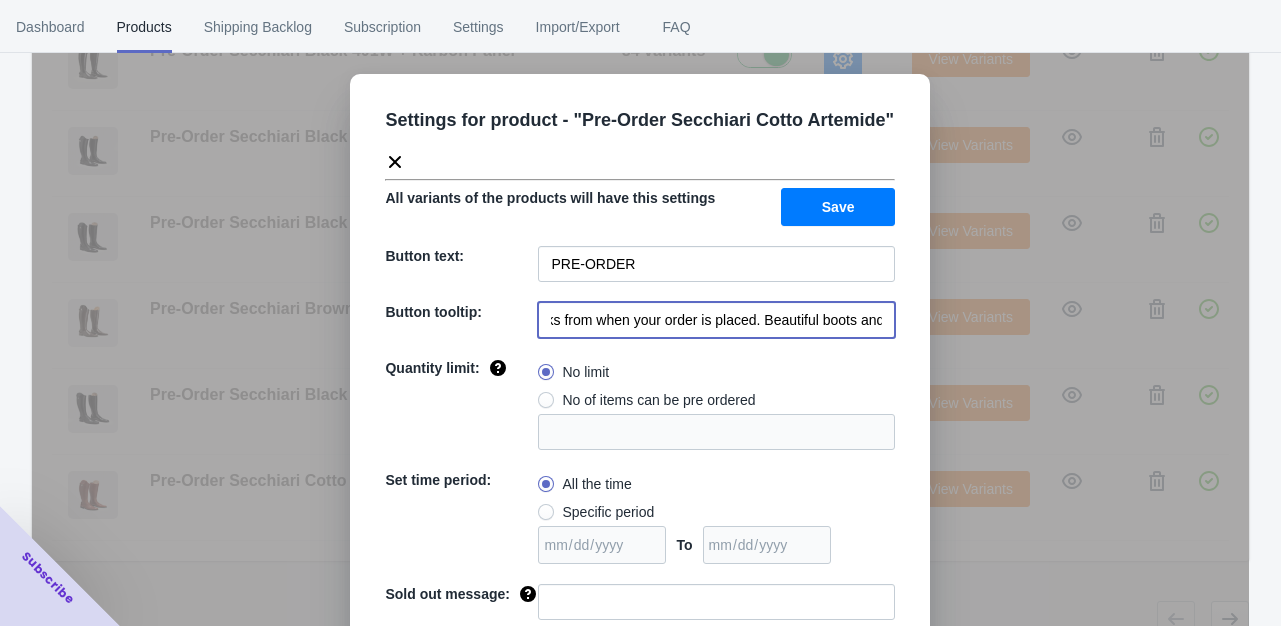 type on "This is a pre-order item. Secchiari Boots are handcrafted in Italy with an expected delivery time of 6-8 weeks from when your order is placed. Beautiful boots and well worth the wait!" 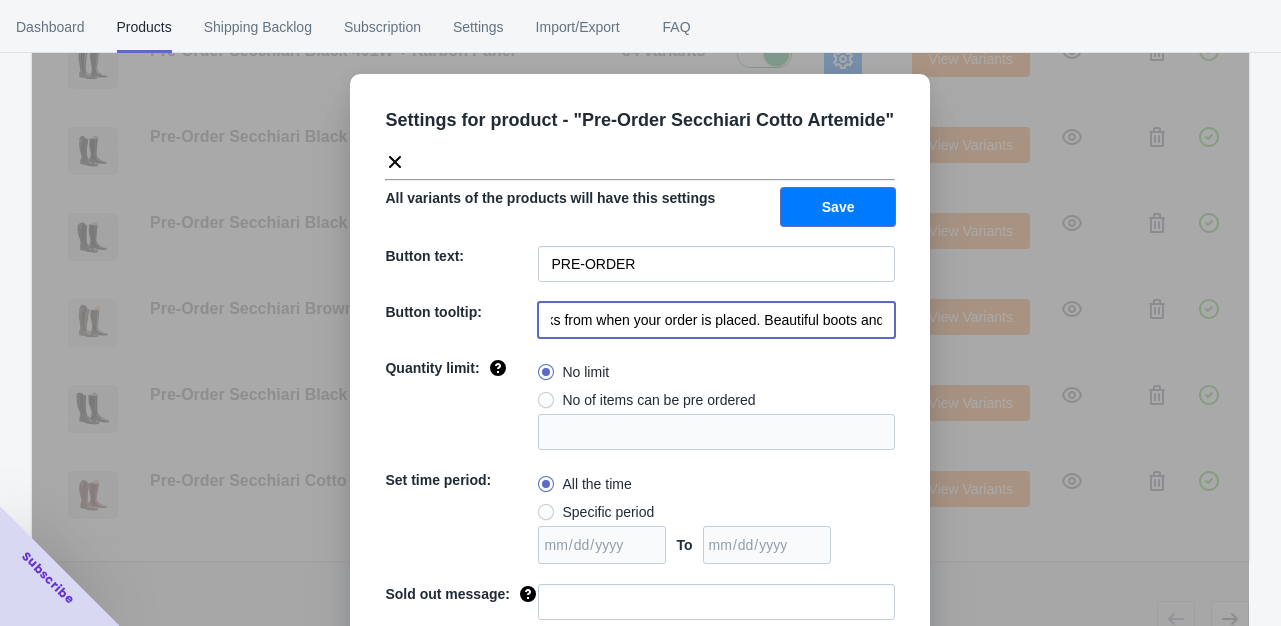 scroll, scrollTop: 0, scrollLeft: 0, axis: both 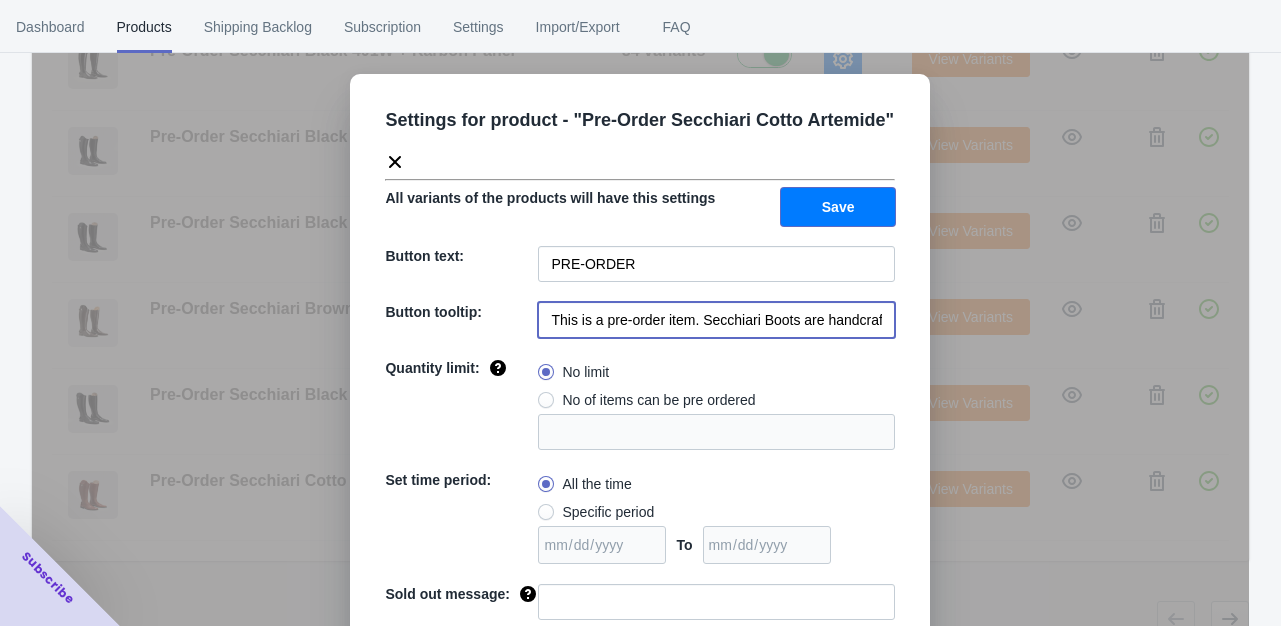 click on "Save" at bounding box center (838, 207) 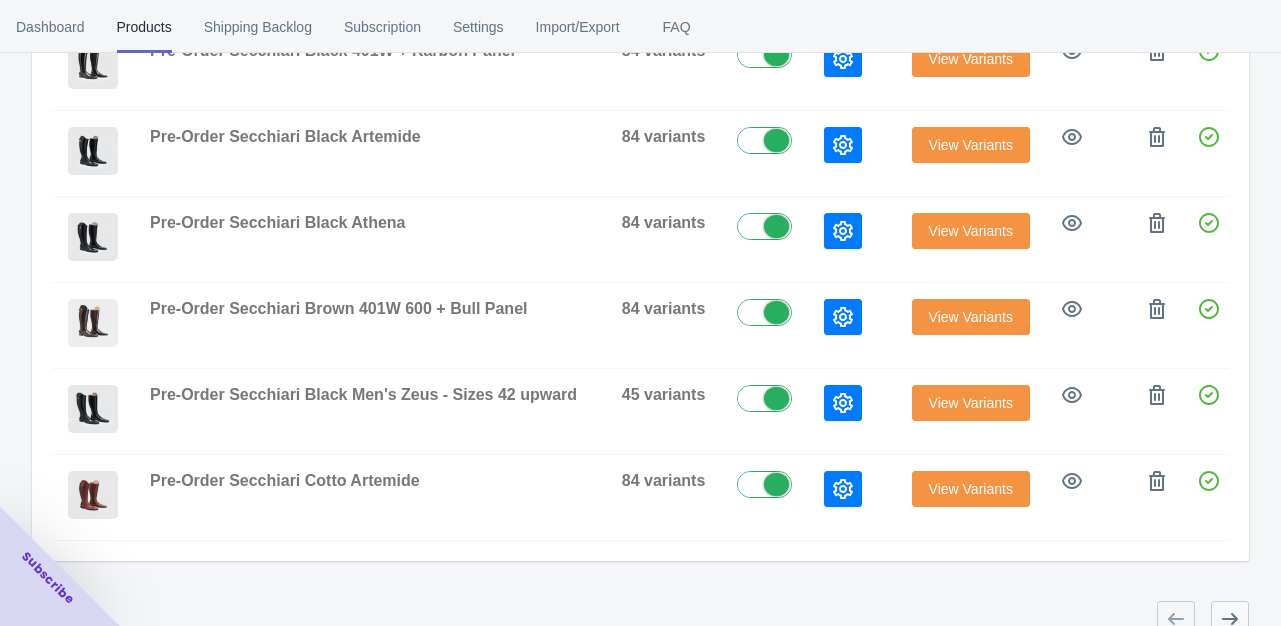 click 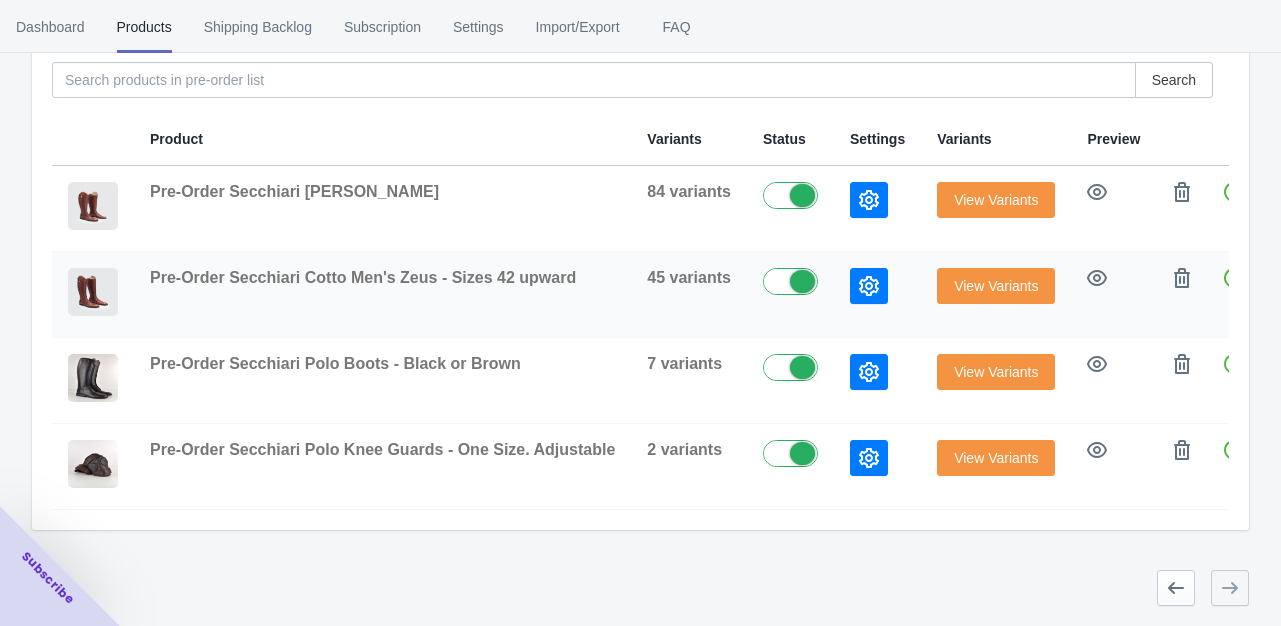 scroll, scrollTop: 217, scrollLeft: 0, axis: vertical 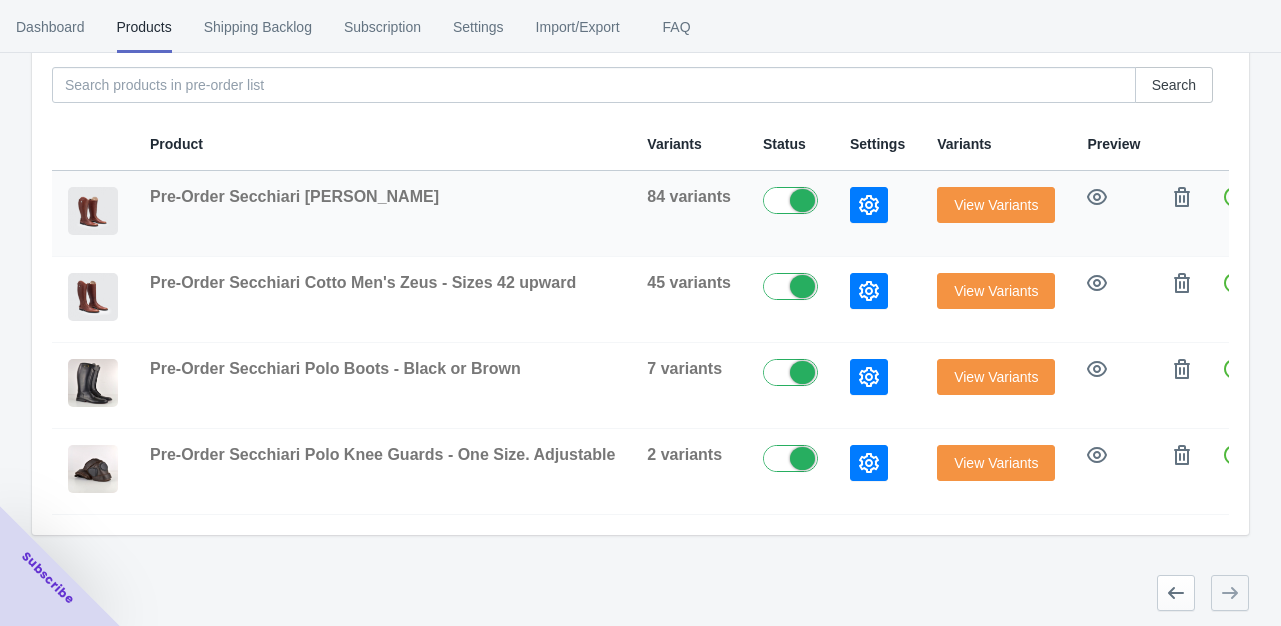 click 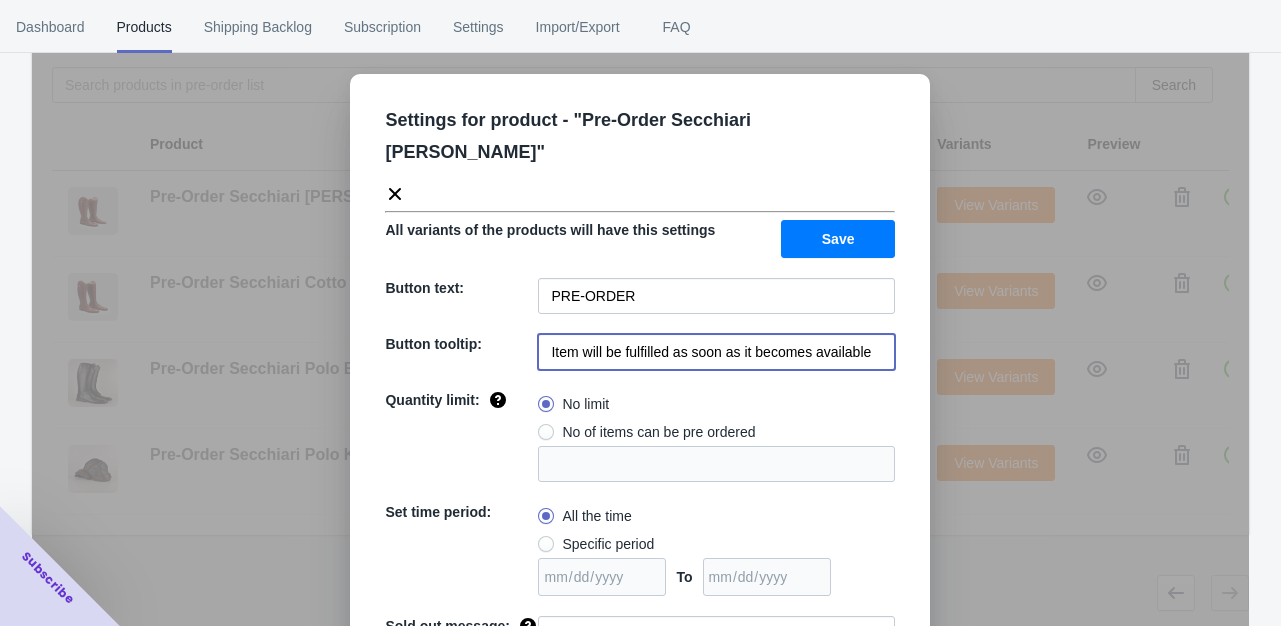 drag, startPoint x: 544, startPoint y: 313, endPoint x: 872, endPoint y: 329, distance: 328.39 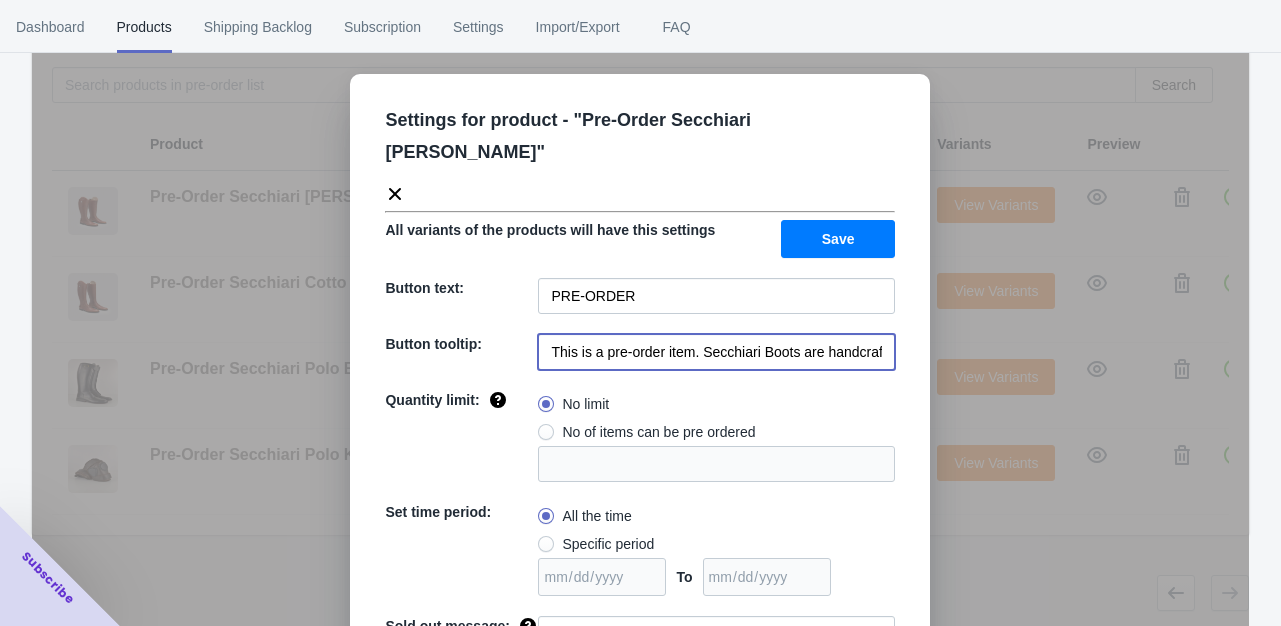 scroll, scrollTop: 0, scrollLeft: 781, axis: horizontal 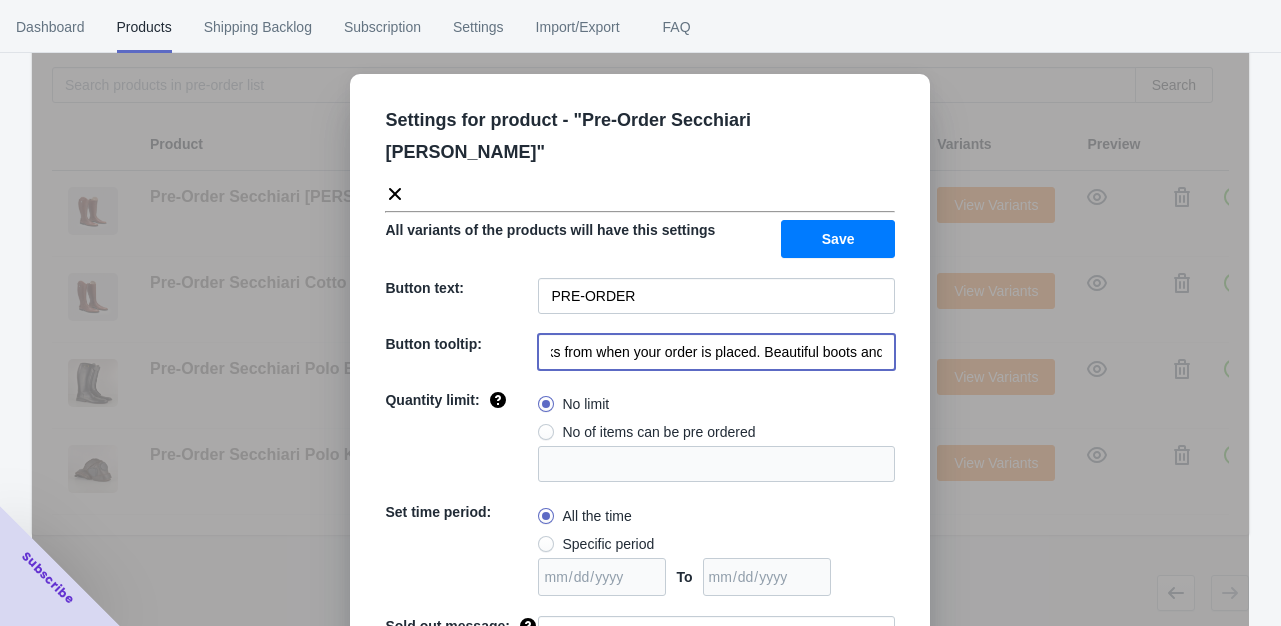 type on "This is a pre-order item. Secchiari Boots are handcrafted in Italy with an expected delivery time of 6-8 weeks from when your order is placed. Beautiful boots and well worth the wait!" 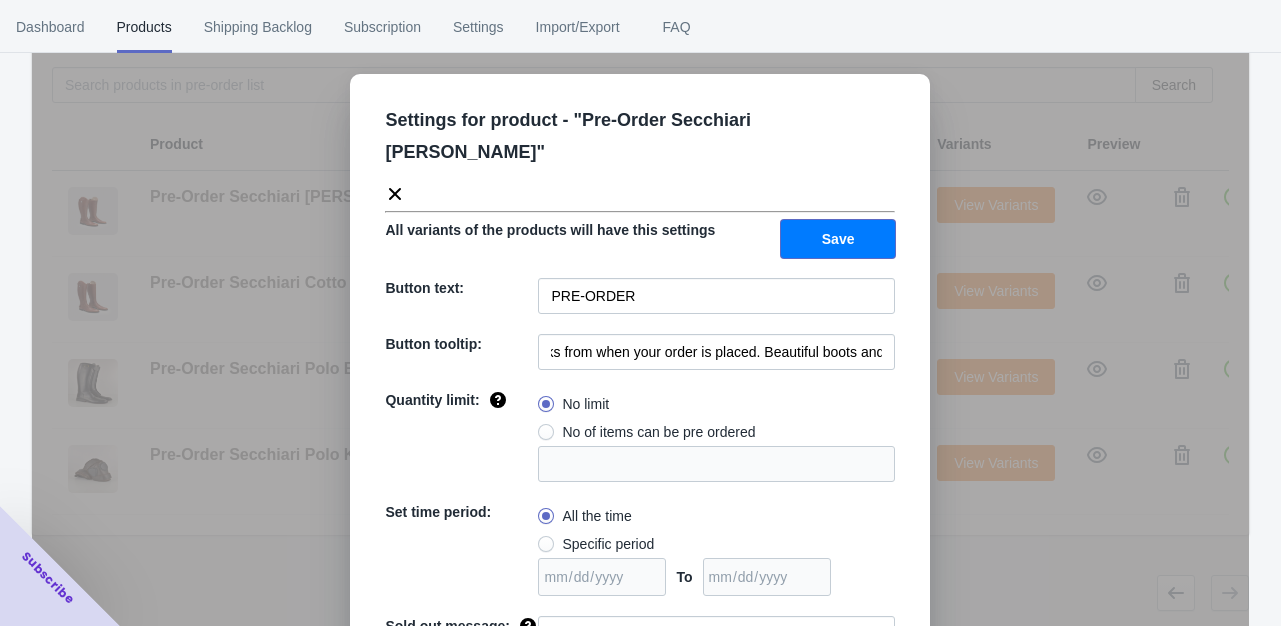 scroll, scrollTop: 0, scrollLeft: 0, axis: both 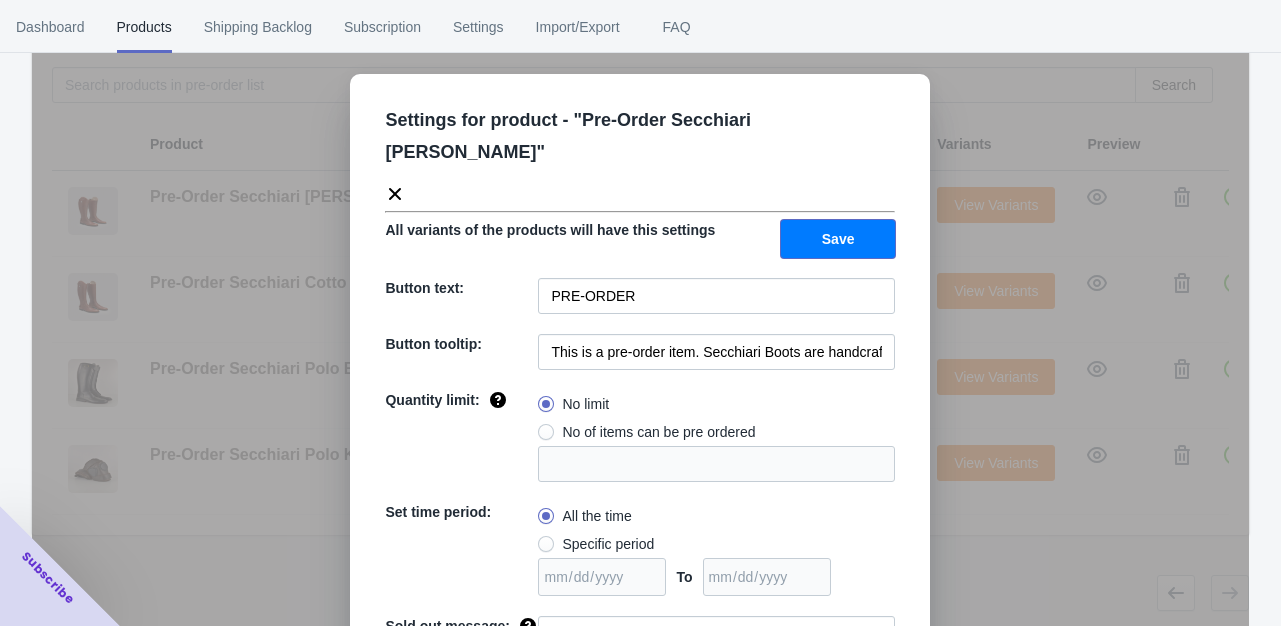 click on "Save" at bounding box center (838, 239) 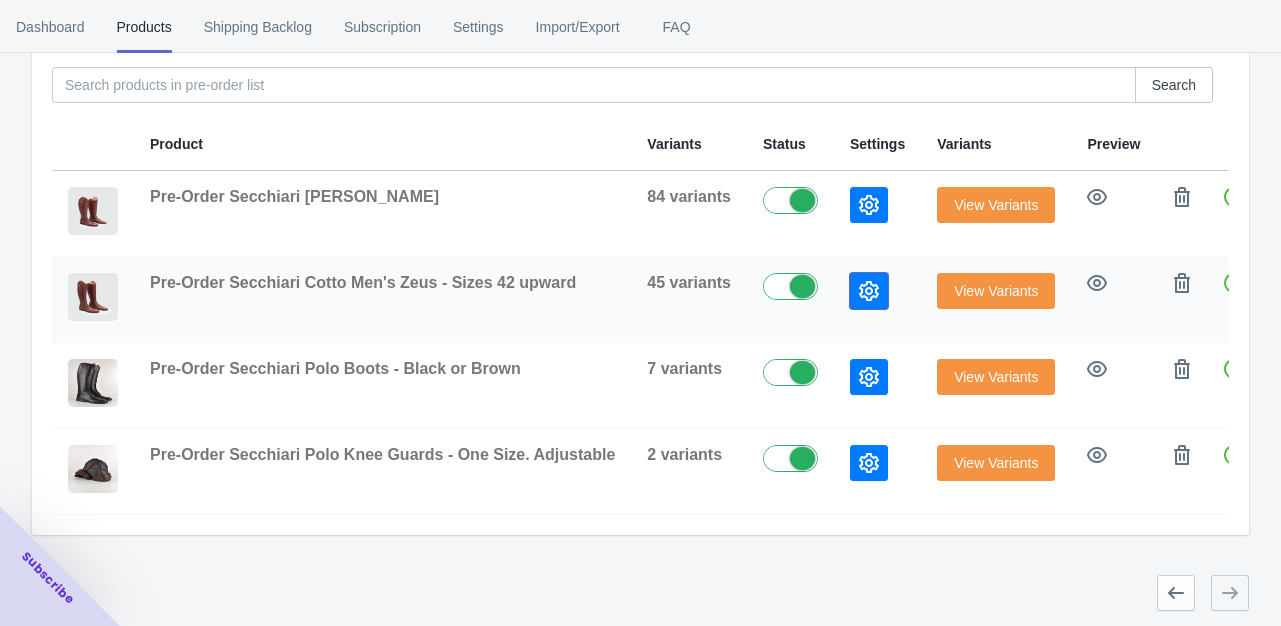 click 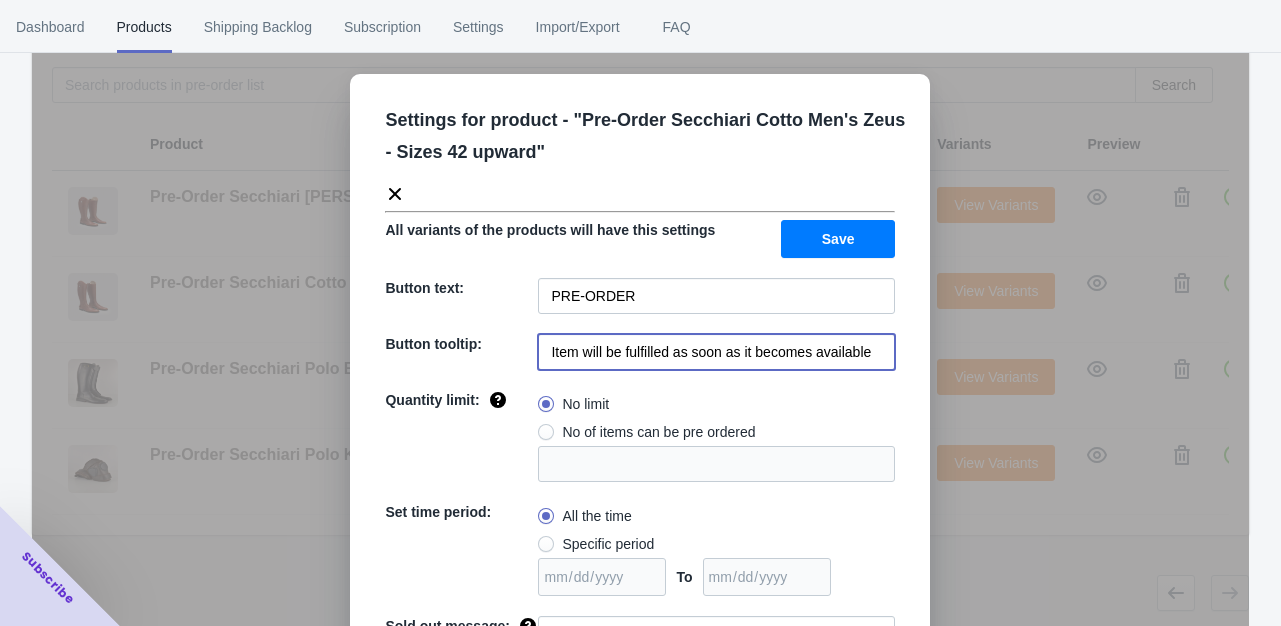 drag, startPoint x: 537, startPoint y: 353, endPoint x: 883, endPoint y: 361, distance: 346.09247 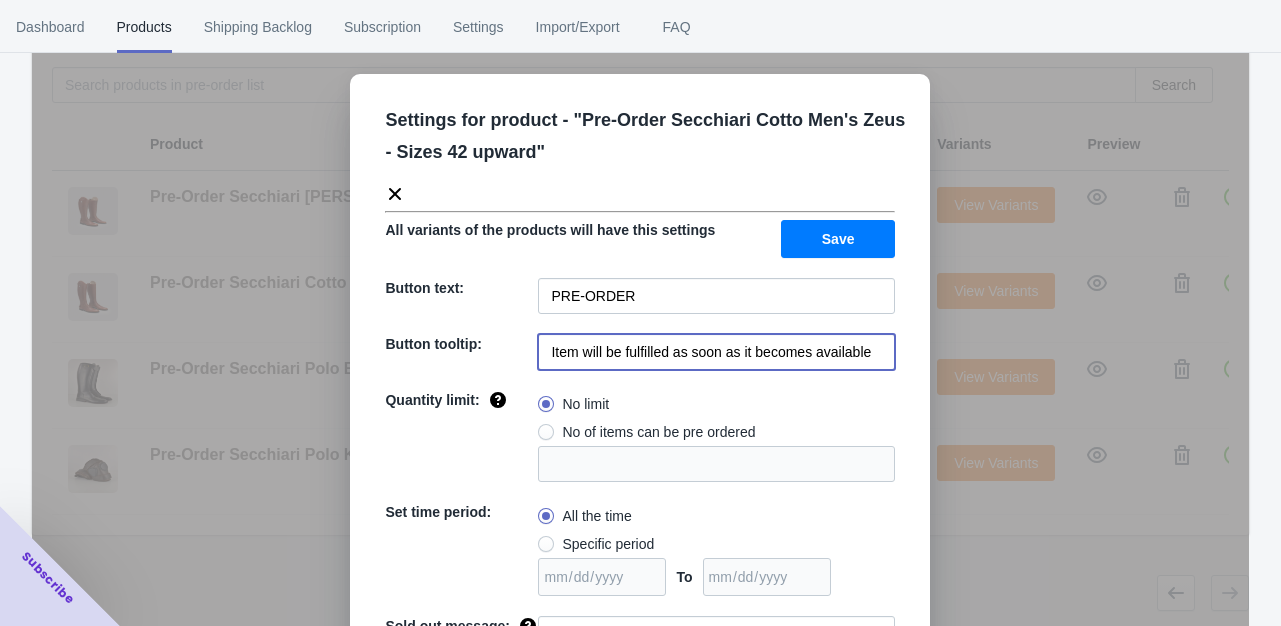 paste on "This is a pre-order item. Secchiari Boots are handcrafted in Italy with an expected delivery time of 6-8 weeks from when your order is placed. Beautiful boots and well worth the wait!" 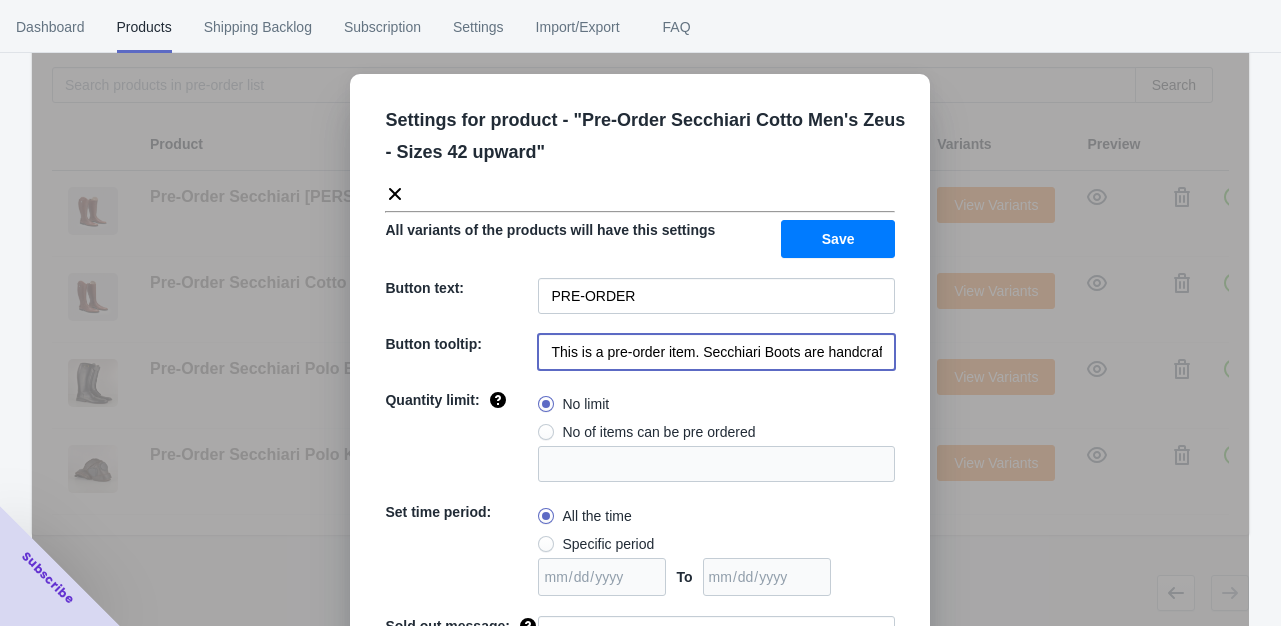 scroll, scrollTop: 0, scrollLeft: 781, axis: horizontal 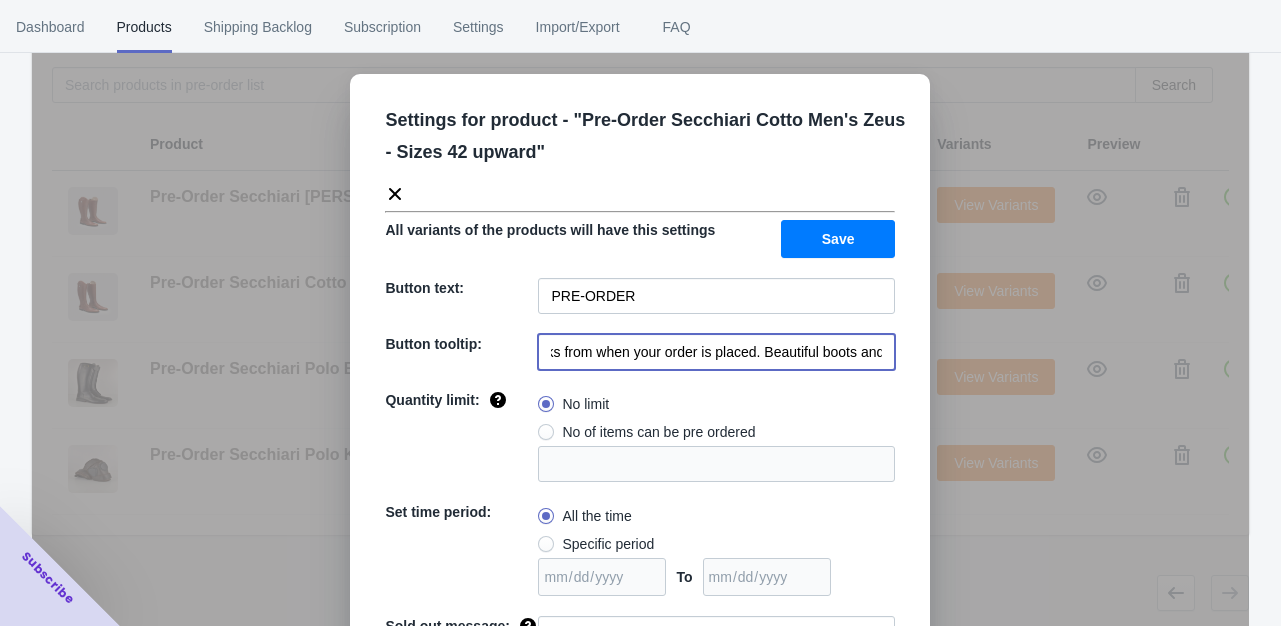 type on "This is a pre-order item. Secchiari Boots are handcrafted in Italy with an expected delivery time of 6-8 weeks from when your order is placed. Beautiful boots and well worth the wait!" 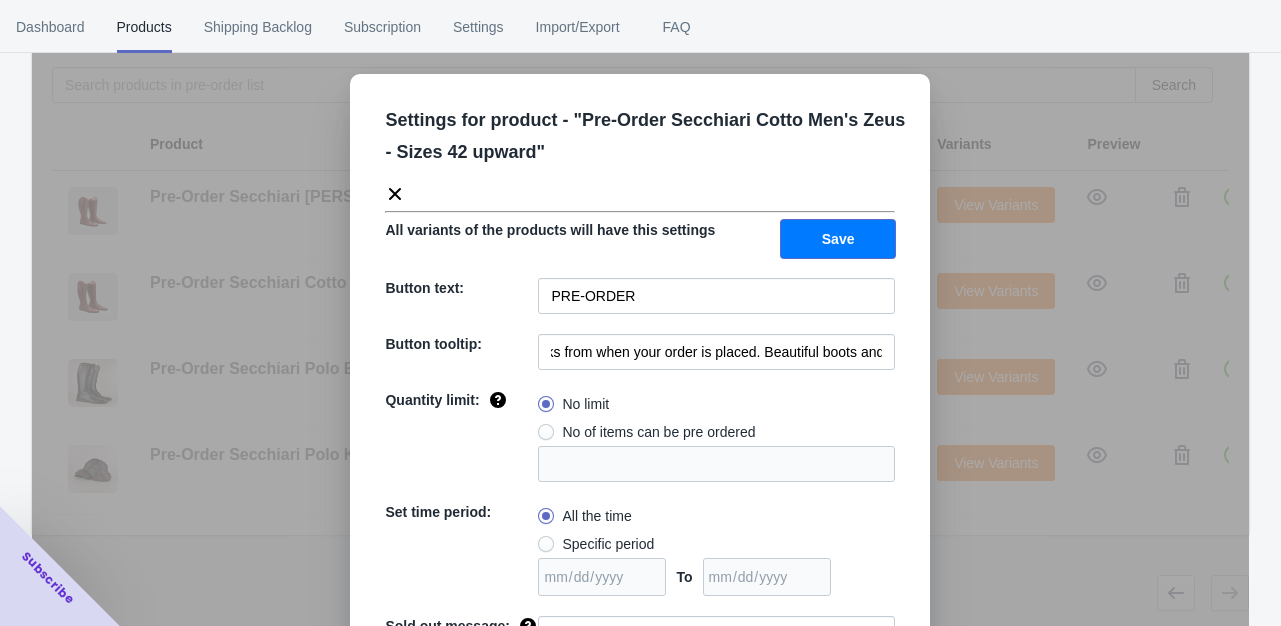 scroll, scrollTop: 0, scrollLeft: 0, axis: both 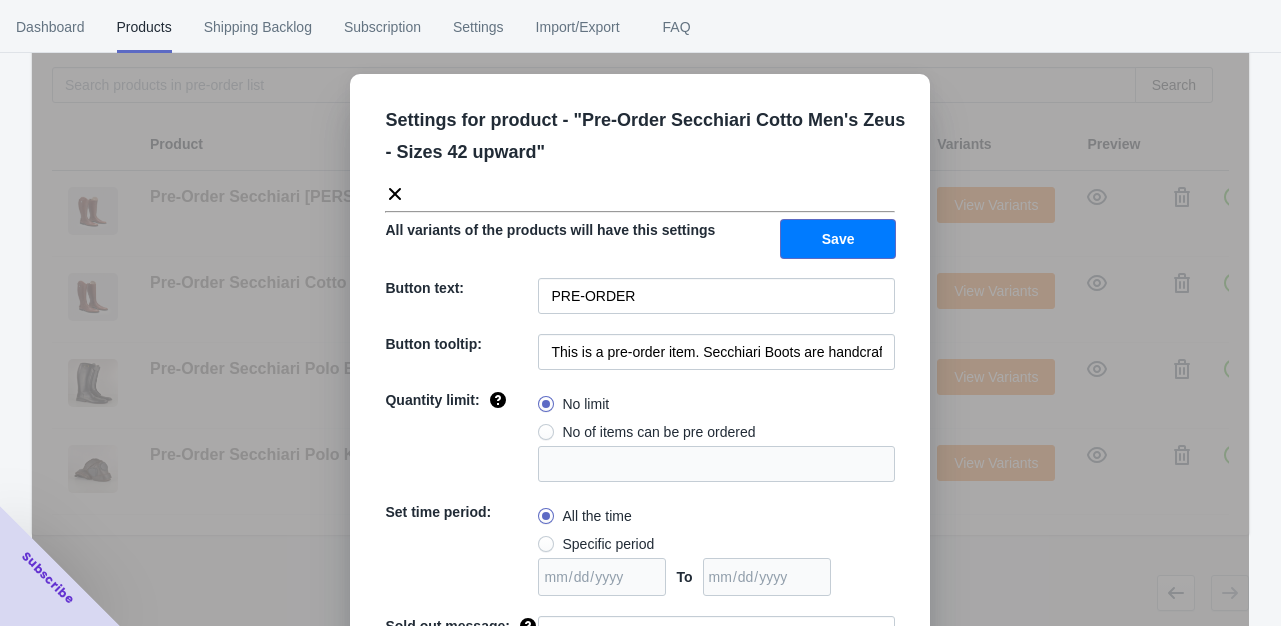 click on "Save" at bounding box center [838, 239] 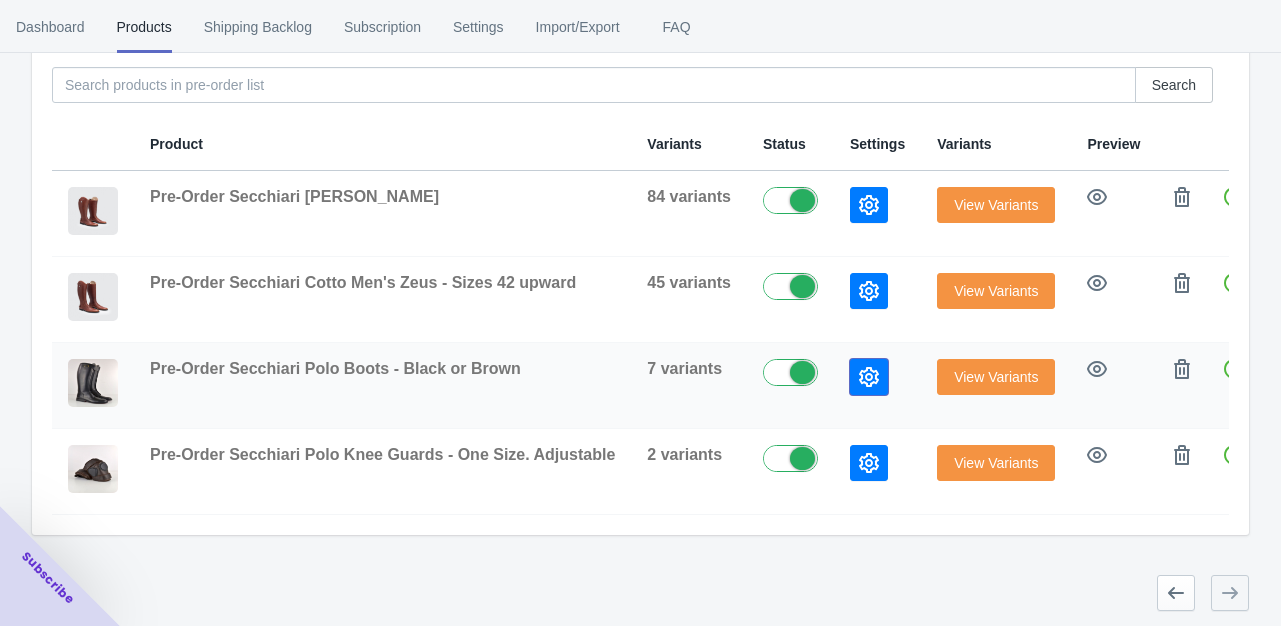 click at bounding box center (869, 377) 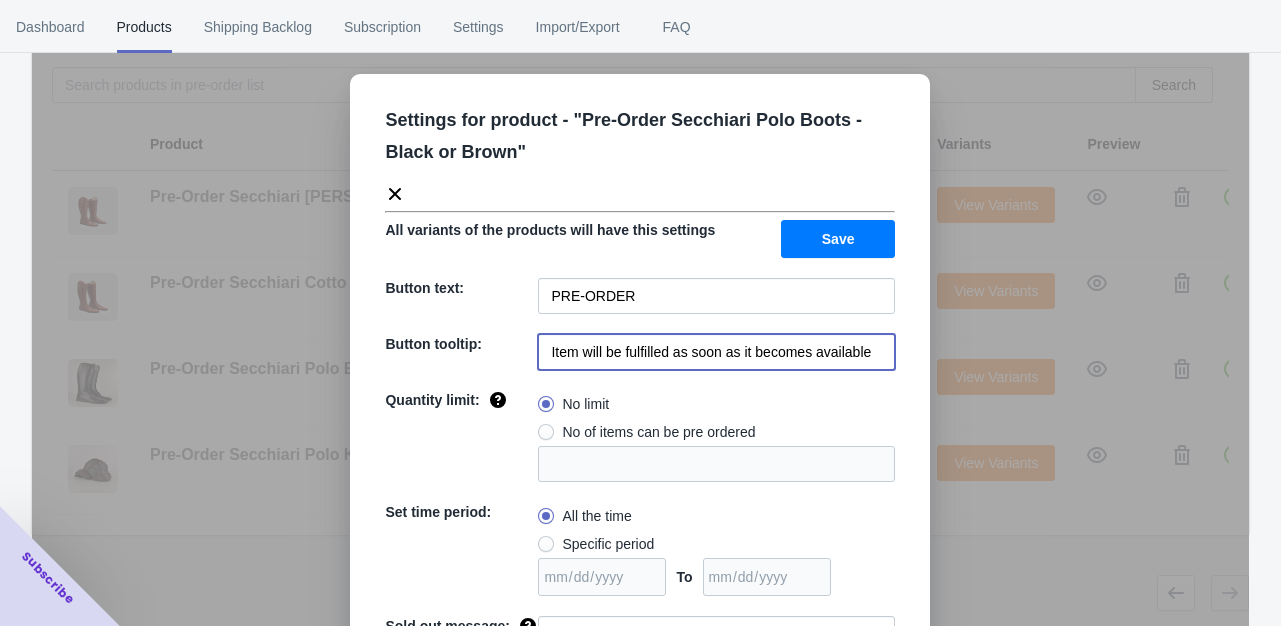 drag, startPoint x: 538, startPoint y: 352, endPoint x: 864, endPoint y: 350, distance: 326.00613 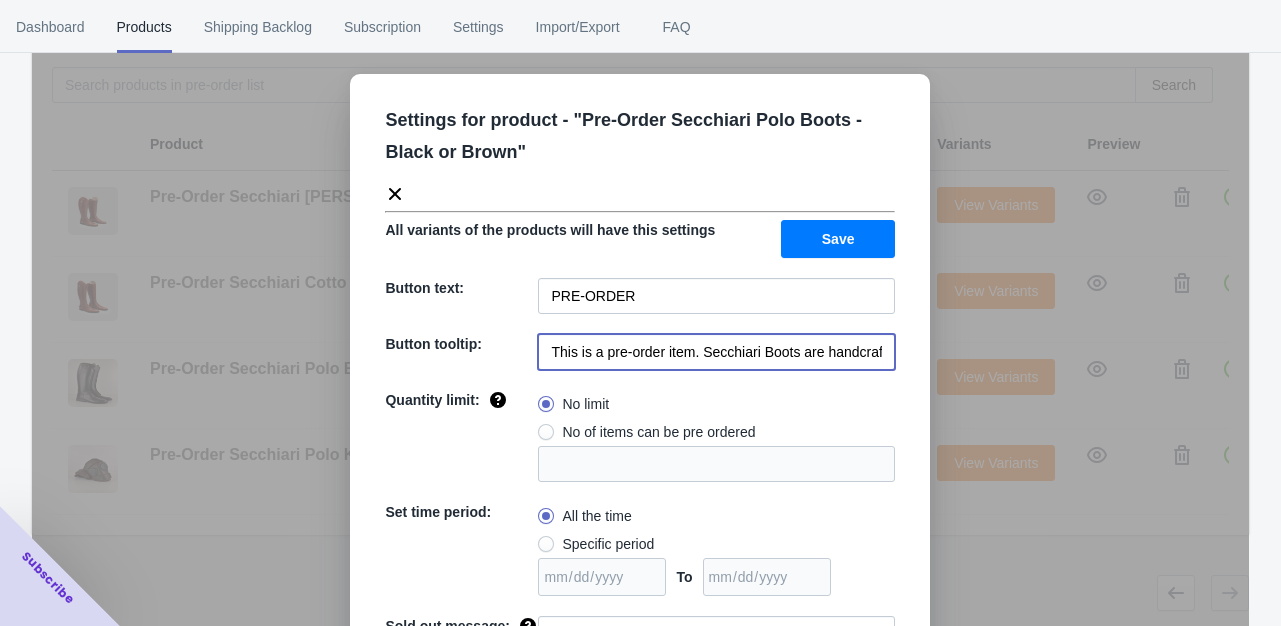 scroll, scrollTop: 0, scrollLeft: 781, axis: horizontal 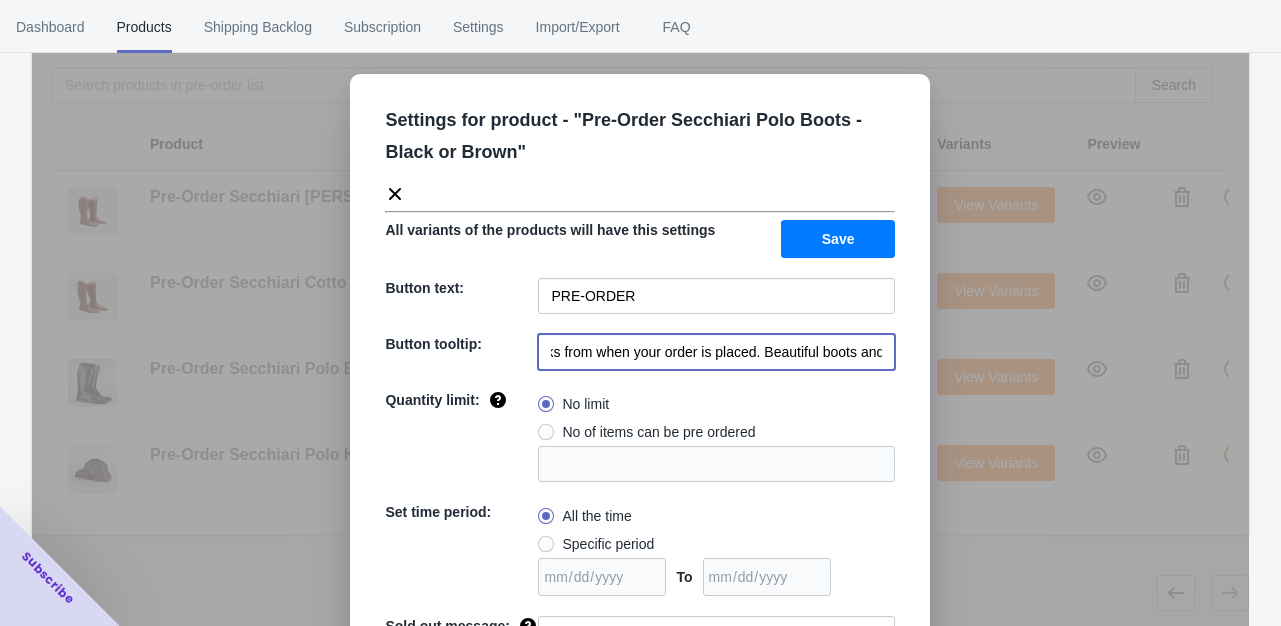 type on "This is a pre-order item. Secchiari Boots are handcrafted in Italy with an expected delivery time of 6-8 weeks from when your order is placed. Beautiful boots and well worth the wait!" 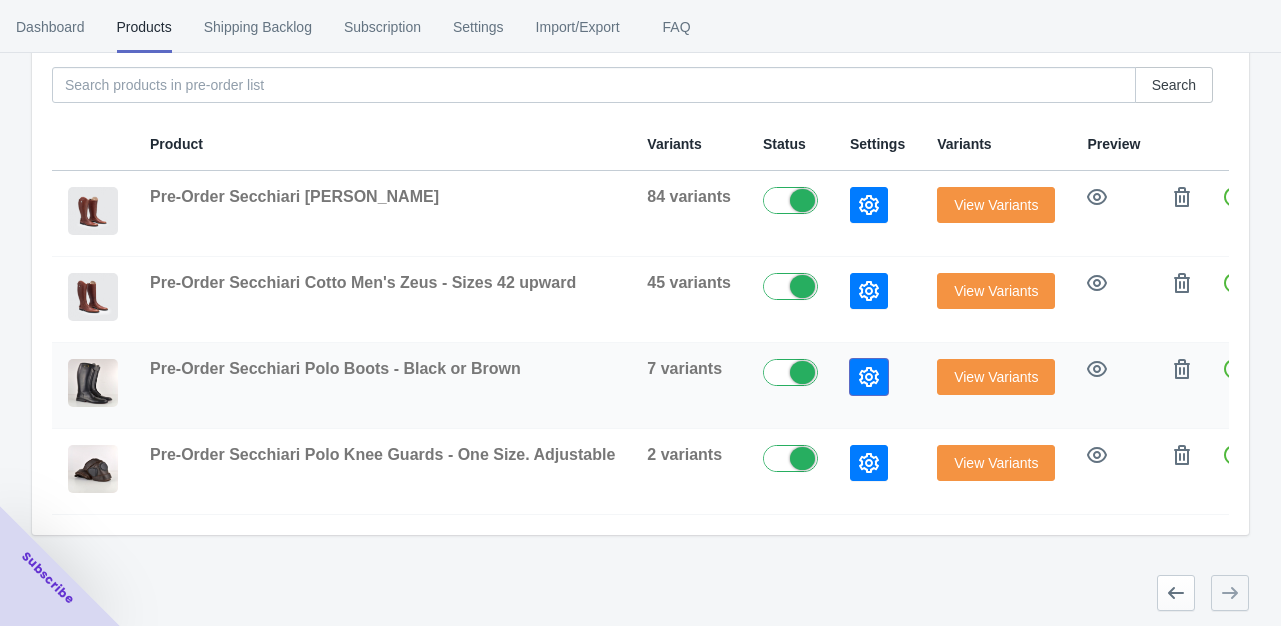 click 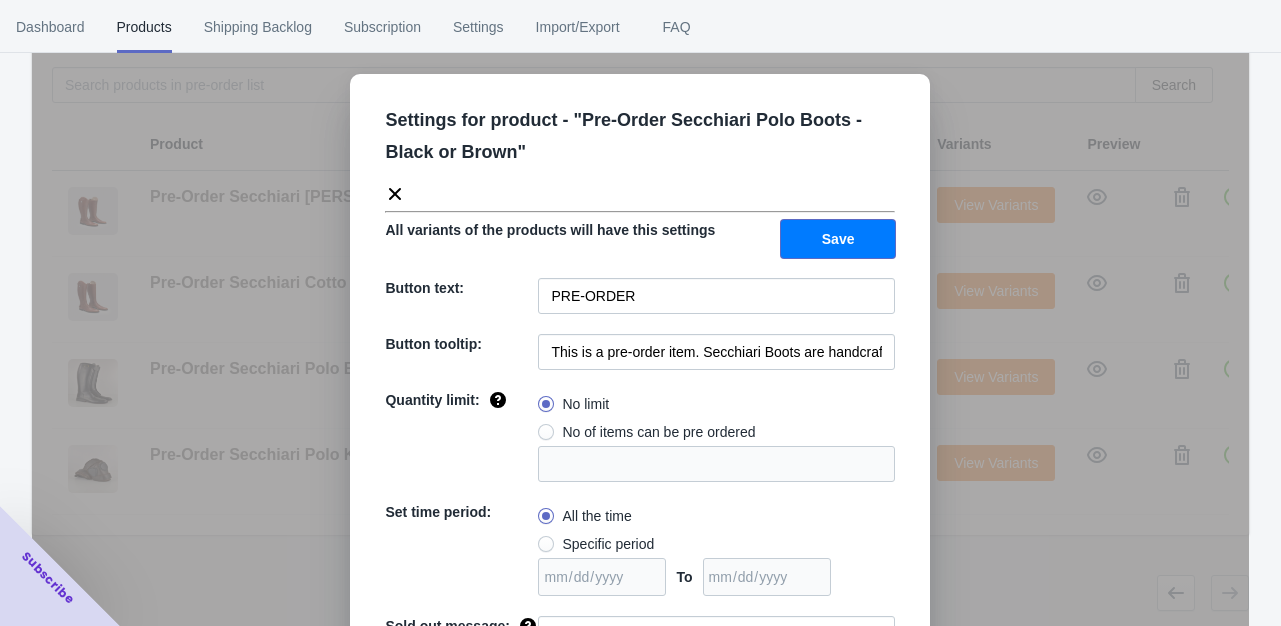 click on "Save" at bounding box center [838, 239] 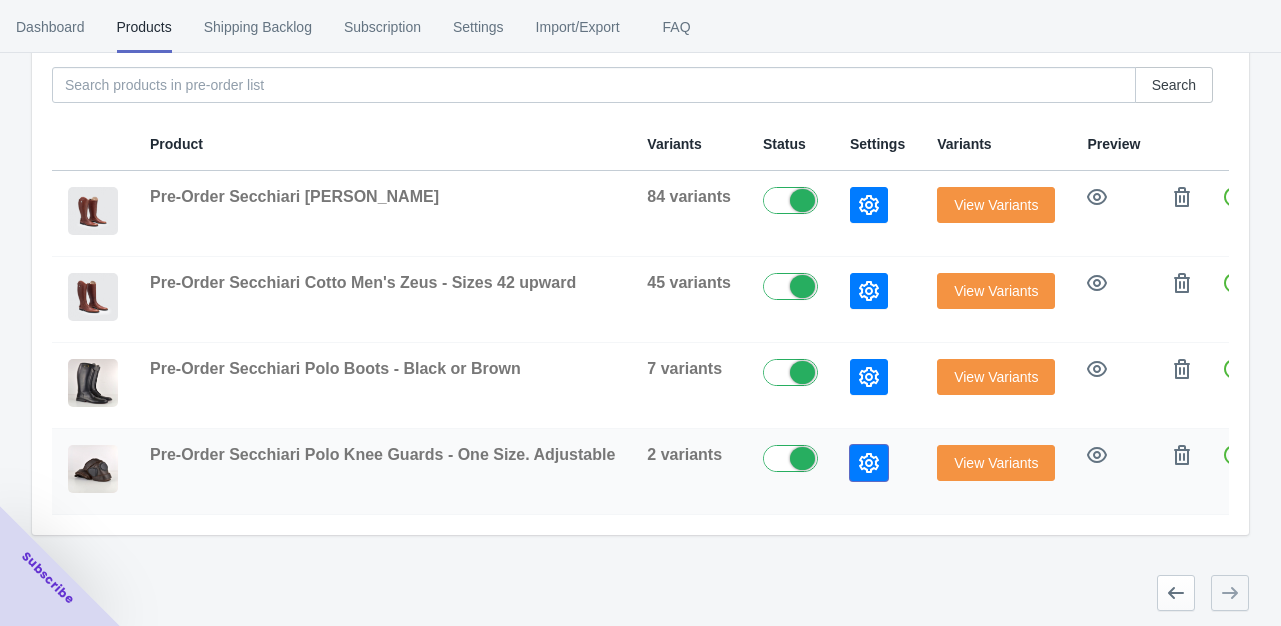 click at bounding box center (869, 463) 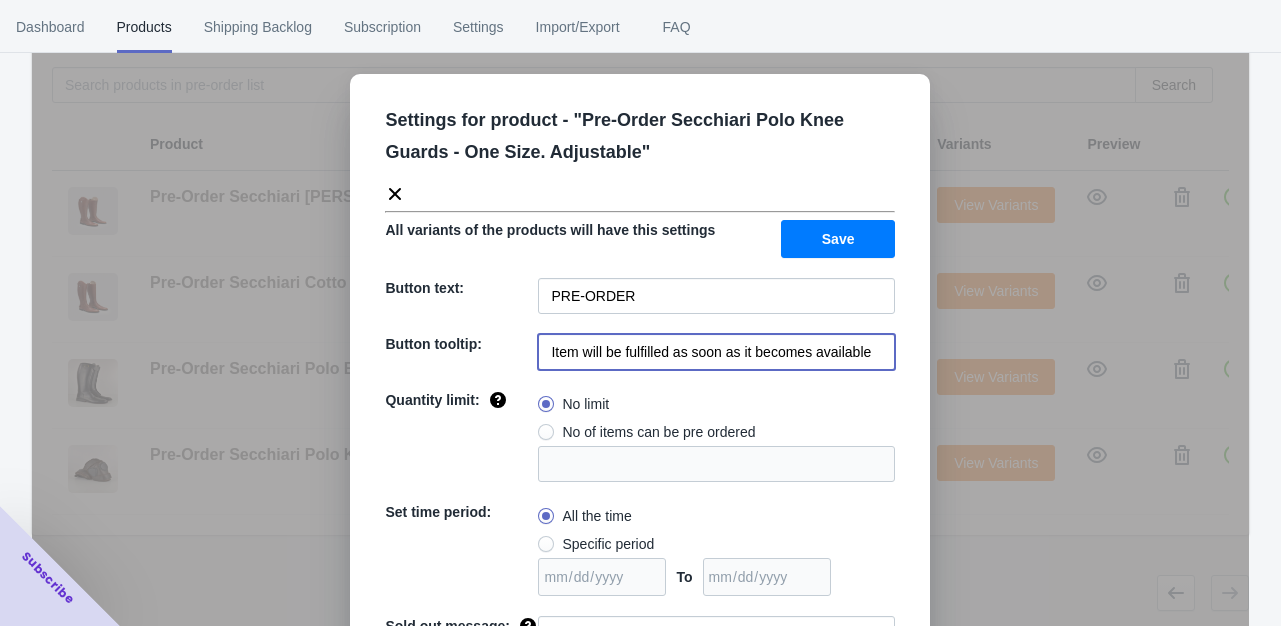 drag, startPoint x: 571, startPoint y: 346, endPoint x: 870, endPoint y: 343, distance: 299.01505 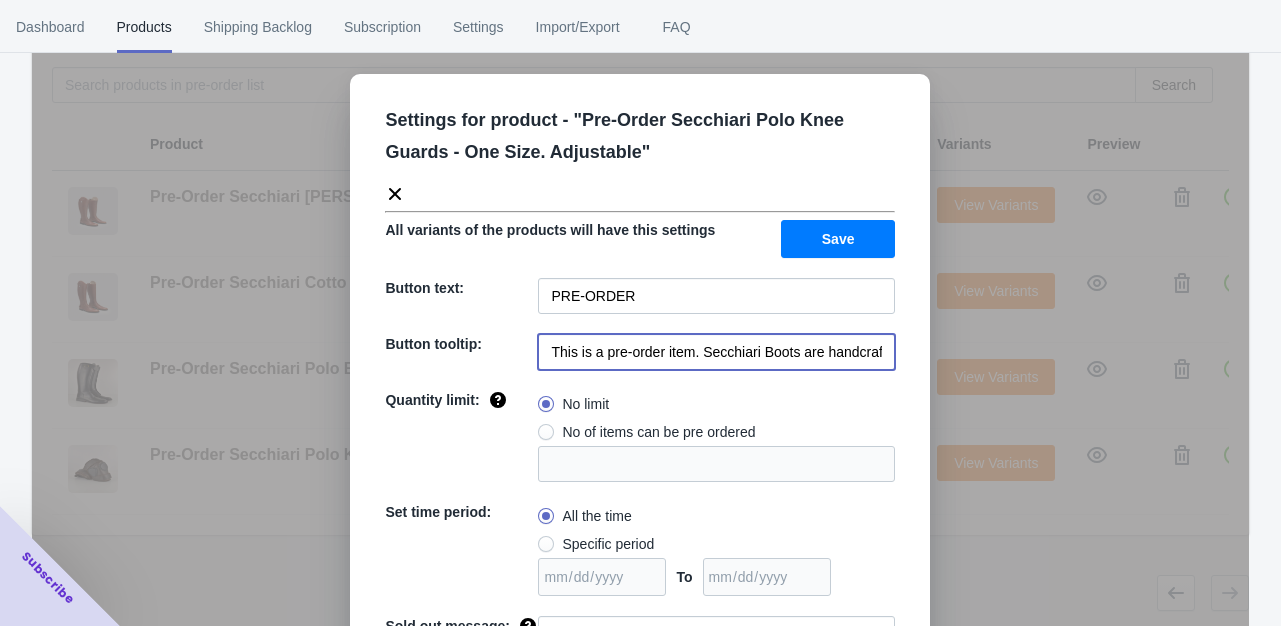 scroll, scrollTop: 0, scrollLeft: 781, axis: horizontal 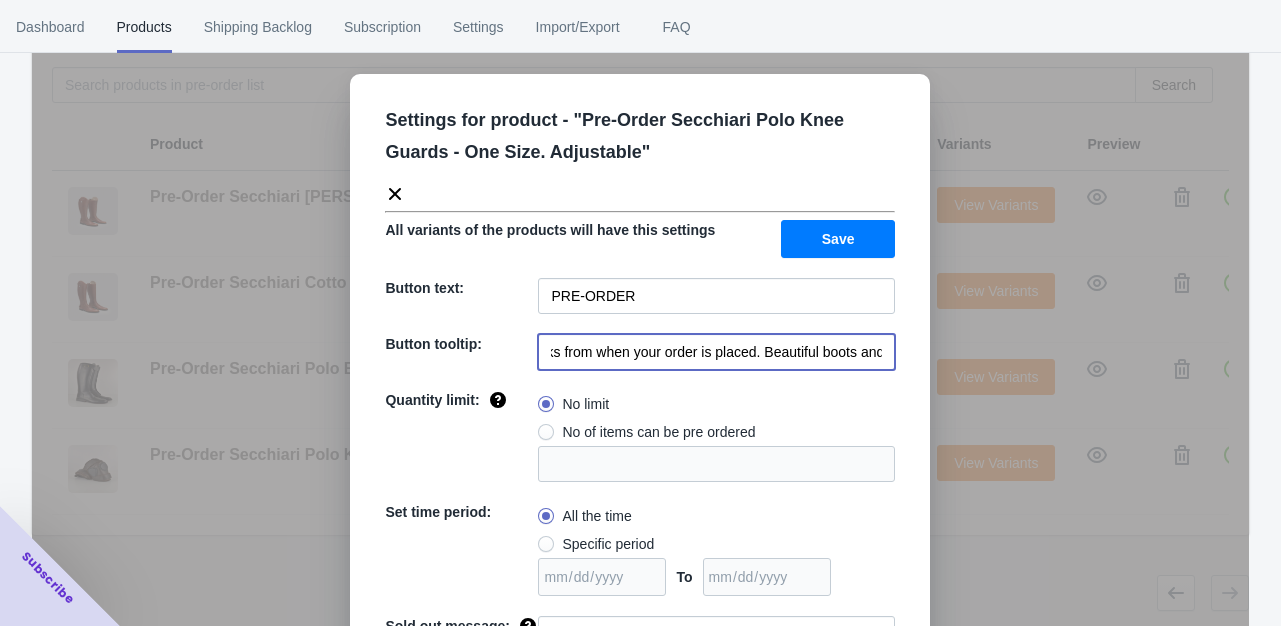 type on "This is a pre-order item. Secchiari Boots are handcrafted in Italy with an expected delivery time of 6-8 weeks from when your order is placed. Beautiful boots and well worth the wait!" 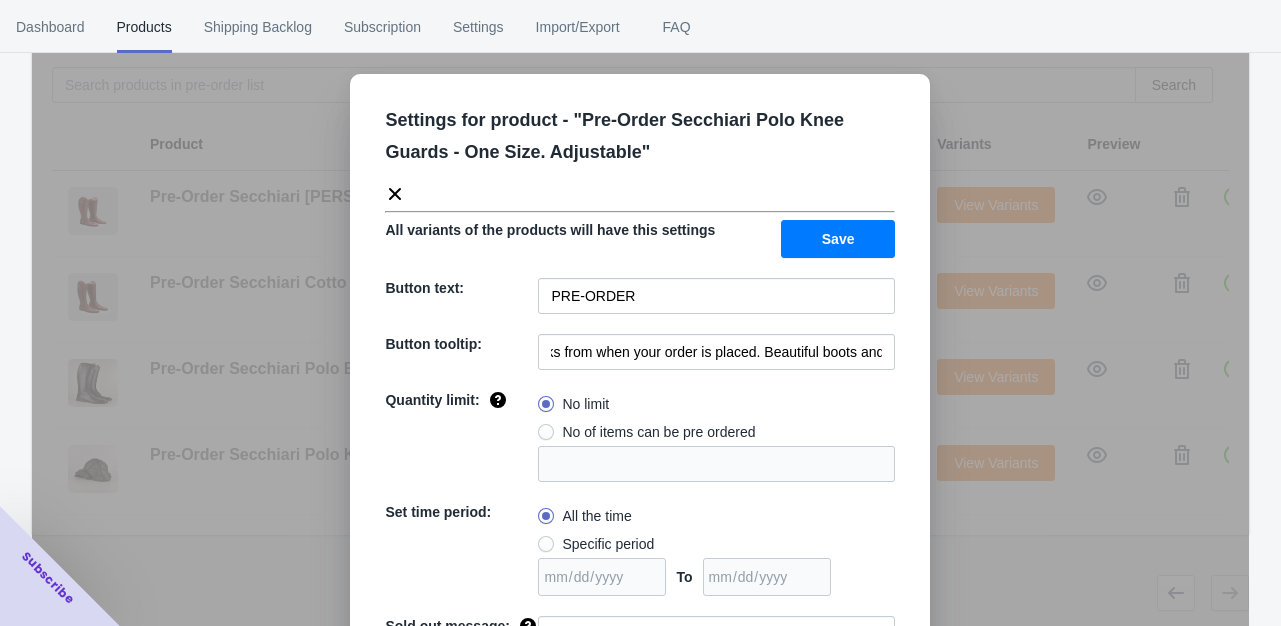 click on "Save" at bounding box center (838, 239) 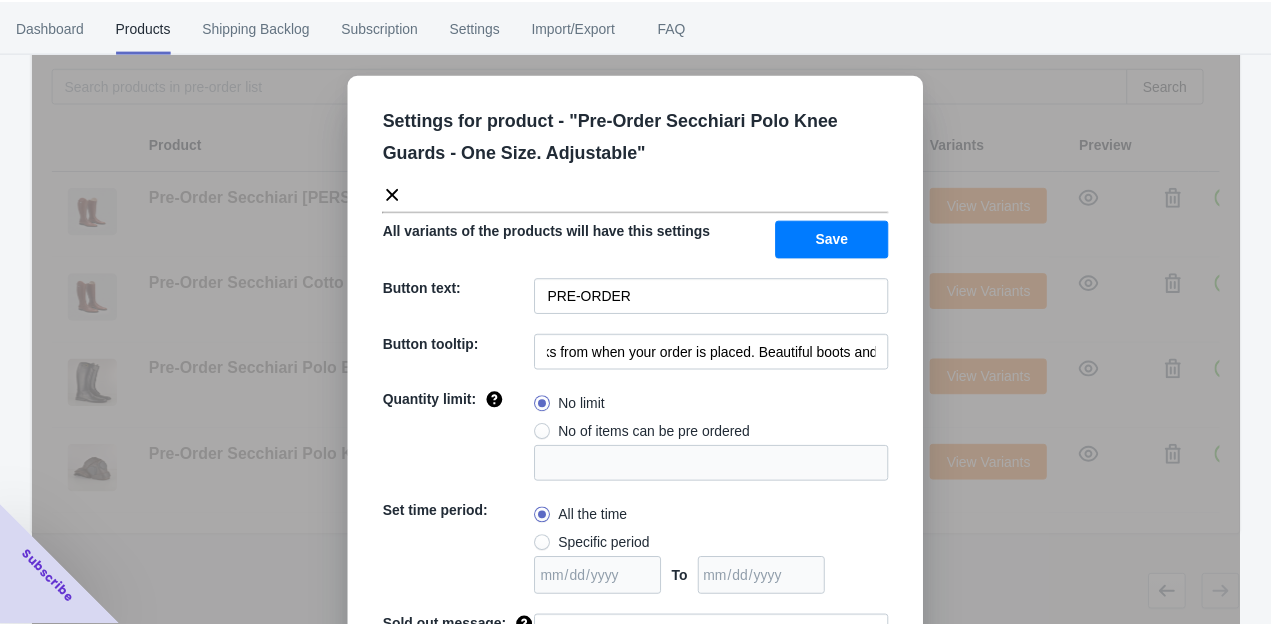 scroll, scrollTop: 0, scrollLeft: 0, axis: both 